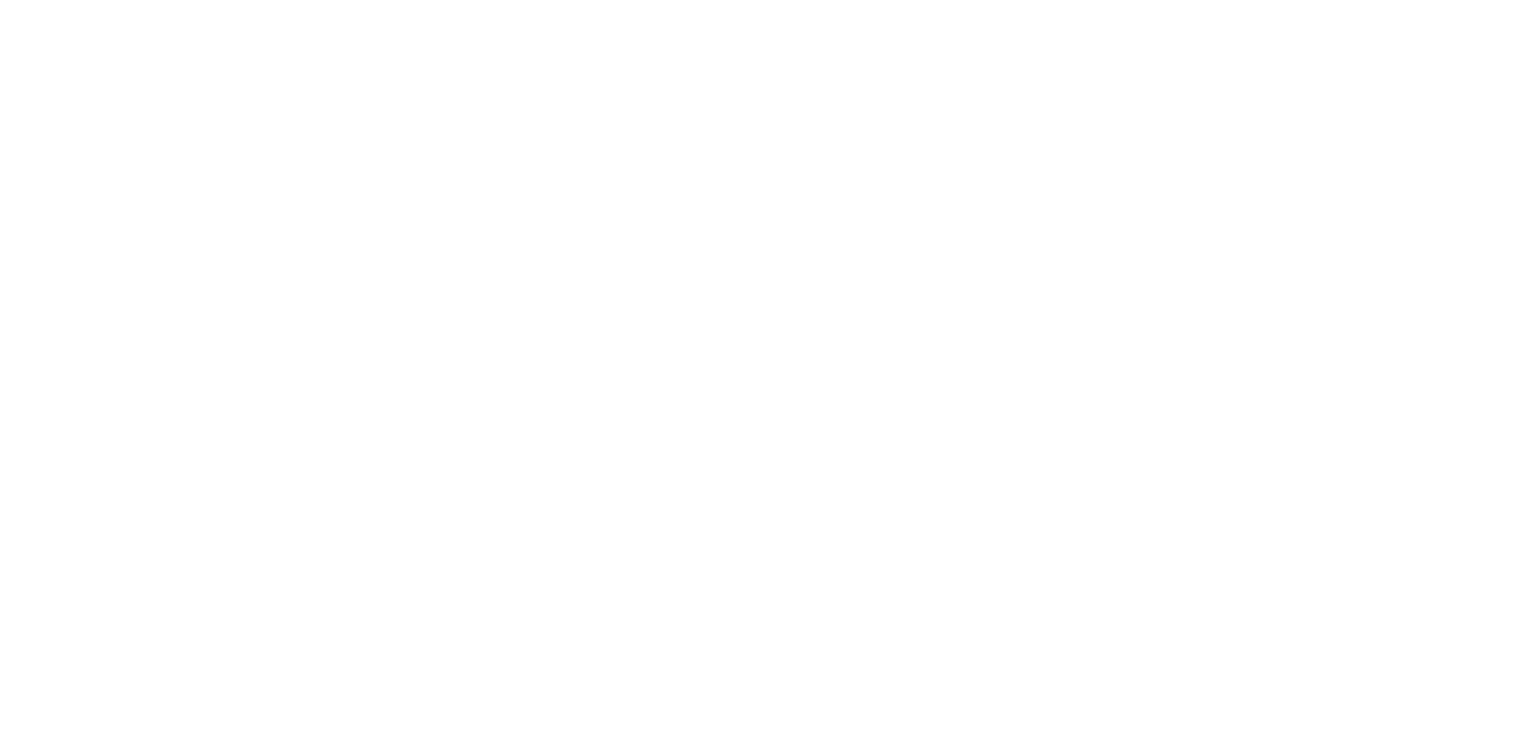 scroll, scrollTop: 0, scrollLeft: 0, axis: both 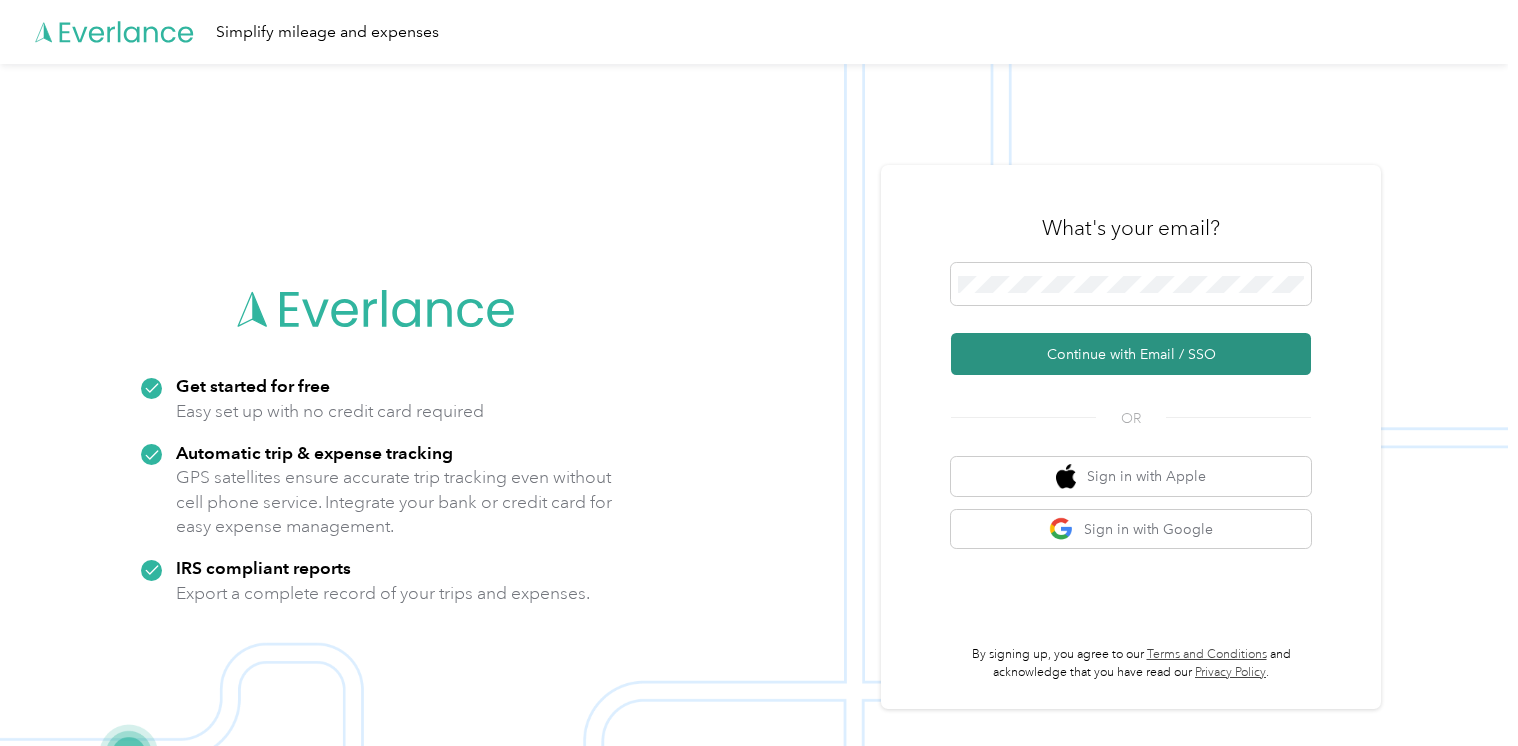 click on "Continue with Email / SSO" at bounding box center [1131, 354] 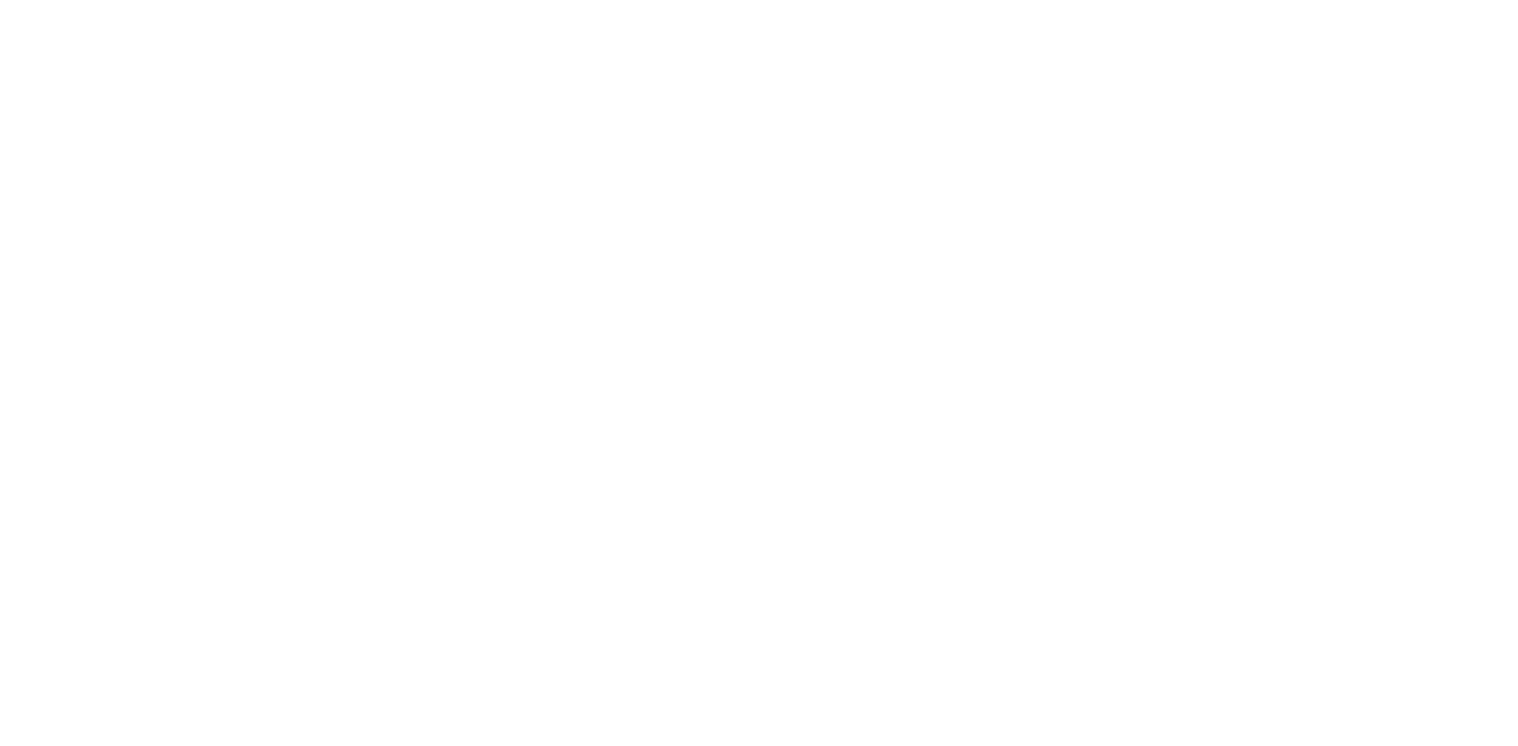 scroll, scrollTop: 0, scrollLeft: 0, axis: both 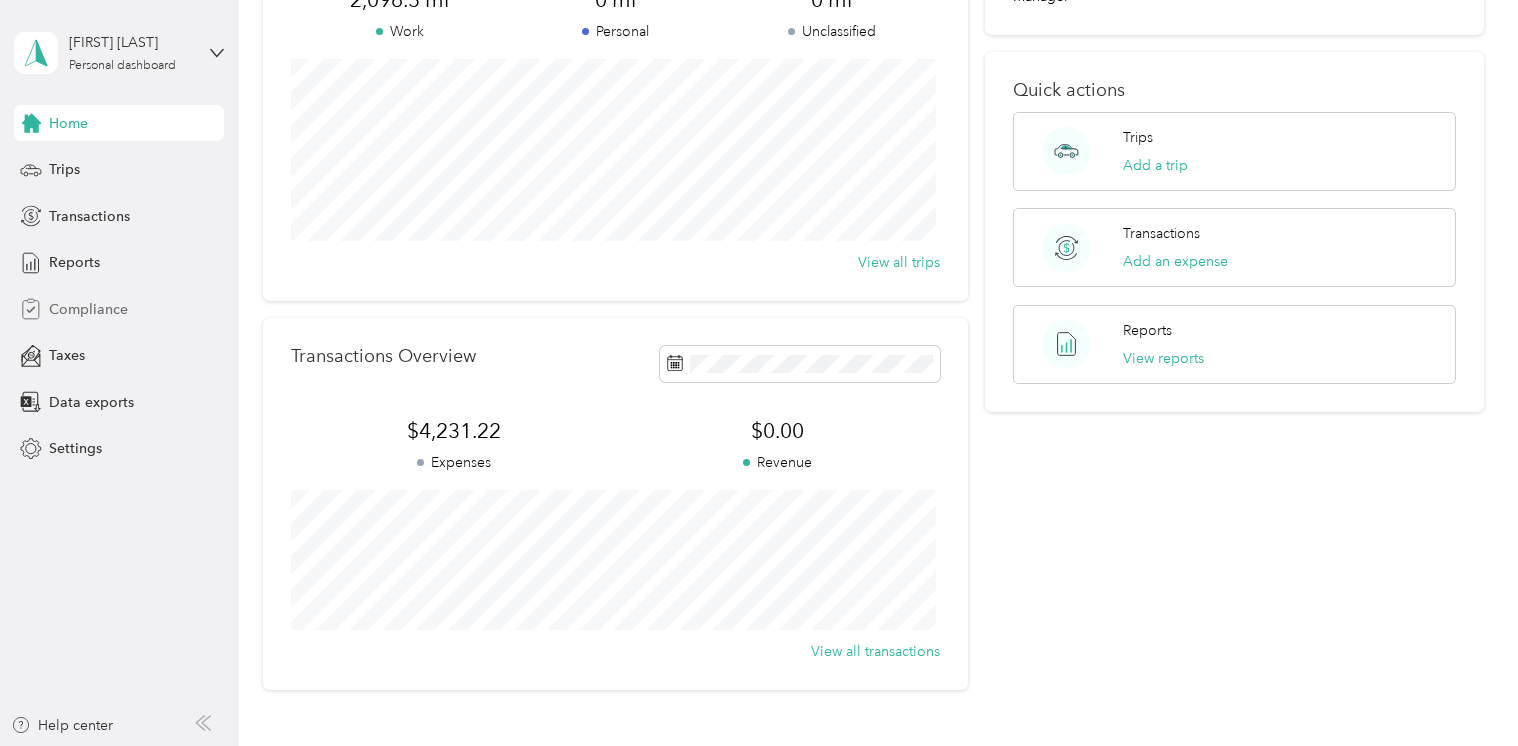 click on "Compliance" at bounding box center (88, 309) 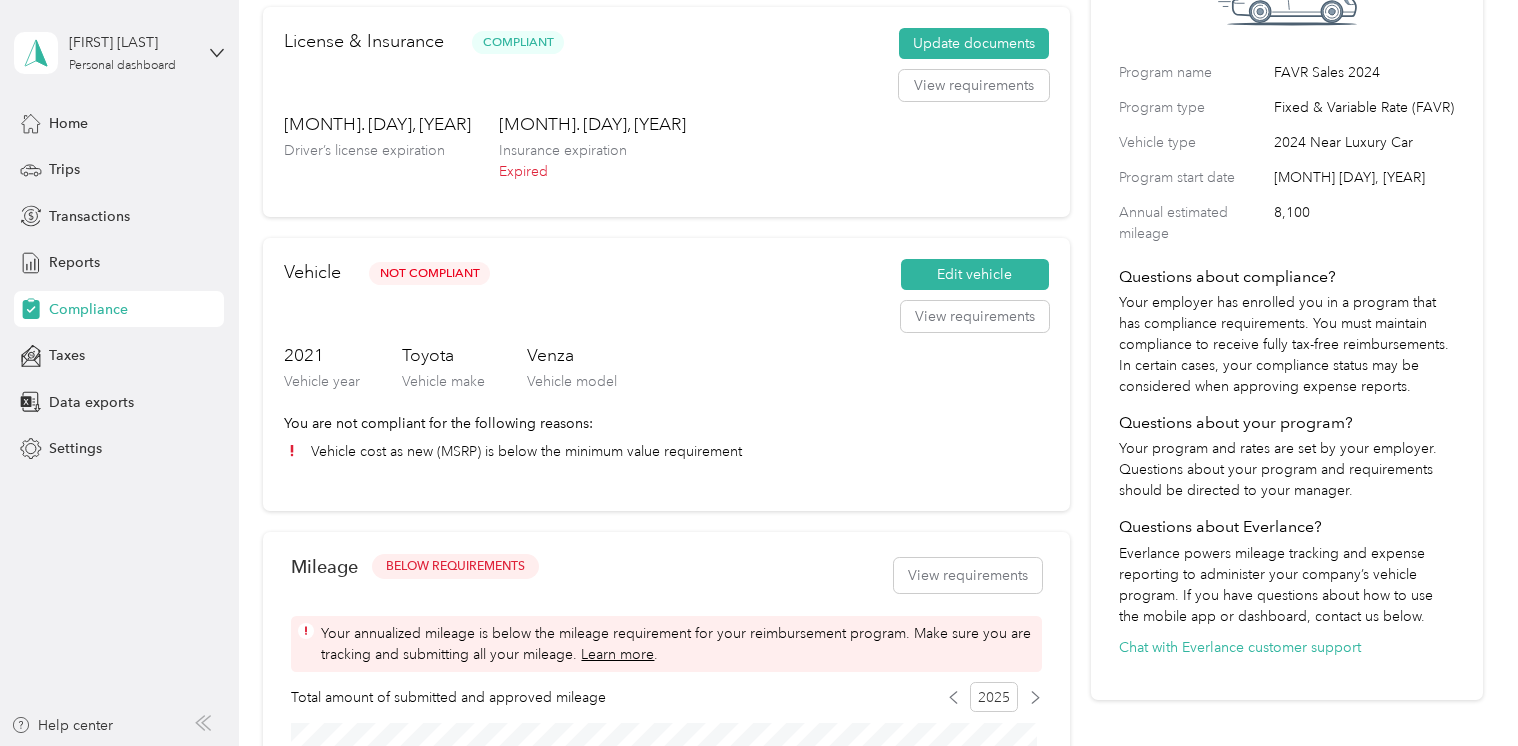 scroll, scrollTop: 0, scrollLeft: 0, axis: both 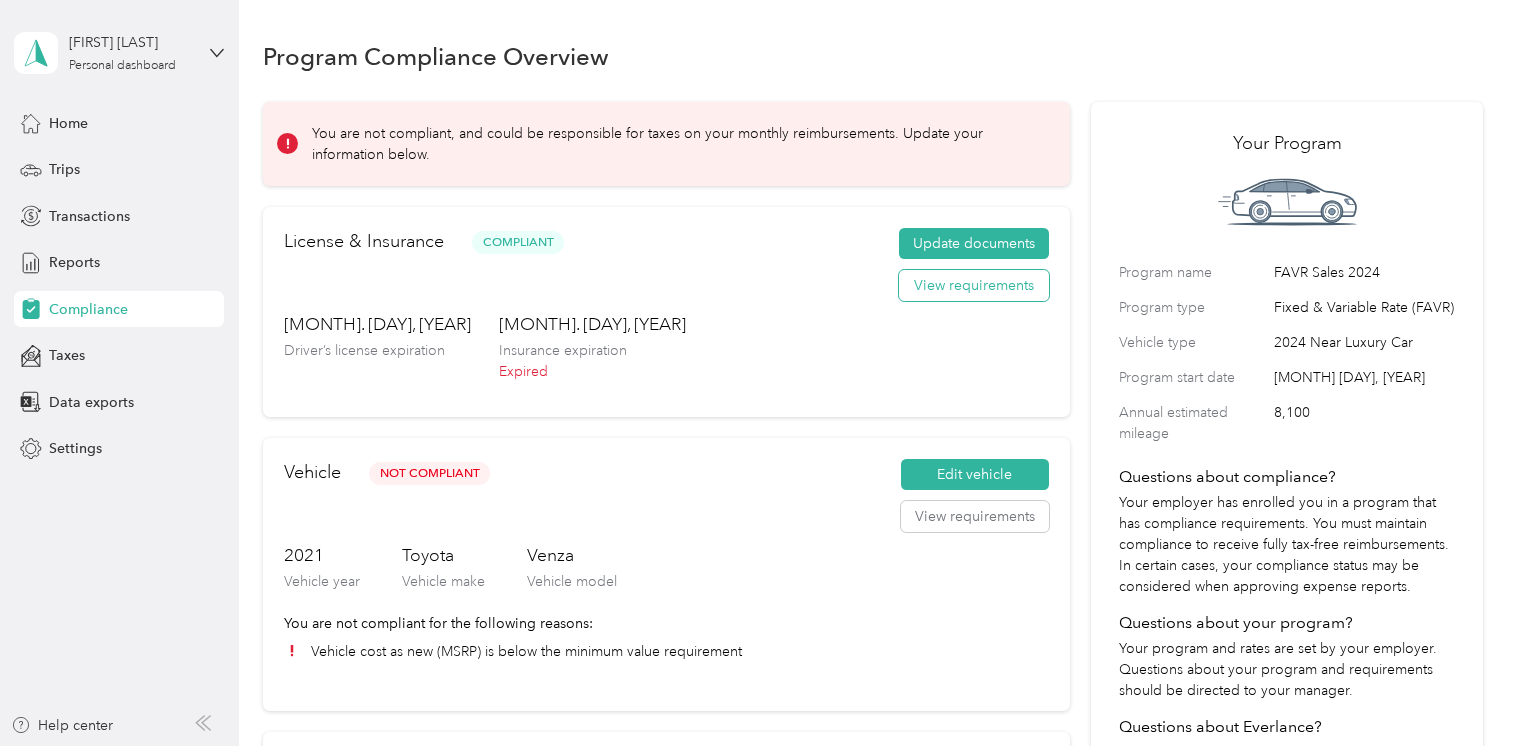 click on "View requirements" at bounding box center (974, 286) 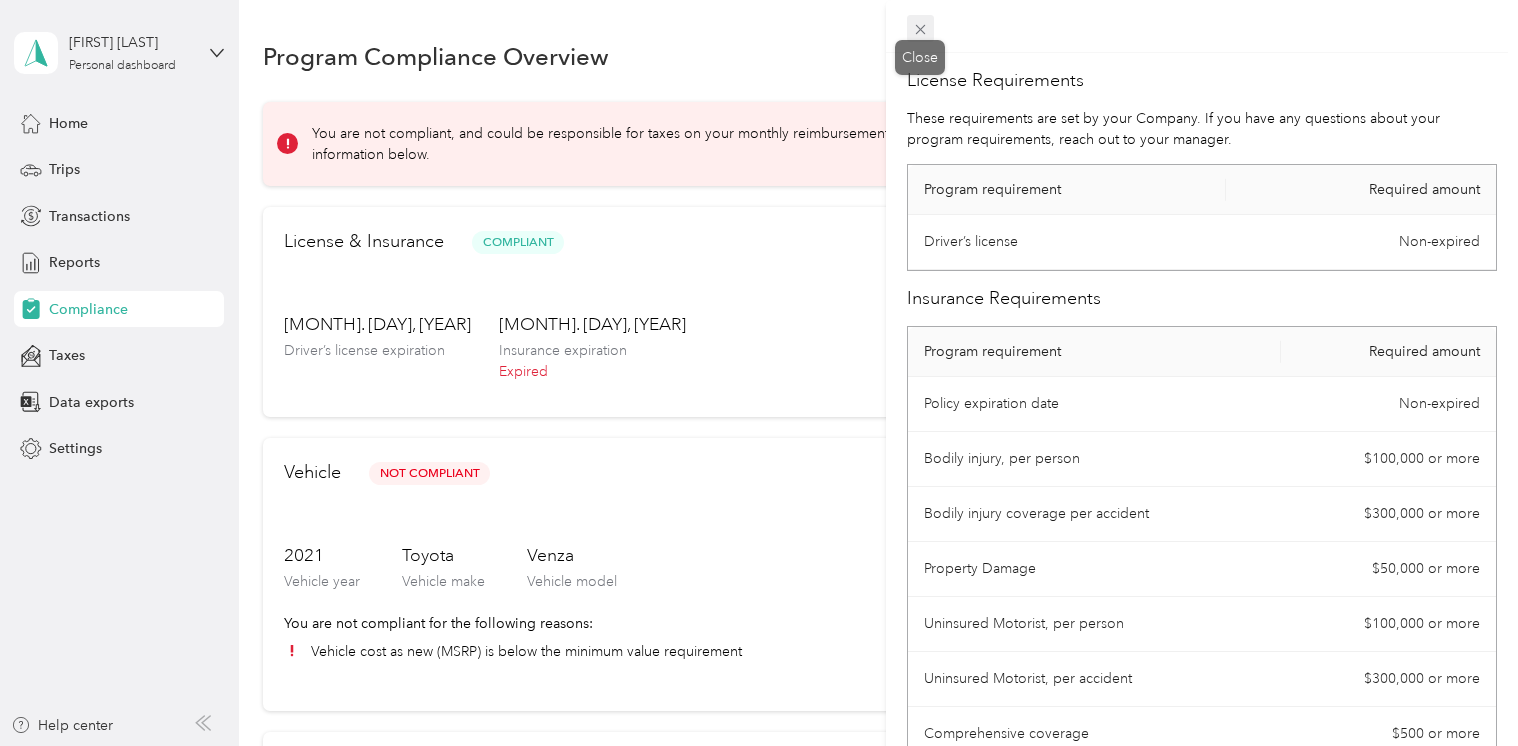 click 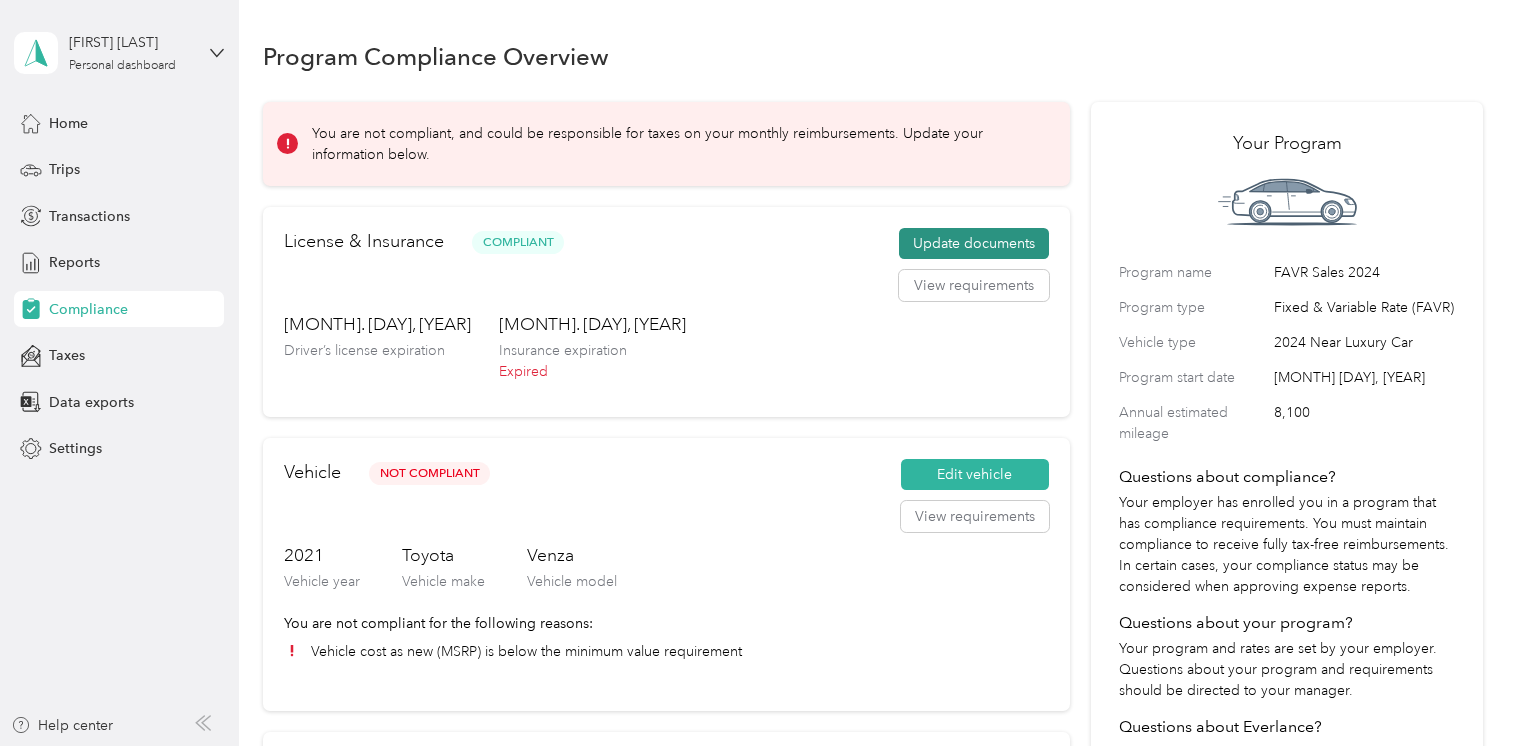 click on "Update documents" at bounding box center (974, 244) 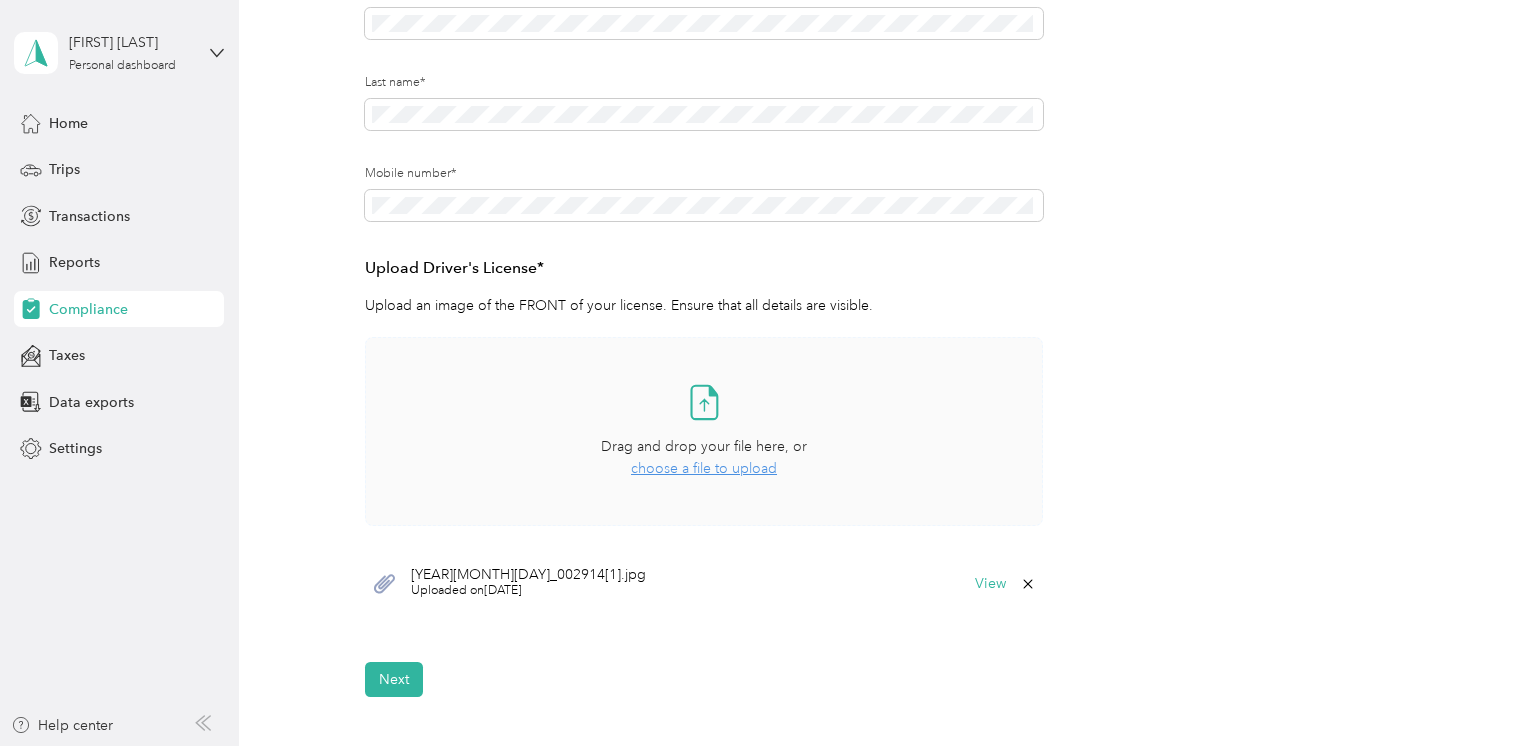 scroll, scrollTop: 400, scrollLeft: 0, axis: vertical 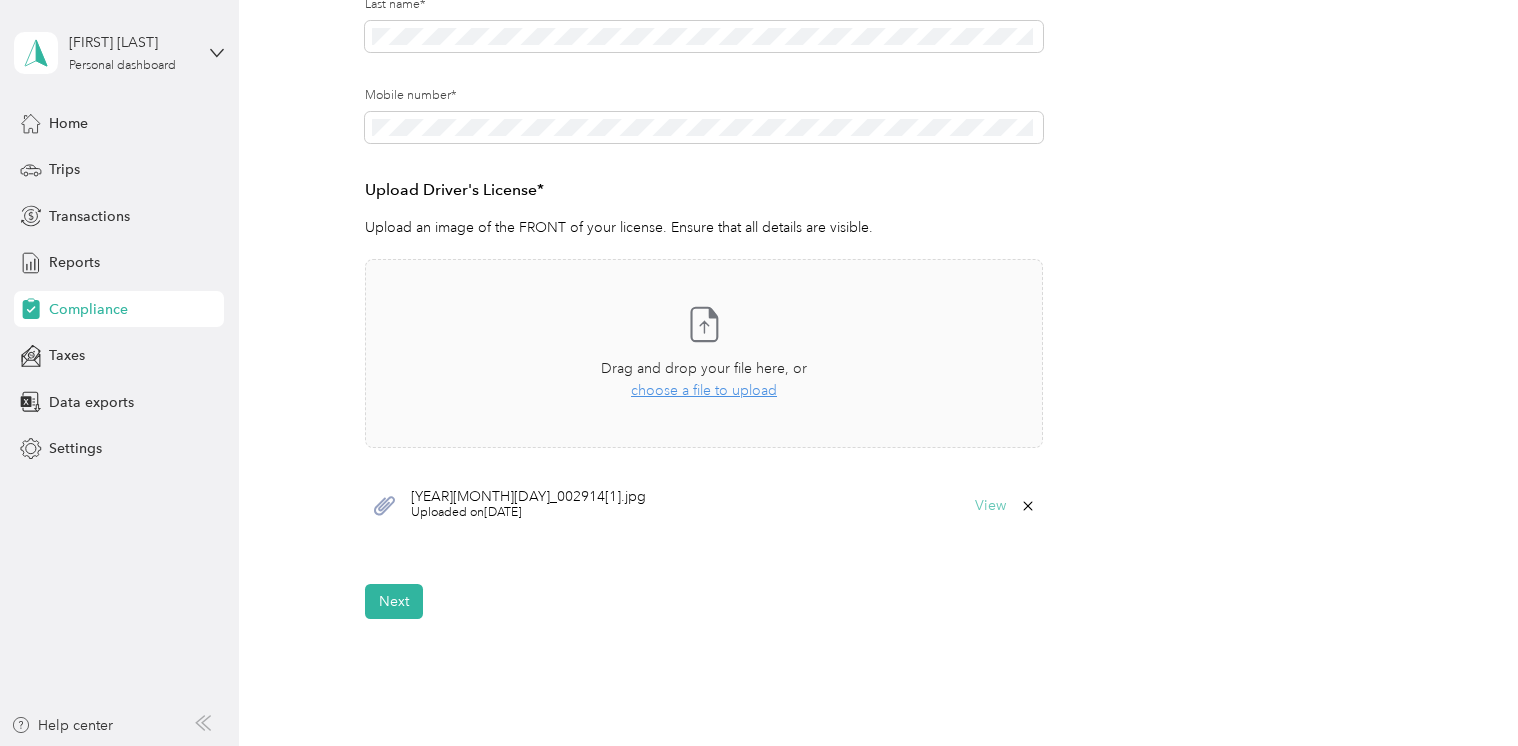 click on "View" at bounding box center [990, 506] 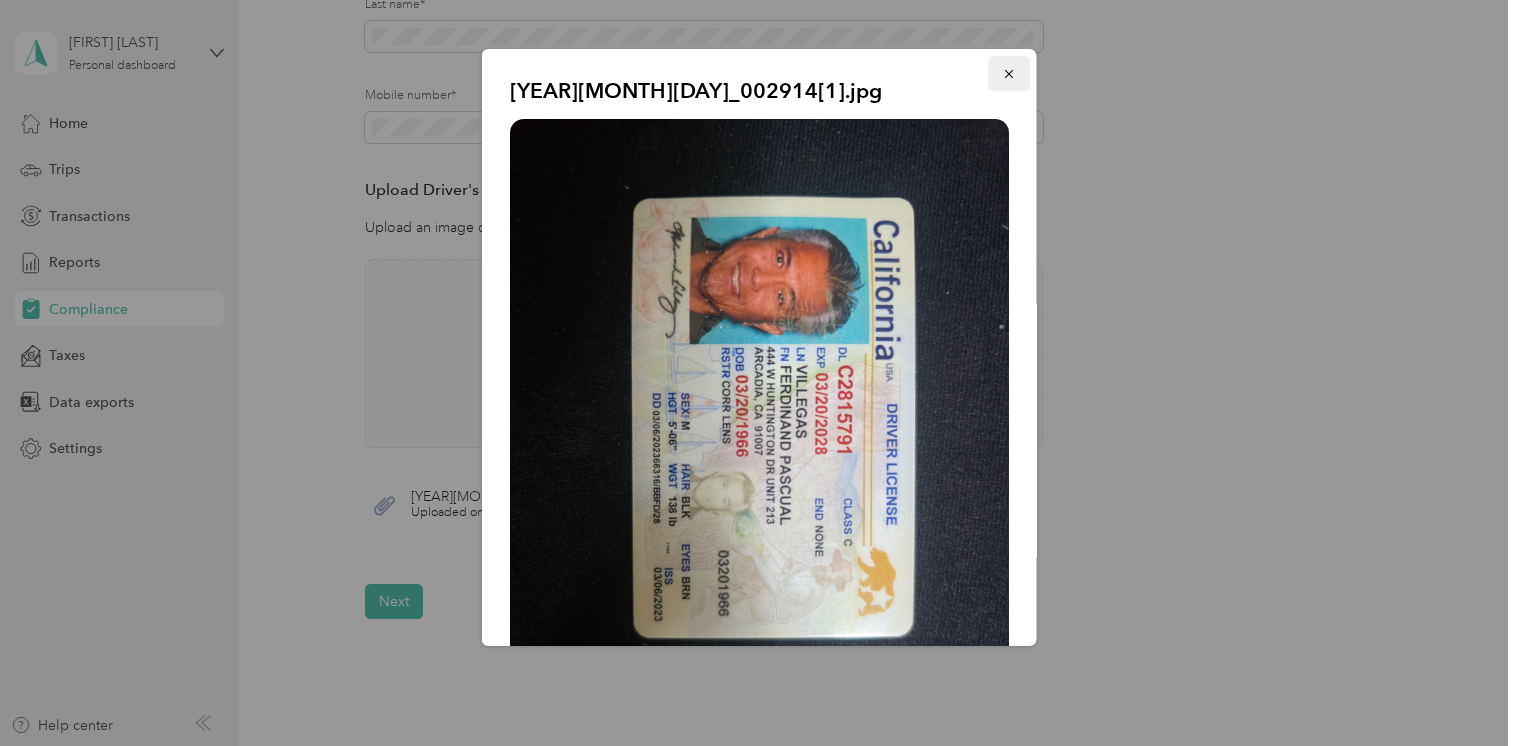click 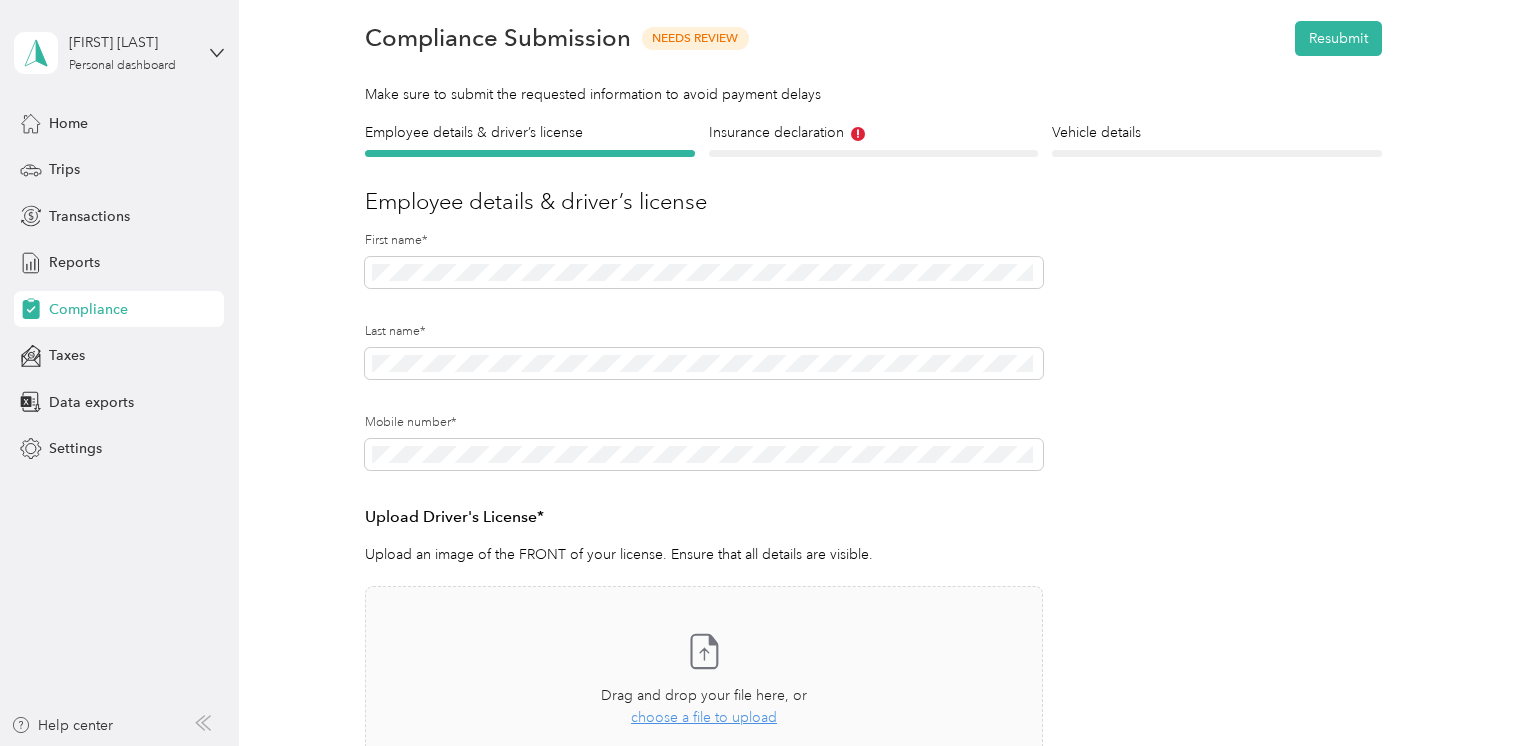 scroll, scrollTop: 0, scrollLeft: 0, axis: both 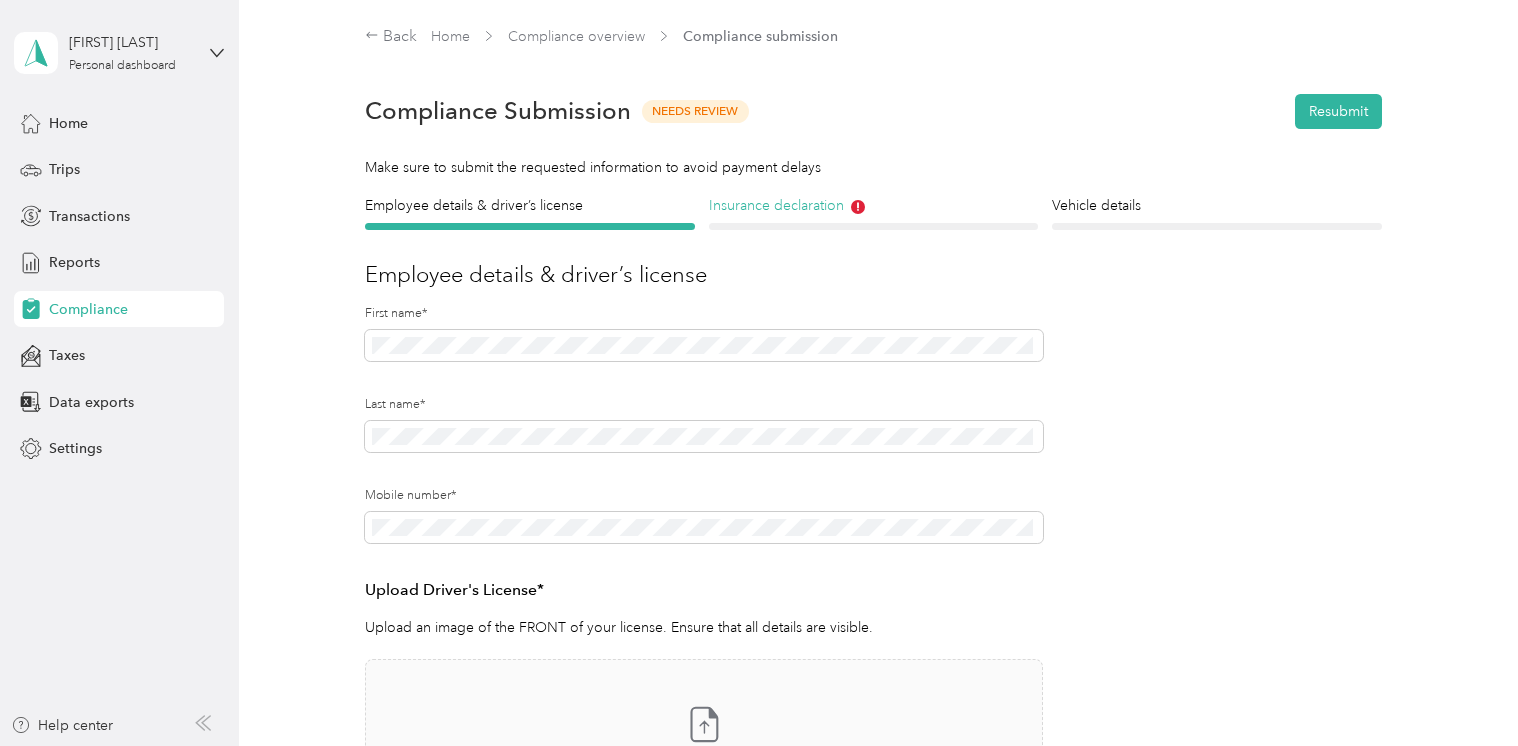 click on "Insurance declaration" at bounding box center (874, 205) 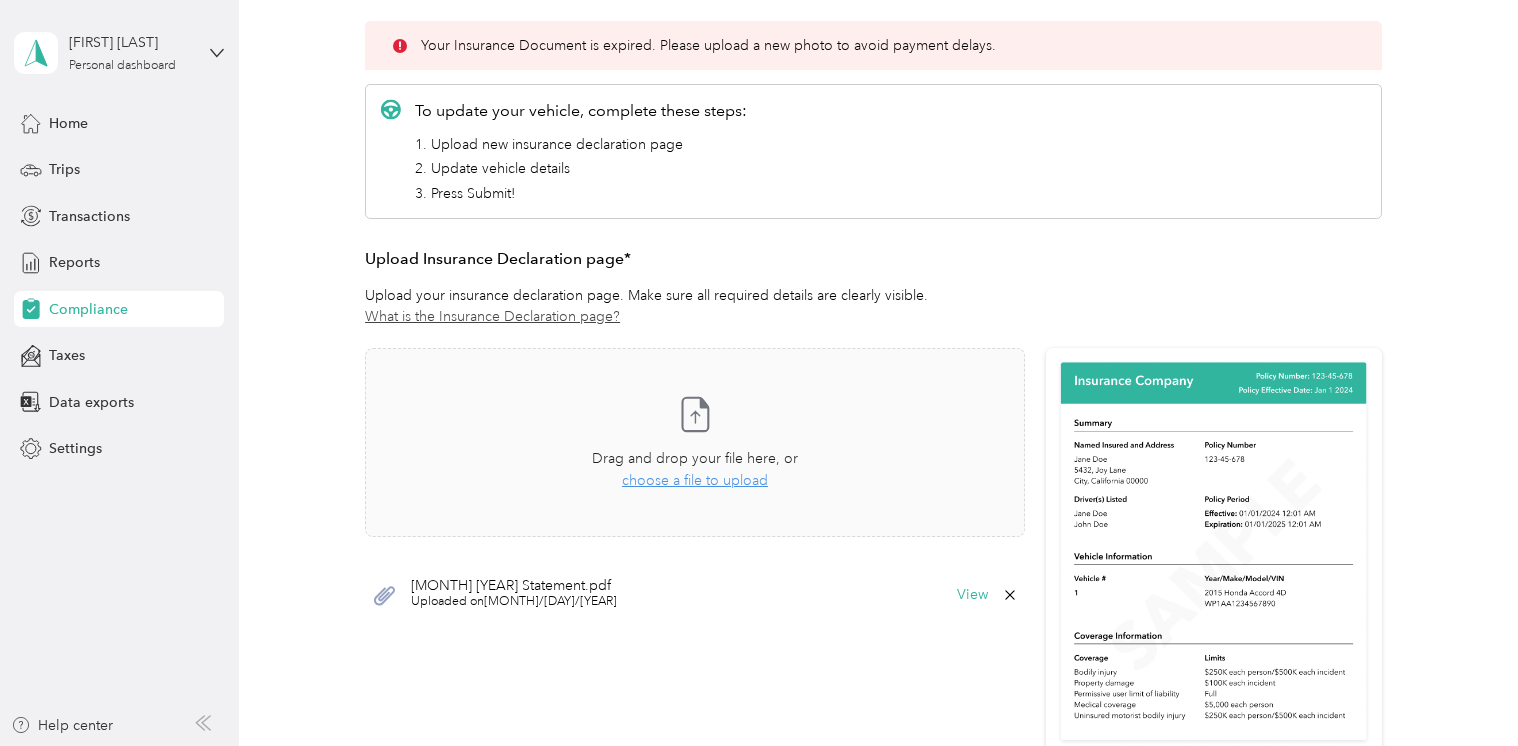scroll, scrollTop: 300, scrollLeft: 0, axis: vertical 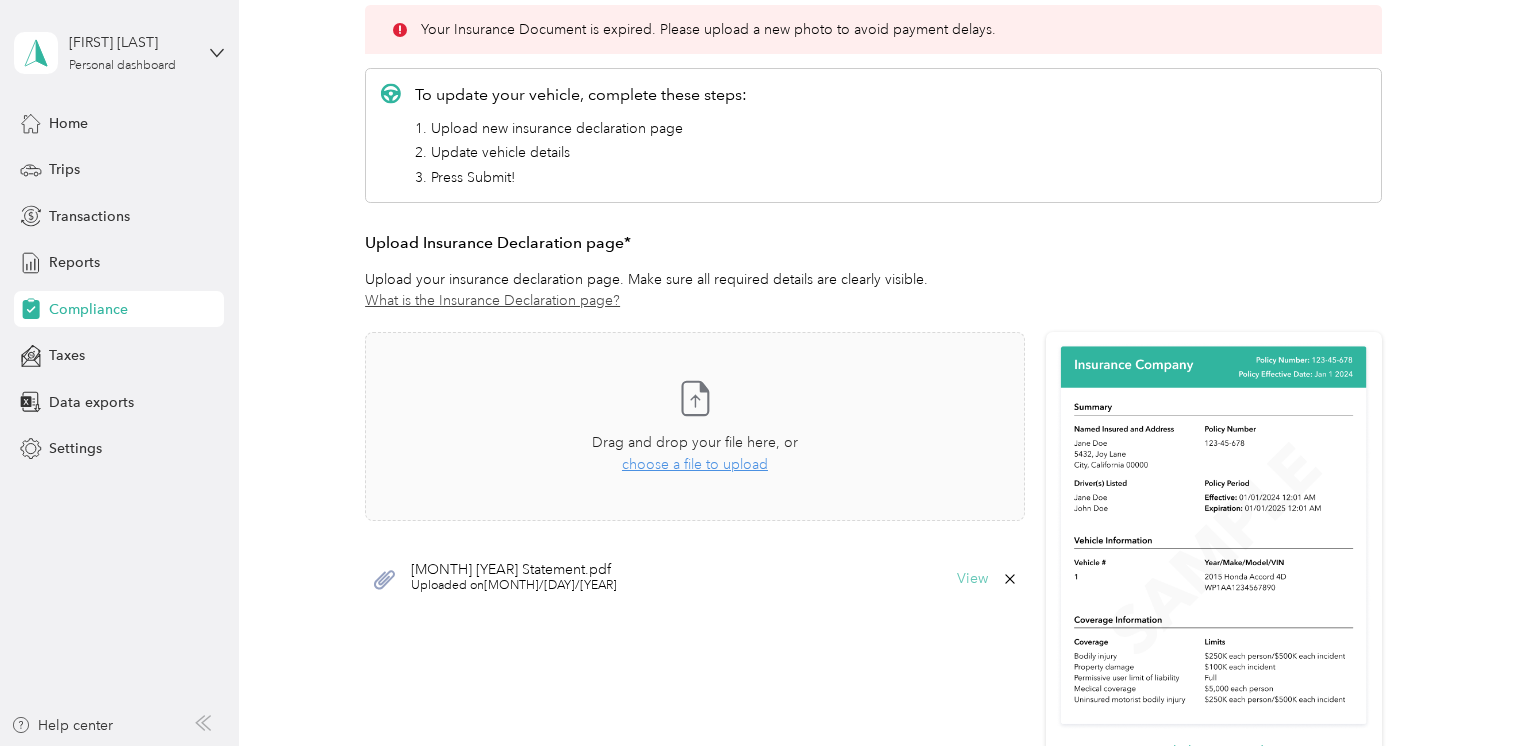 click on "View" at bounding box center [972, 579] 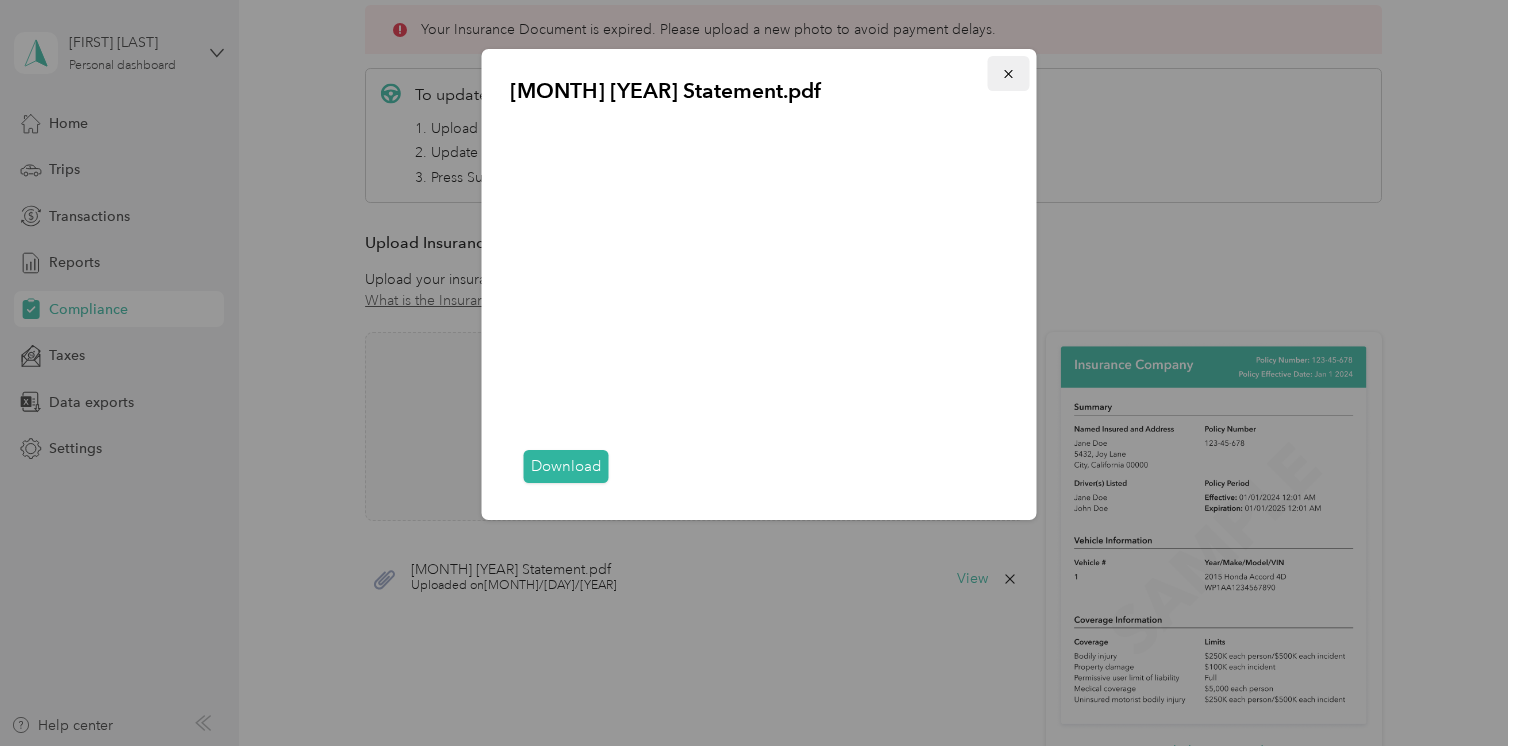 click at bounding box center (1009, 73) 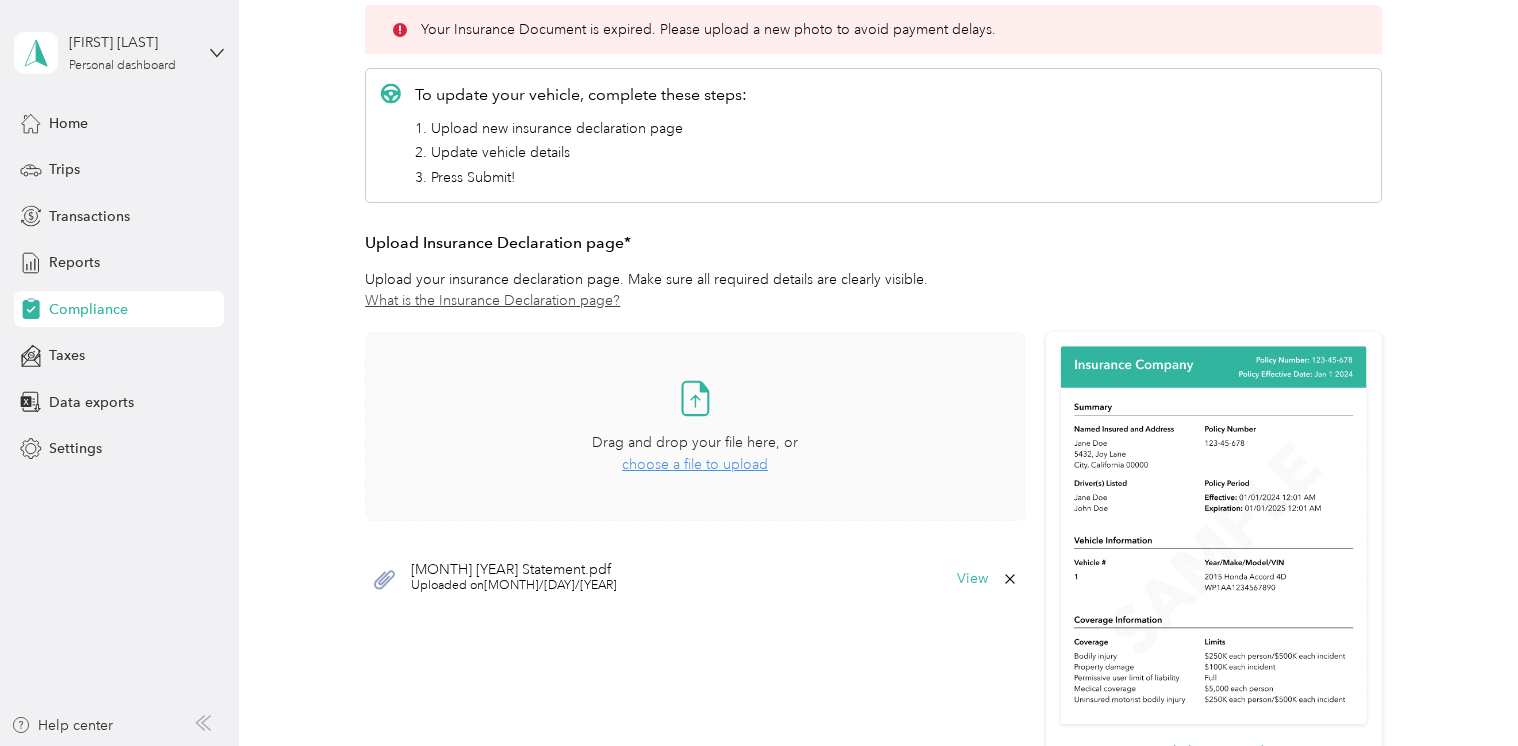 click on "choose a file to upload" at bounding box center (695, 464) 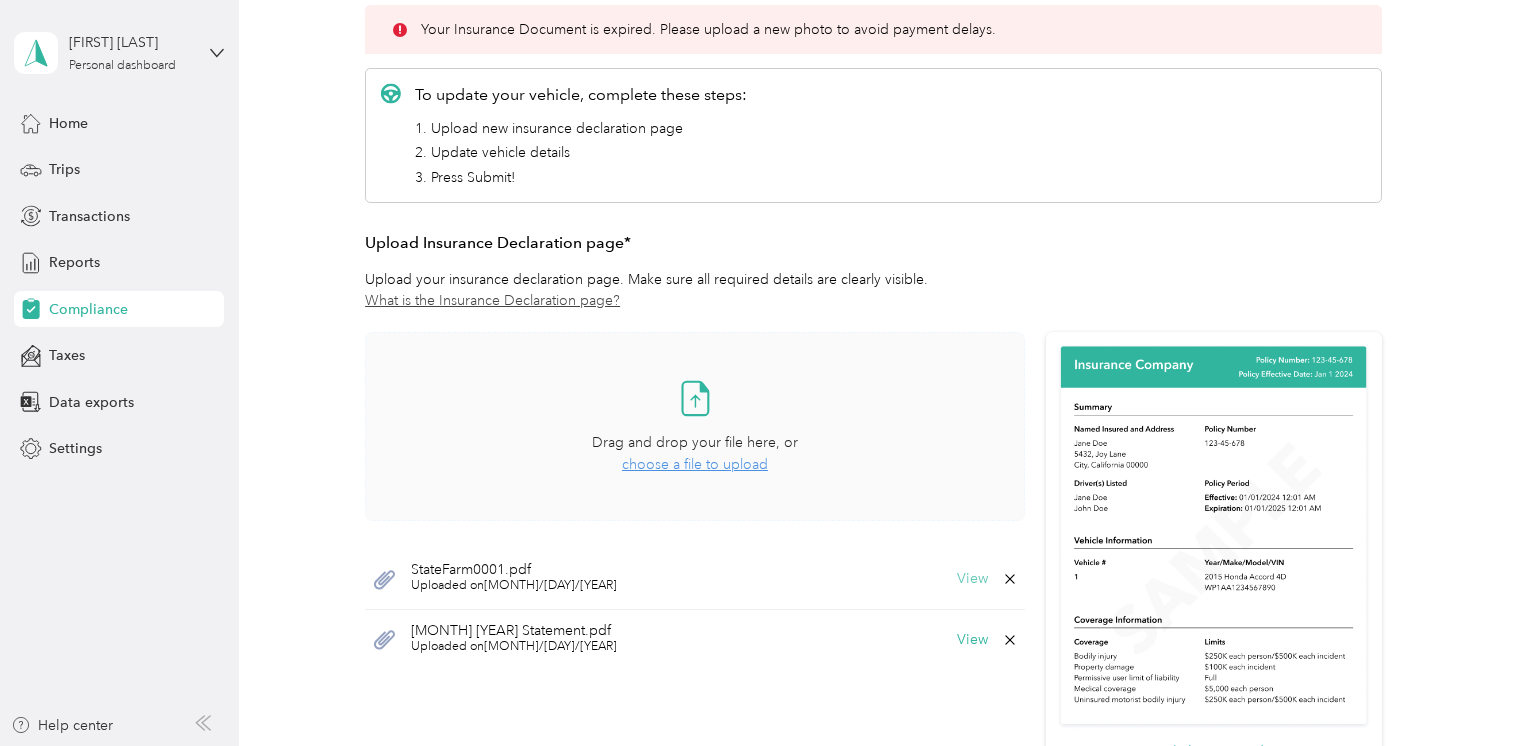 click on "View" at bounding box center [972, 579] 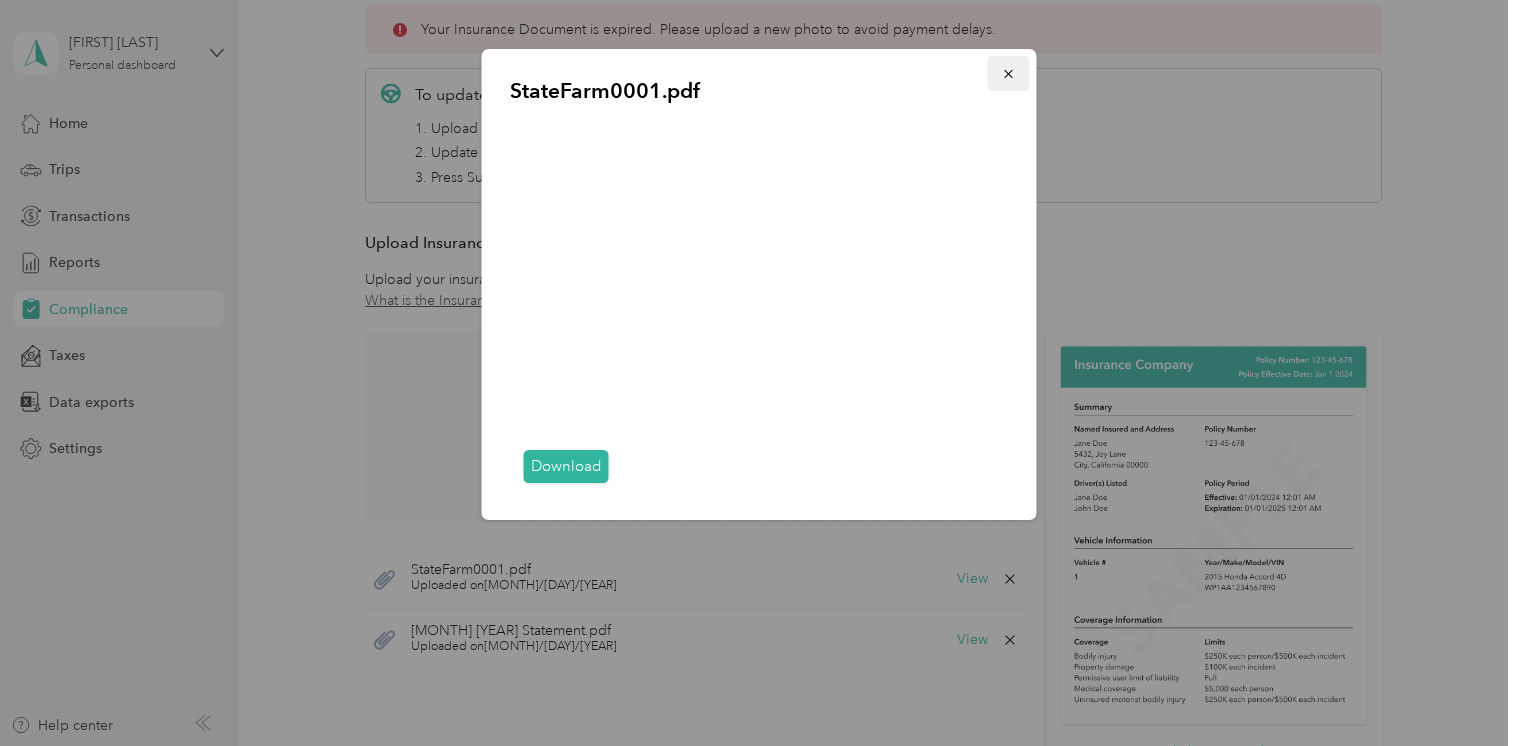 click at bounding box center [1009, 73] 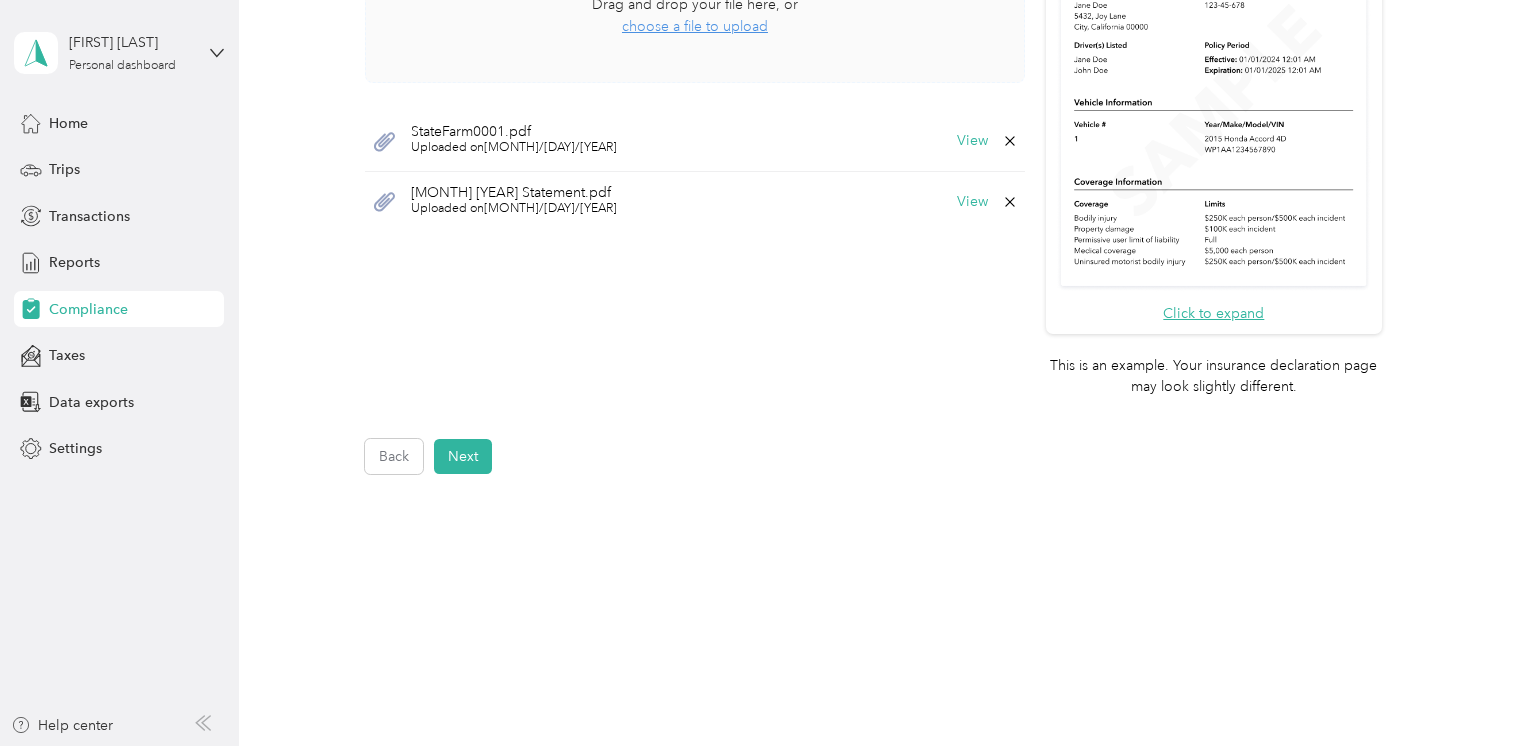 scroll, scrollTop: 756, scrollLeft: 0, axis: vertical 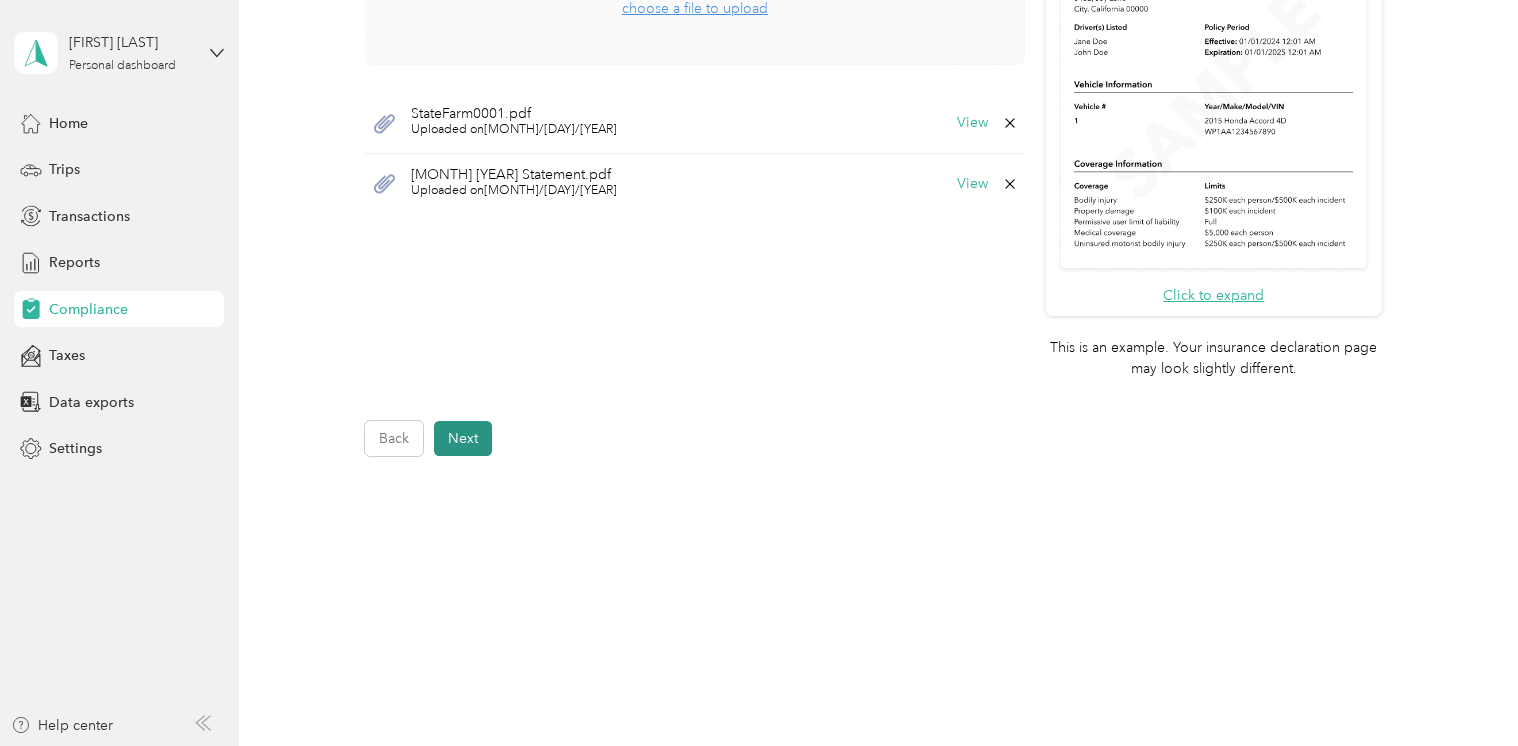 click on "Next" at bounding box center (463, 438) 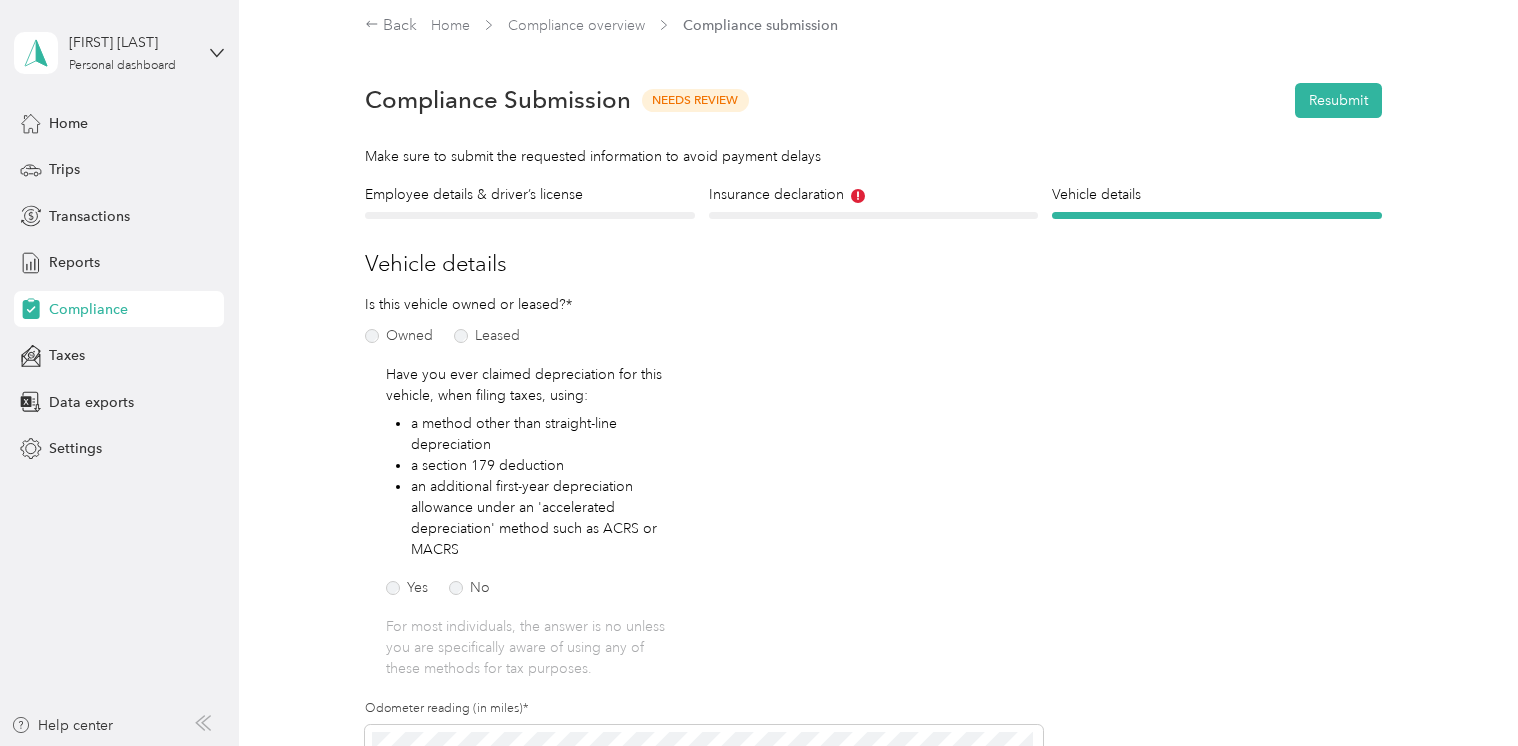 scroll, scrollTop: 0, scrollLeft: 0, axis: both 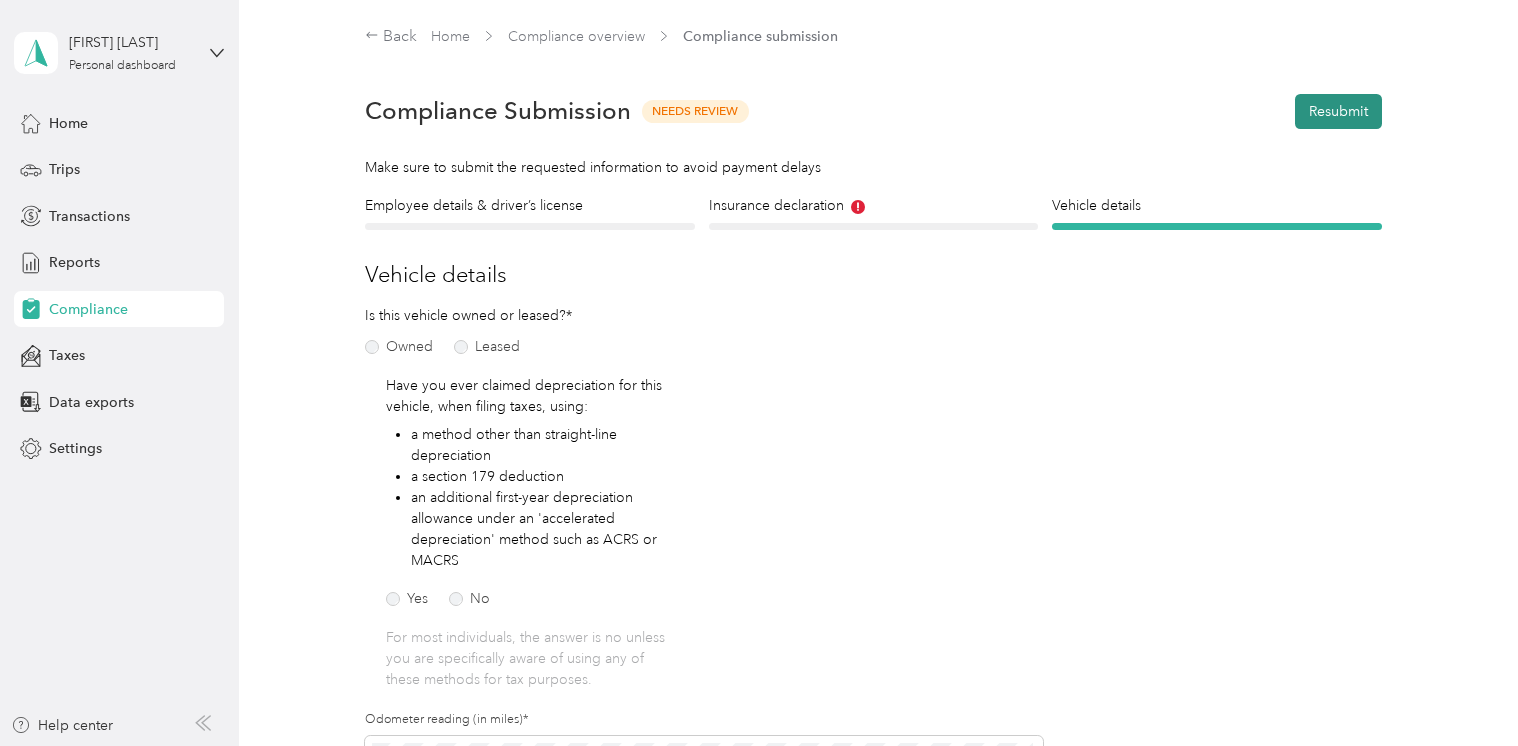 click on "Resubmit" at bounding box center (1338, 111) 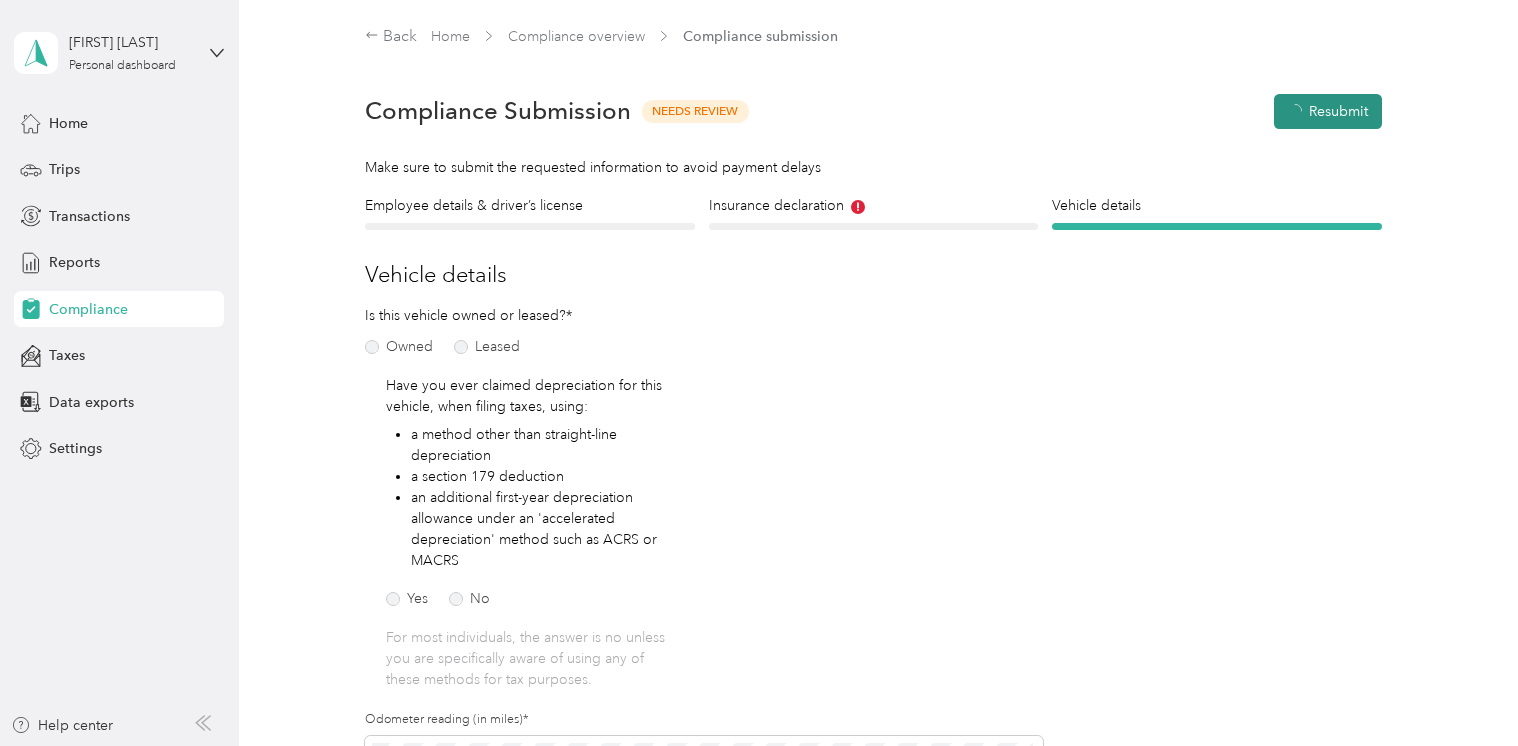 scroll, scrollTop: 24, scrollLeft: 0, axis: vertical 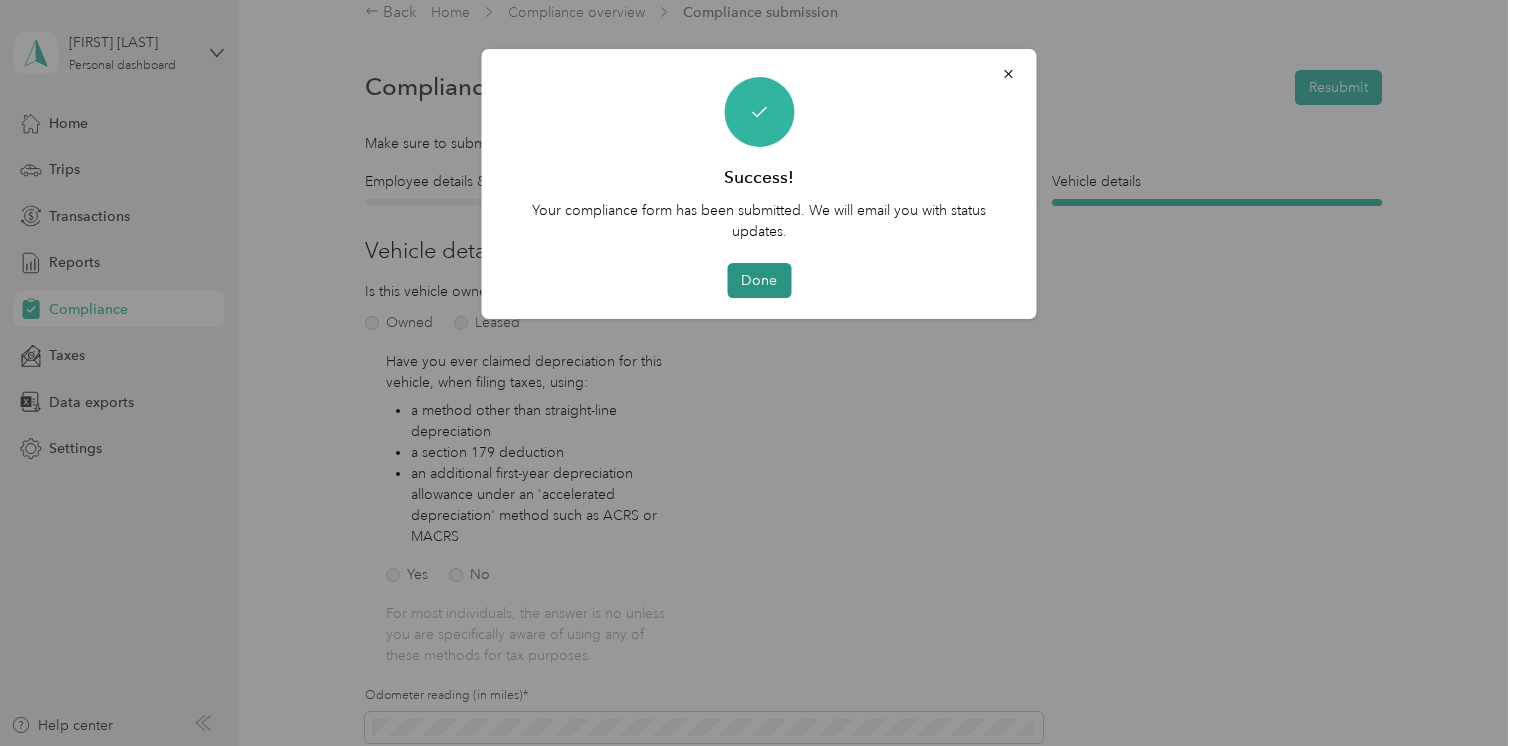 click on "Done" at bounding box center [759, 280] 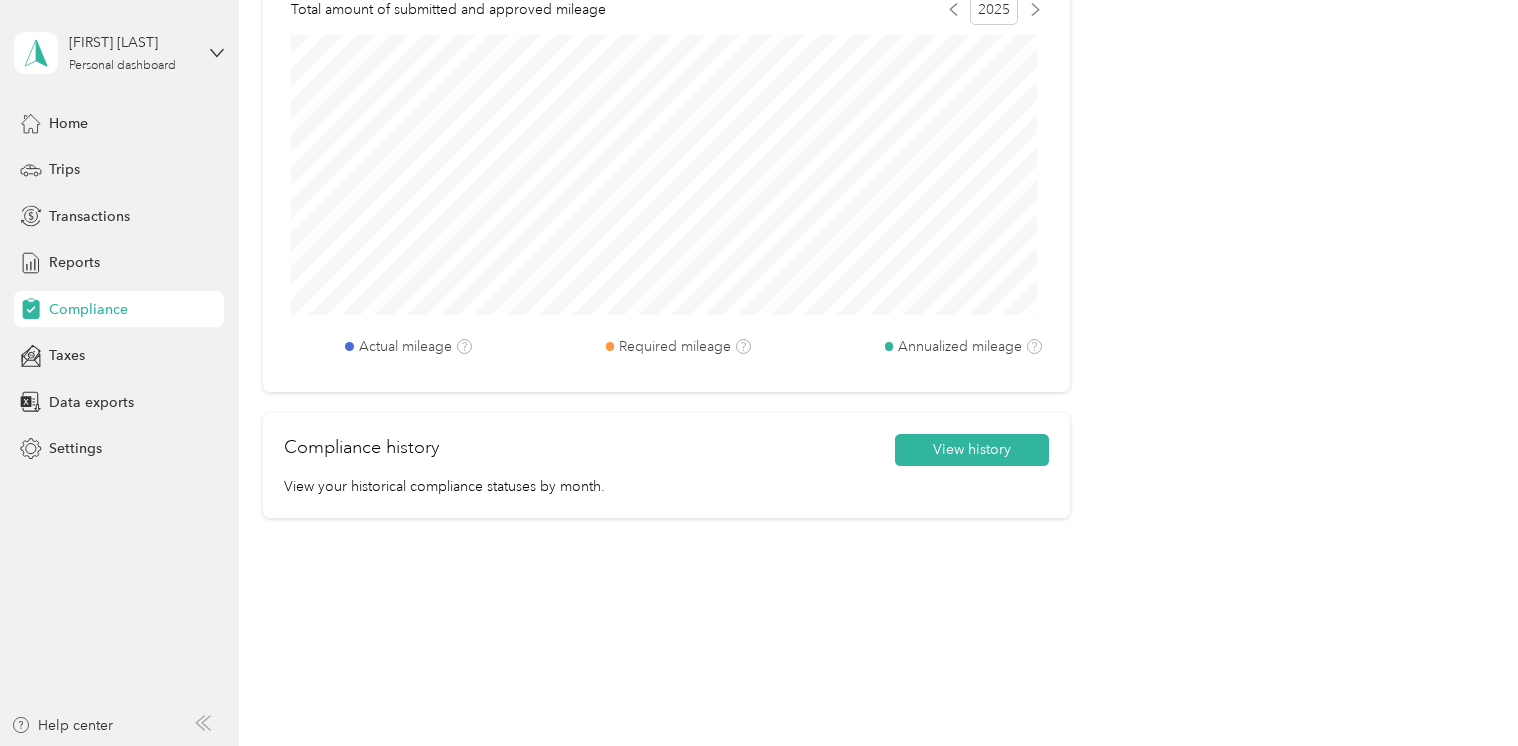 scroll, scrollTop: 990, scrollLeft: 0, axis: vertical 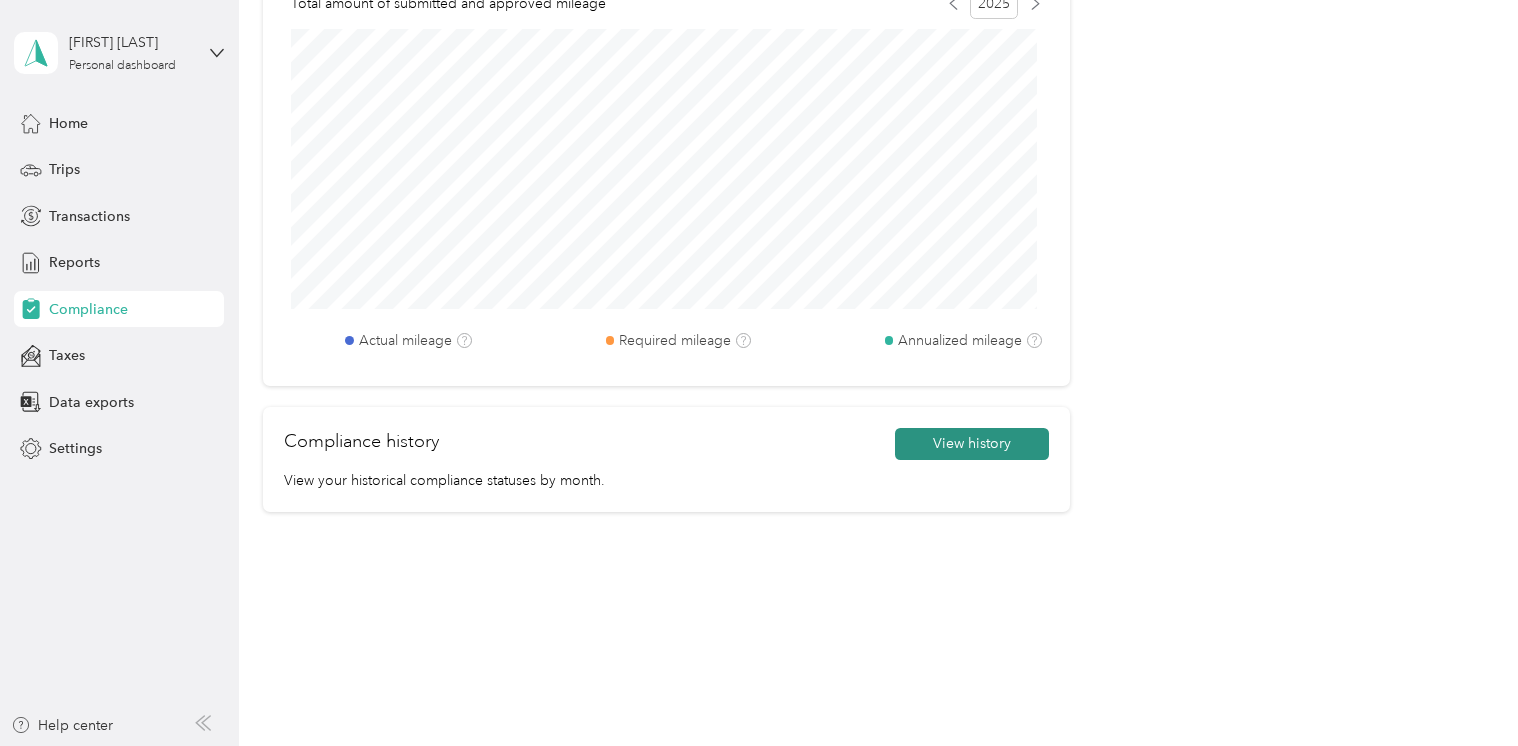 click on "View history" at bounding box center [972, 444] 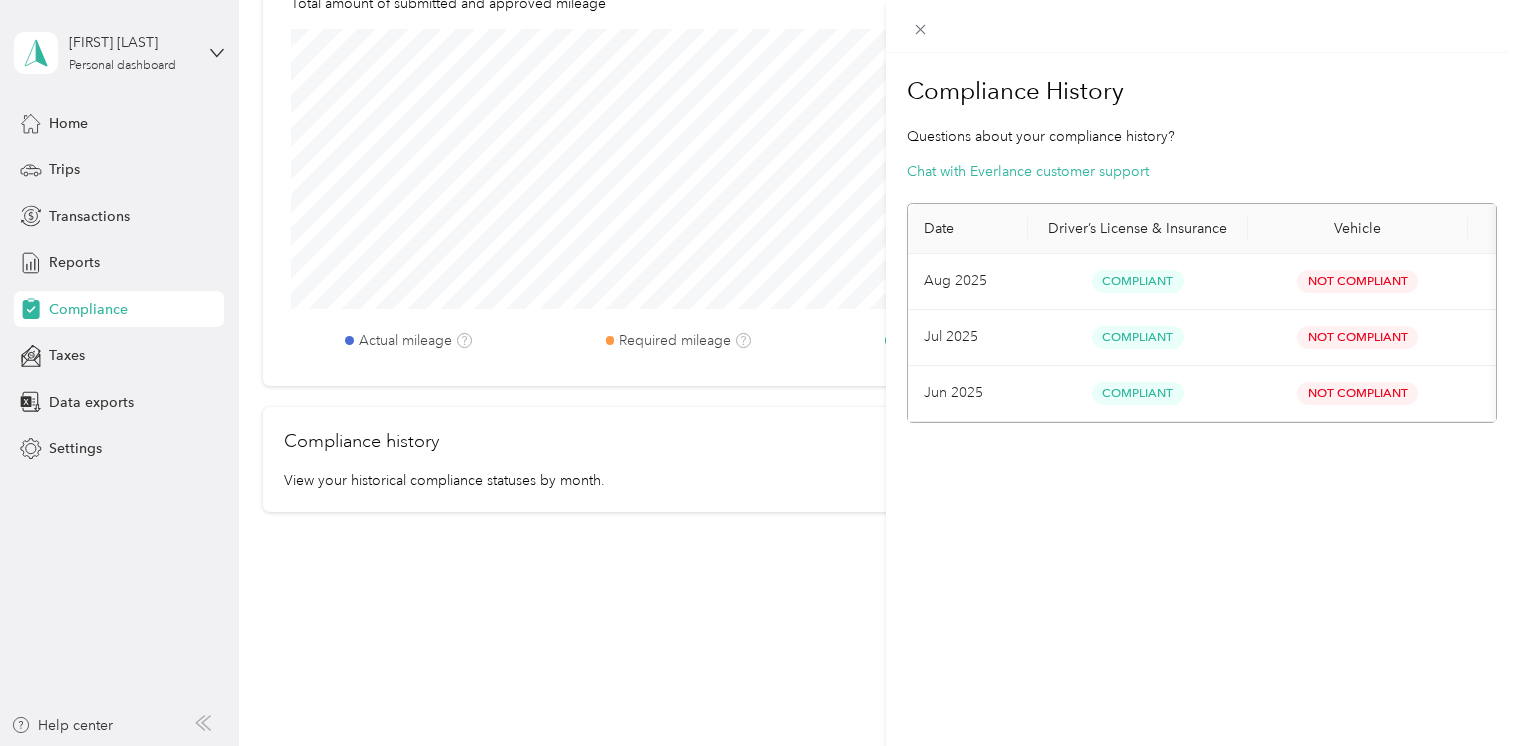 click on "Compliance History Questions about your compliance history? Chat with Everlance customer support Date Driver’s License & Insurance Vehicle Mileage         [MONTH] [YEAR] Compliant Not Compliant Below Requirement [MONTH] [YEAR] Compliant Not Compliant Below Requirement [MONTH] [YEAR] Compliant Not Compliant Below Requirement" at bounding box center (759, 373) 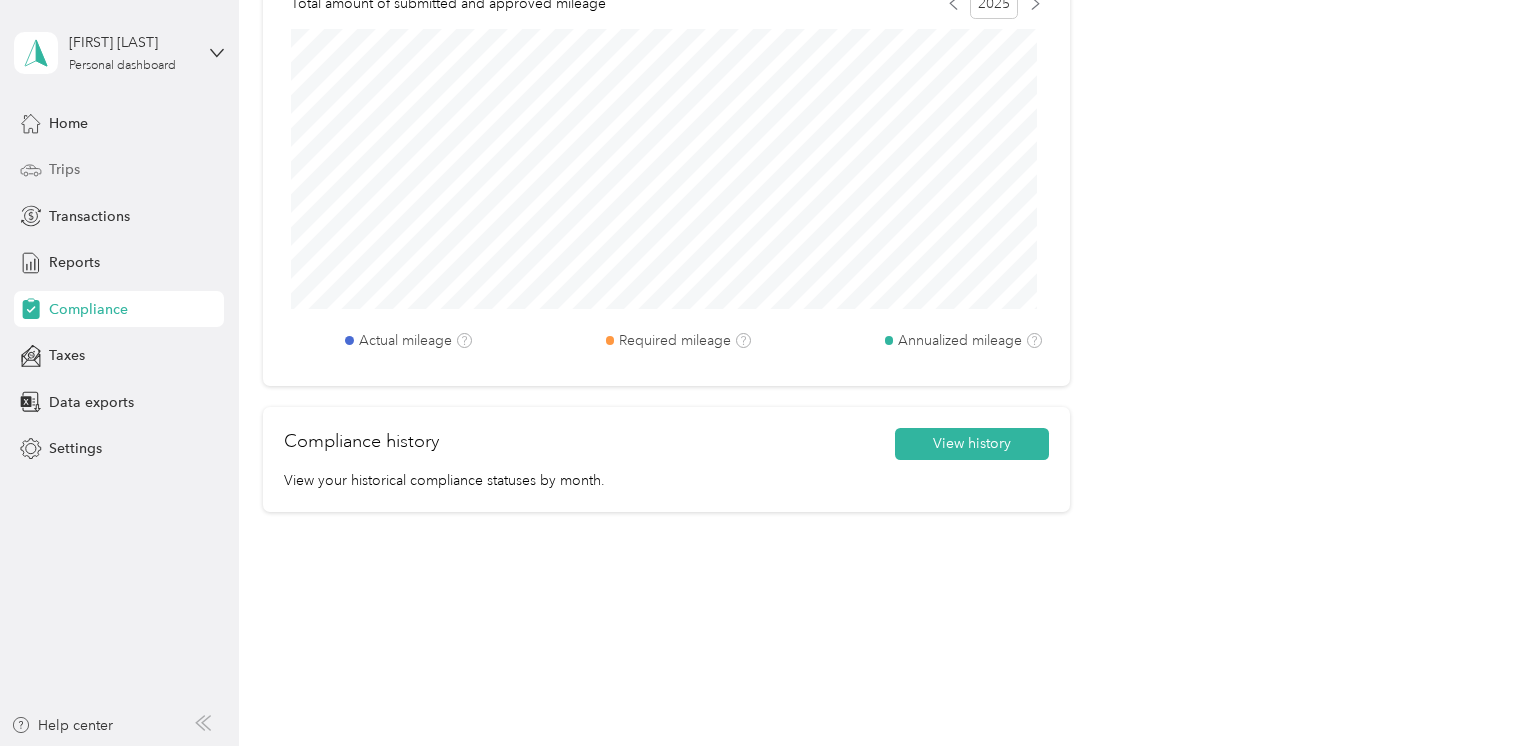 click on "Trips" at bounding box center (64, 169) 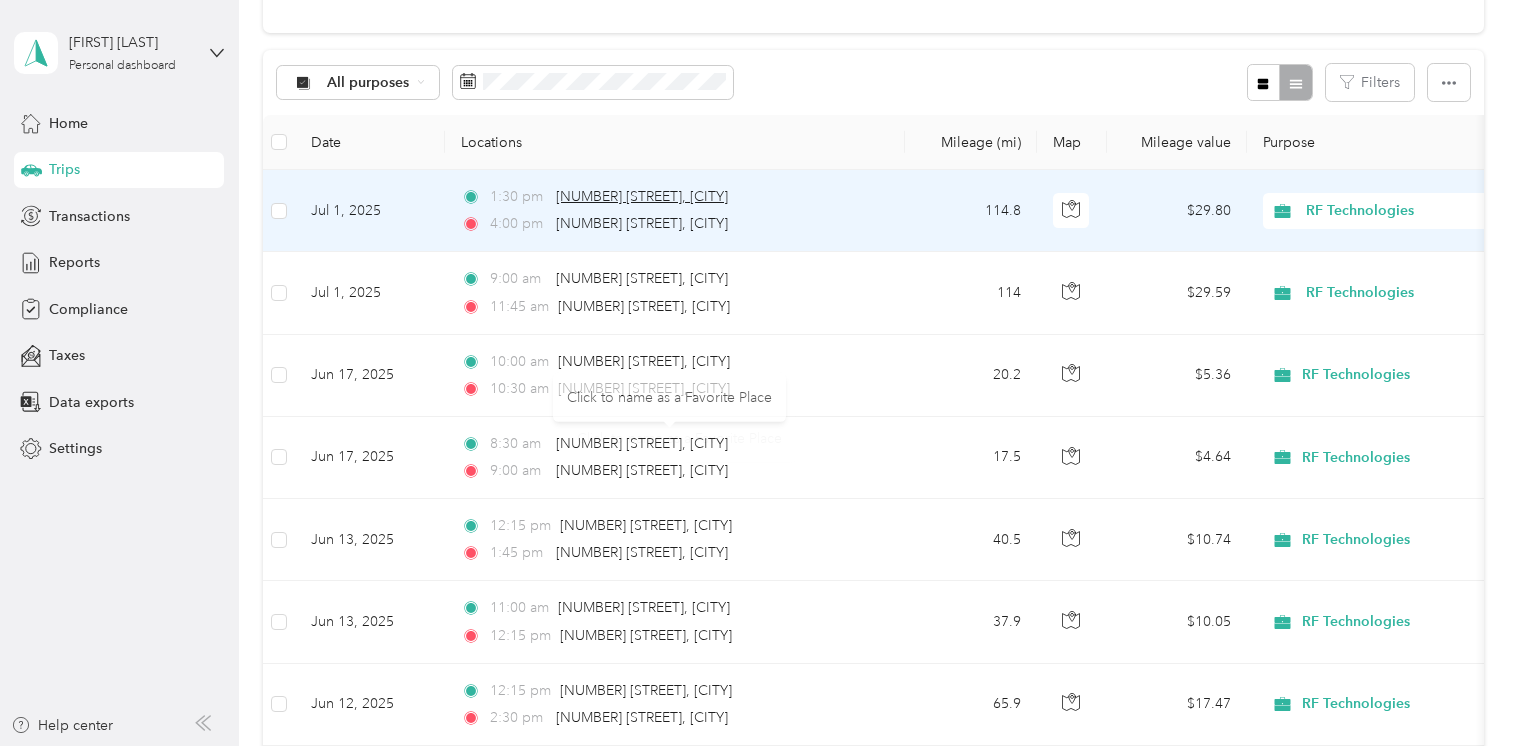 scroll, scrollTop: 0, scrollLeft: 0, axis: both 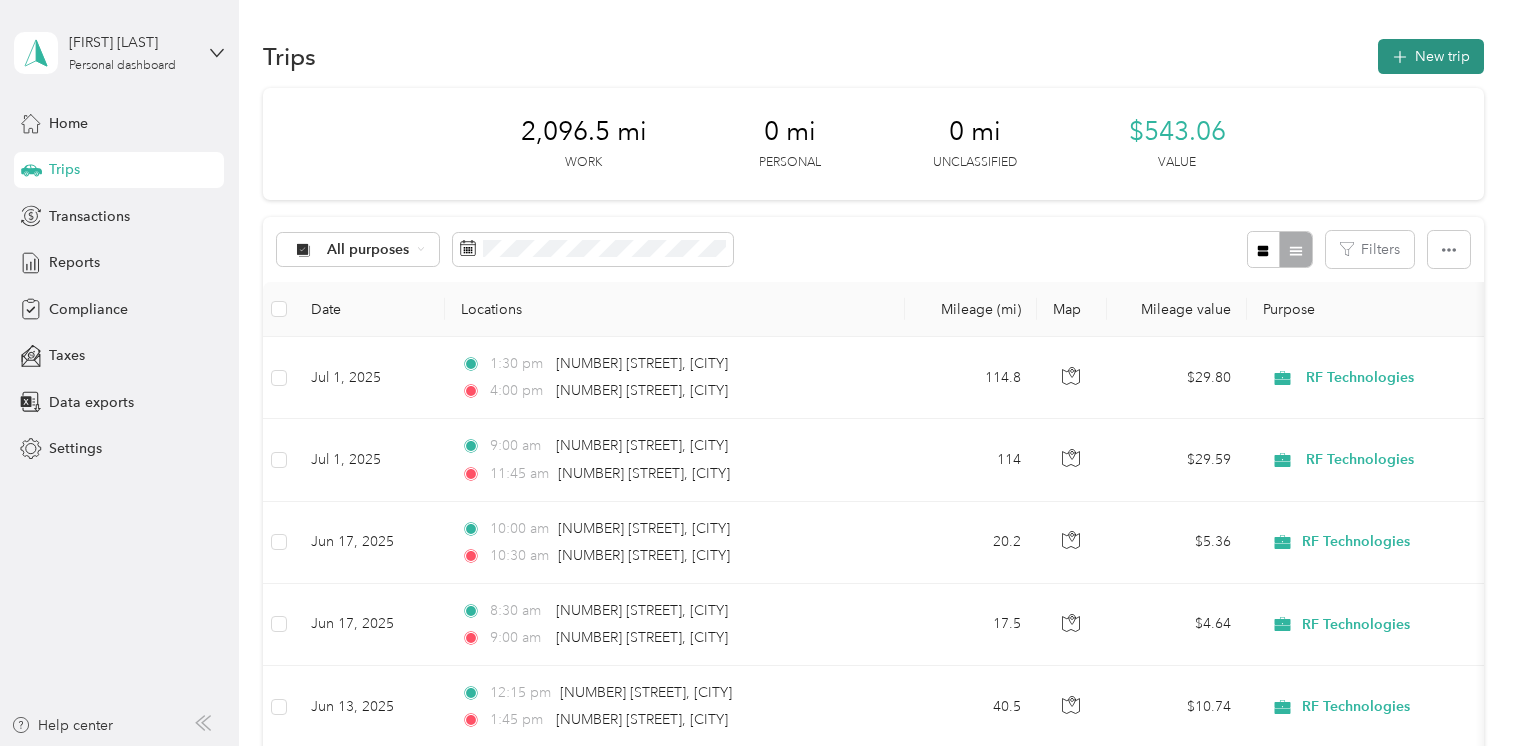 click on "New trip" at bounding box center [1431, 56] 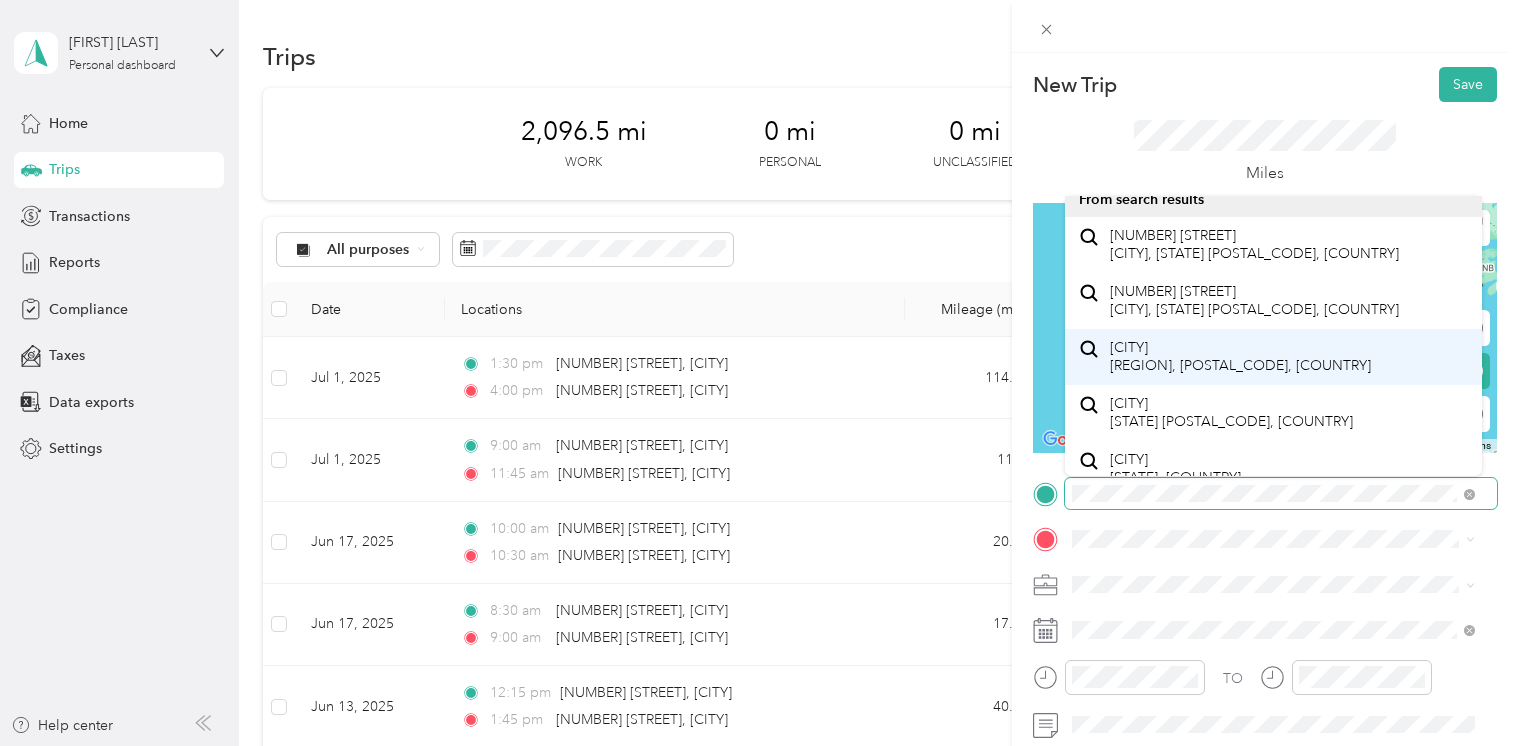 scroll, scrollTop: 0, scrollLeft: 0, axis: both 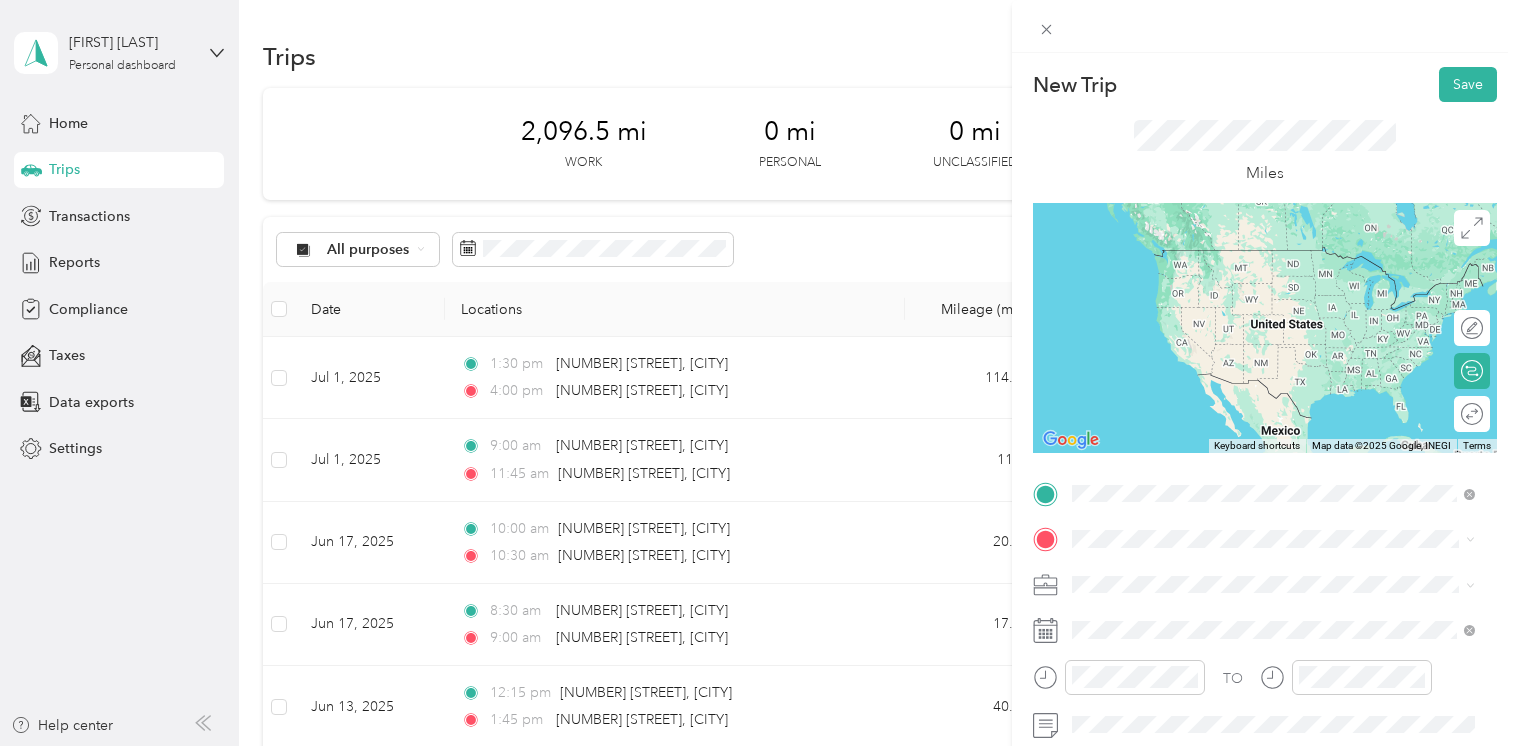 click on "[NUMBER] [STREET]
[CITY], [STATE] [POSTAL_CODE], [COUNTRY]" at bounding box center [1254, 258] 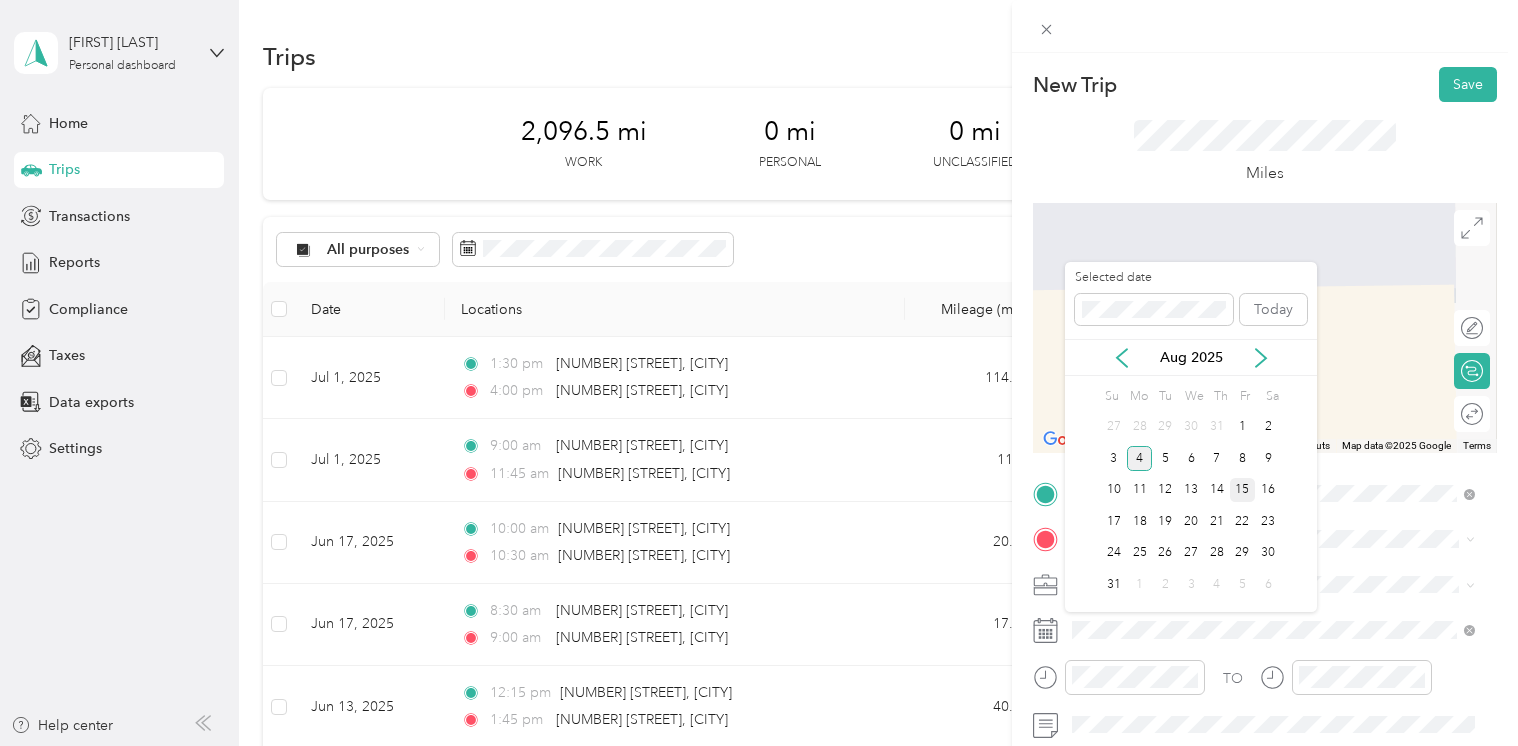 click on "15" at bounding box center [1243, 490] 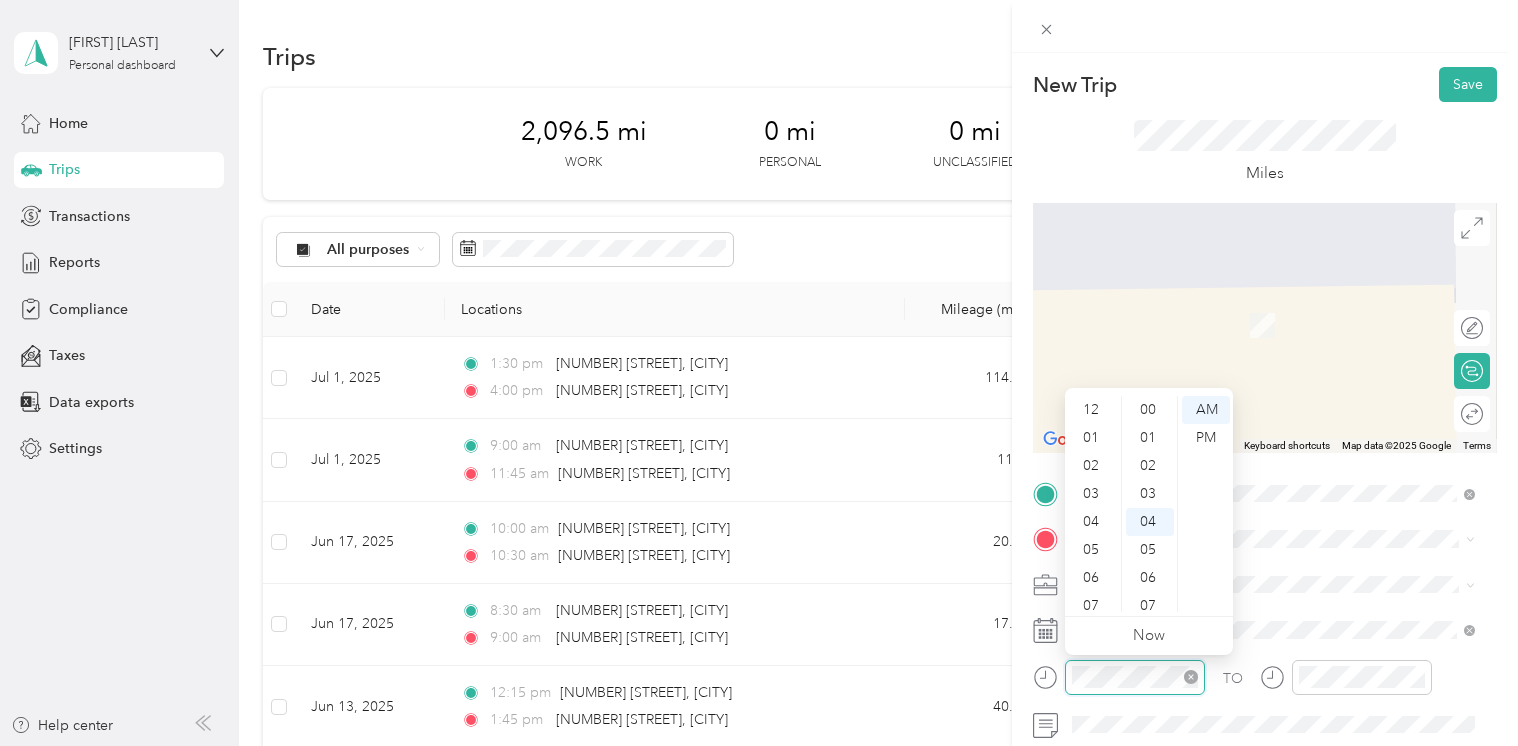 scroll, scrollTop: 120, scrollLeft: 0, axis: vertical 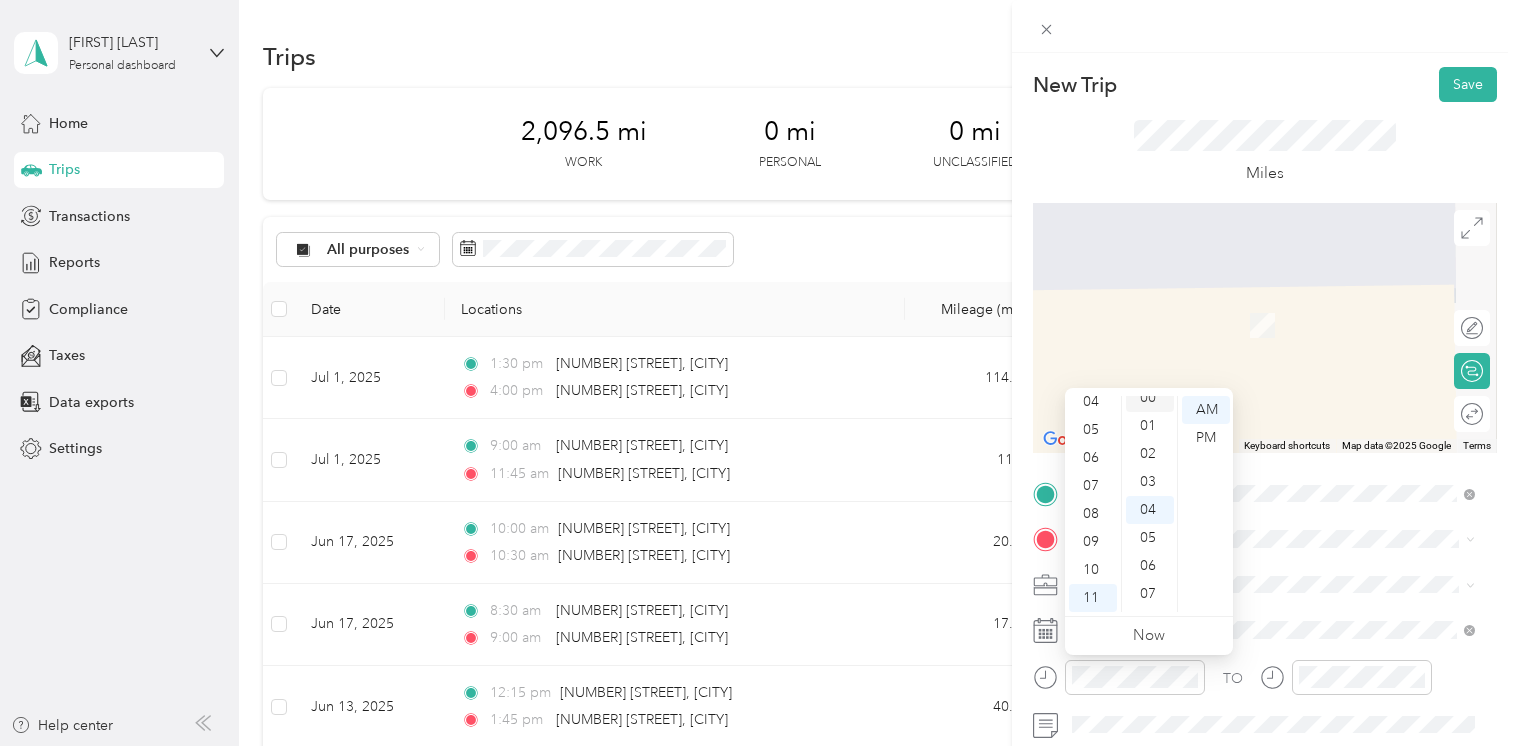 click on "00" at bounding box center (1150, 398) 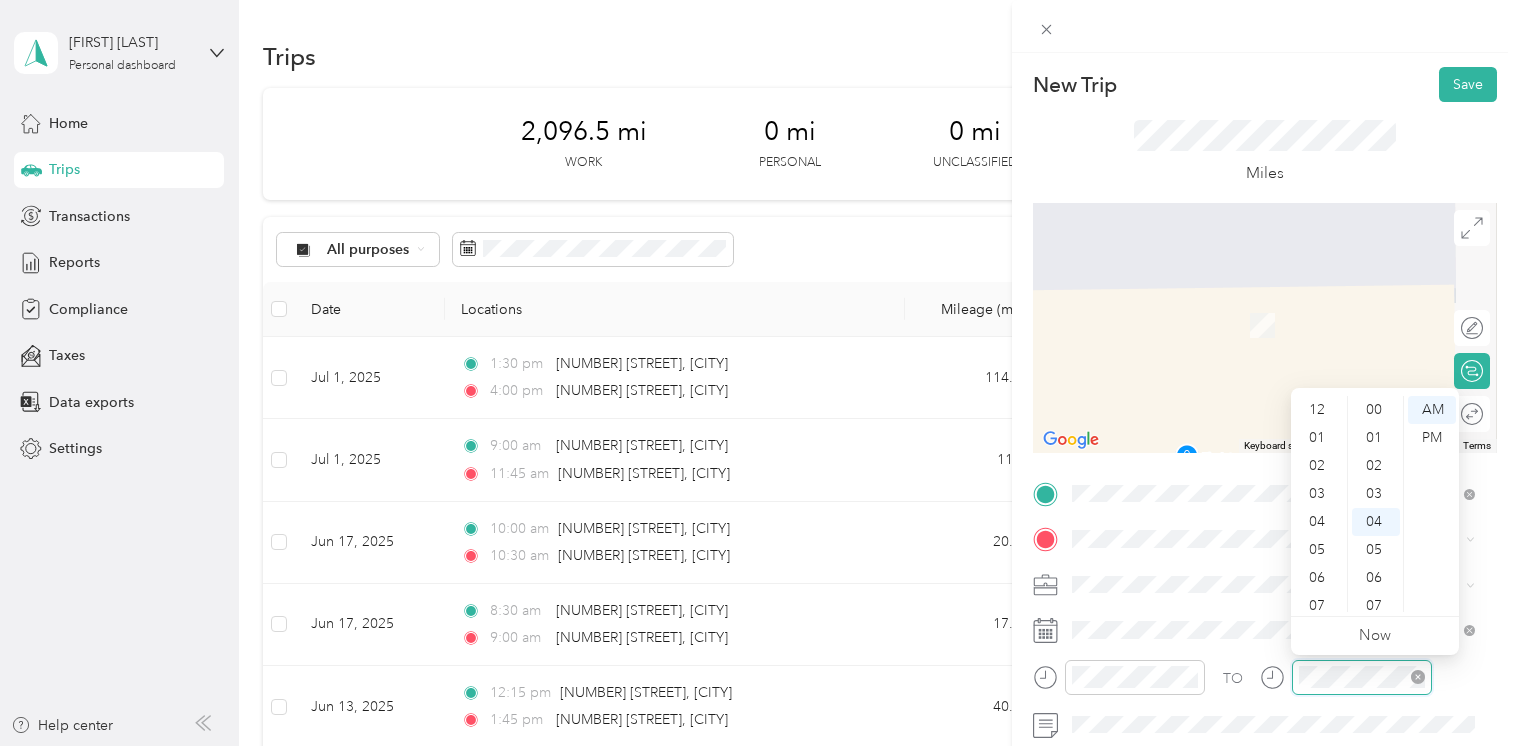 scroll, scrollTop: 112, scrollLeft: 0, axis: vertical 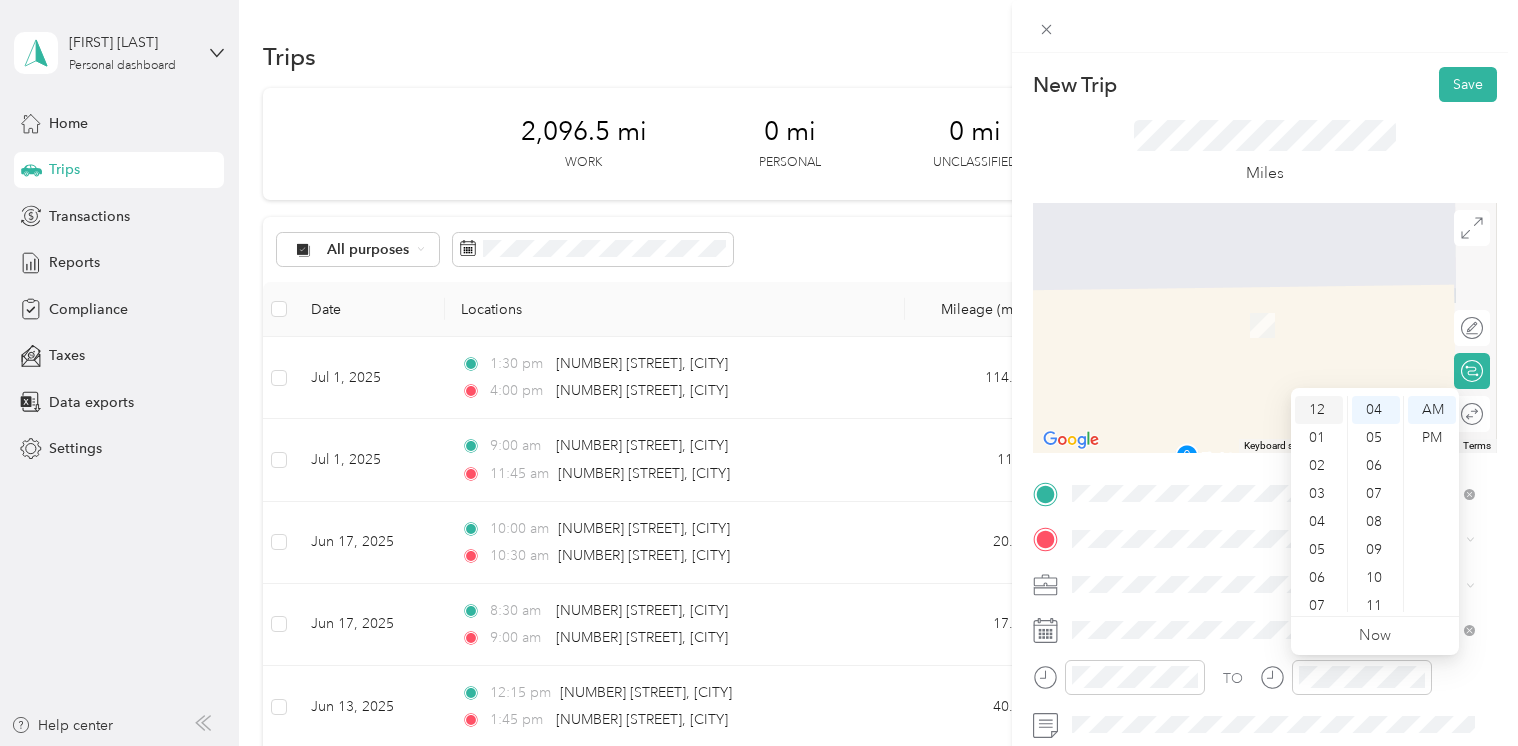 click on "12" at bounding box center (1319, 410) 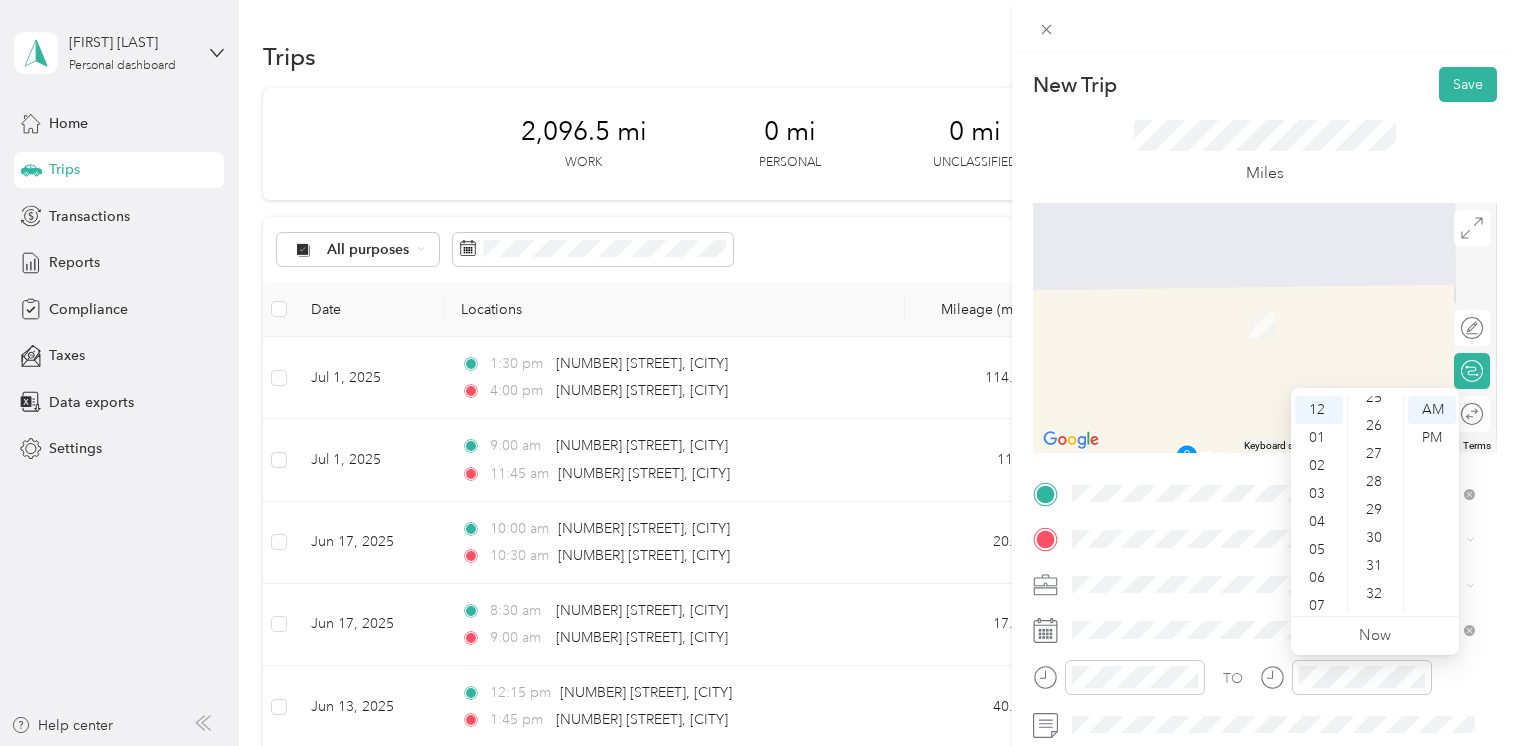 scroll, scrollTop: 812, scrollLeft: 0, axis: vertical 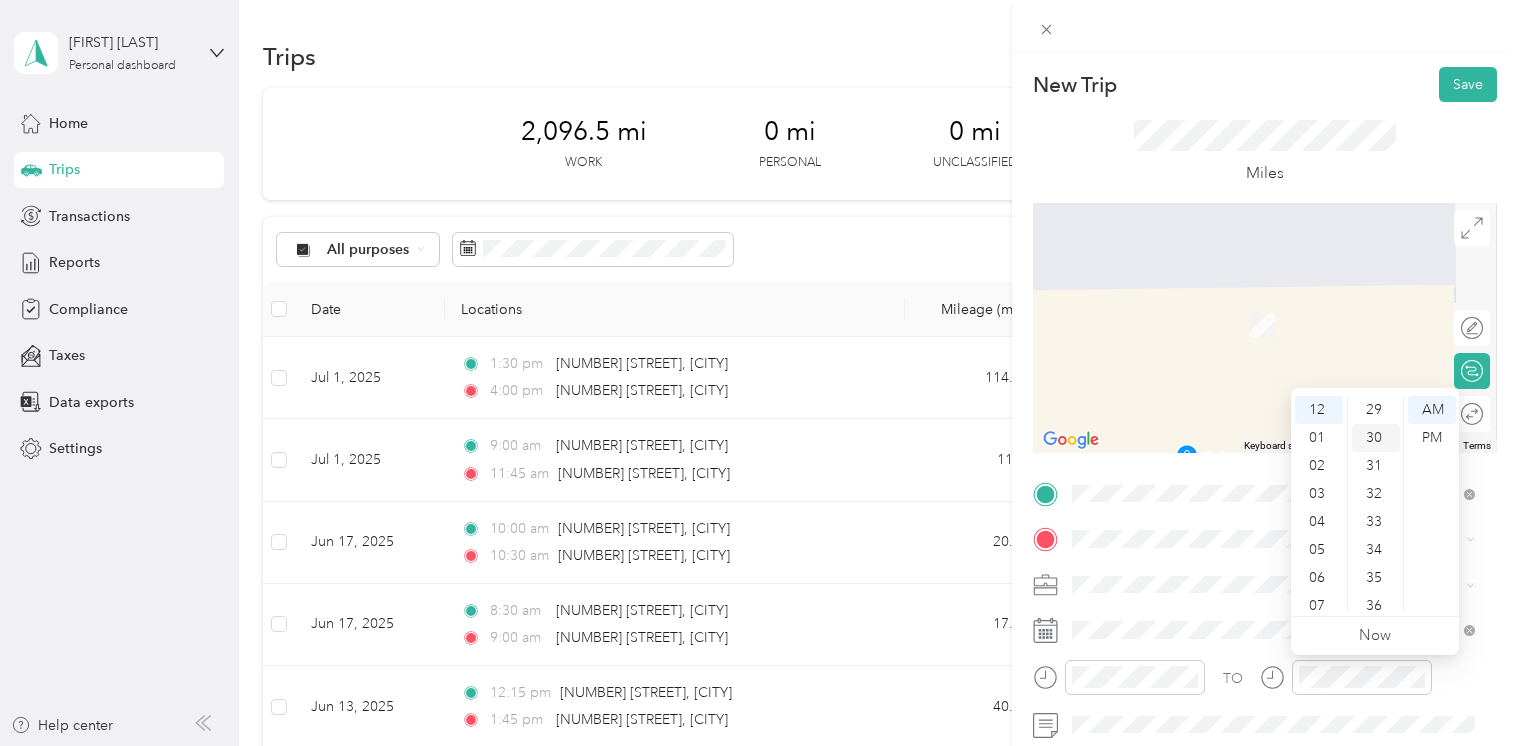 click on "30" at bounding box center (1376, 438) 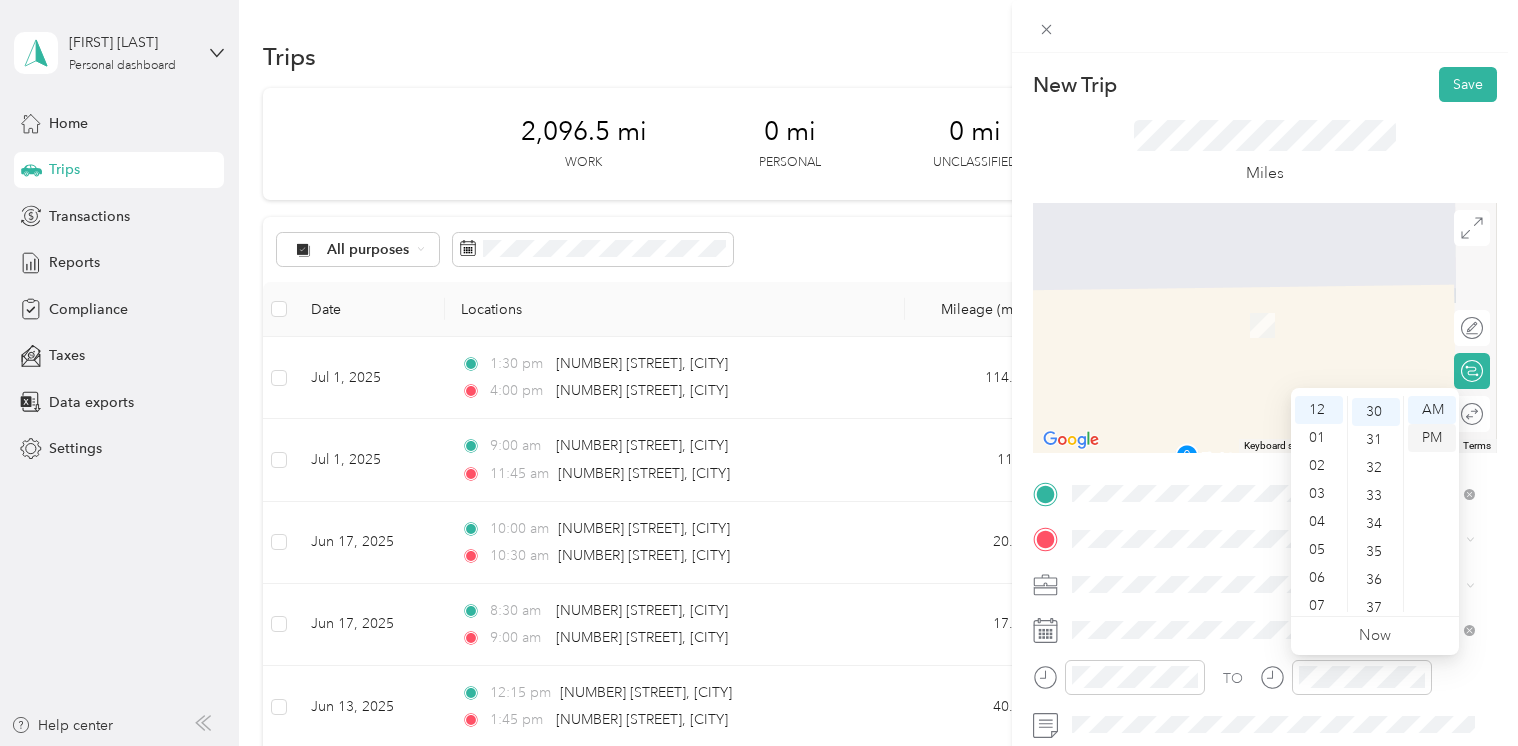 scroll, scrollTop: 840, scrollLeft: 0, axis: vertical 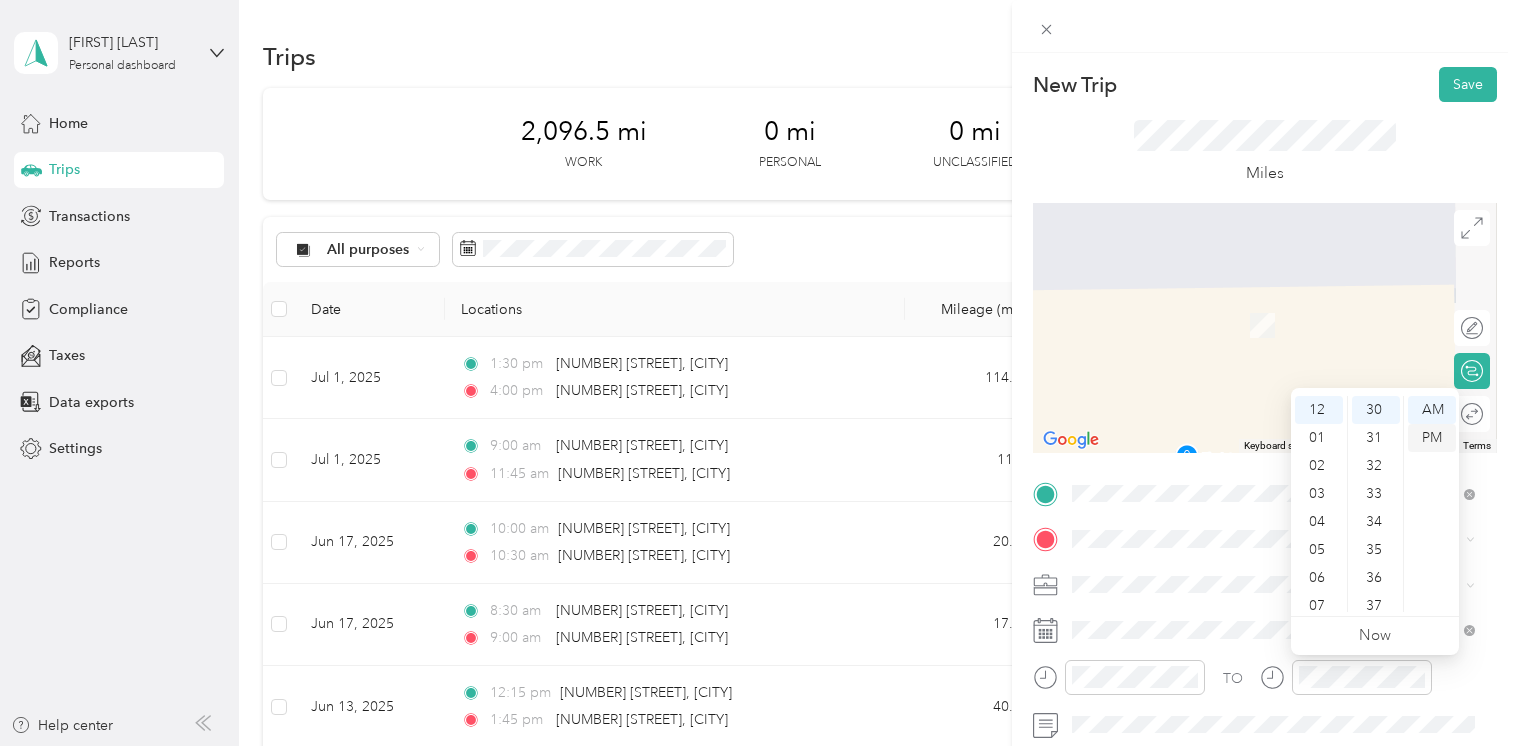 click on "PM" at bounding box center [1432, 438] 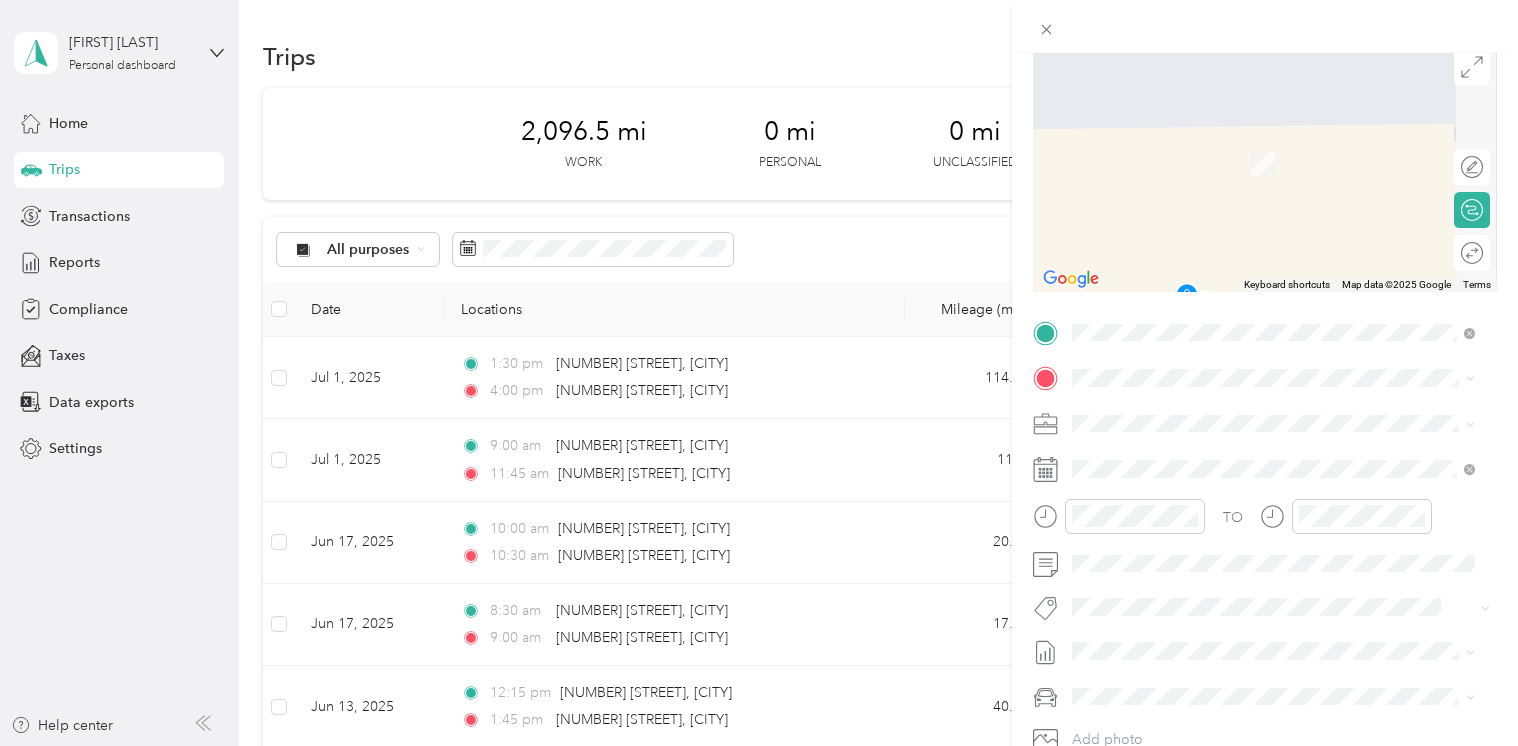 scroll, scrollTop: 158, scrollLeft: 0, axis: vertical 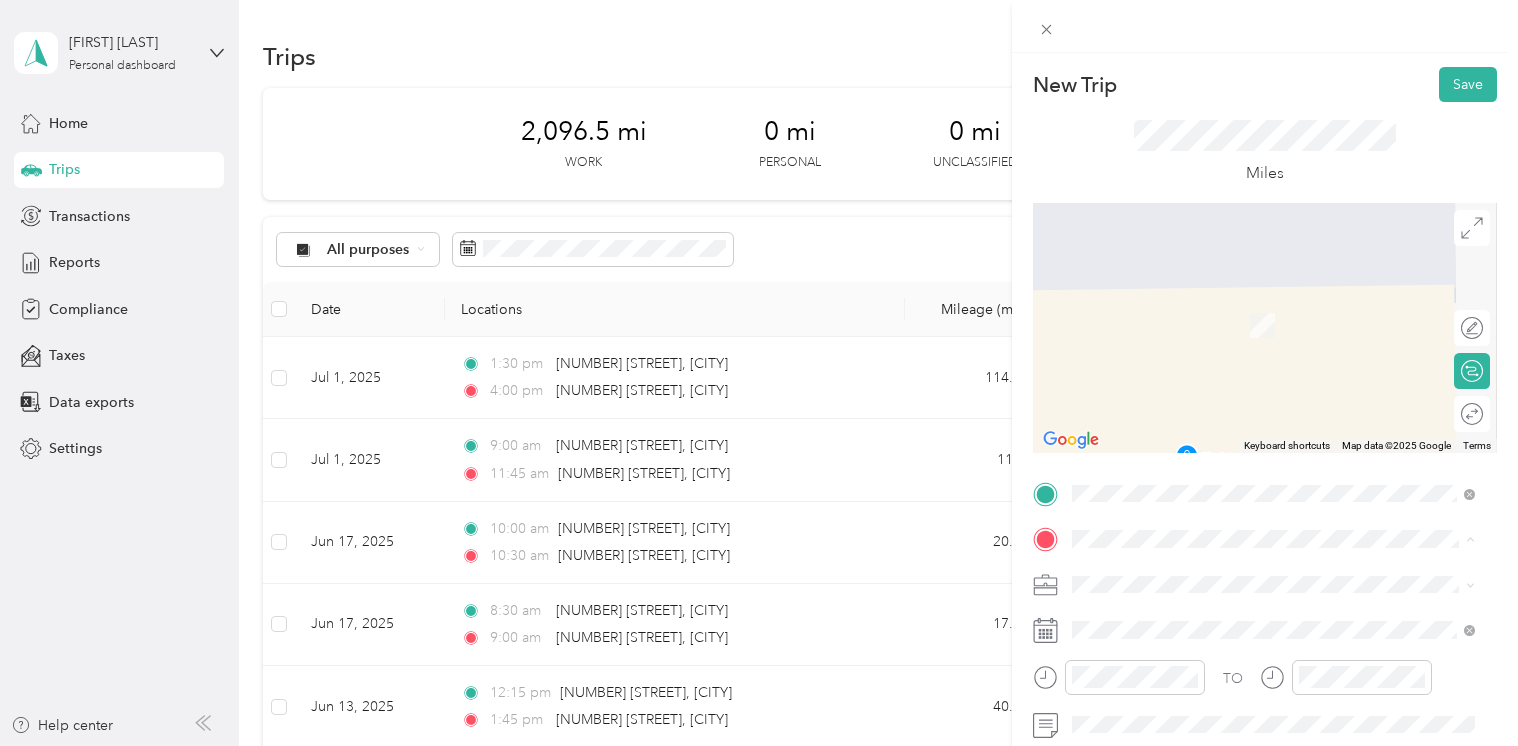 click on "[NUMBER] [STREET]
[CITY], [STATE] [POSTAL_CODE], [COUNTRY]" at bounding box center (1254, 304) 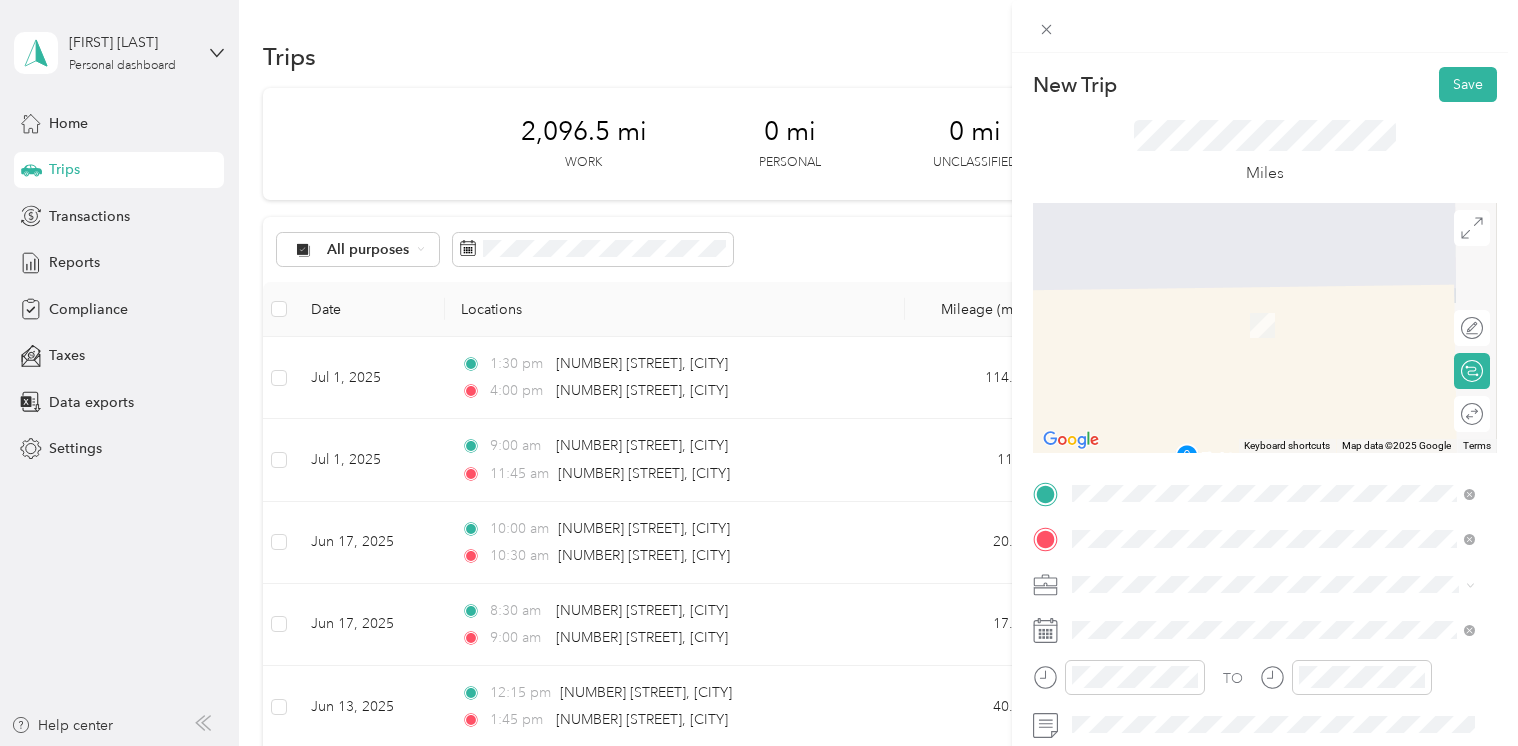click on "[NUMBER] [STREET]
[CITY], [STATE] [POSTAL_CODE], [COUNTRY]" at bounding box center [1273, 304] 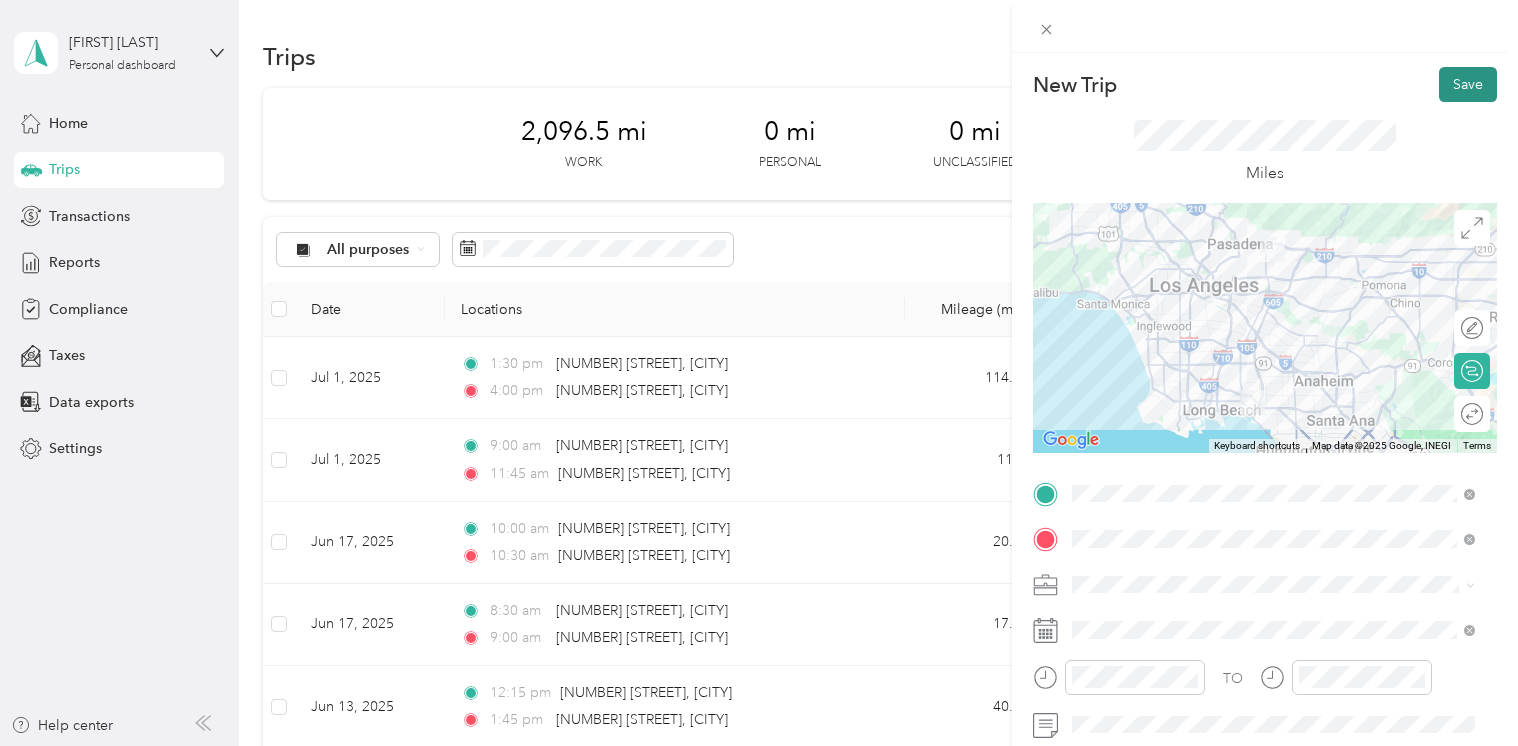 click on "Save" at bounding box center (1468, 84) 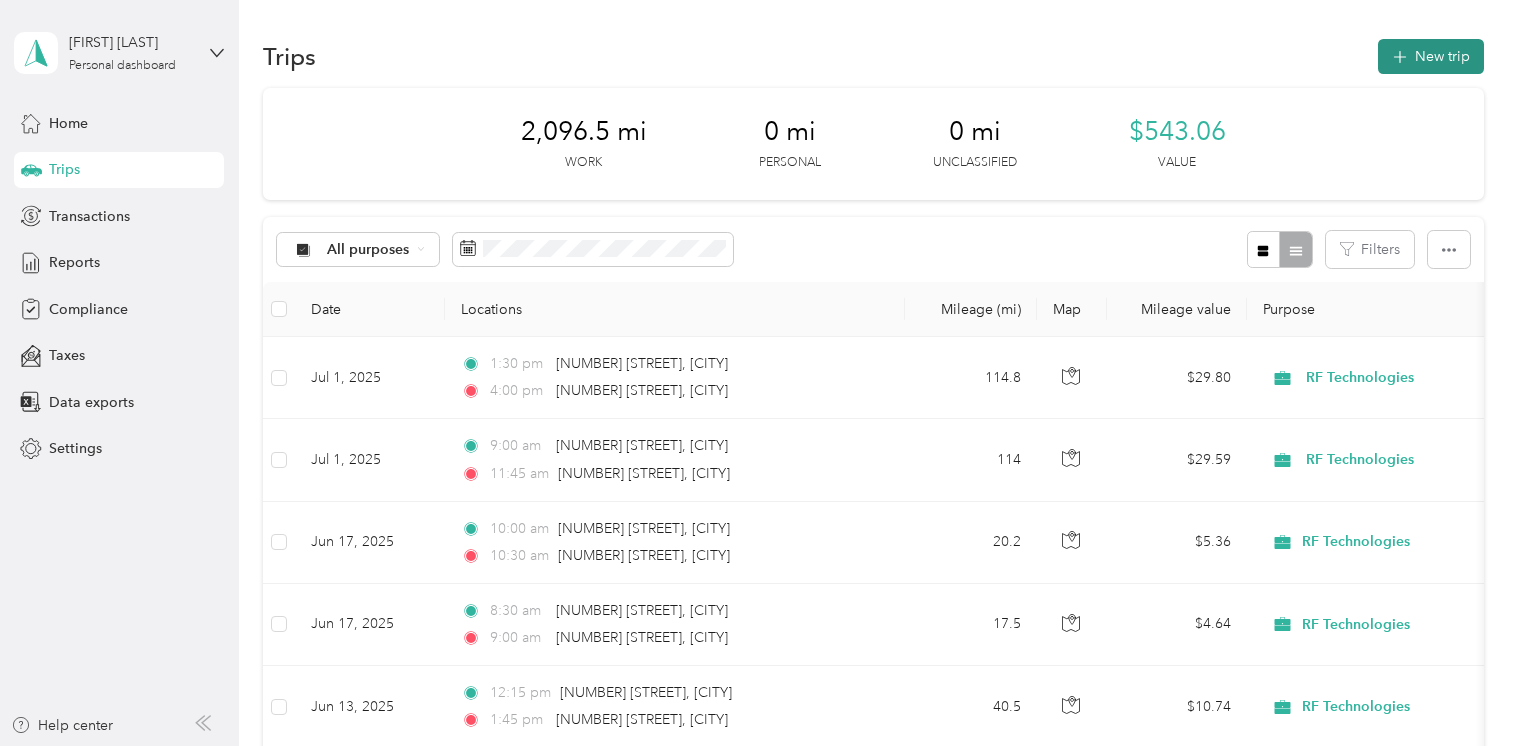 click on "New trip" at bounding box center [1431, 56] 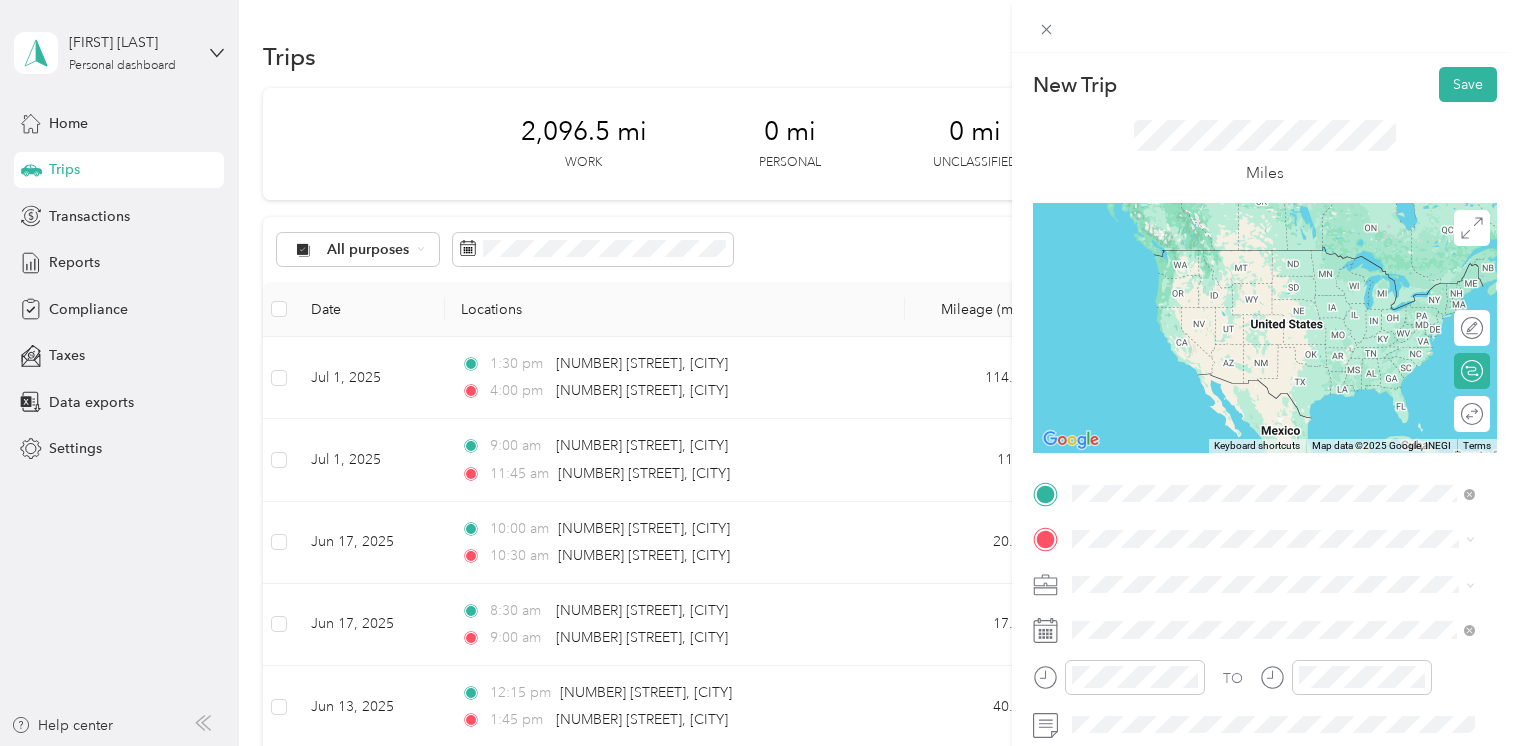 click on "[NUMBER] [STREET]
[CITY], [STATE] [POSTAL_CODE], [COUNTRY]" at bounding box center (1254, 258) 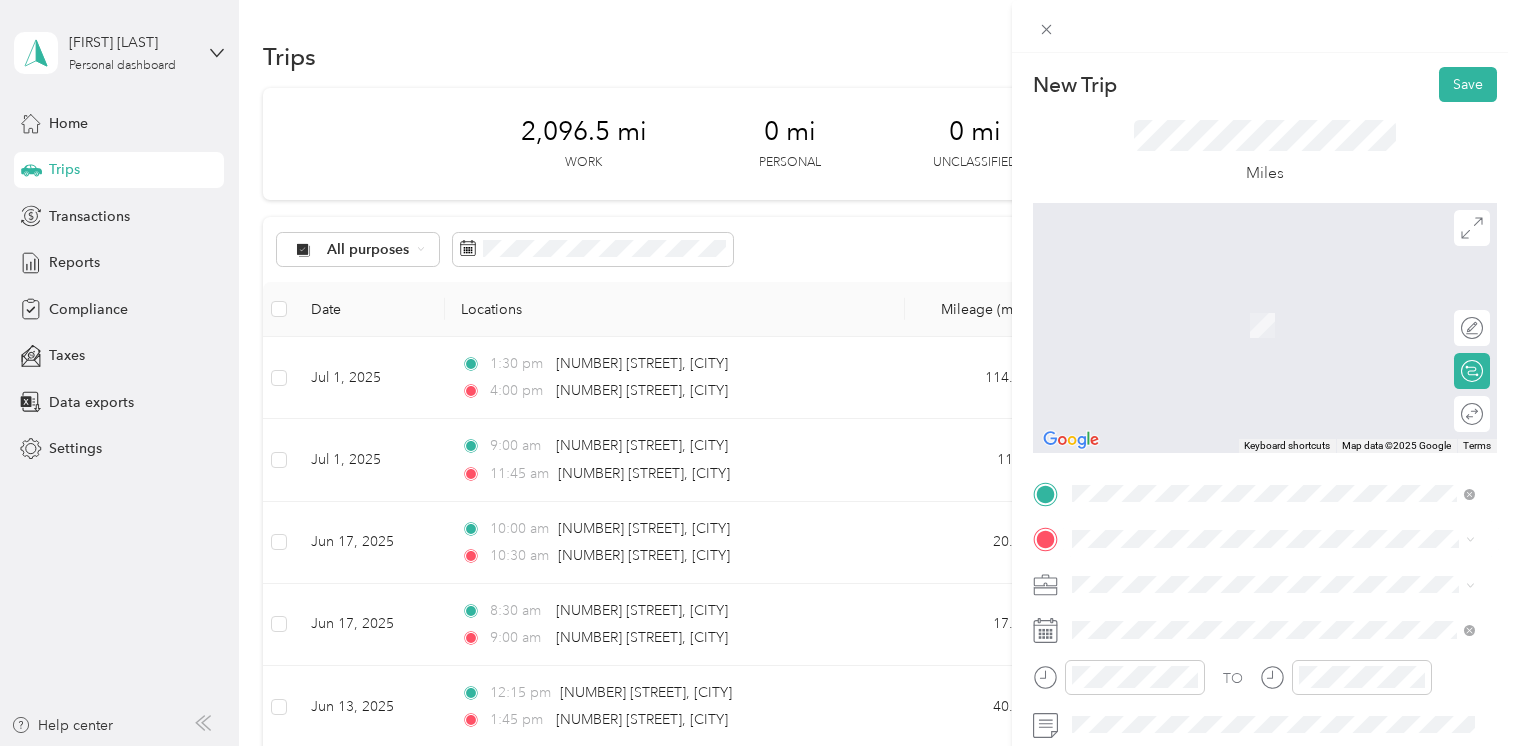 click on "[NUMBER] [STREET]
[CITY], [STATE] [POSTAL_CODE], [COUNTRY]" at bounding box center (1254, 301) 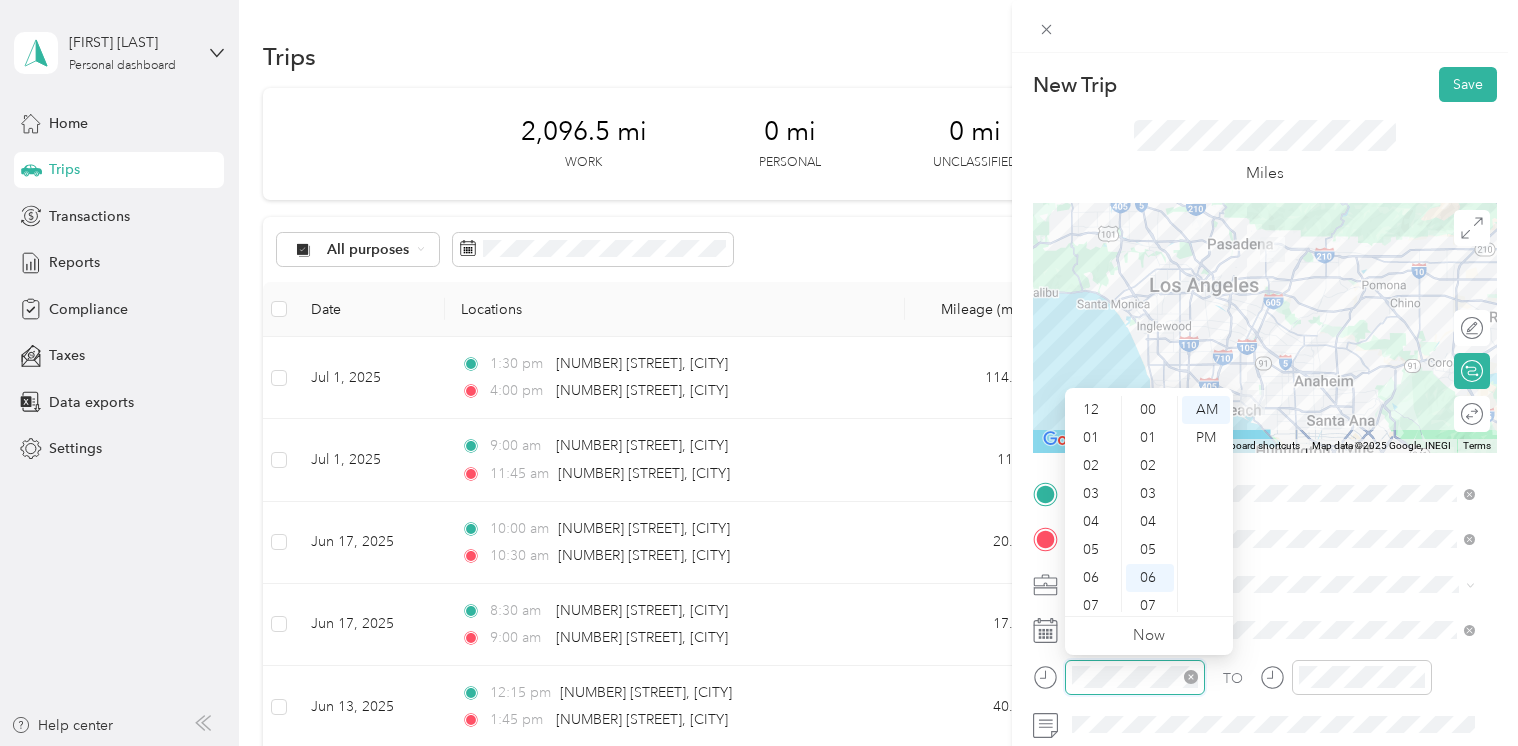 scroll, scrollTop: 168, scrollLeft: 0, axis: vertical 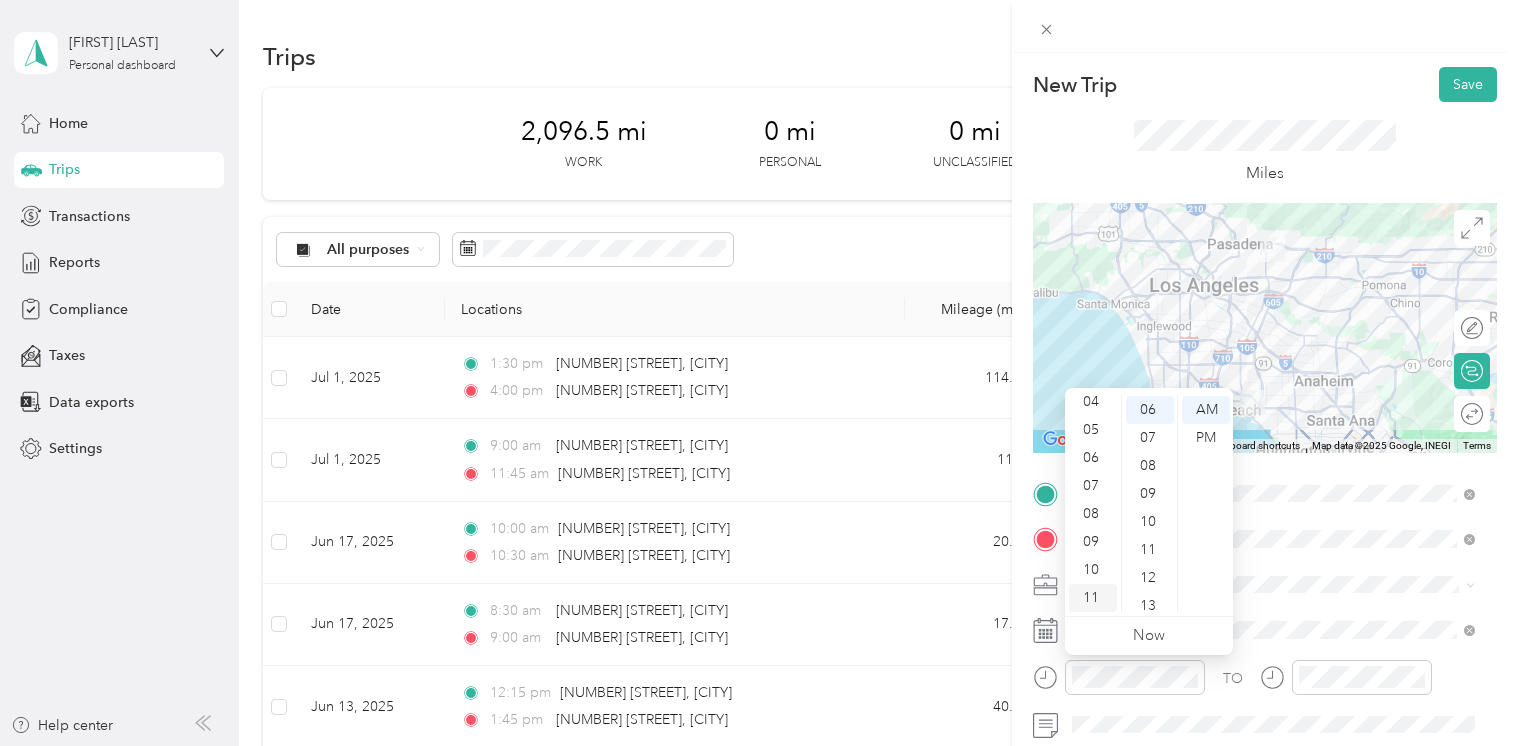 click on "11" at bounding box center [1093, 598] 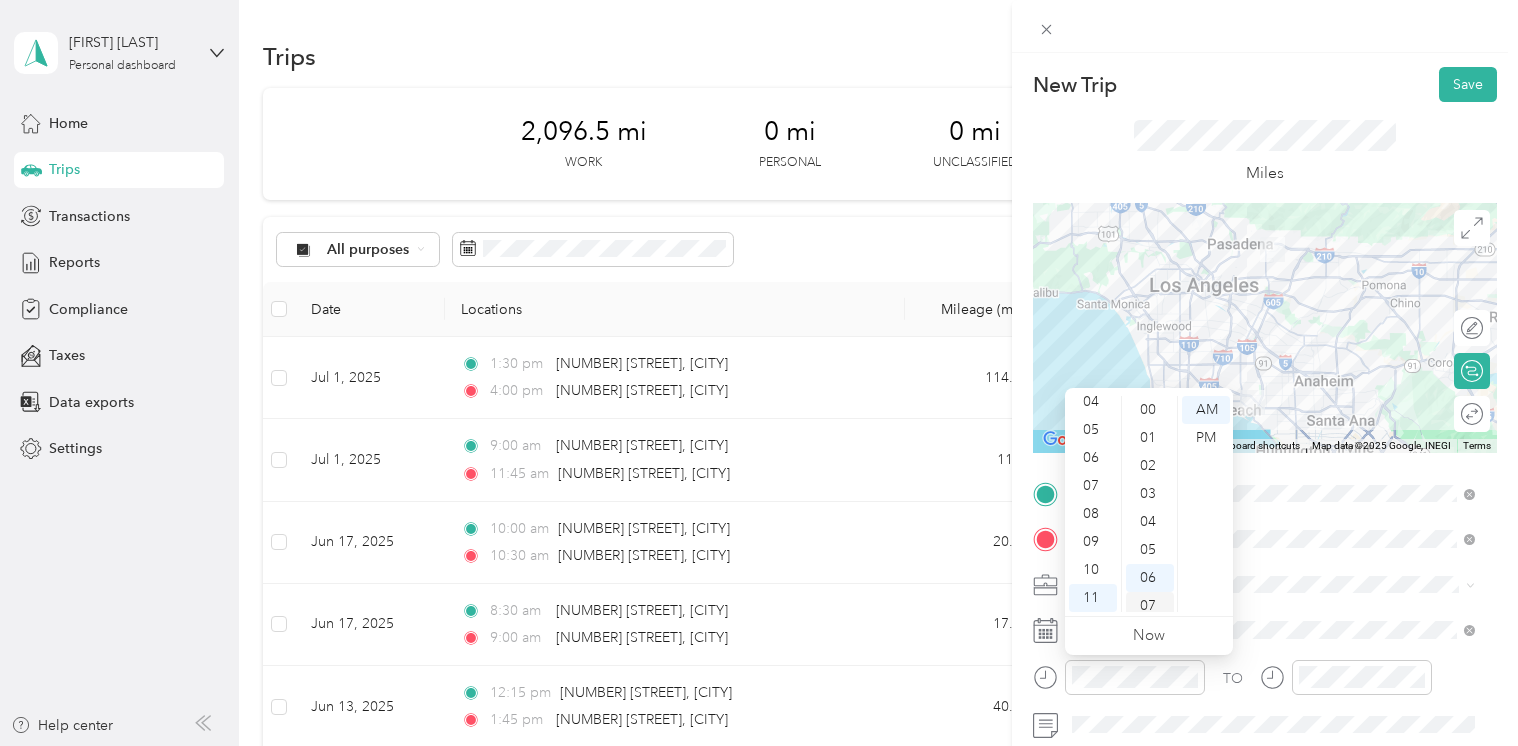 scroll, scrollTop: 0, scrollLeft: 0, axis: both 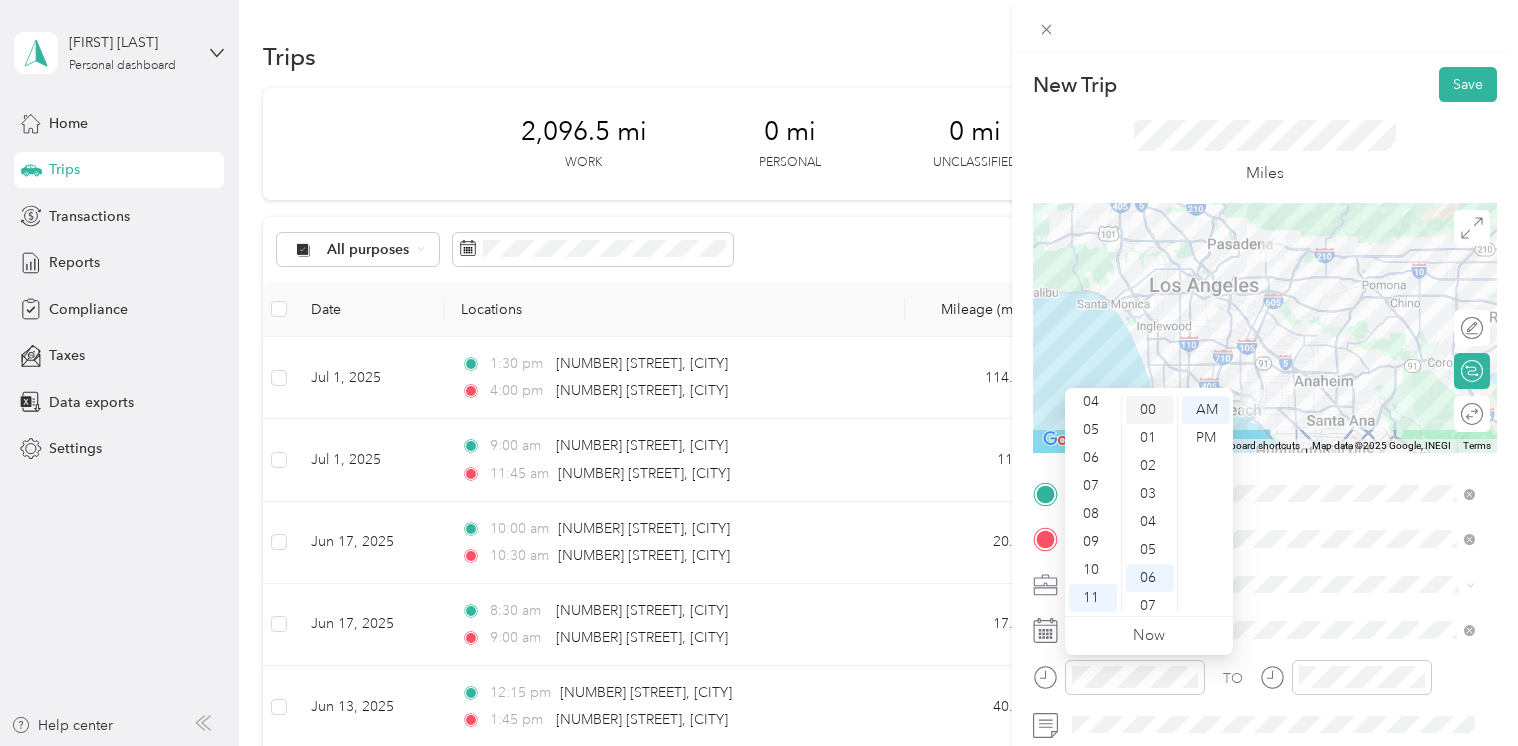 click on "00" at bounding box center (1150, 410) 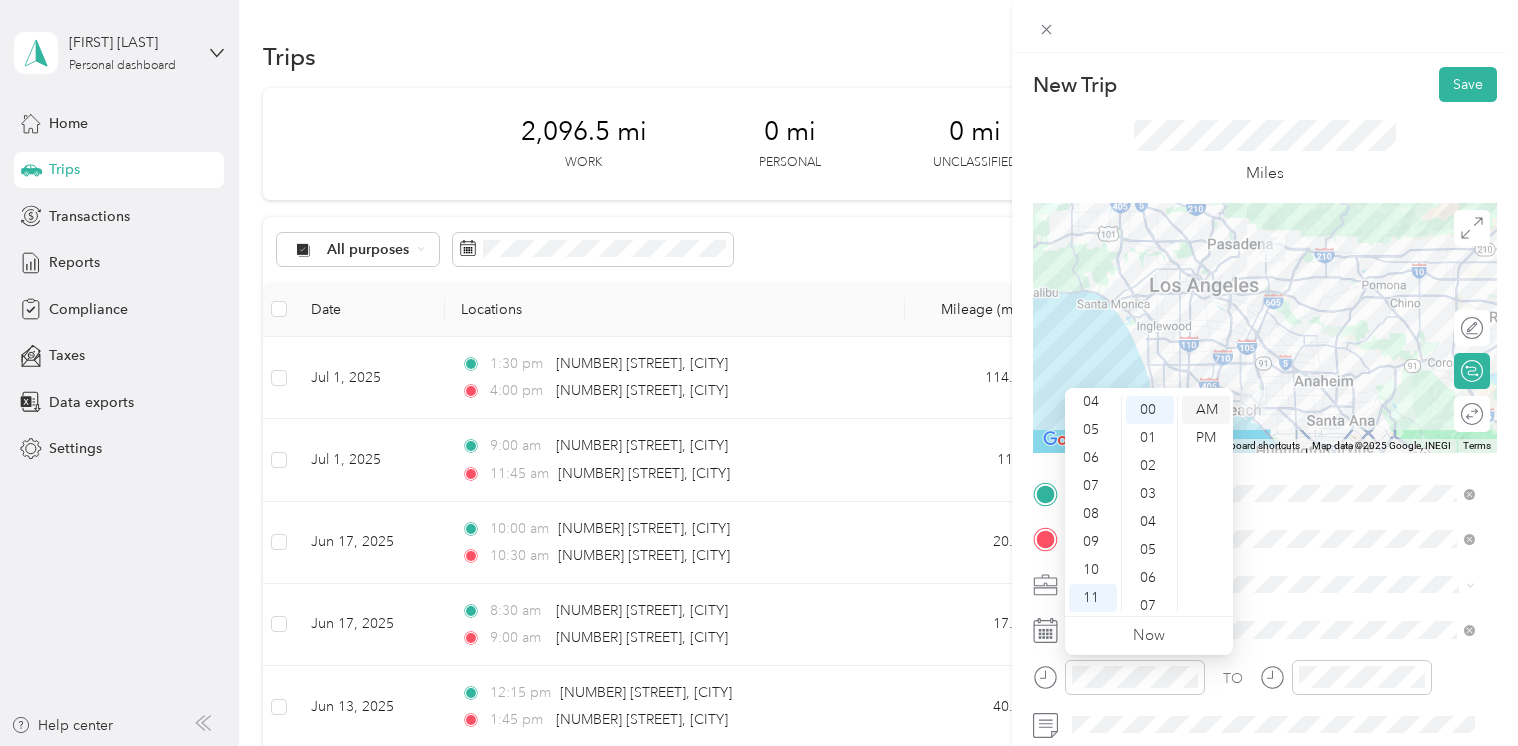 click on "AM" at bounding box center [1206, 410] 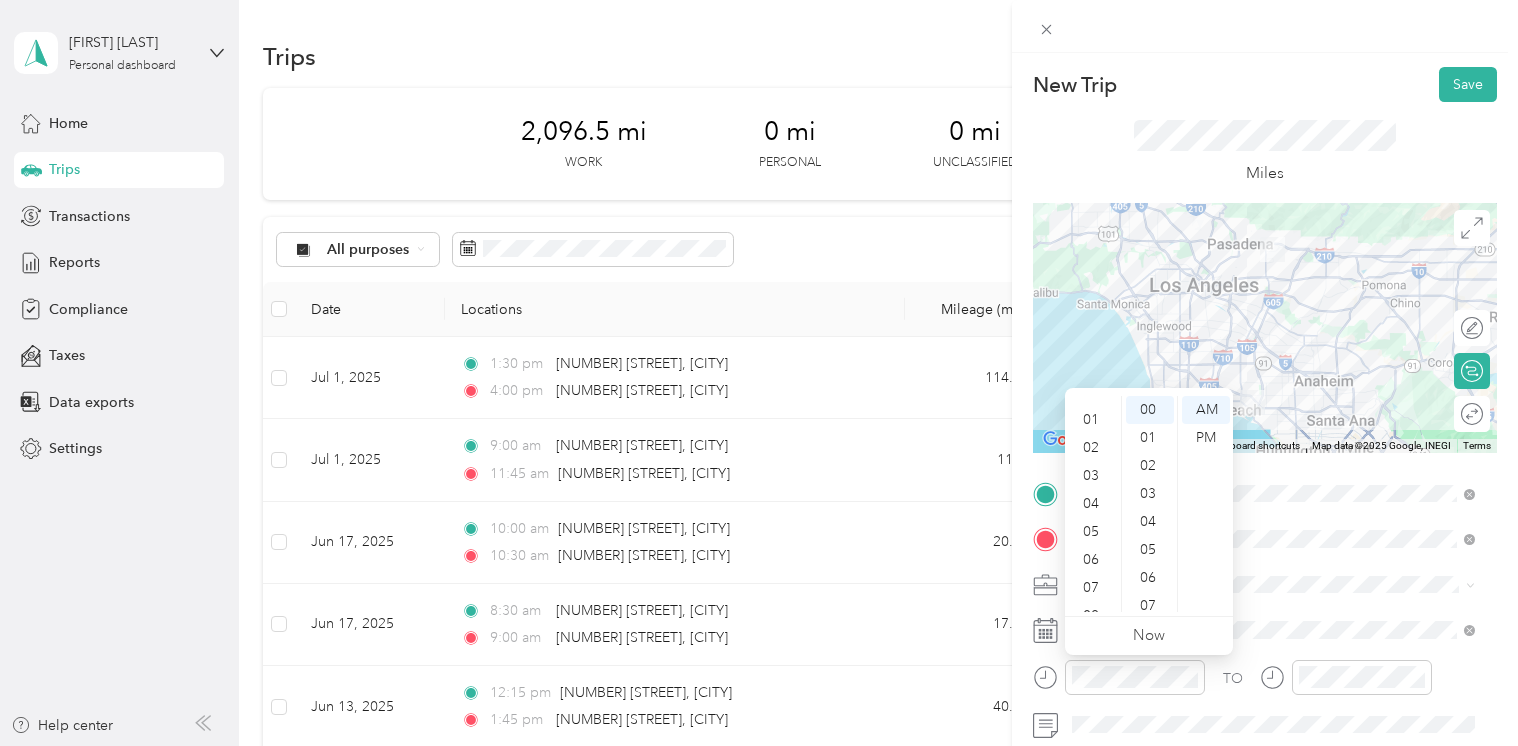 scroll, scrollTop: 0, scrollLeft: 0, axis: both 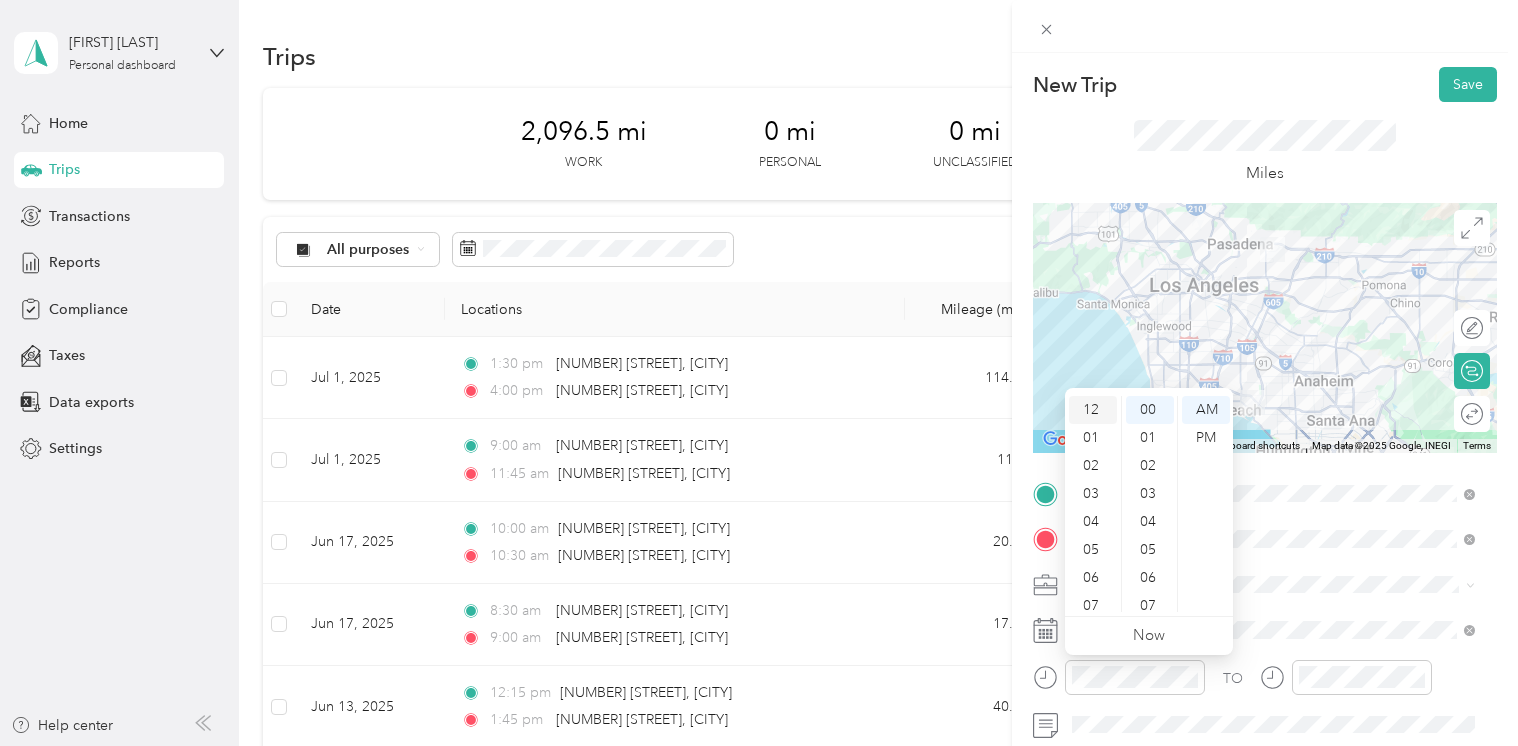 click on "12" at bounding box center [1093, 410] 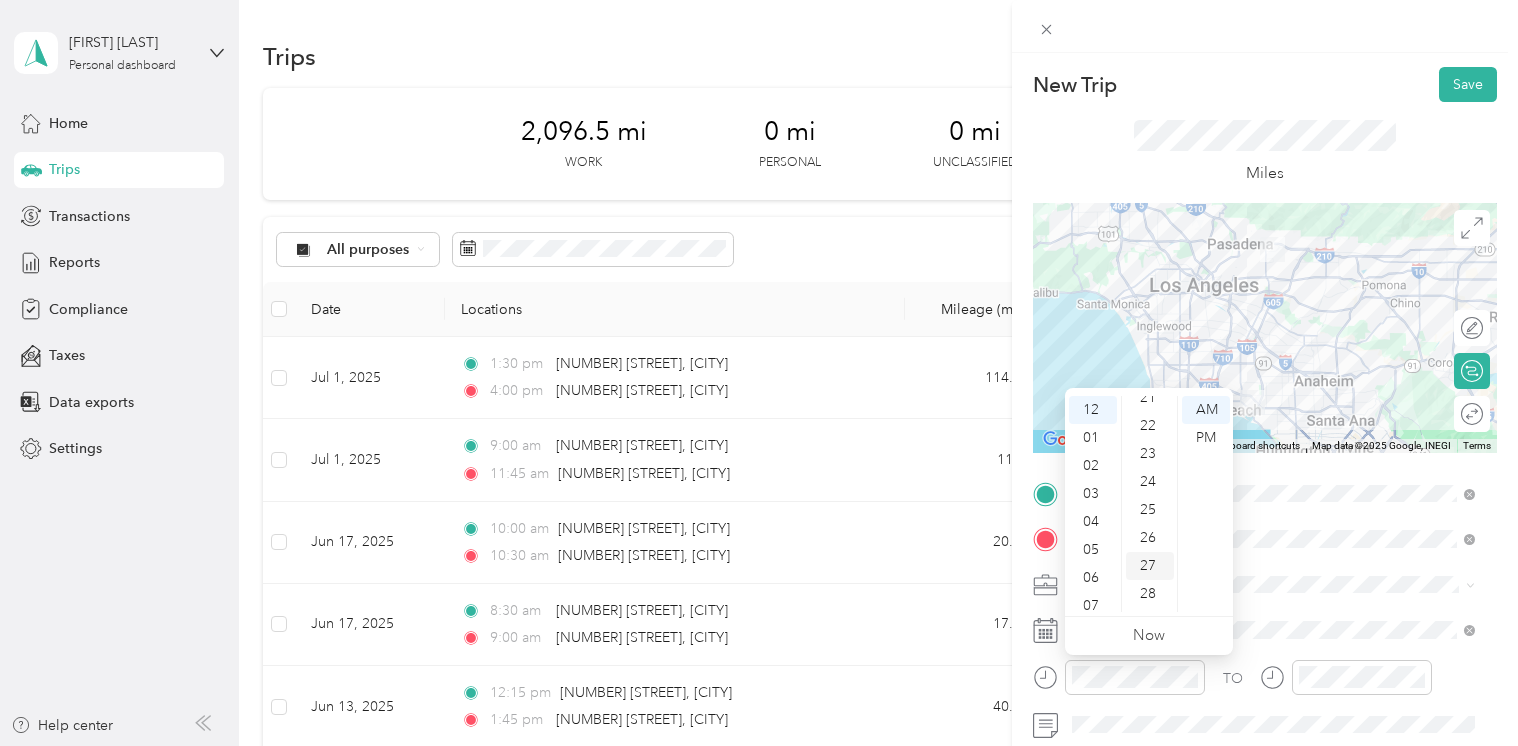 scroll, scrollTop: 800, scrollLeft: 0, axis: vertical 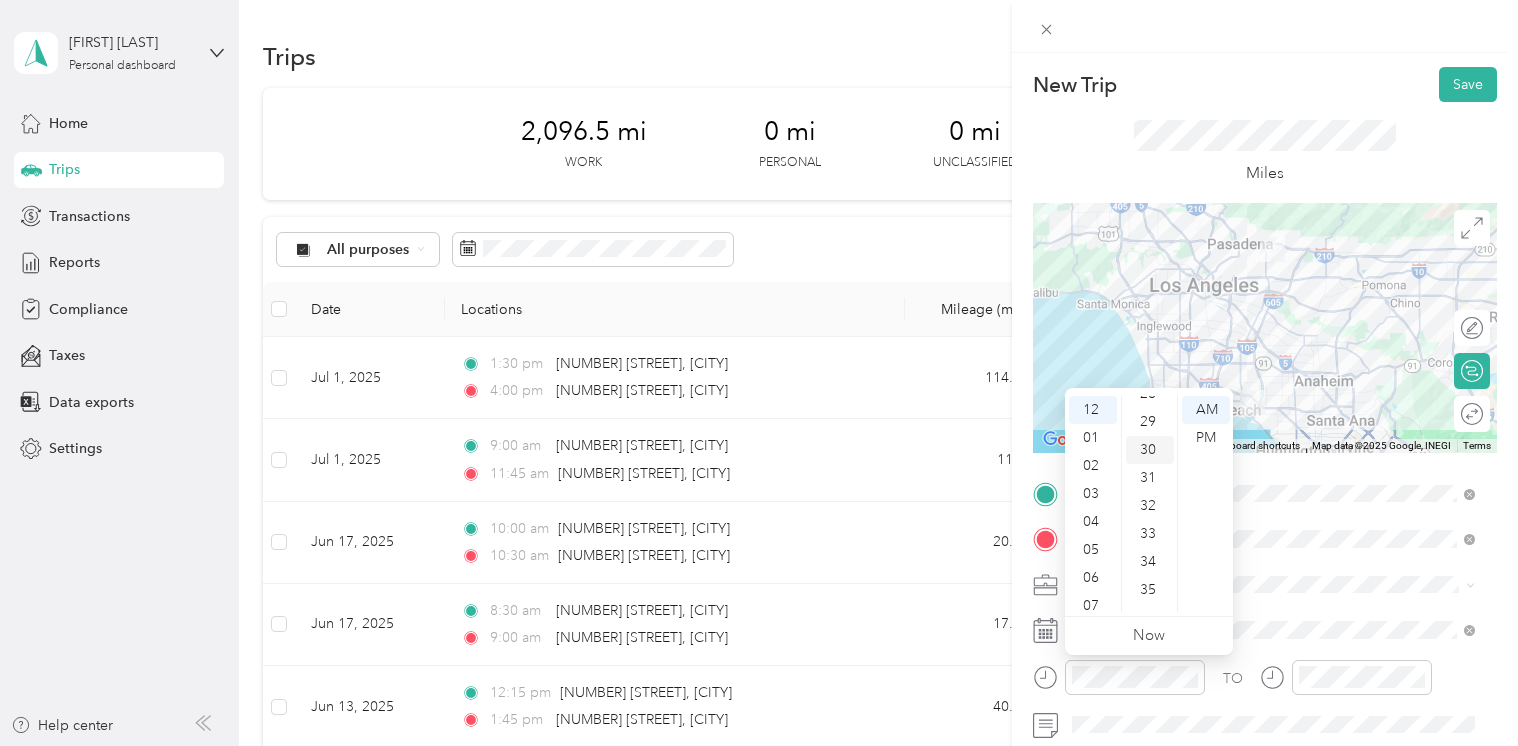 click on "30" at bounding box center (1150, 450) 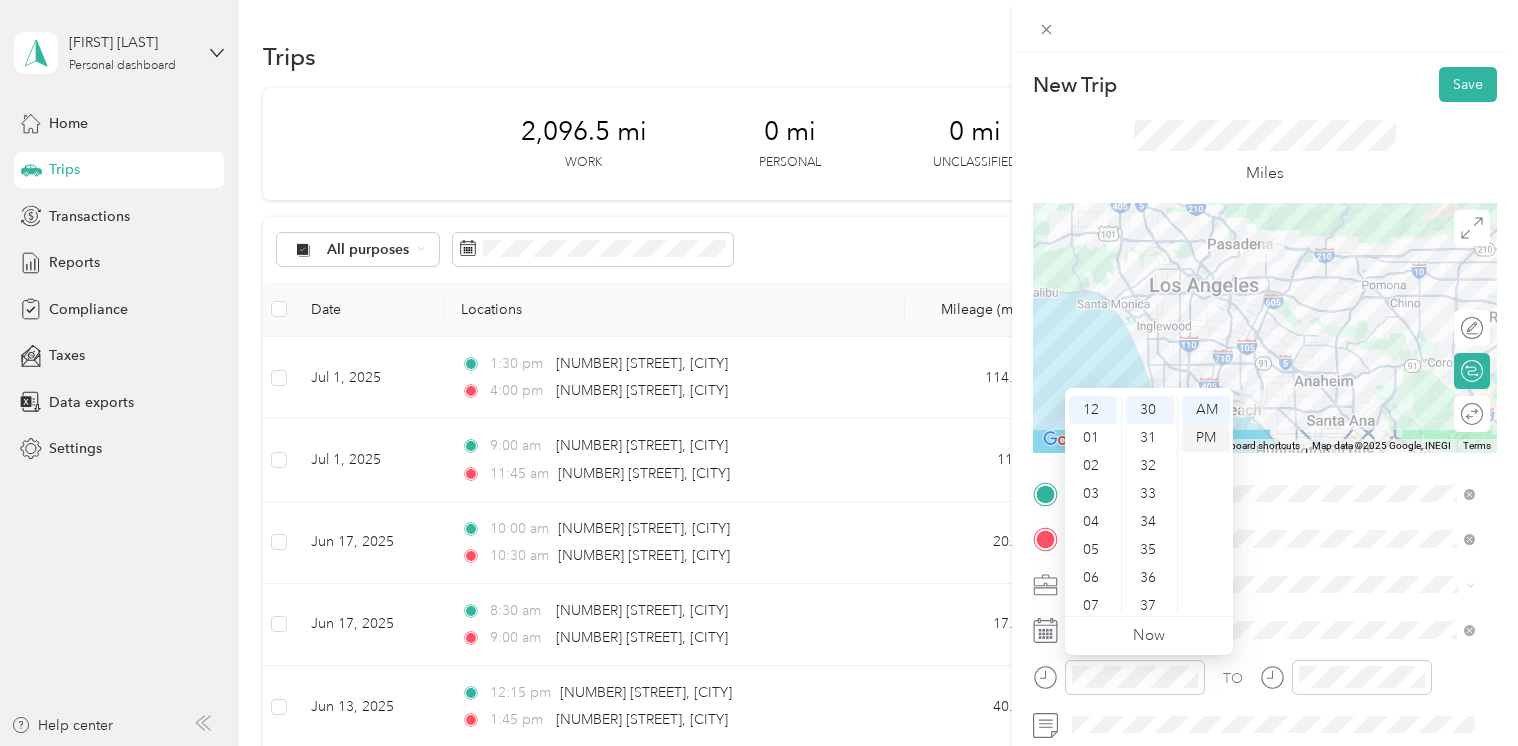 click on "PM" at bounding box center [1206, 438] 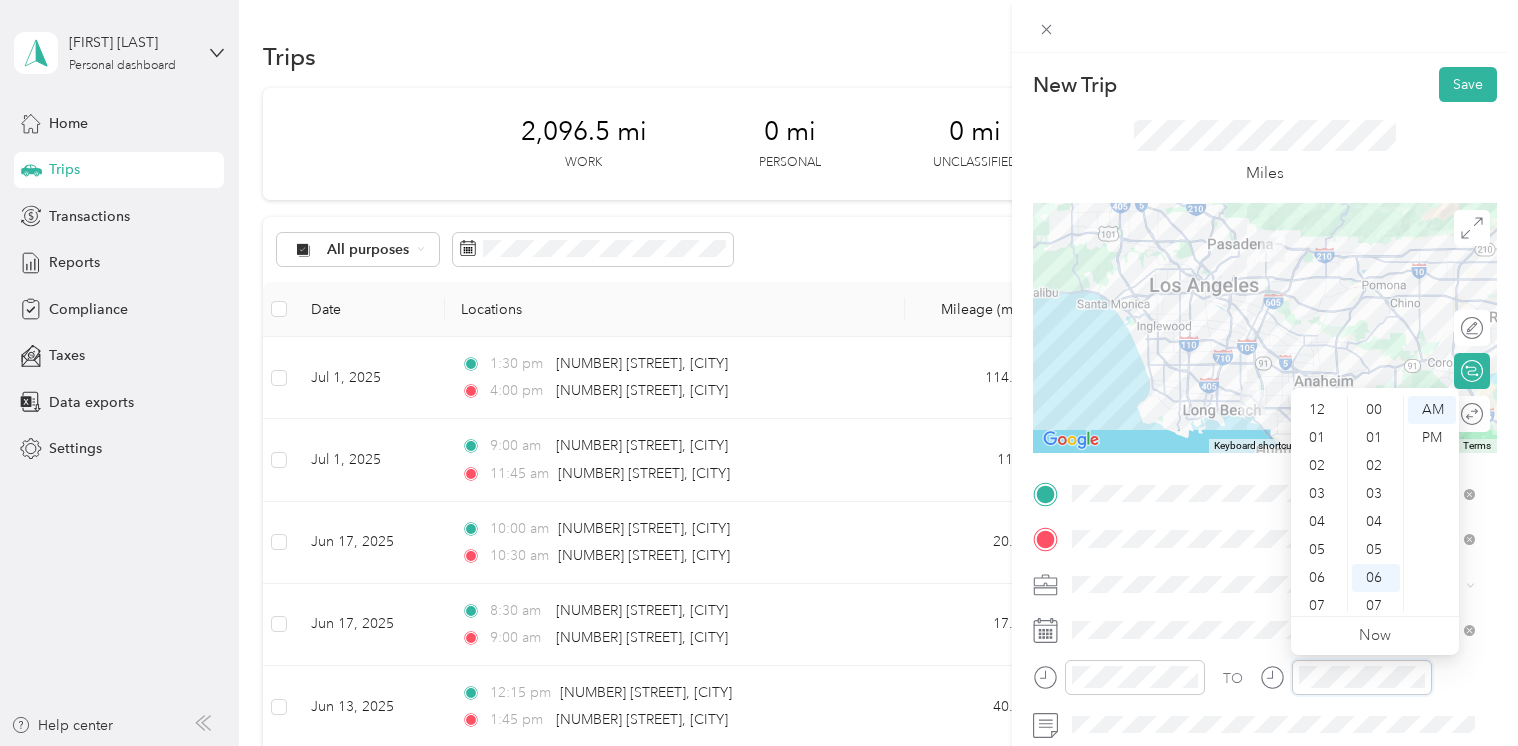 scroll, scrollTop: 168, scrollLeft: 0, axis: vertical 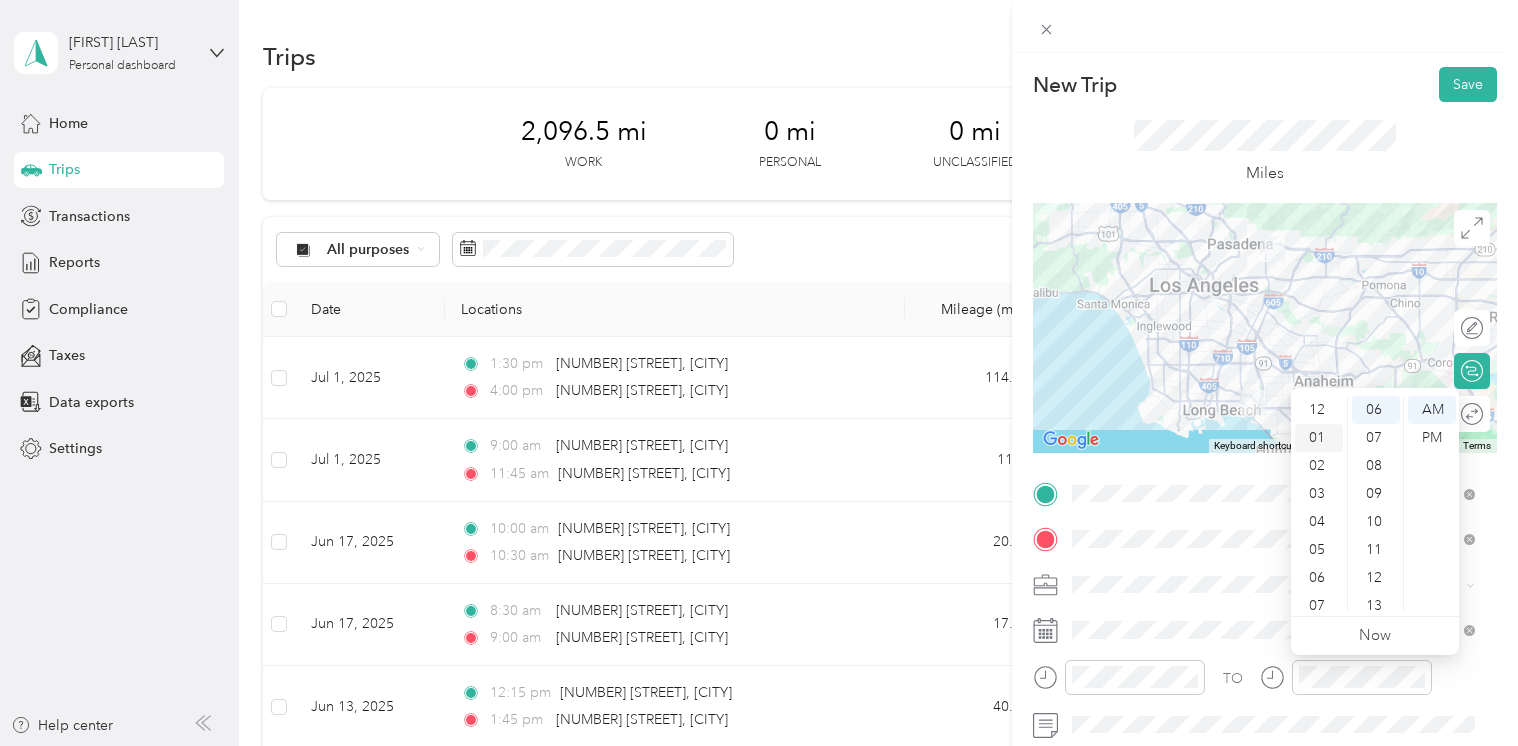 click on "01" at bounding box center (1319, 438) 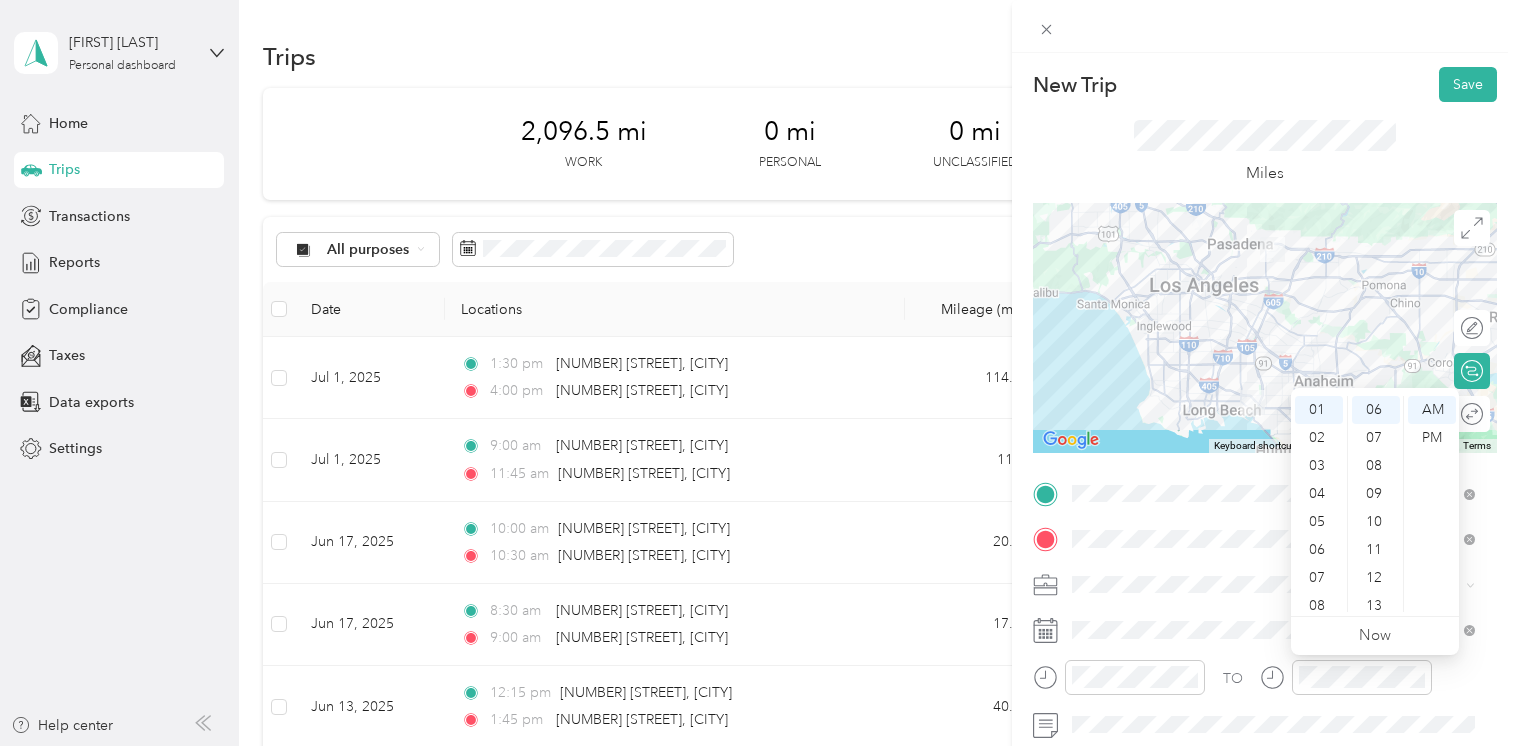 scroll, scrollTop: 568, scrollLeft: 0, axis: vertical 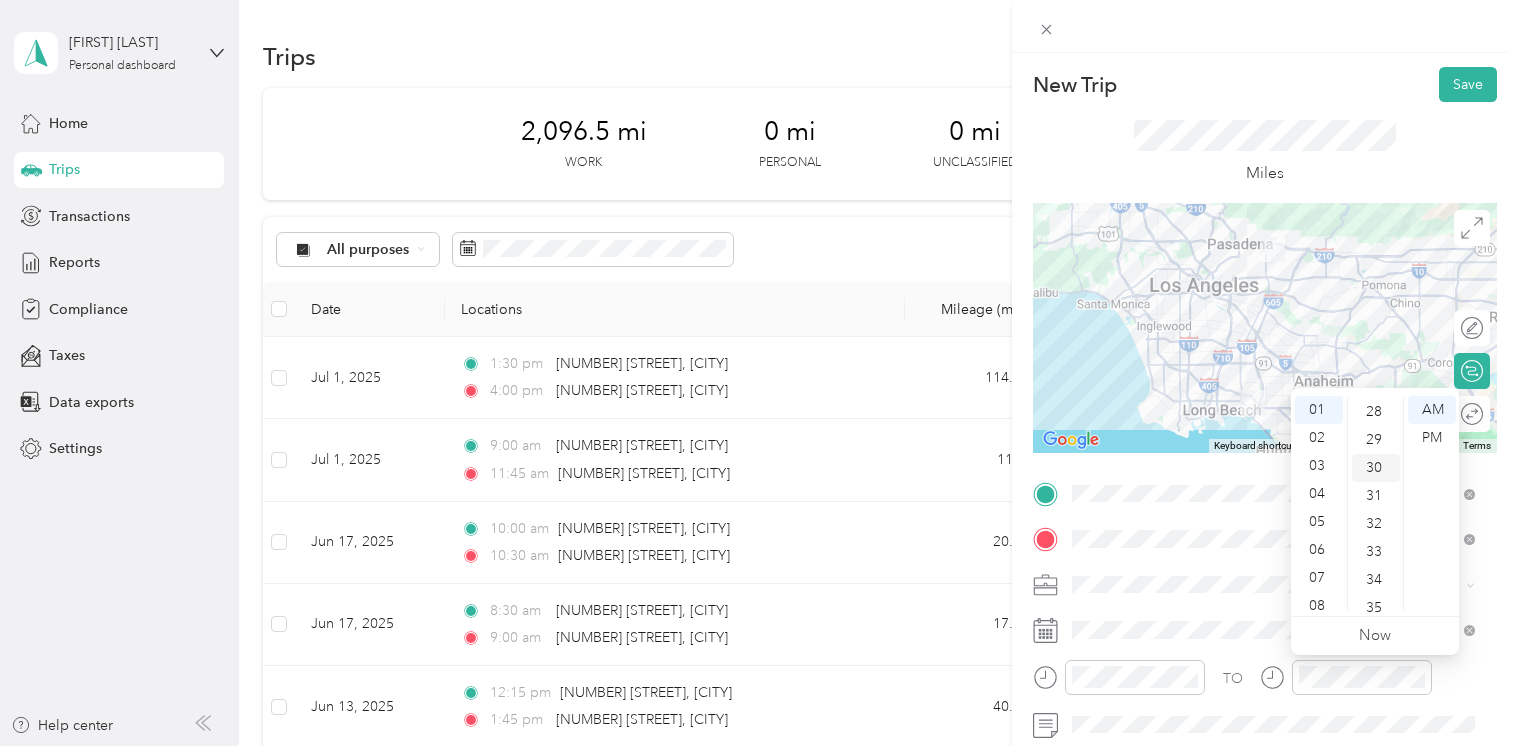 click on "30" at bounding box center [1376, 468] 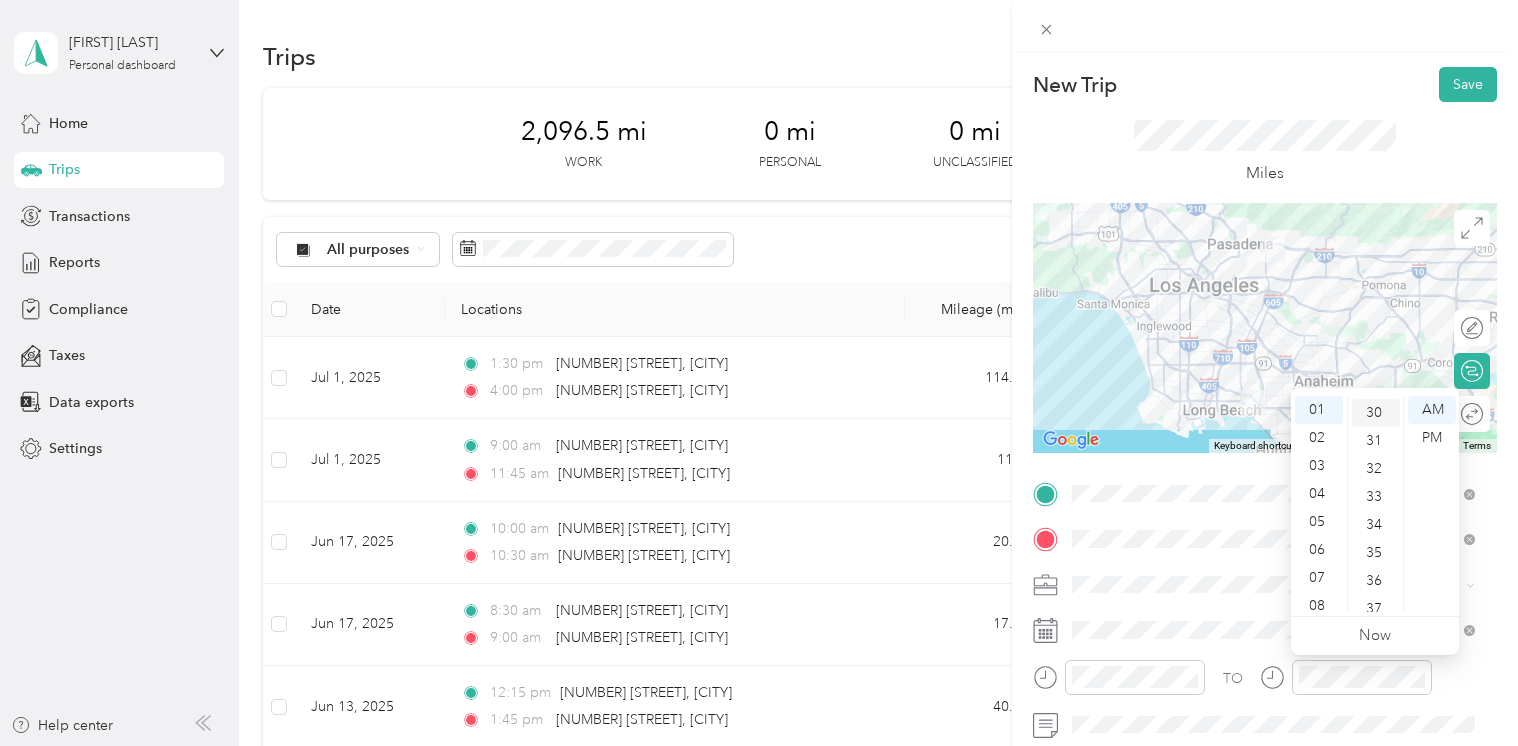 scroll, scrollTop: 840, scrollLeft: 0, axis: vertical 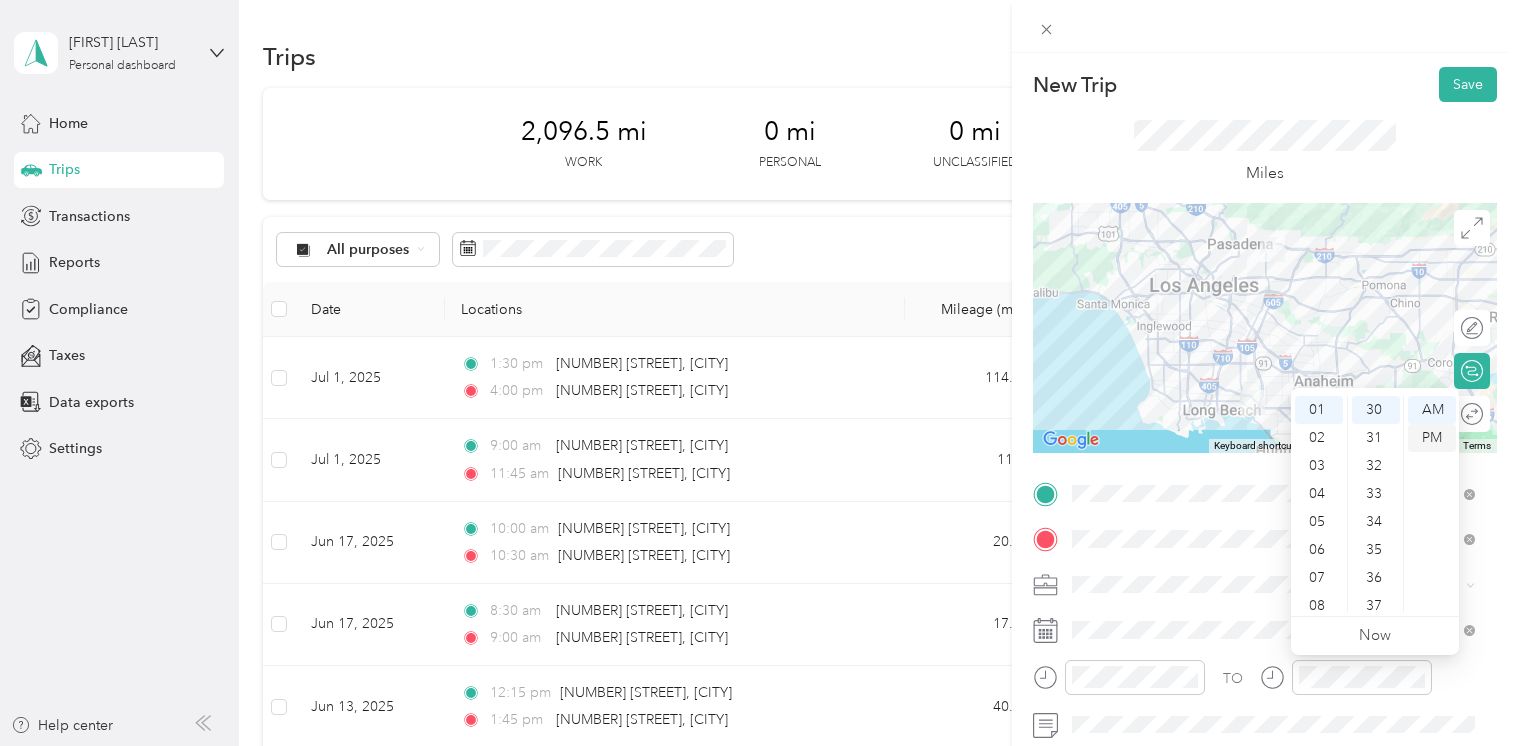 click on "PM" at bounding box center (1432, 438) 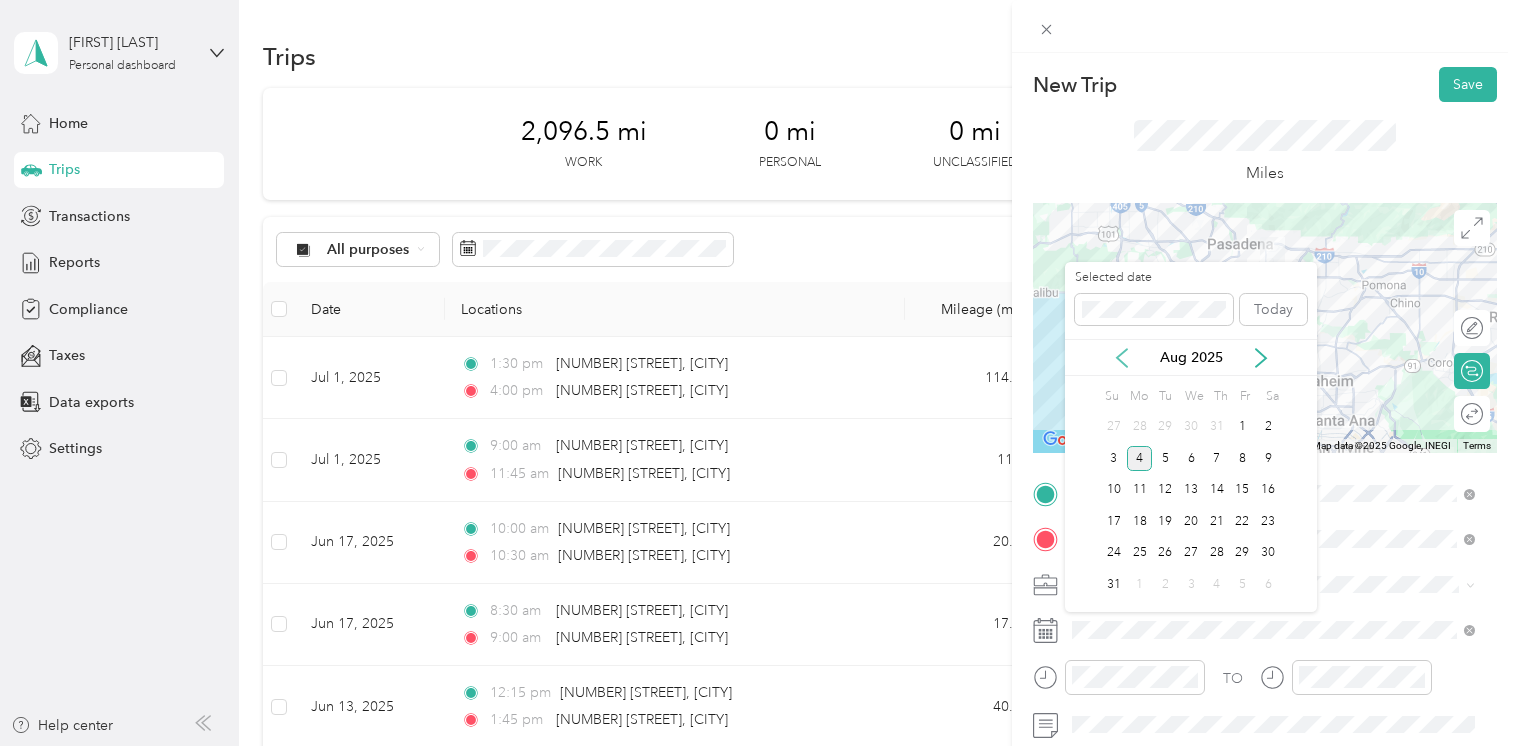 click 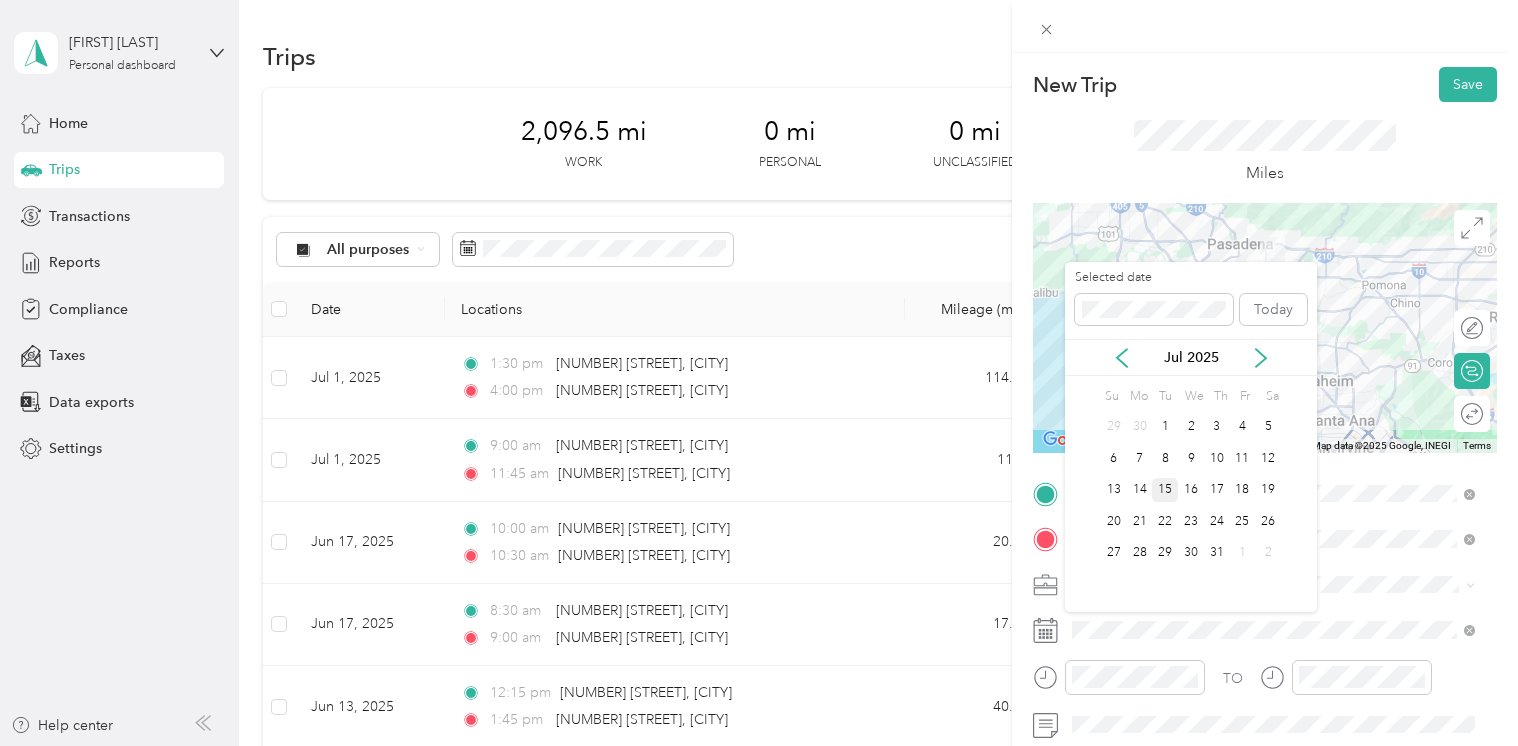 click on "15" at bounding box center [1165, 490] 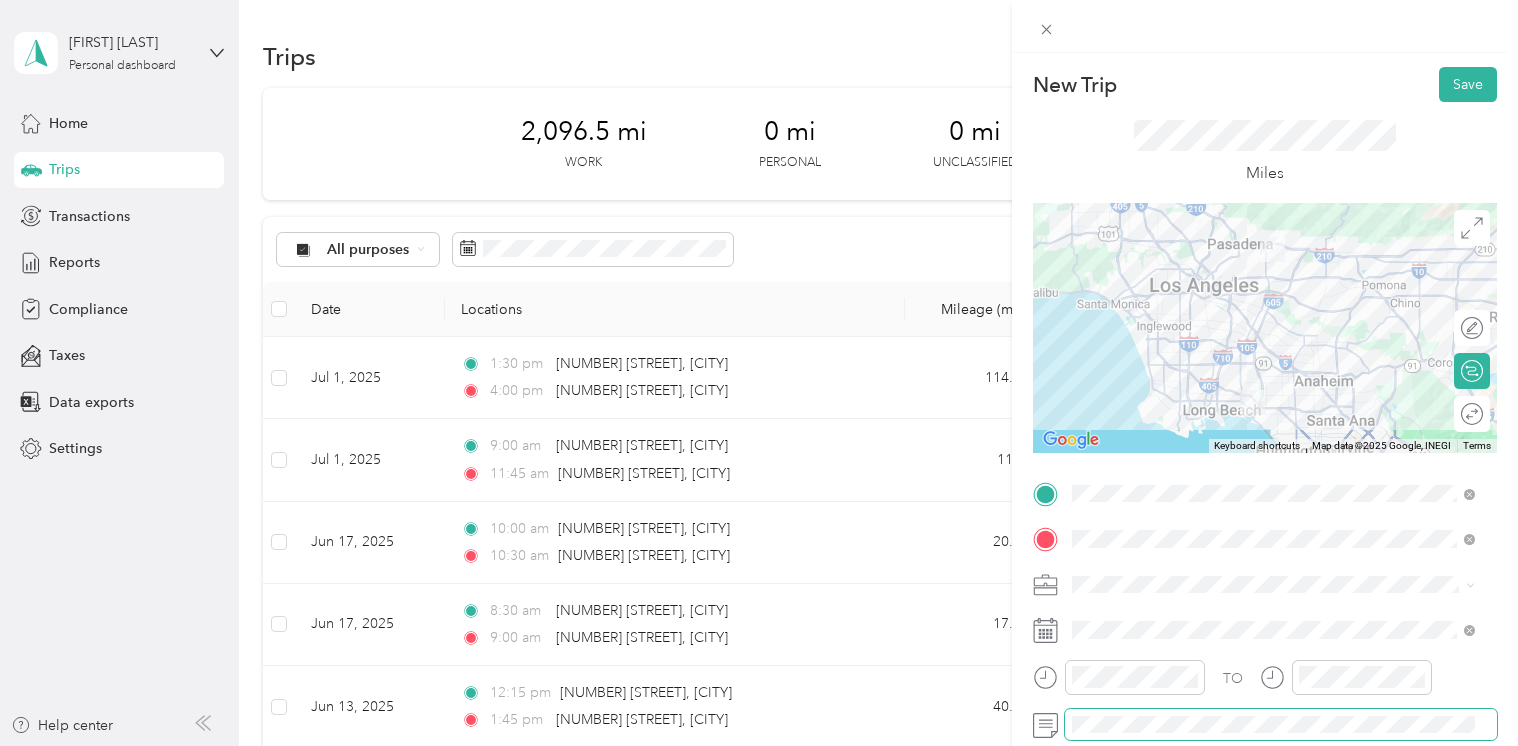 click at bounding box center (1281, 725) 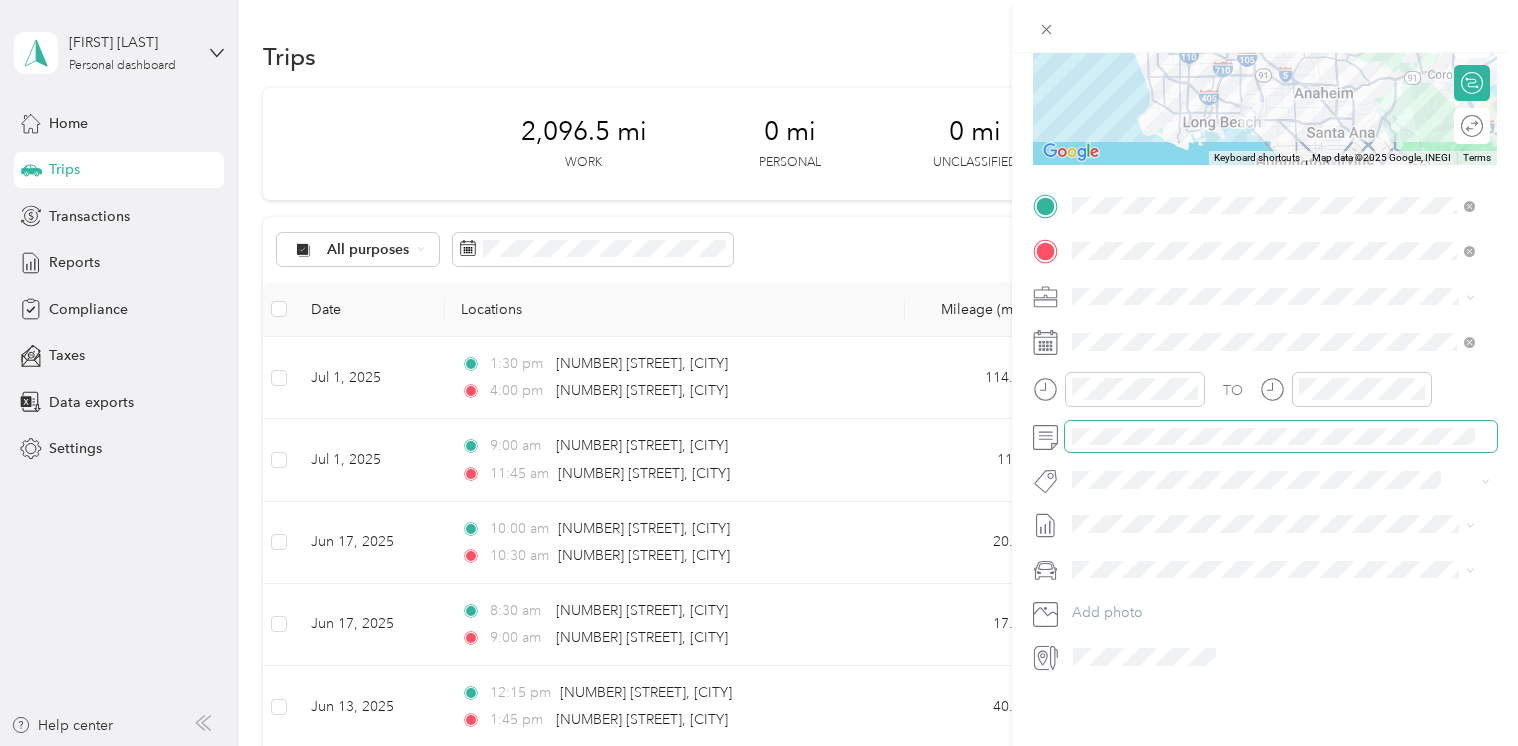 click at bounding box center [1281, 437] 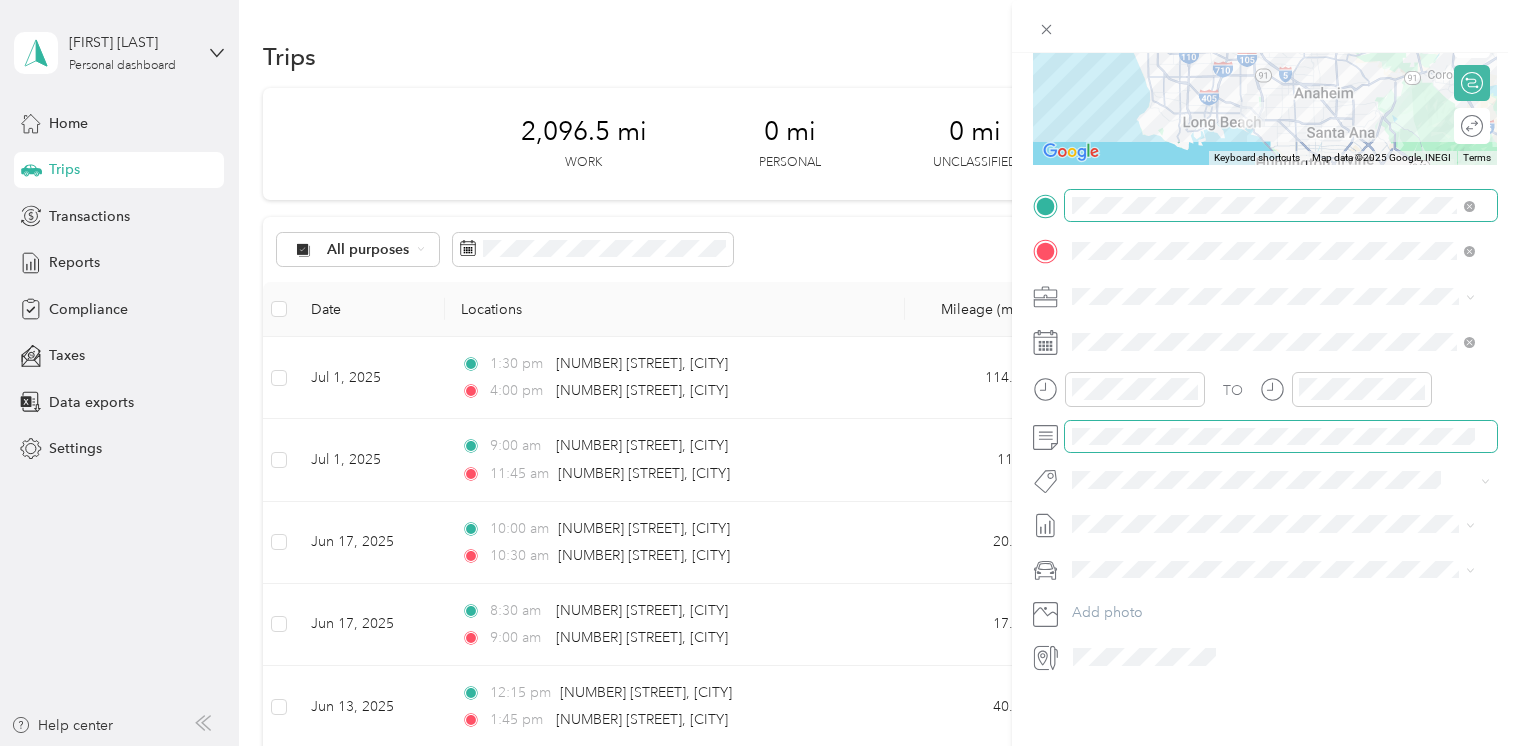 scroll, scrollTop: 0, scrollLeft: 0, axis: both 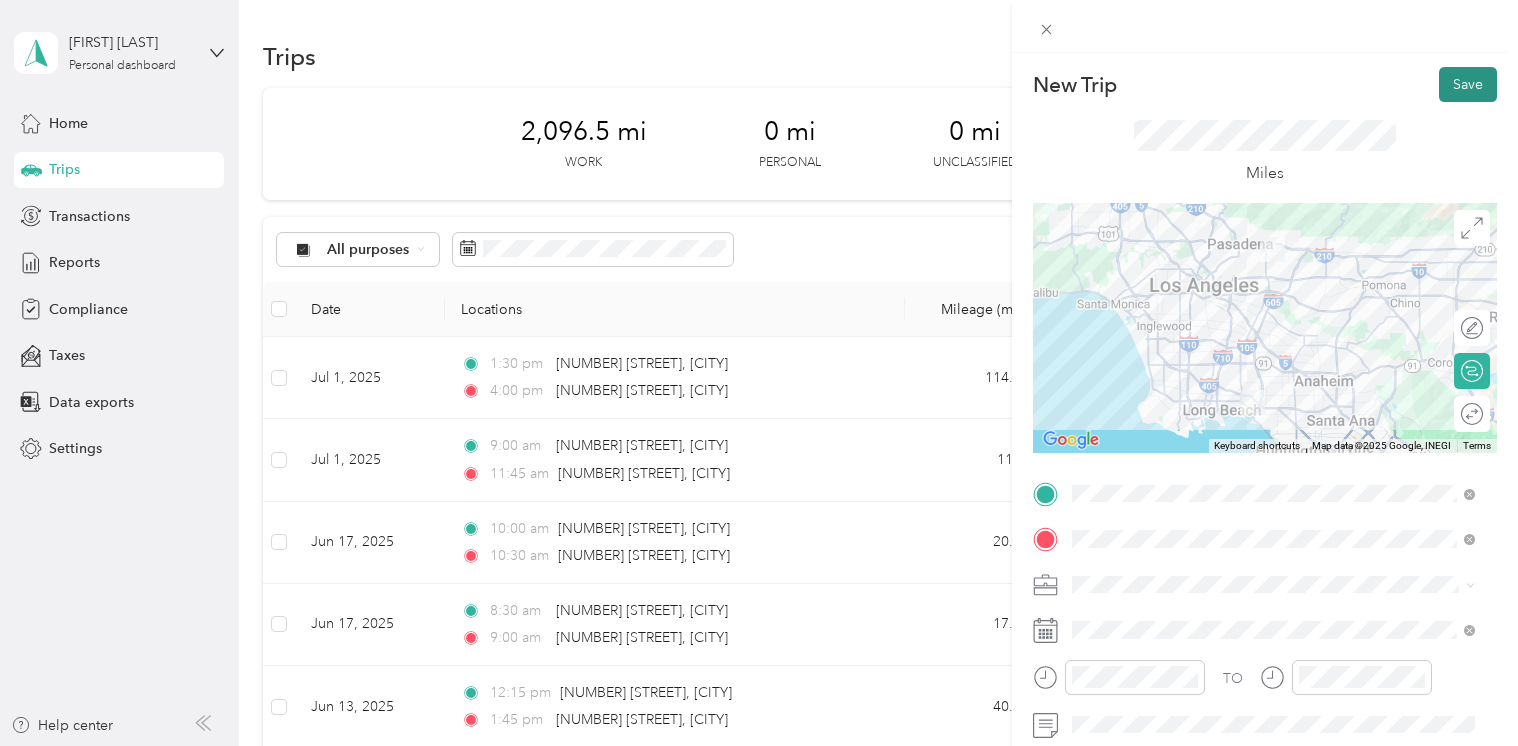 click on "Save" at bounding box center [1468, 84] 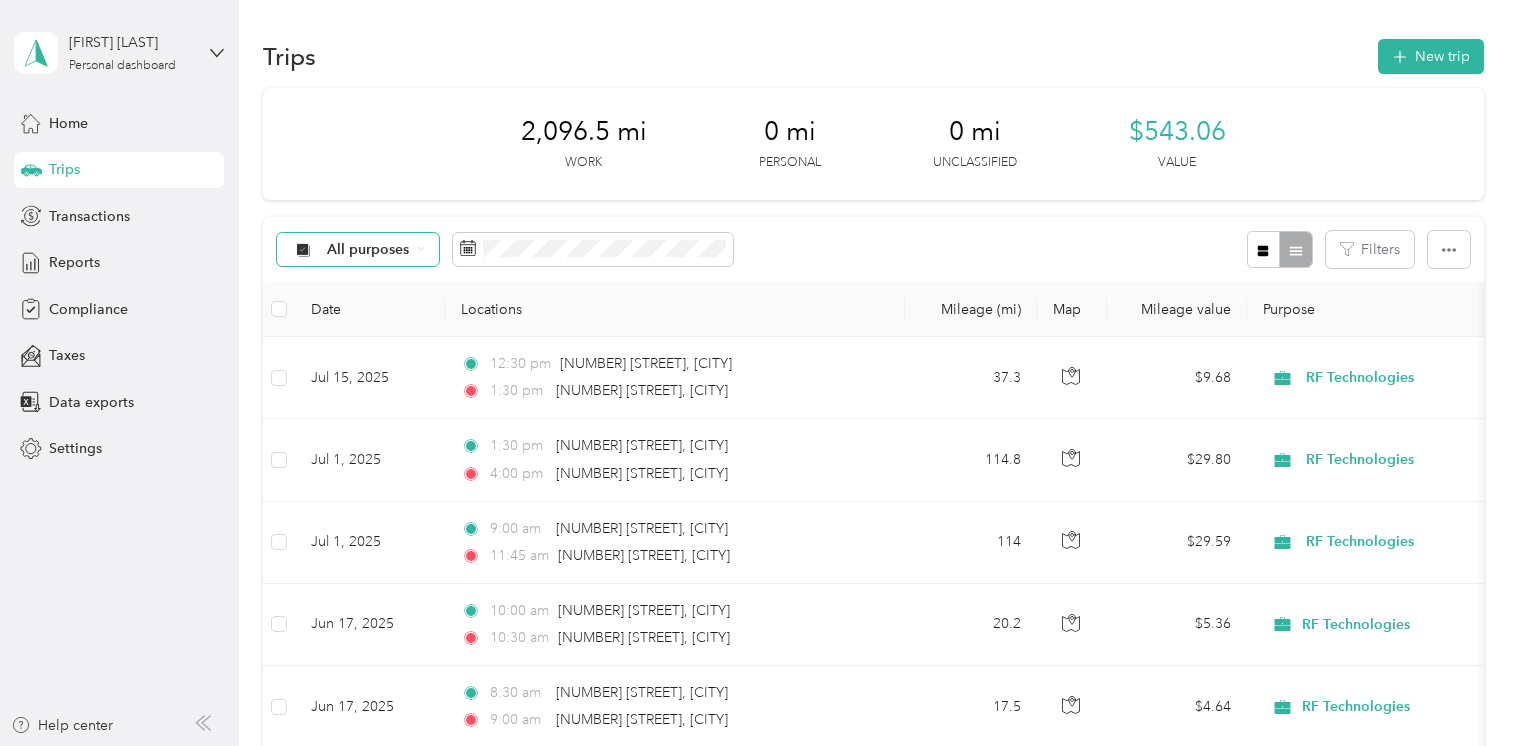 click on "All purposes" at bounding box center [368, 250] 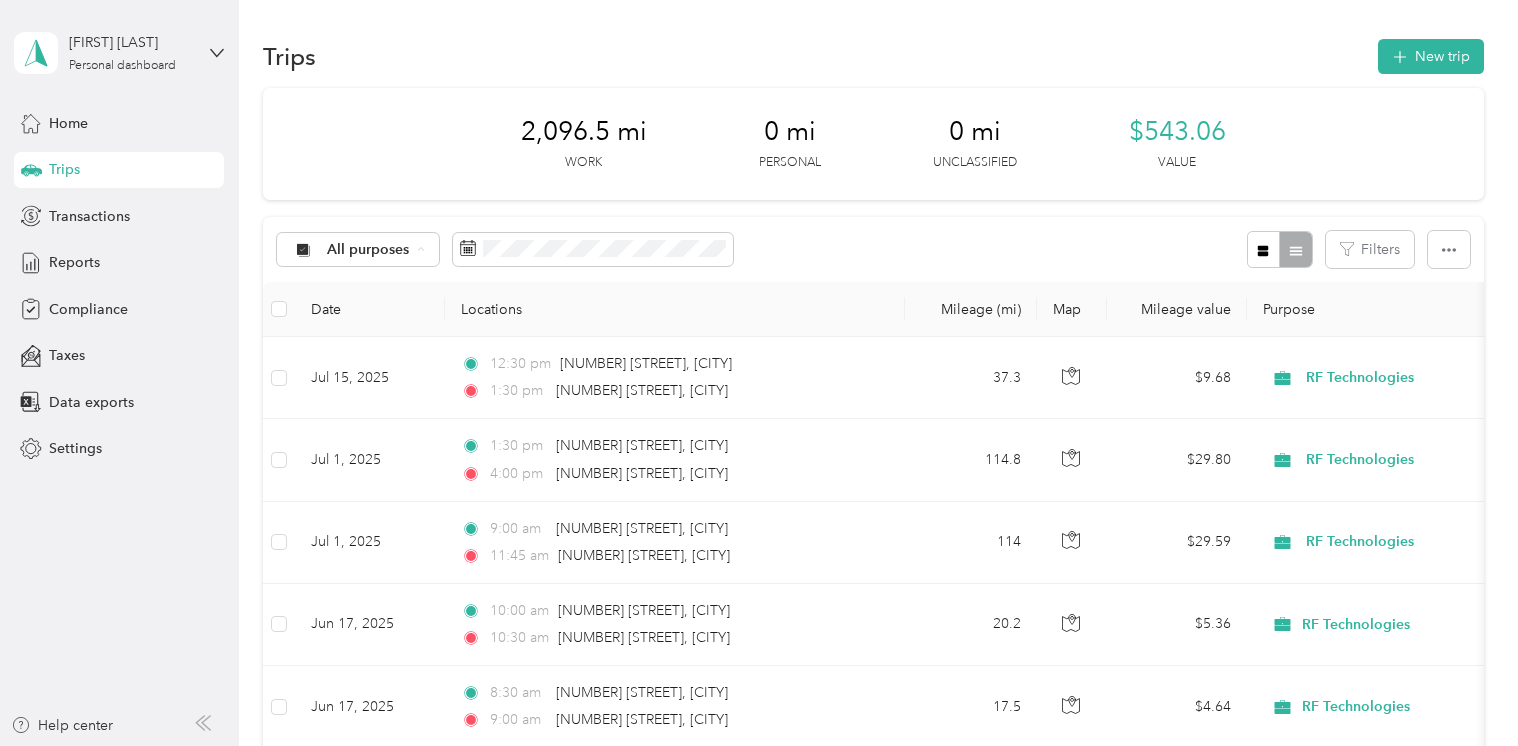 click on "All purposes" at bounding box center [381, 285] 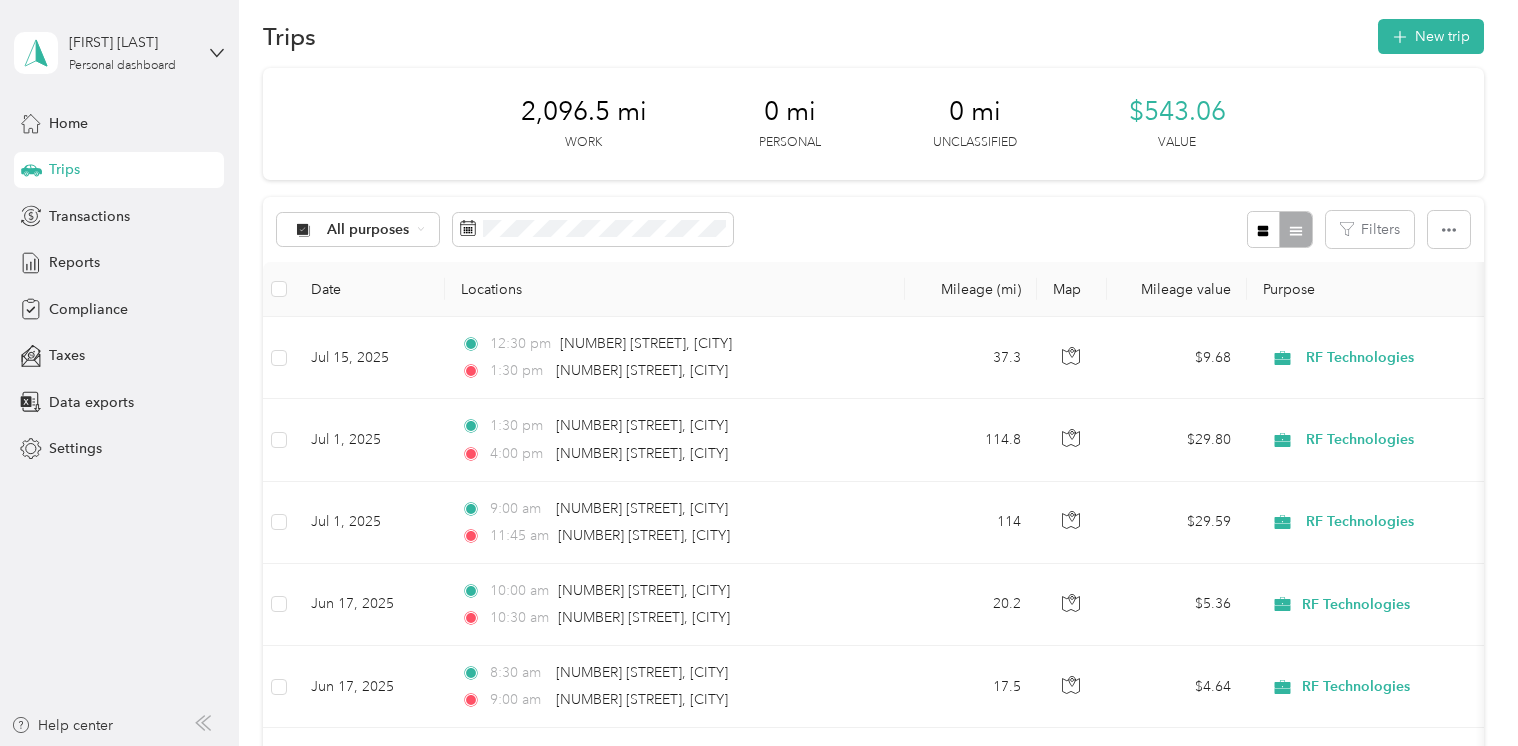 scroll, scrollTop: 0, scrollLeft: 0, axis: both 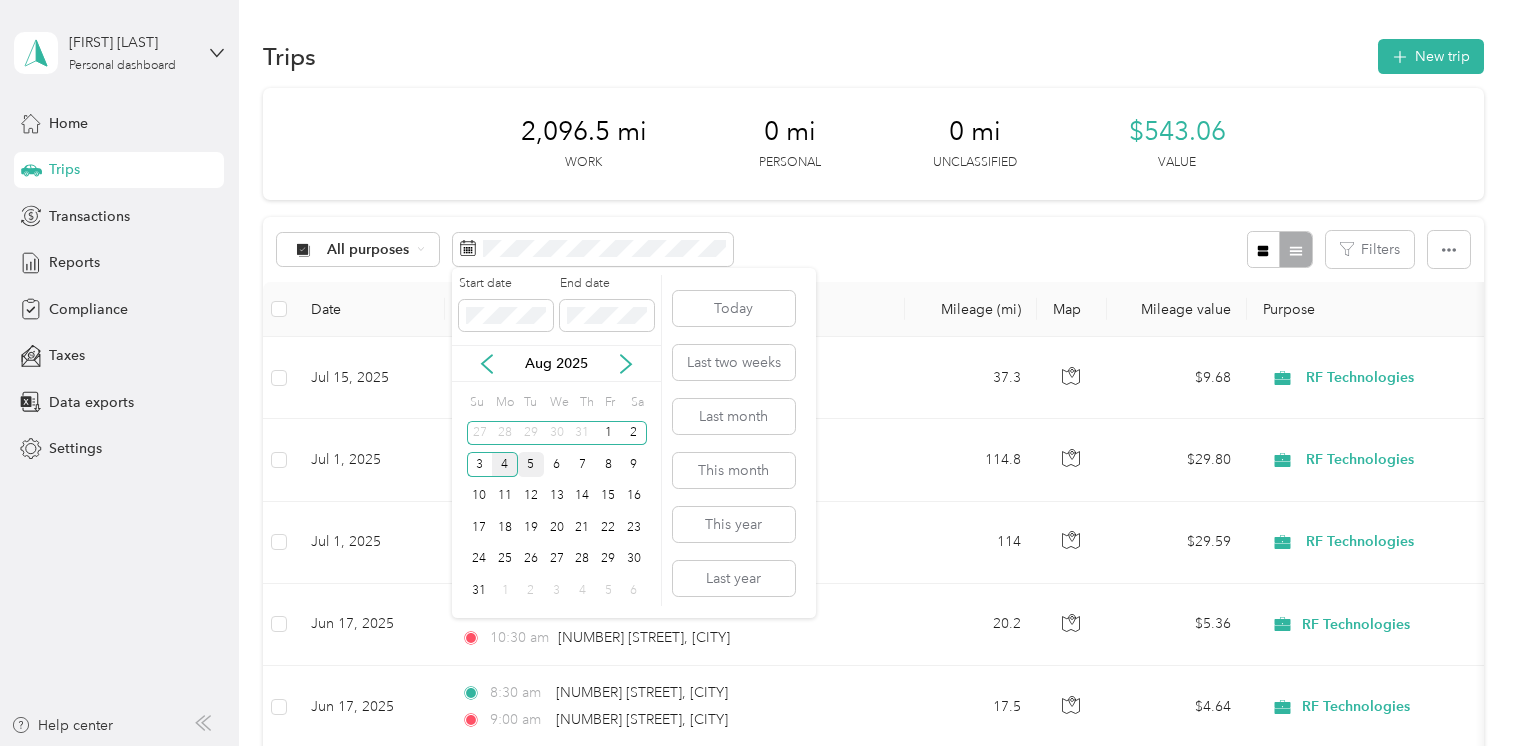 click on "5" at bounding box center (531, 464) 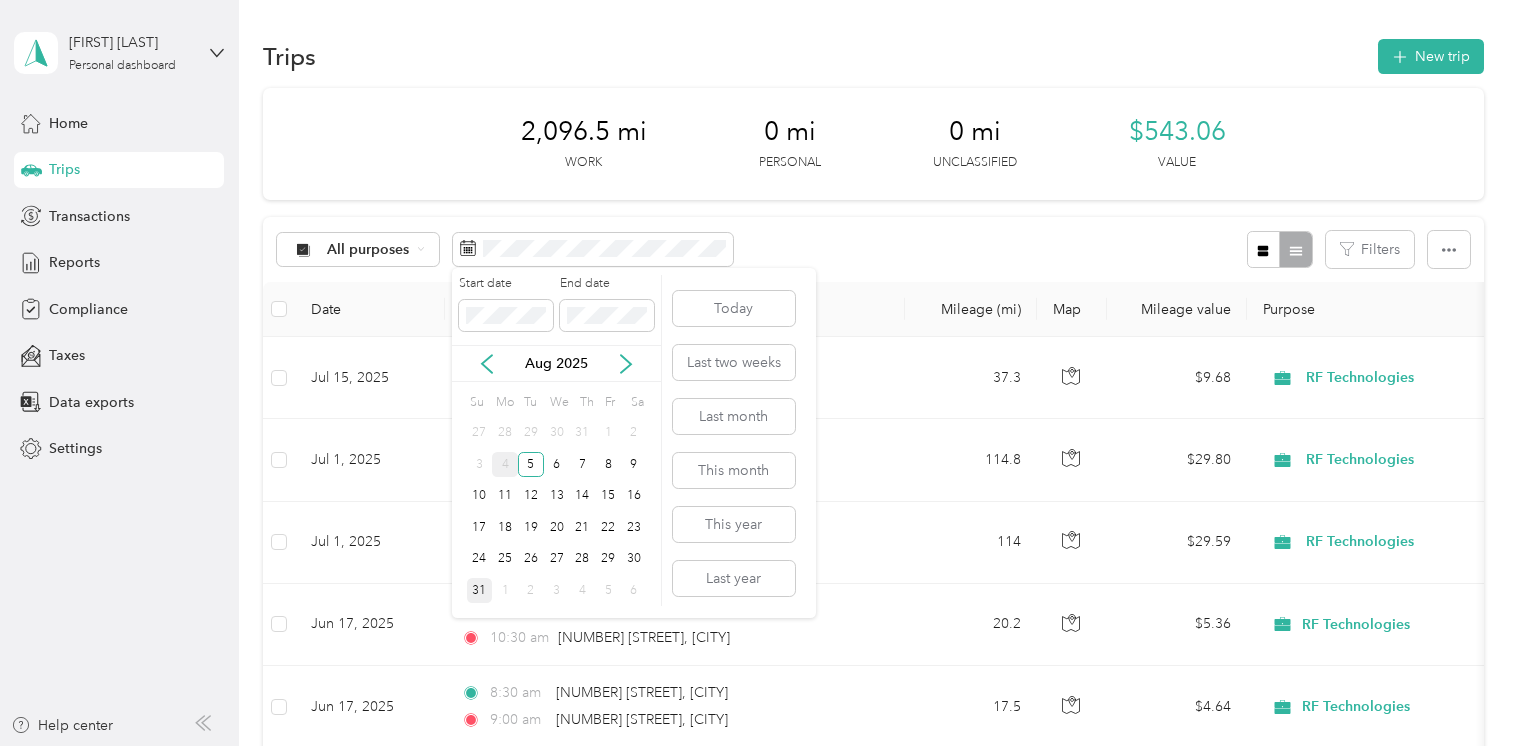 click on "31" at bounding box center (480, 590) 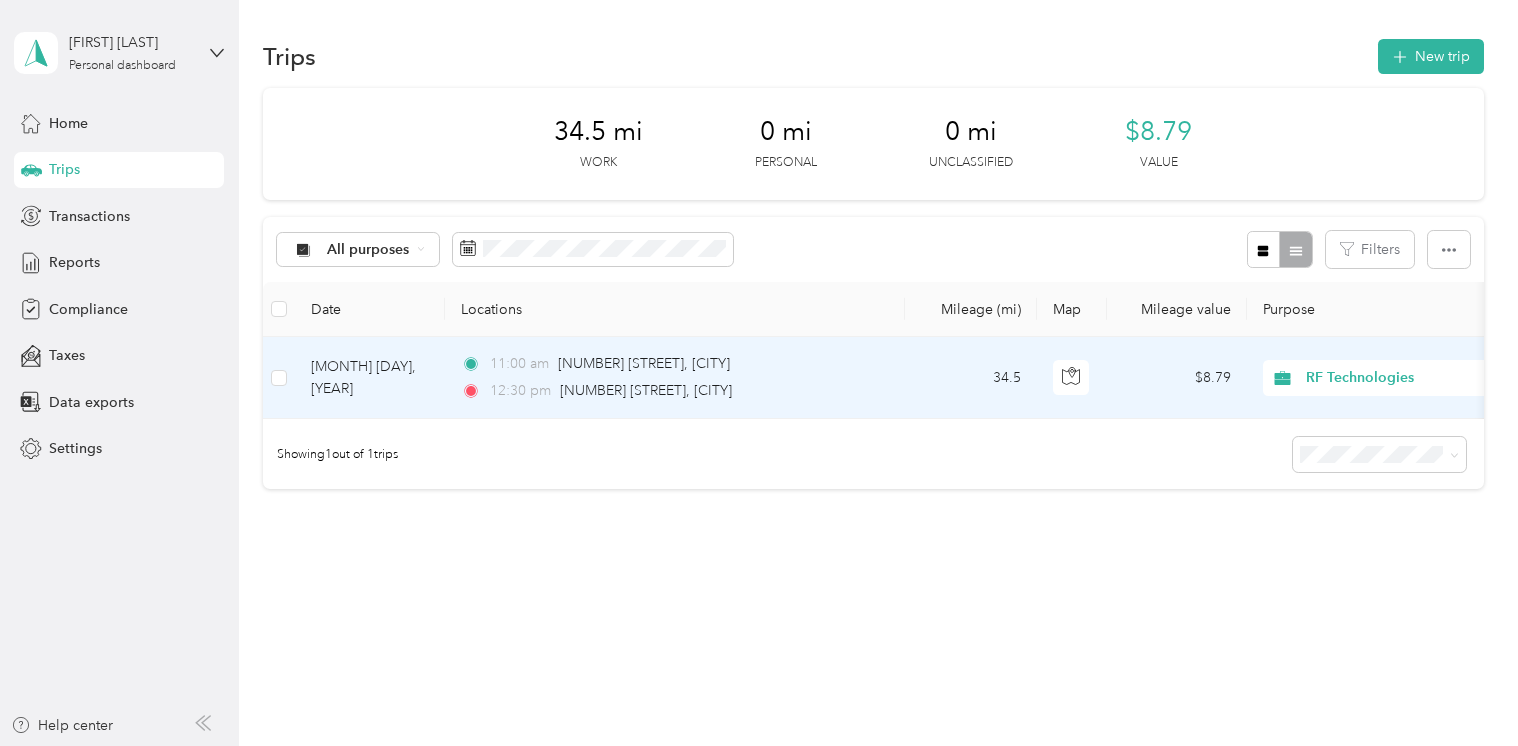 click on "[MONTH] [DAY], [YEAR]" at bounding box center [370, 378] 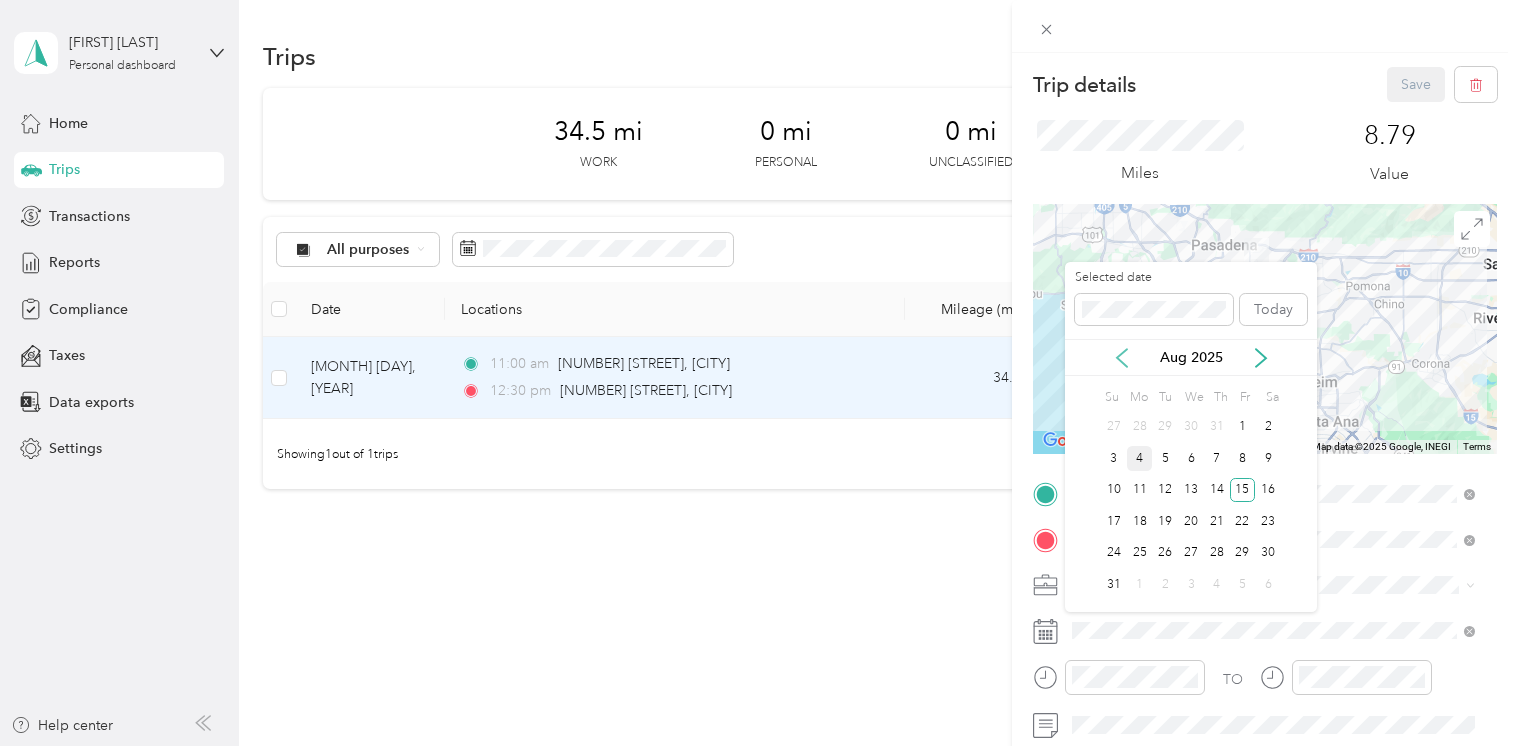click 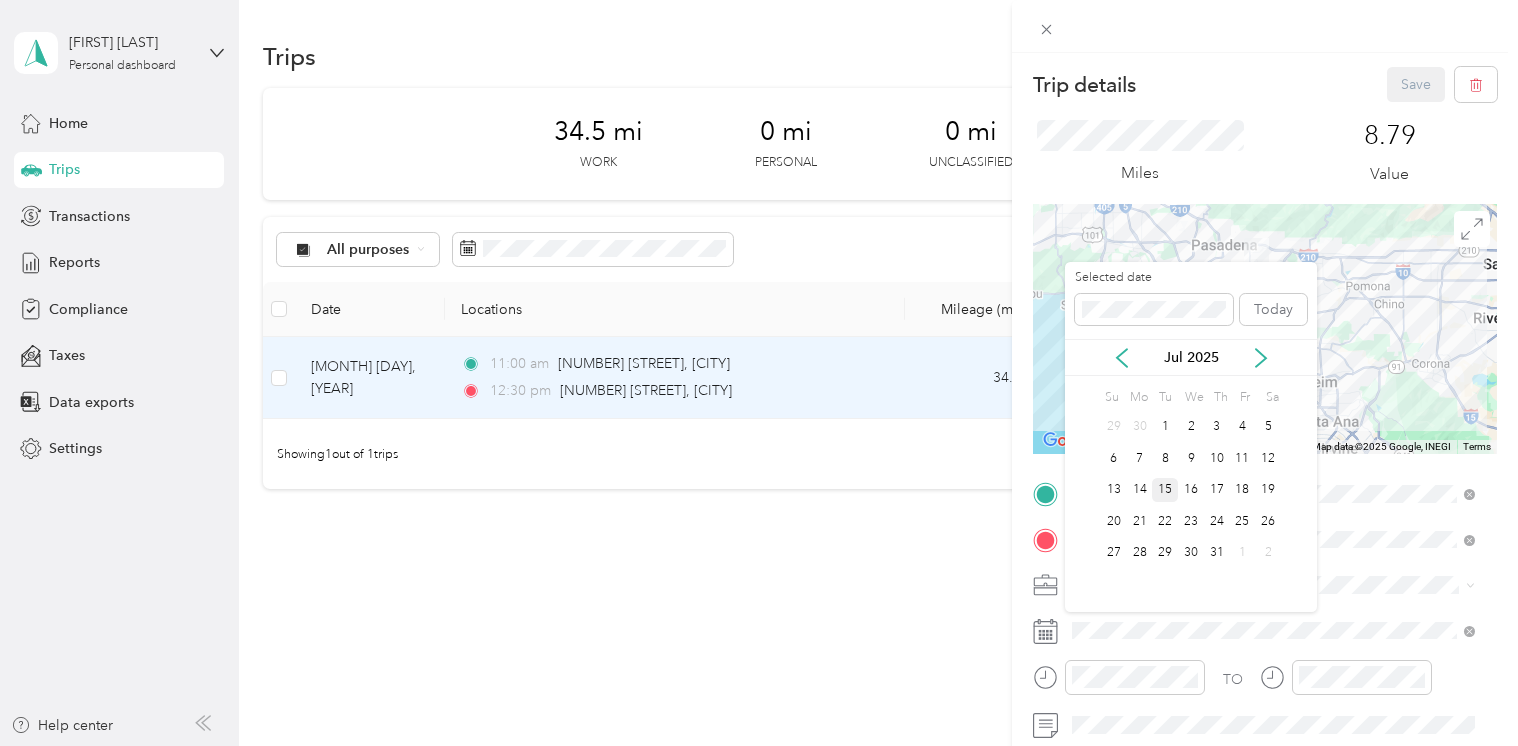 click on "15" at bounding box center (1165, 490) 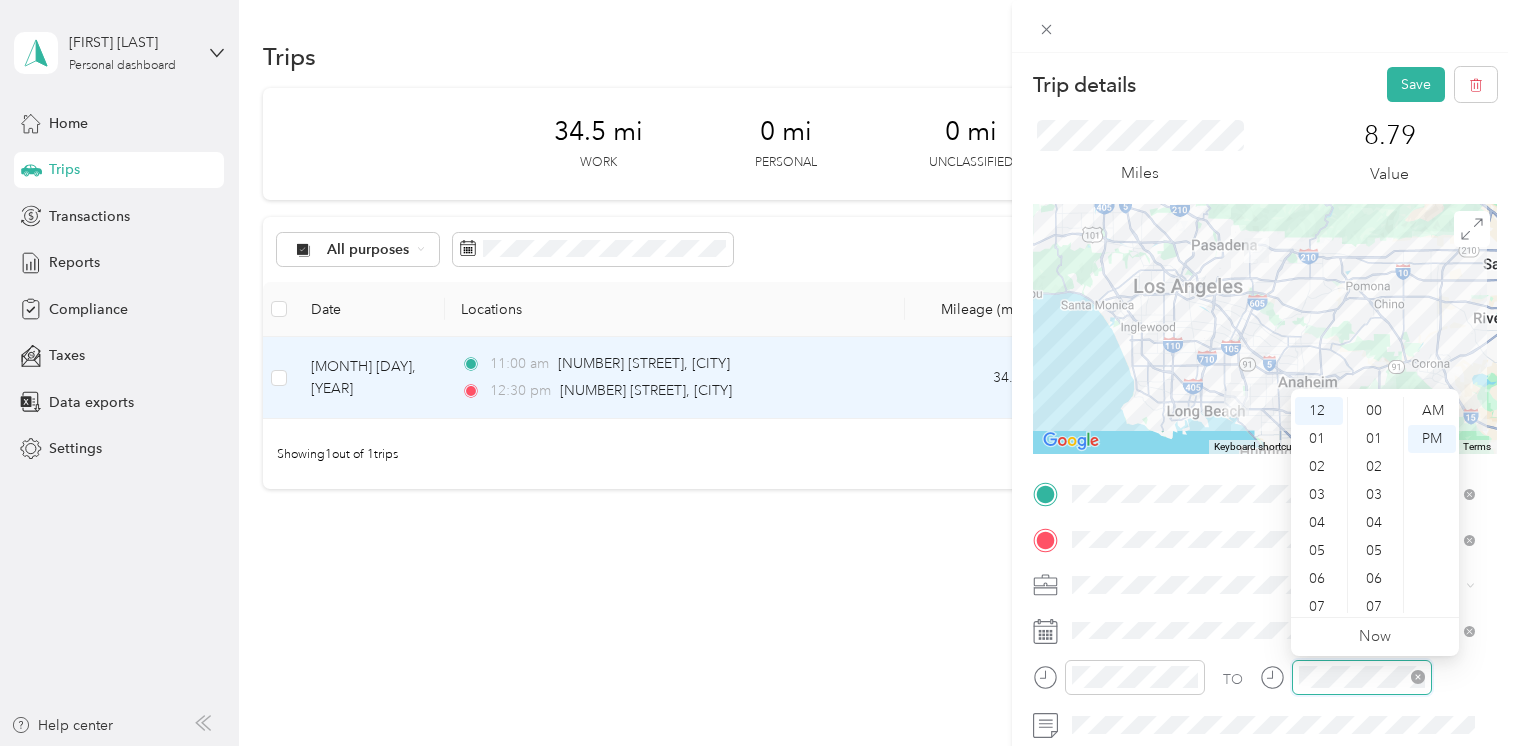 scroll, scrollTop: 840, scrollLeft: 0, axis: vertical 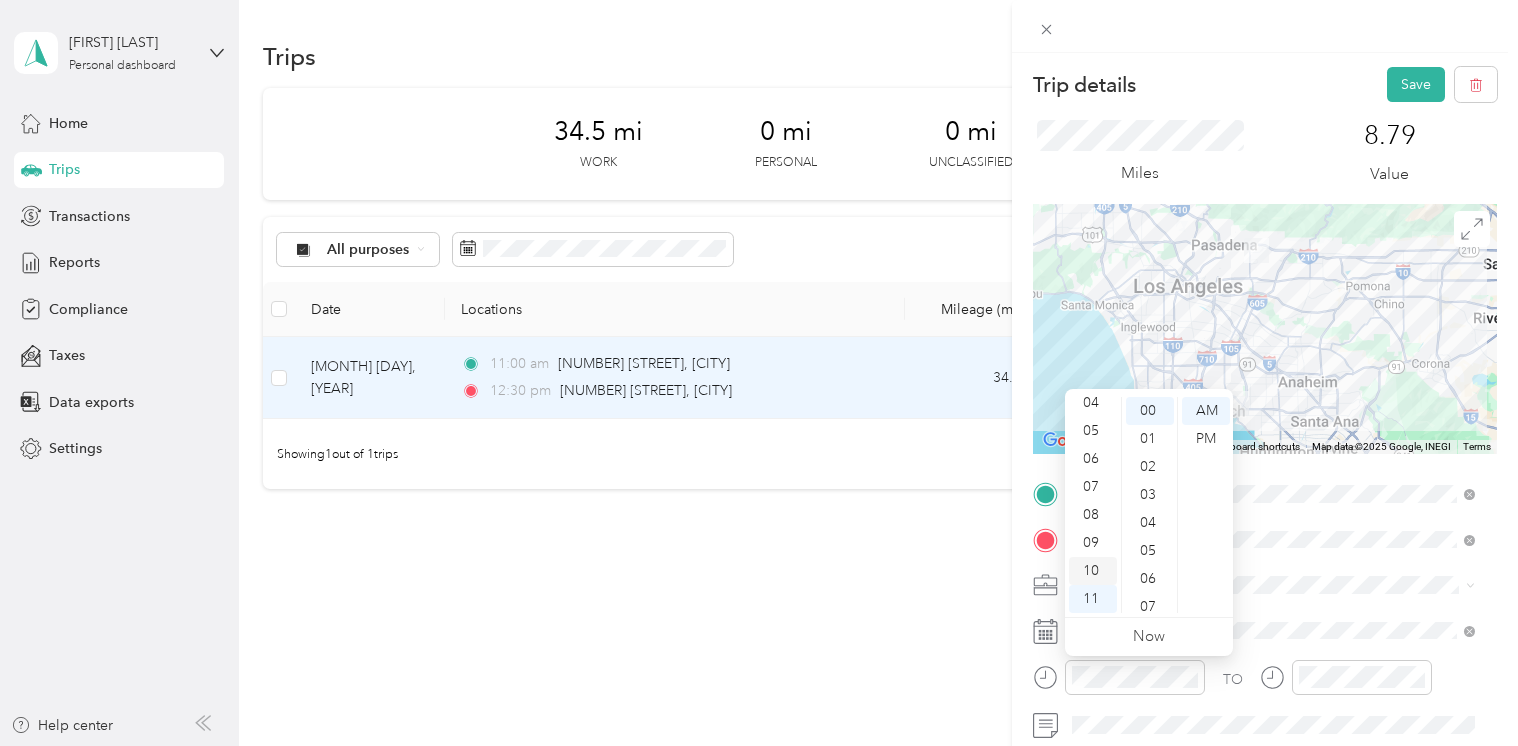 click on "10" at bounding box center [1093, 571] 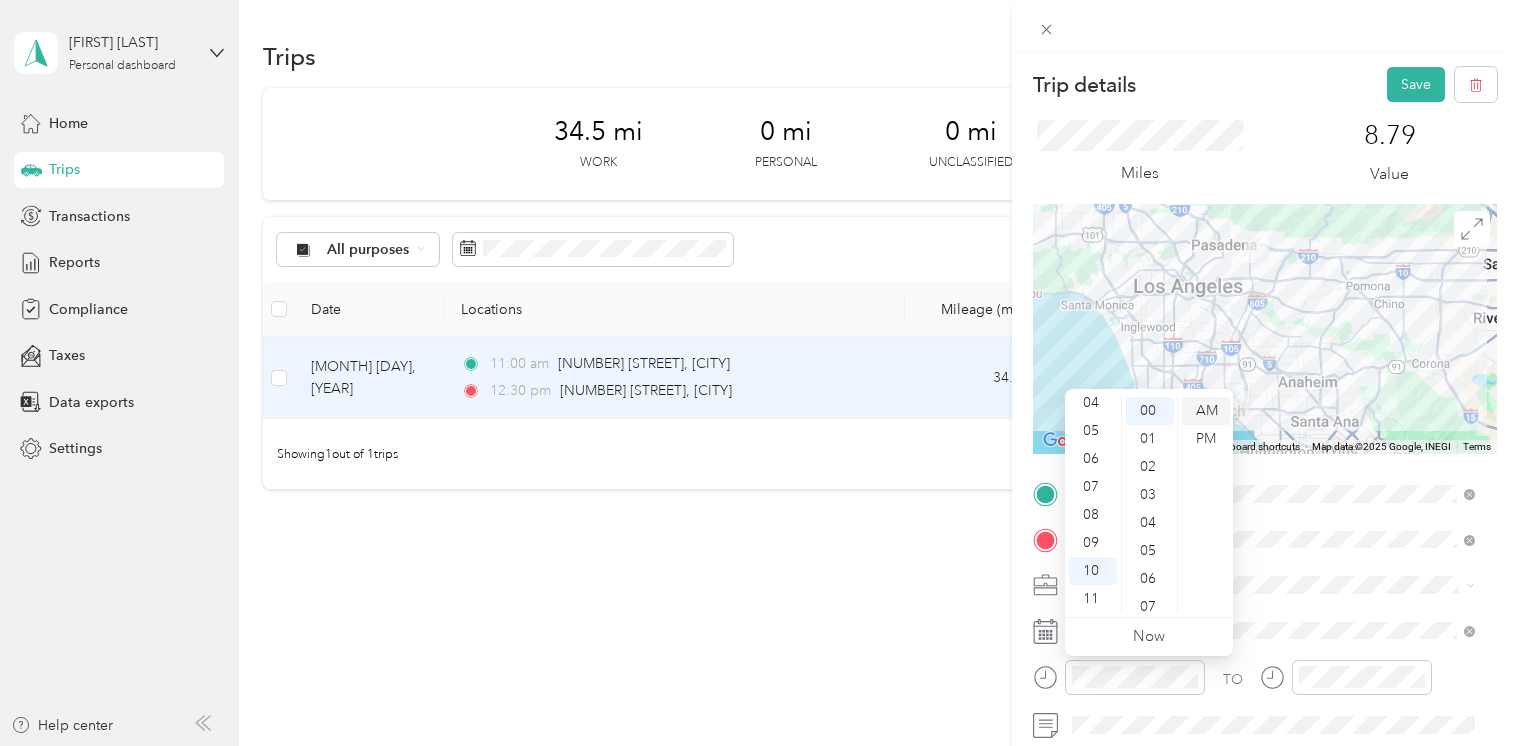 click on "AM" at bounding box center (1206, 411) 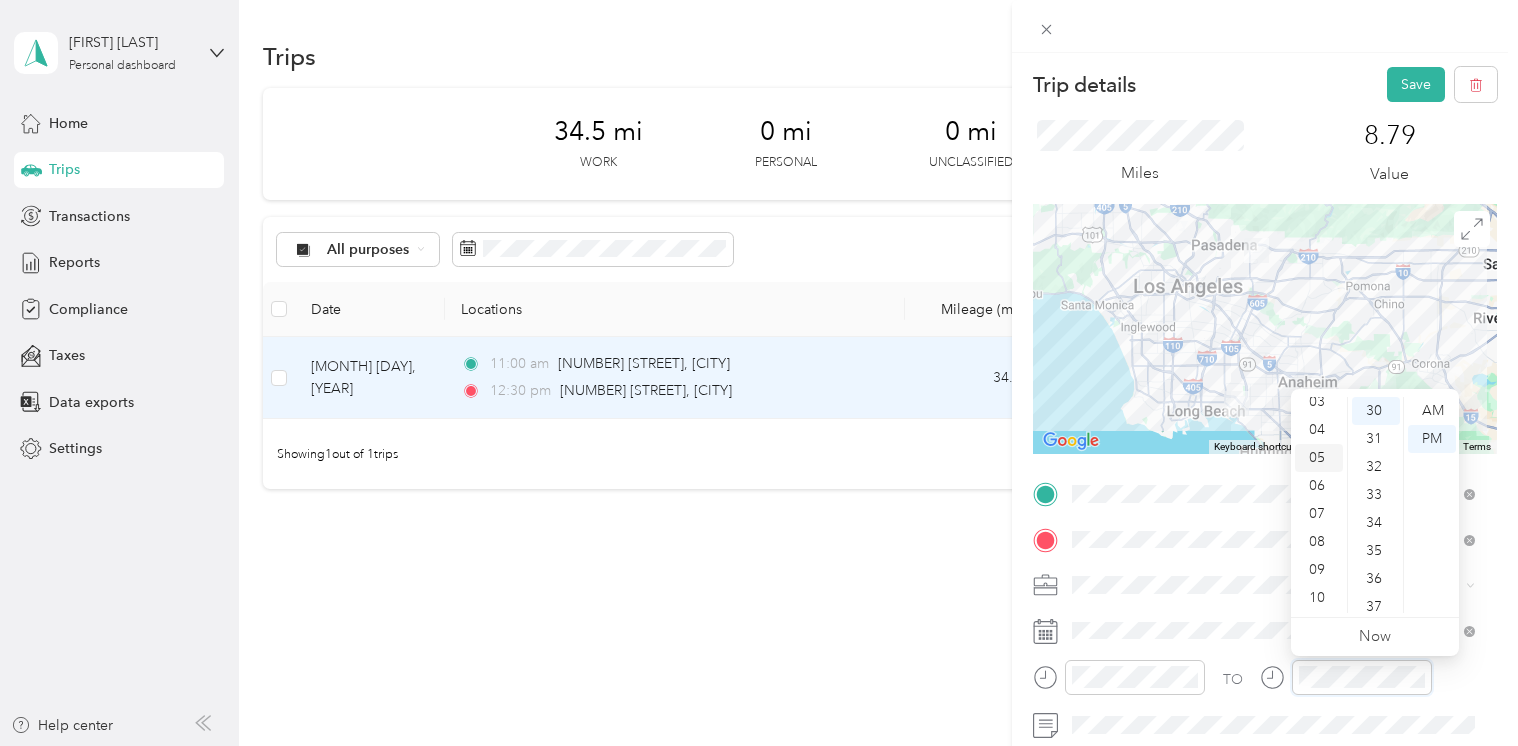 scroll, scrollTop: 120, scrollLeft: 0, axis: vertical 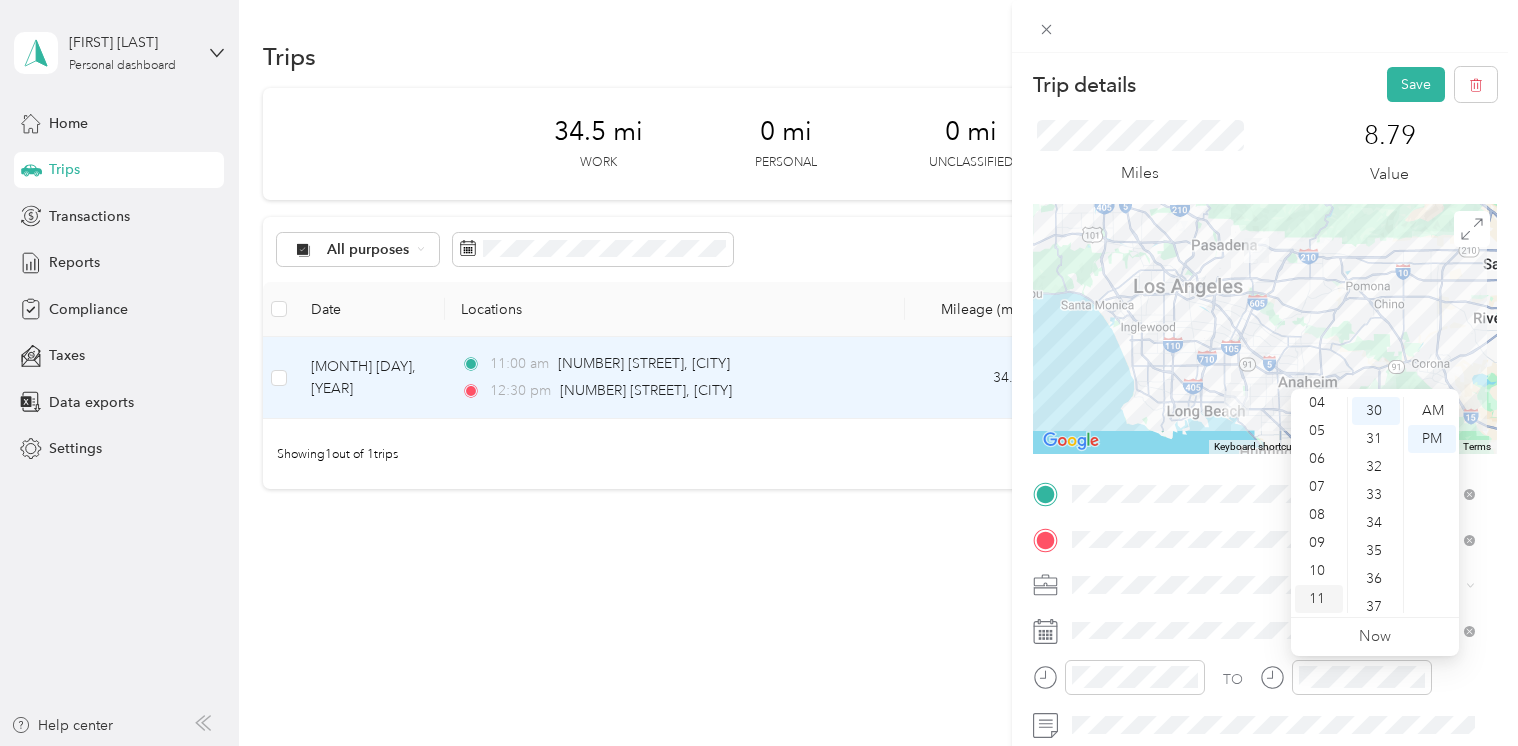 click on "11" at bounding box center [1319, 599] 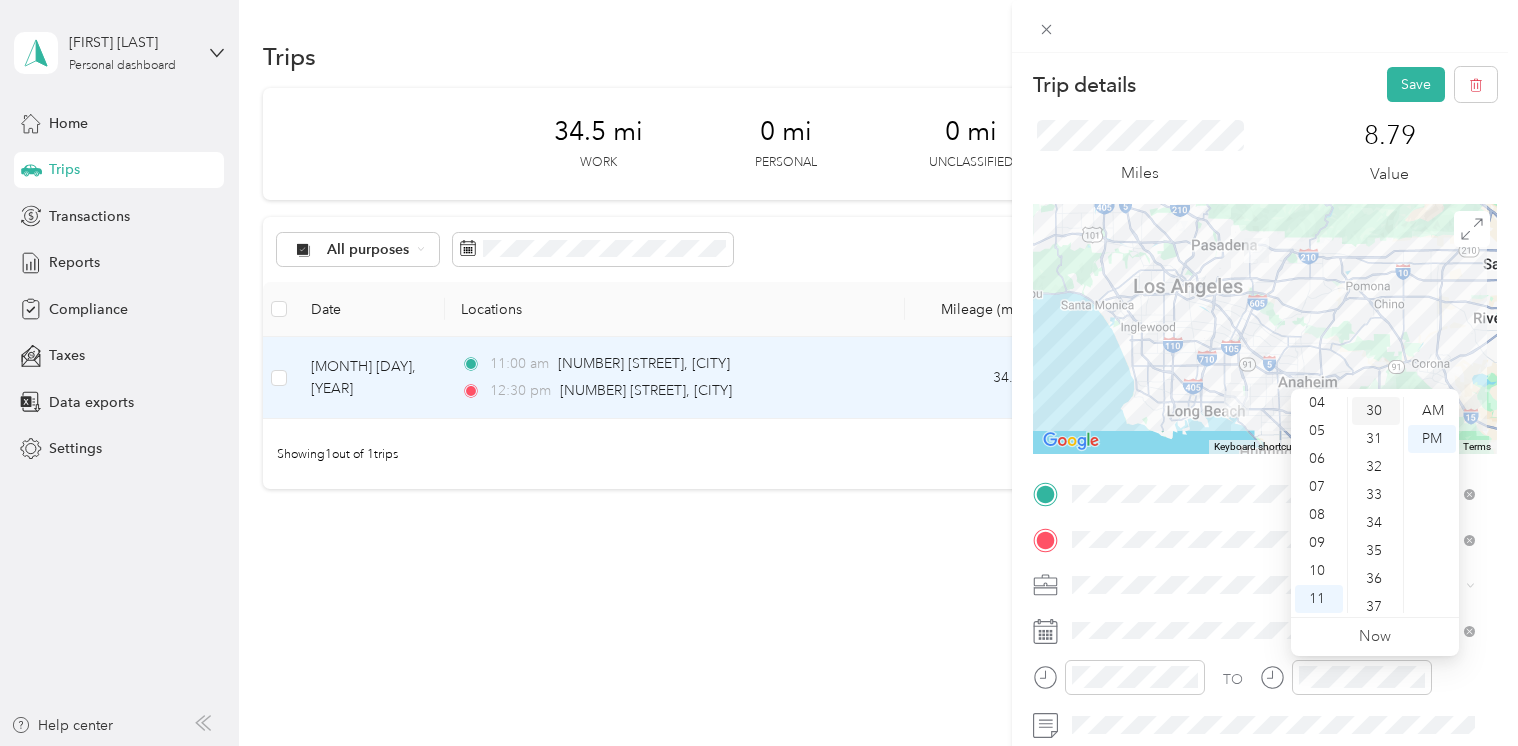 click on "30" at bounding box center (1376, 411) 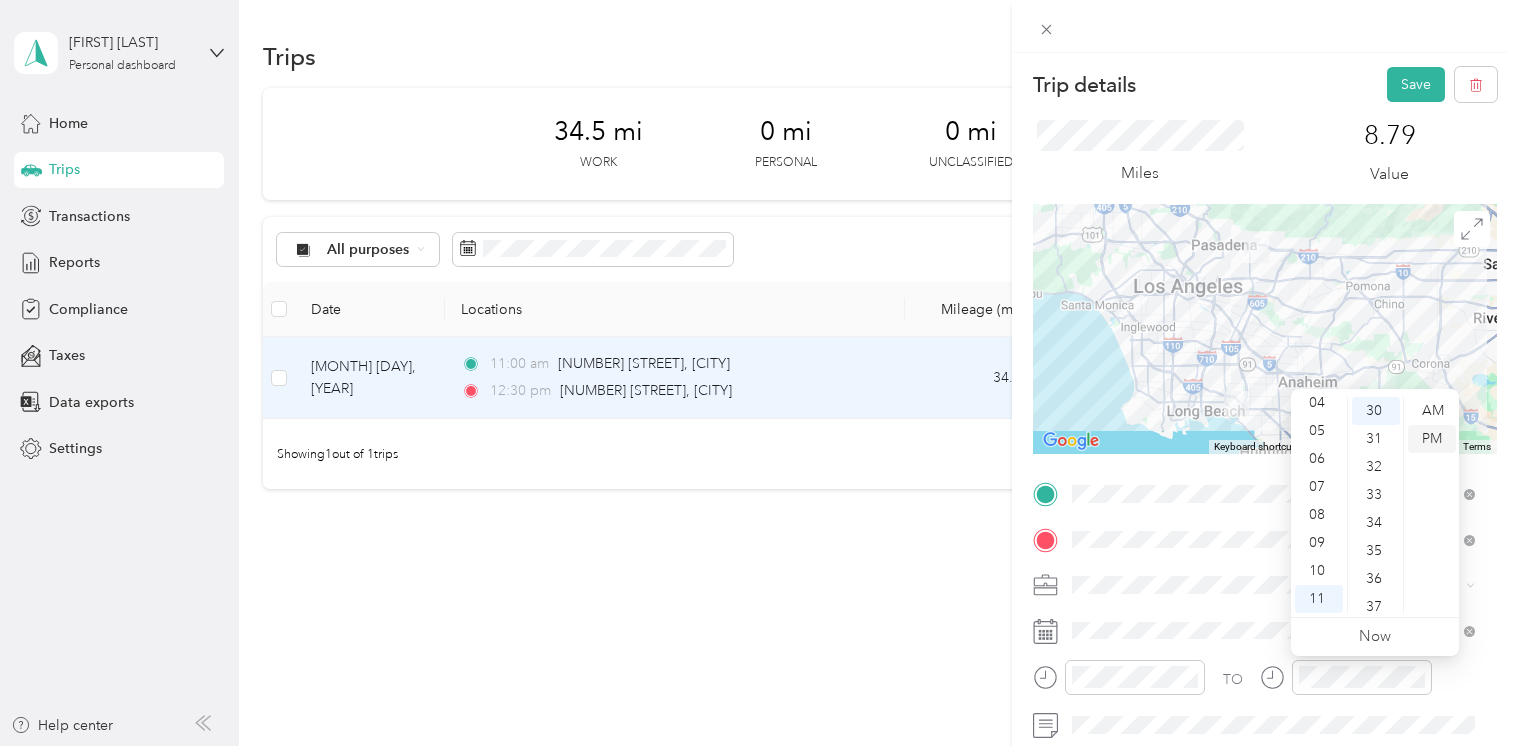 click on "PM" at bounding box center [1432, 439] 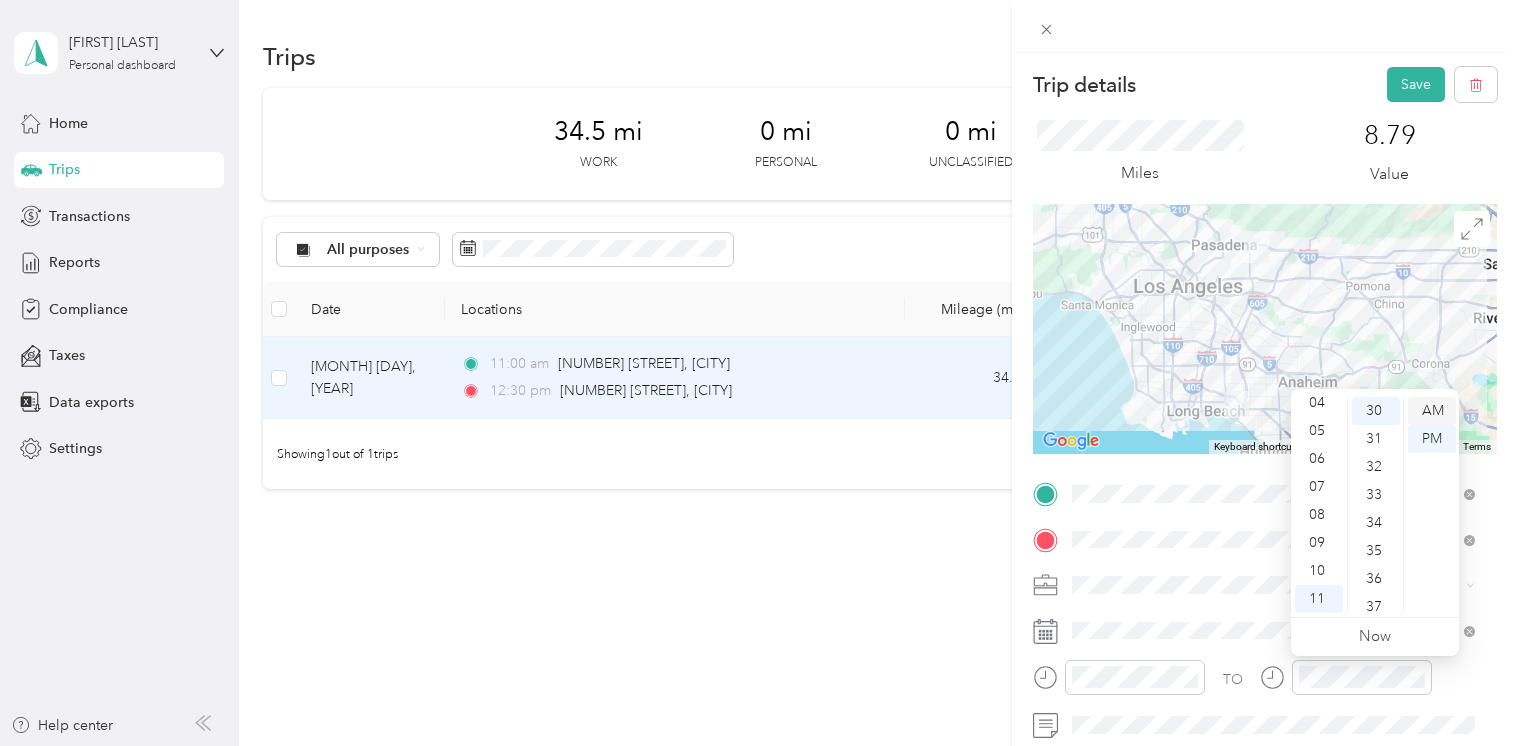 click on "AM" at bounding box center (1432, 411) 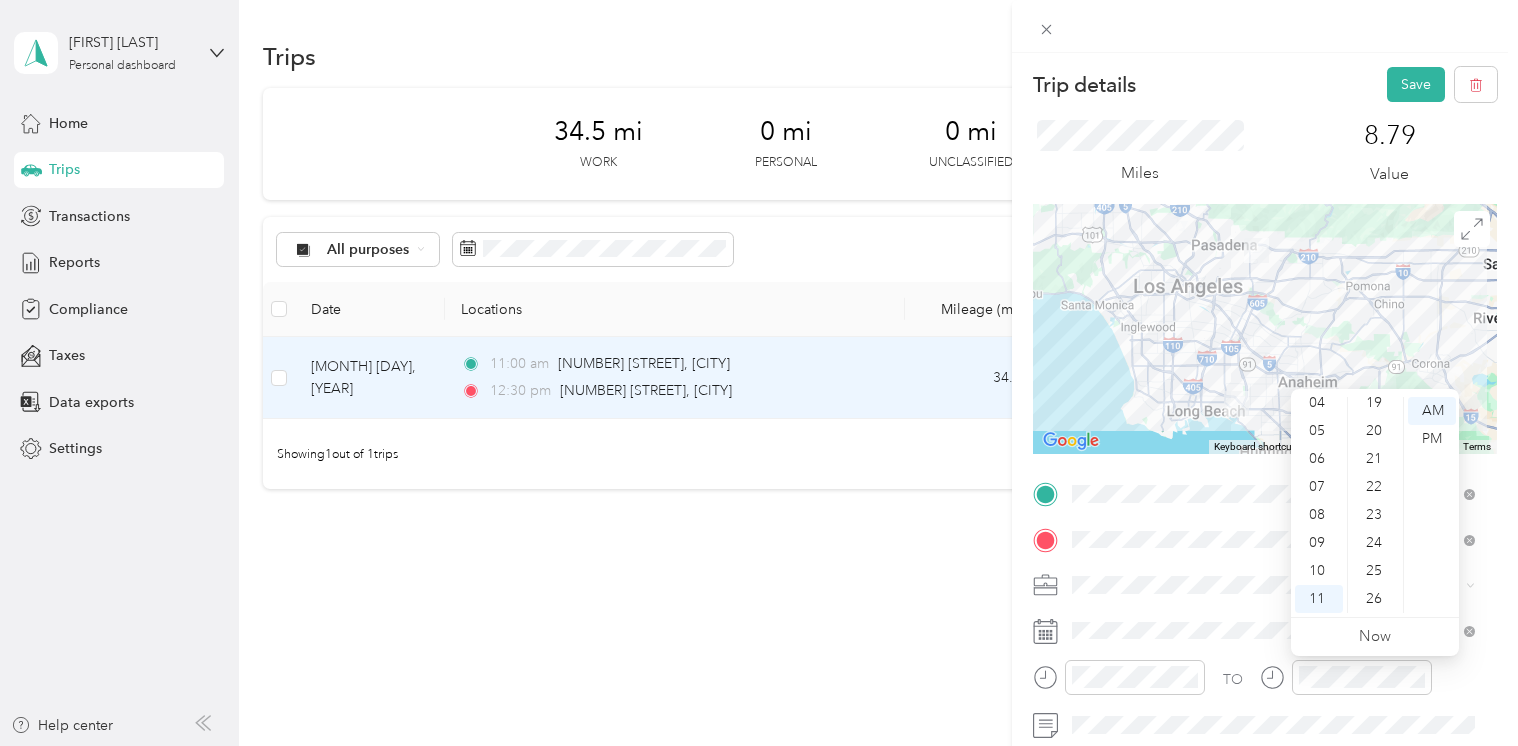 scroll, scrollTop: 0, scrollLeft: 0, axis: both 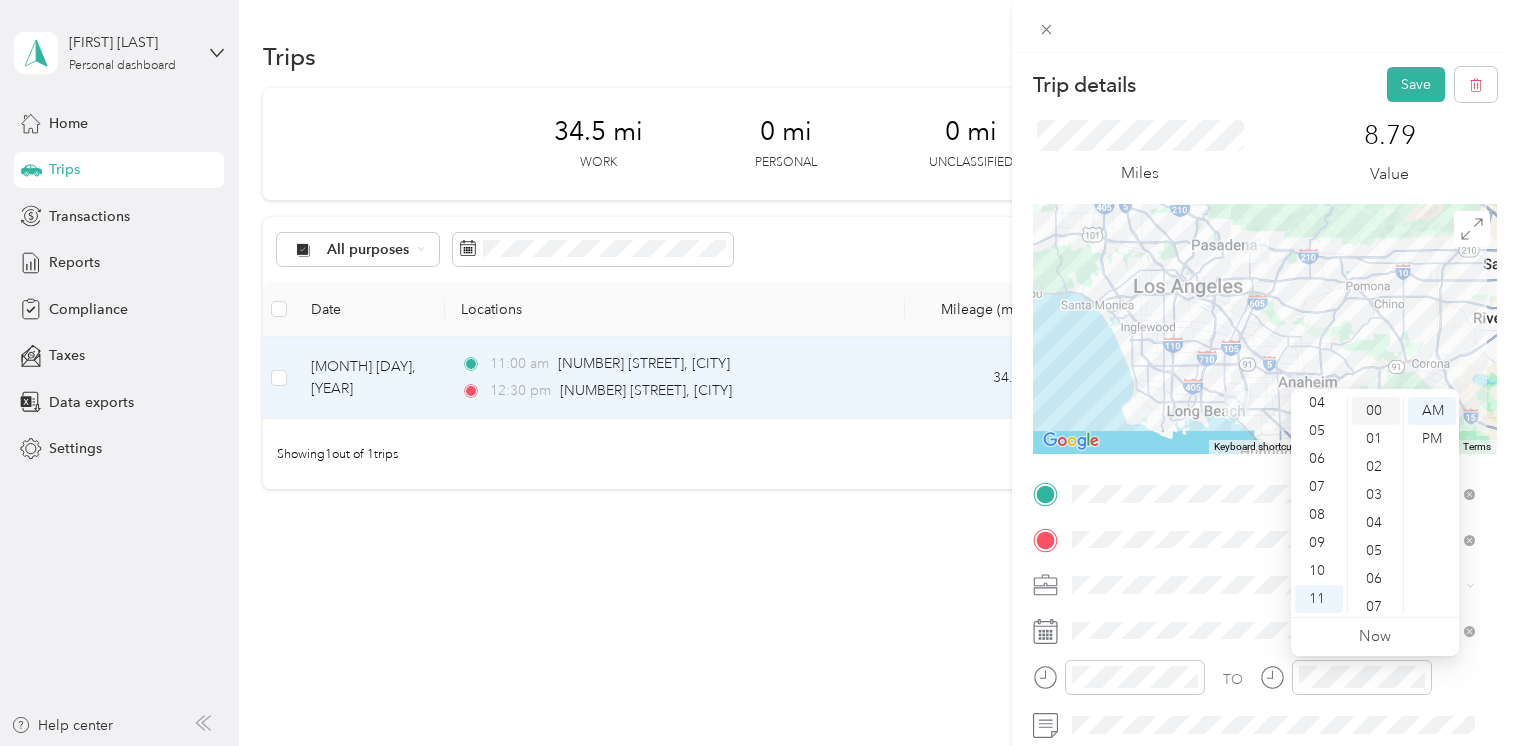 click on "00" at bounding box center (1376, 411) 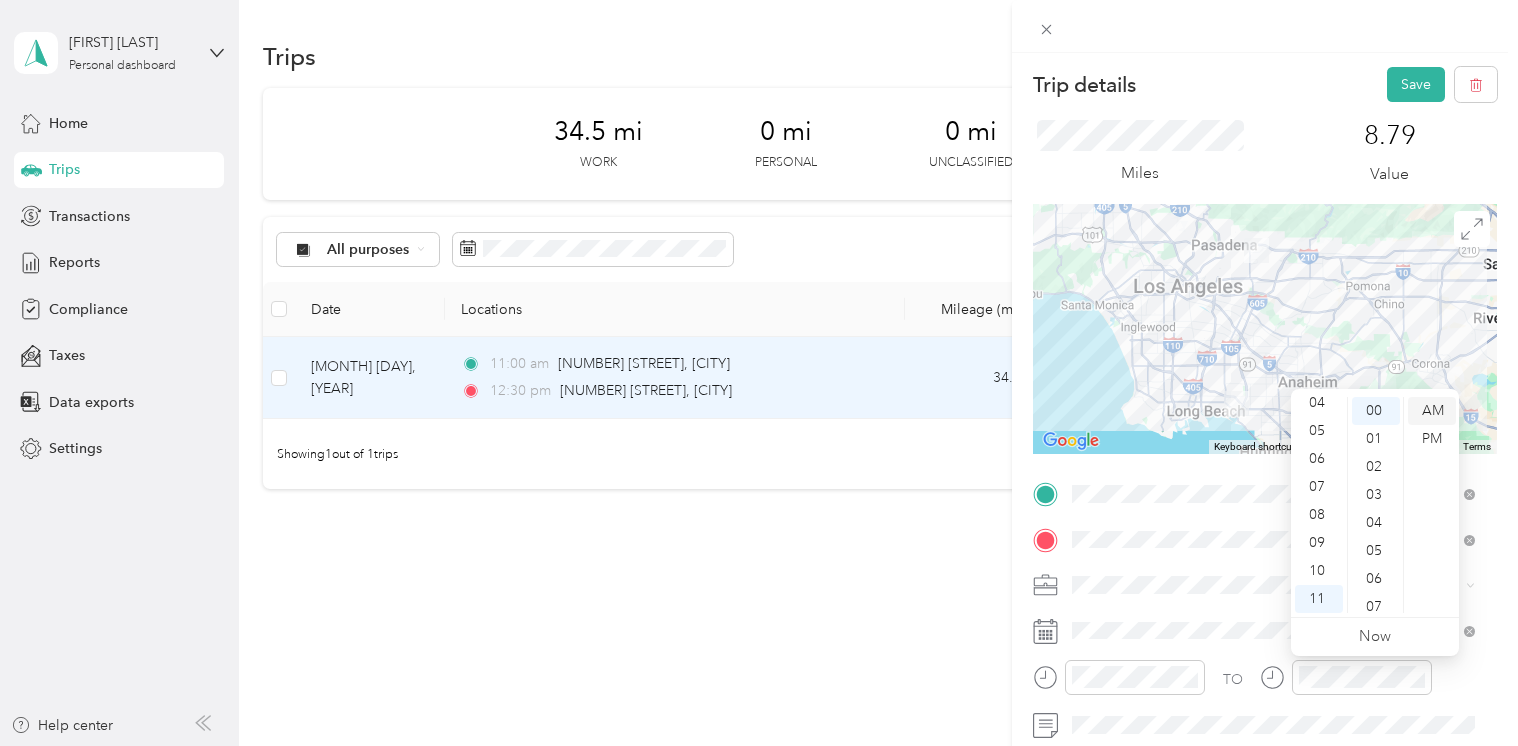 click on "AM" at bounding box center (1432, 411) 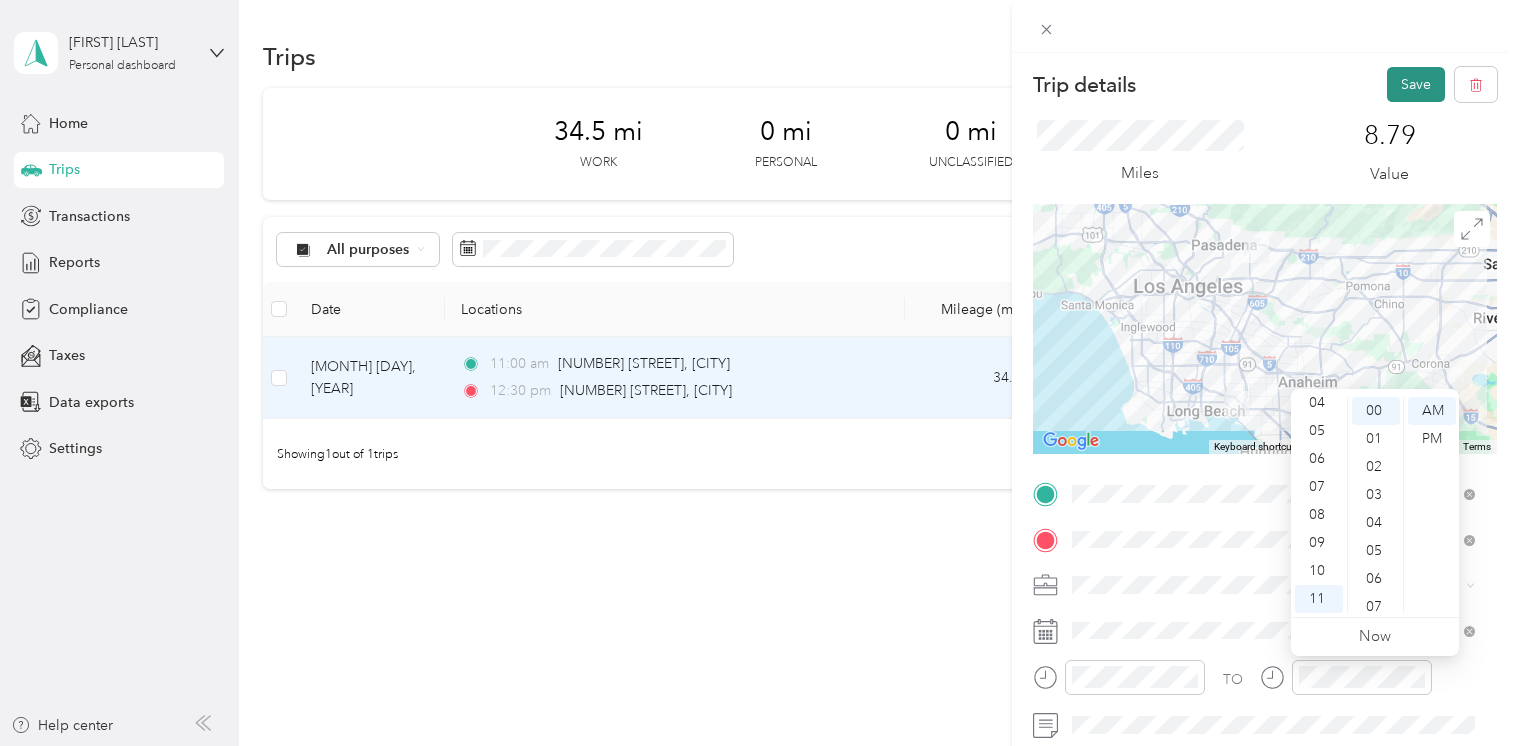 click on "Save" at bounding box center (1416, 84) 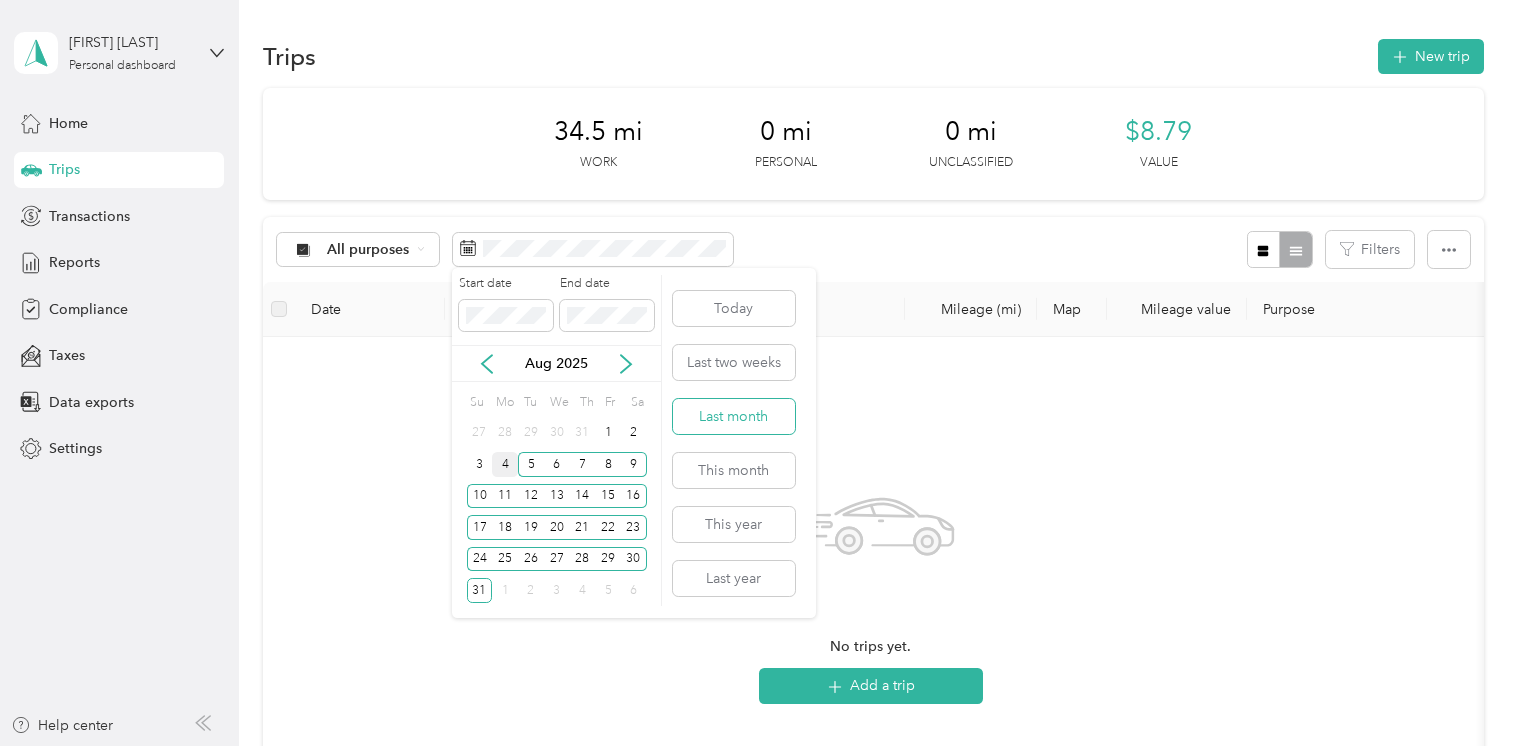 click on "Last month" at bounding box center [734, 416] 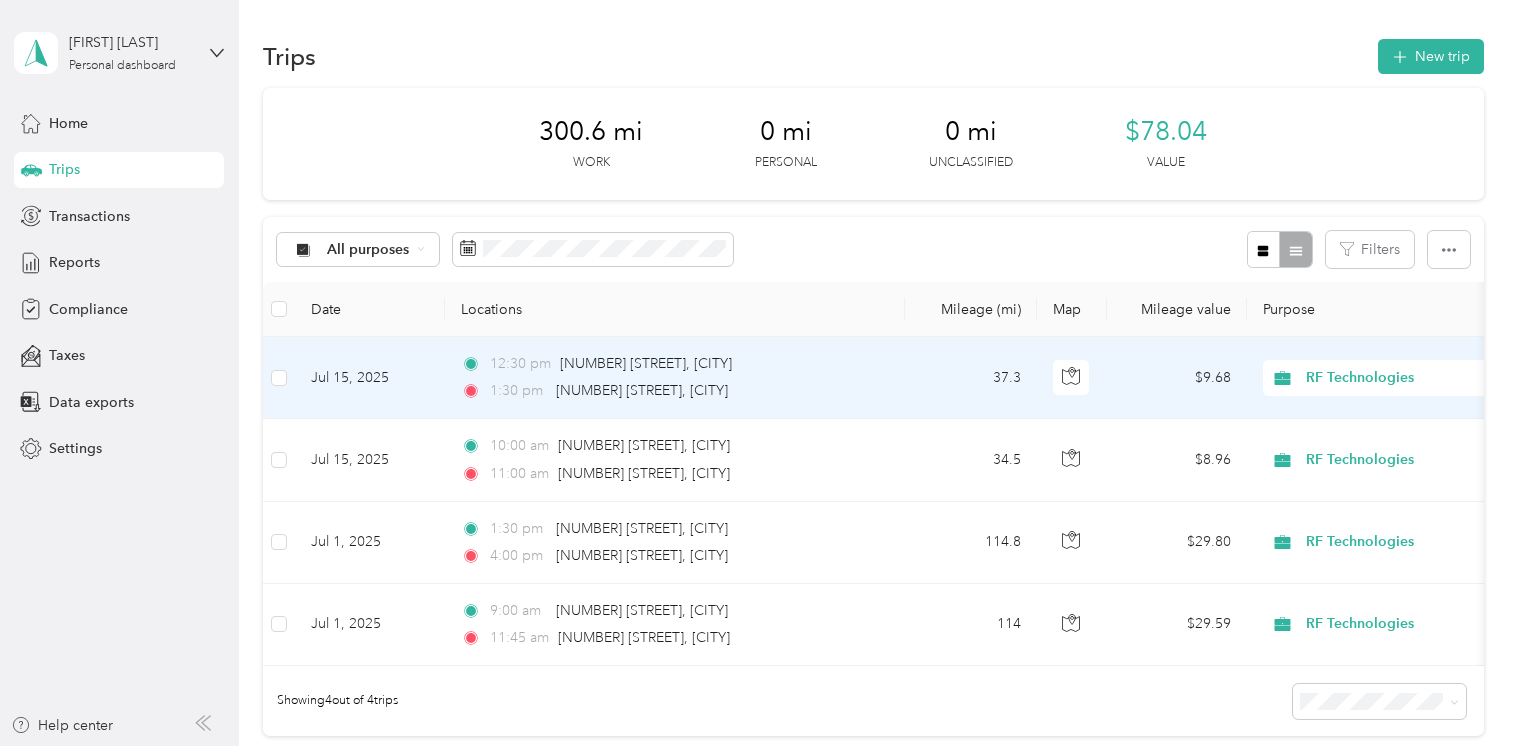 click on "Jul 15, 2025" at bounding box center (370, 378) 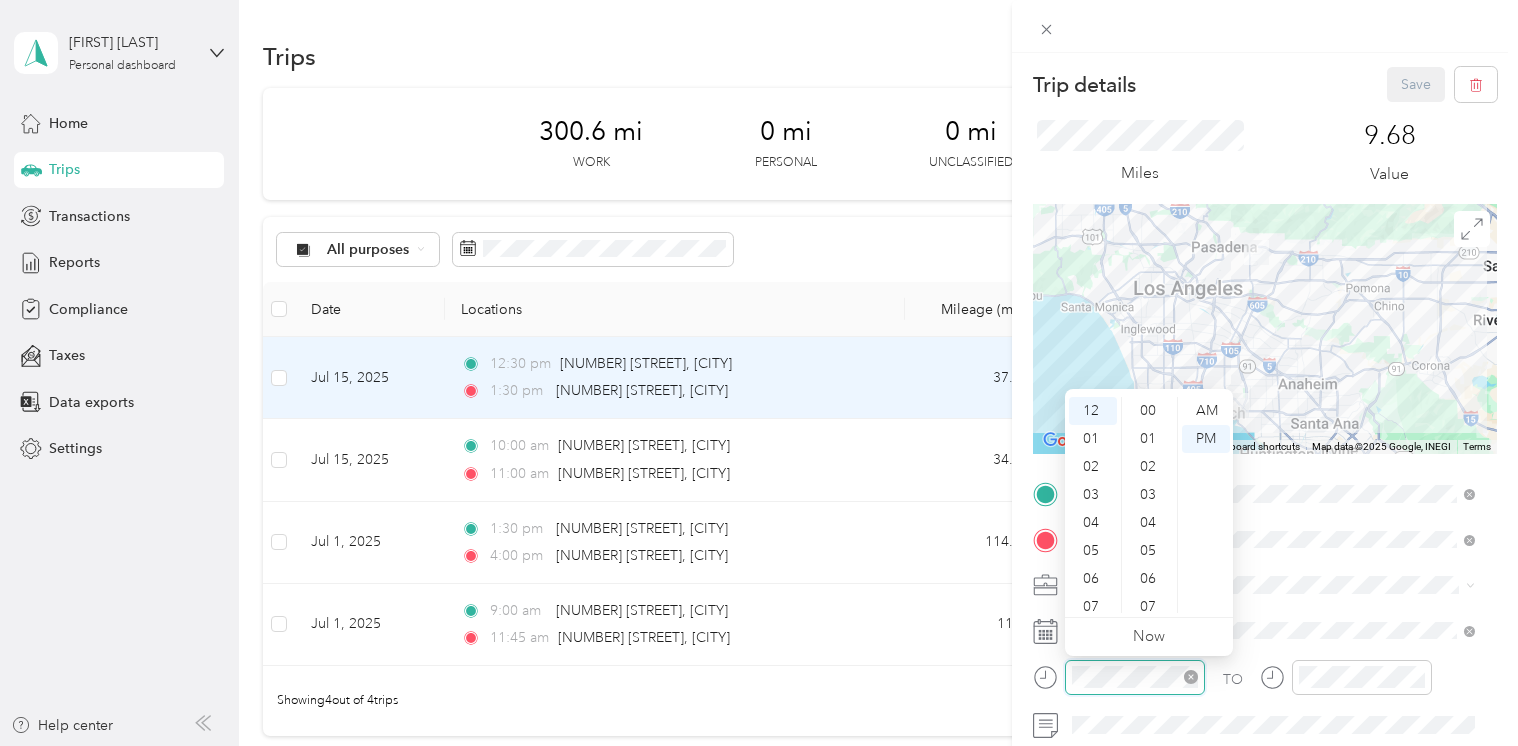 scroll, scrollTop: 840, scrollLeft: 0, axis: vertical 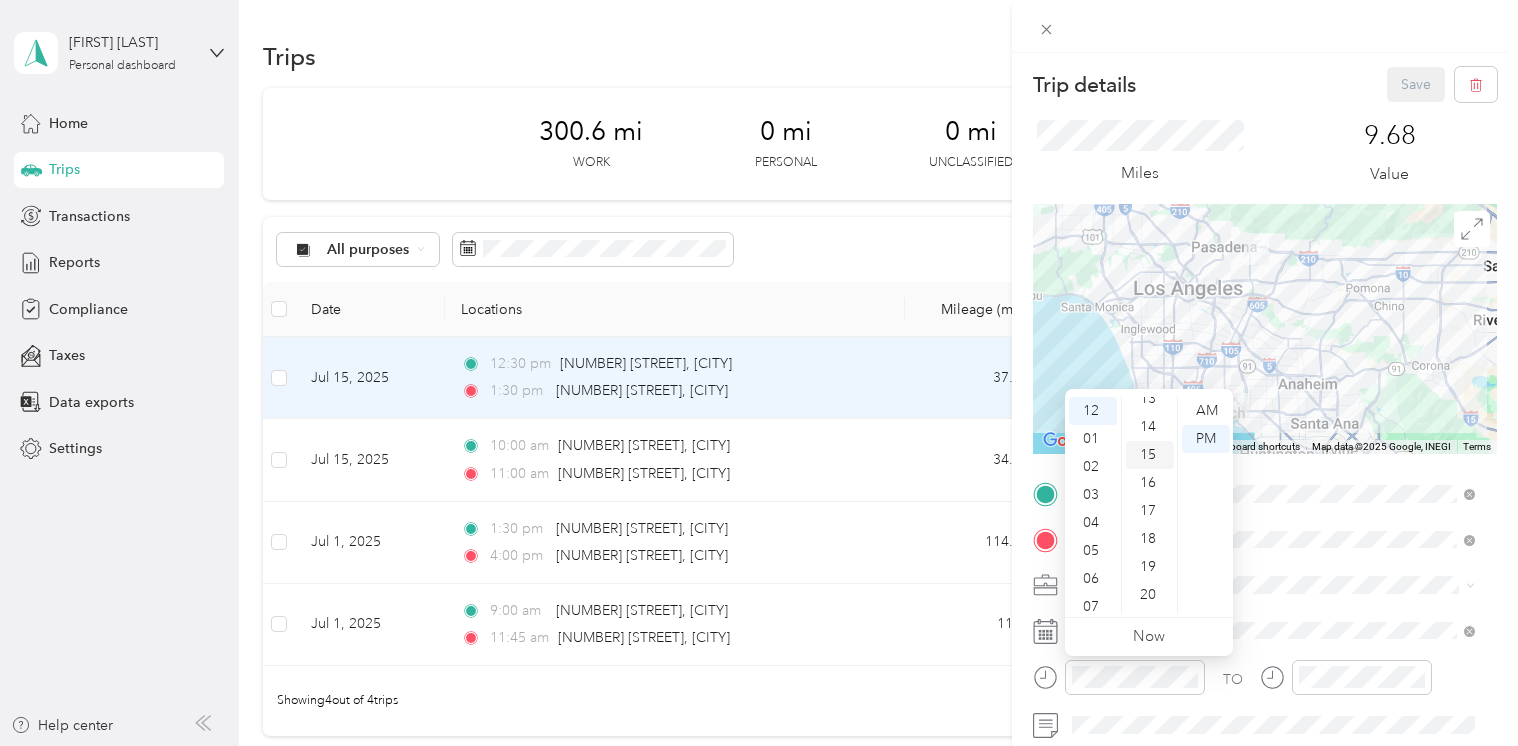 click on "15" at bounding box center (1150, 455) 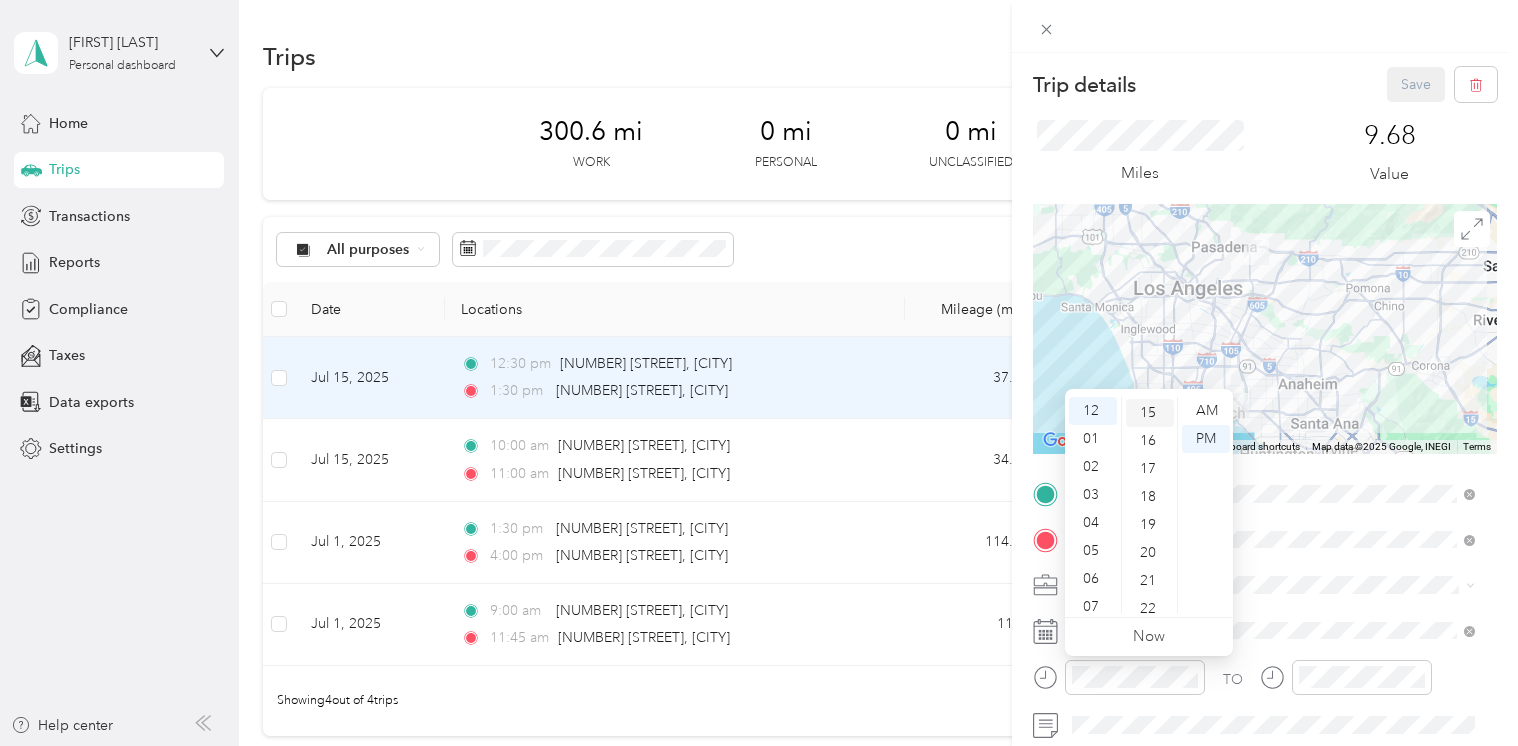 scroll, scrollTop: 420, scrollLeft: 0, axis: vertical 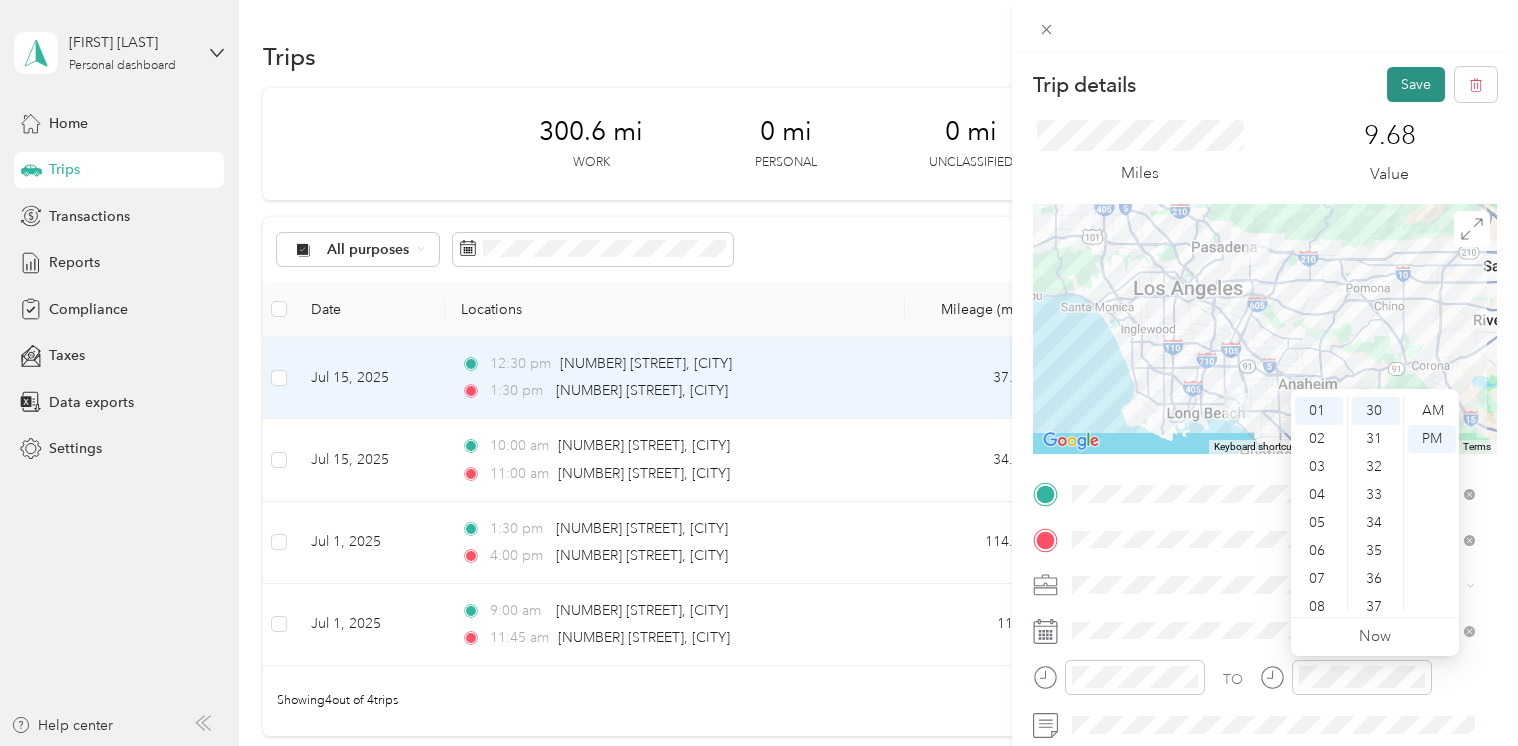 click on "Save" at bounding box center (1416, 84) 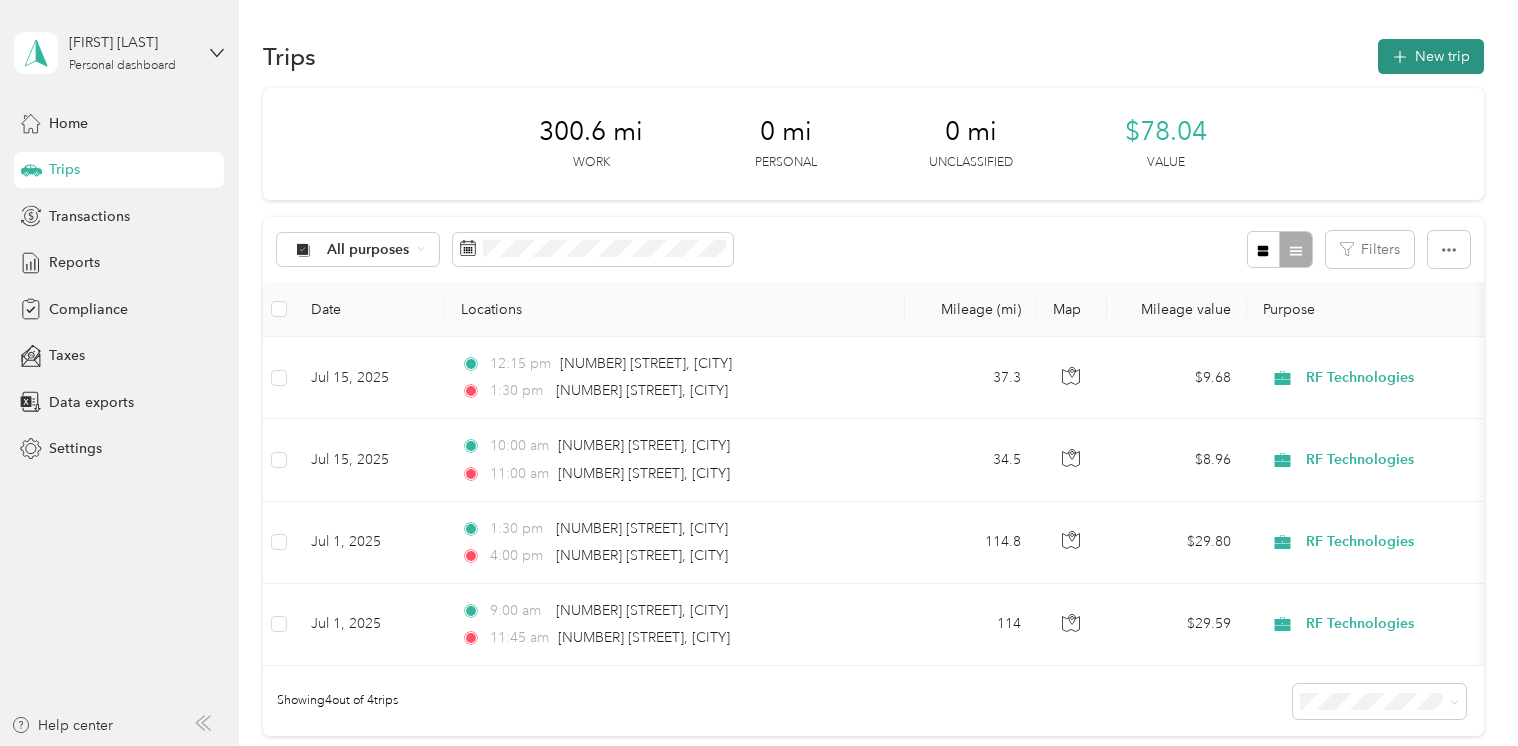 click on "New trip" at bounding box center [1431, 56] 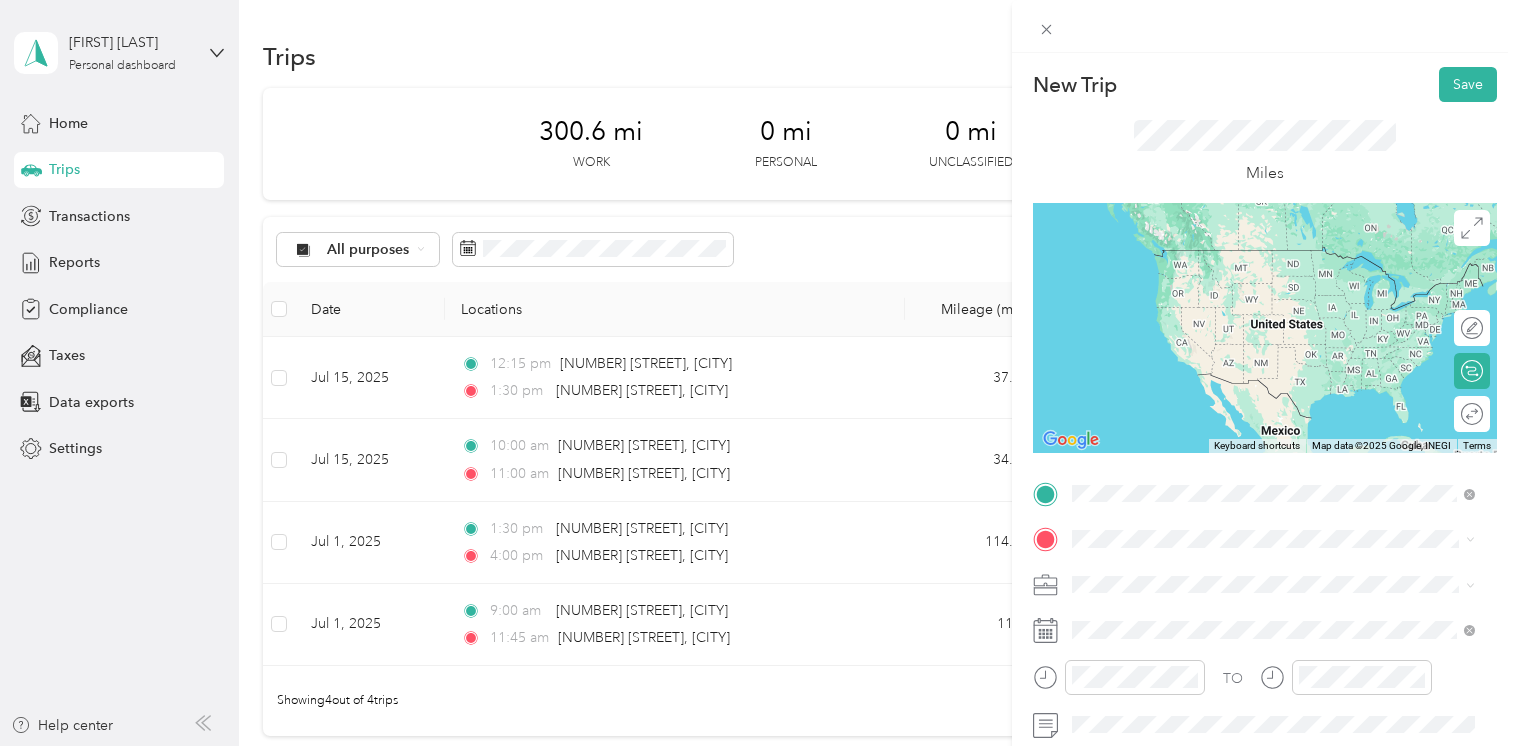 click on "[NUMBER] [STREET]
[CITY], [STATE] [POSTAL_CODE], [COUNTRY]" at bounding box center [1254, 258] 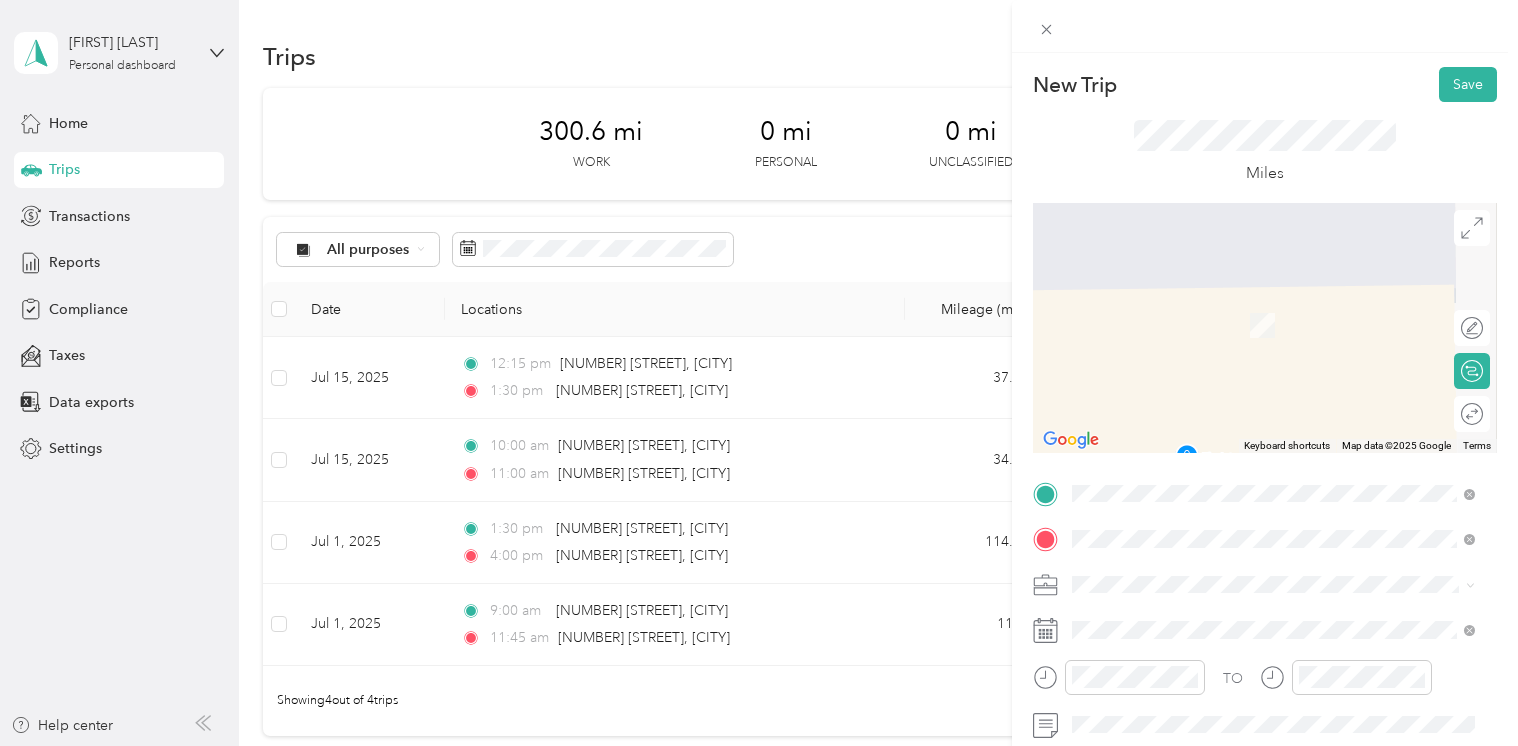 click on "[NUMBER] [STREET]
[CITY], [STATE] [POSTAL_CODE], [COUNTRY]" at bounding box center [1254, 304] 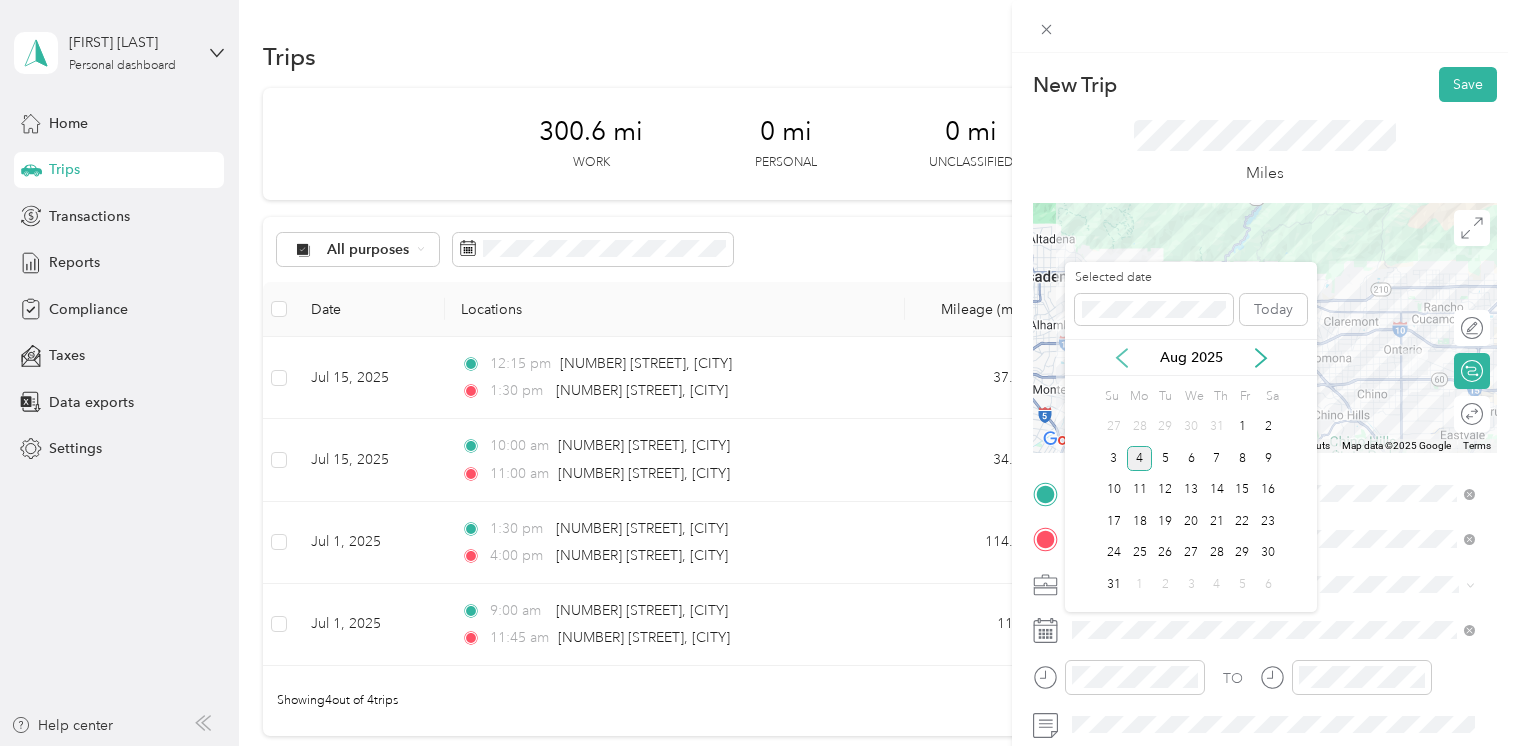 click 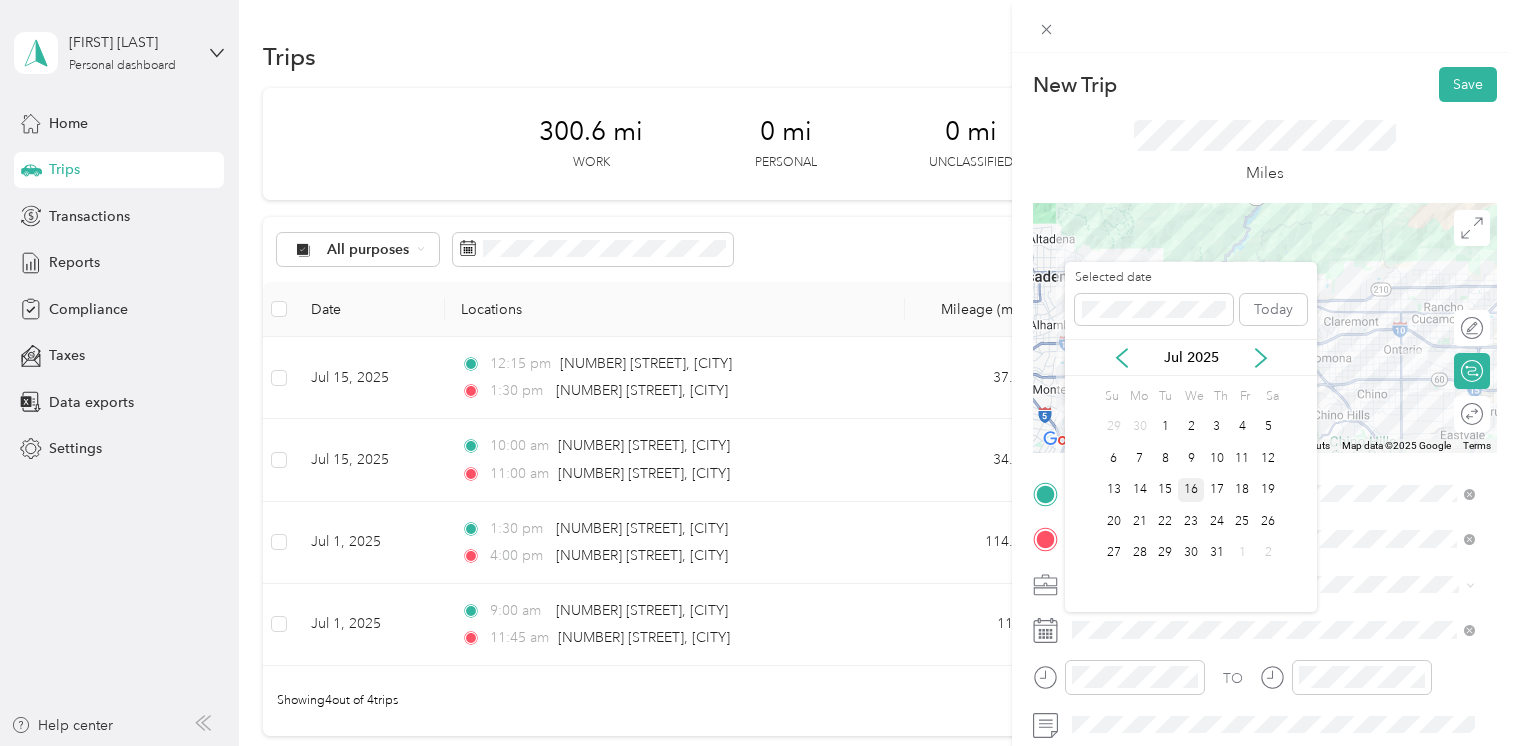 click on "16" at bounding box center (1191, 490) 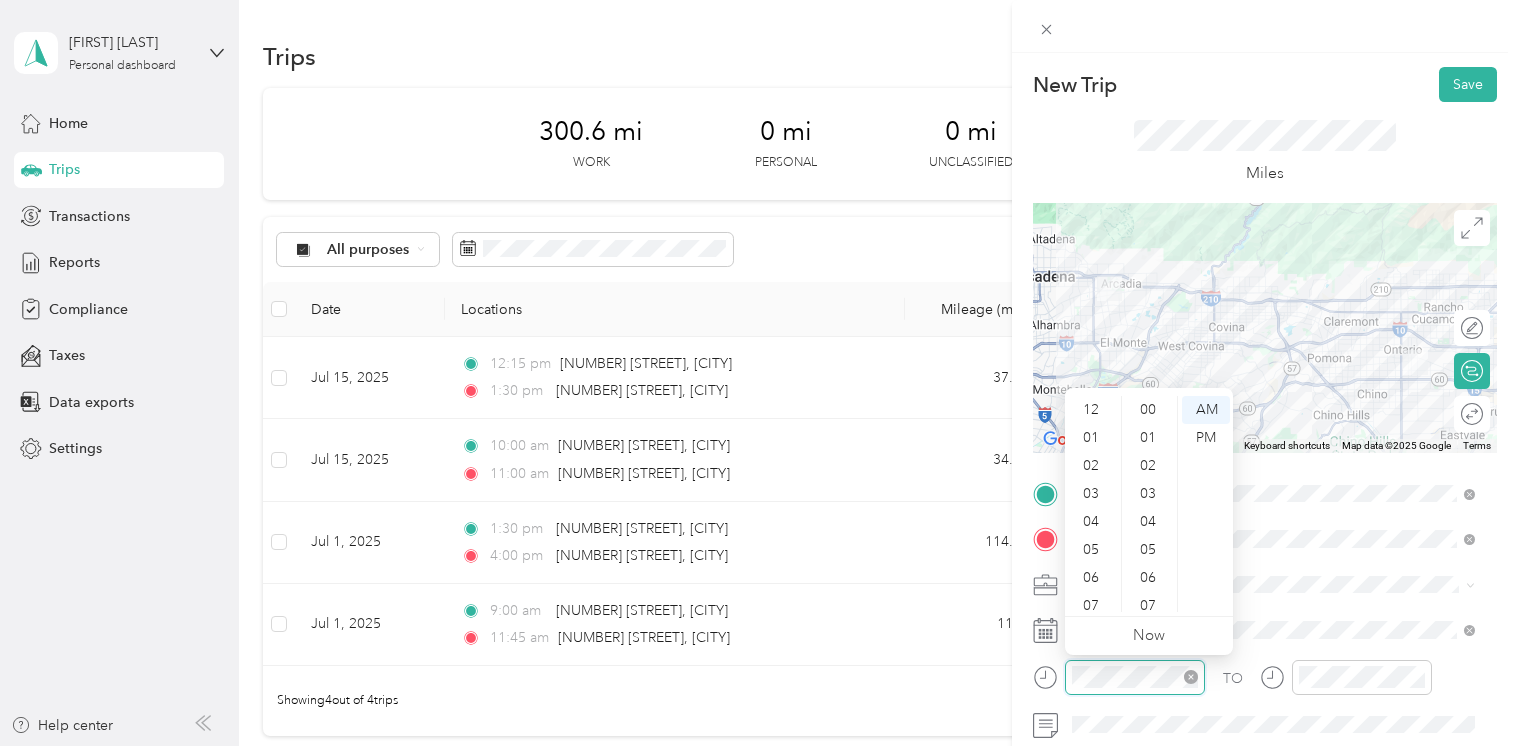 scroll, scrollTop: 308, scrollLeft: 0, axis: vertical 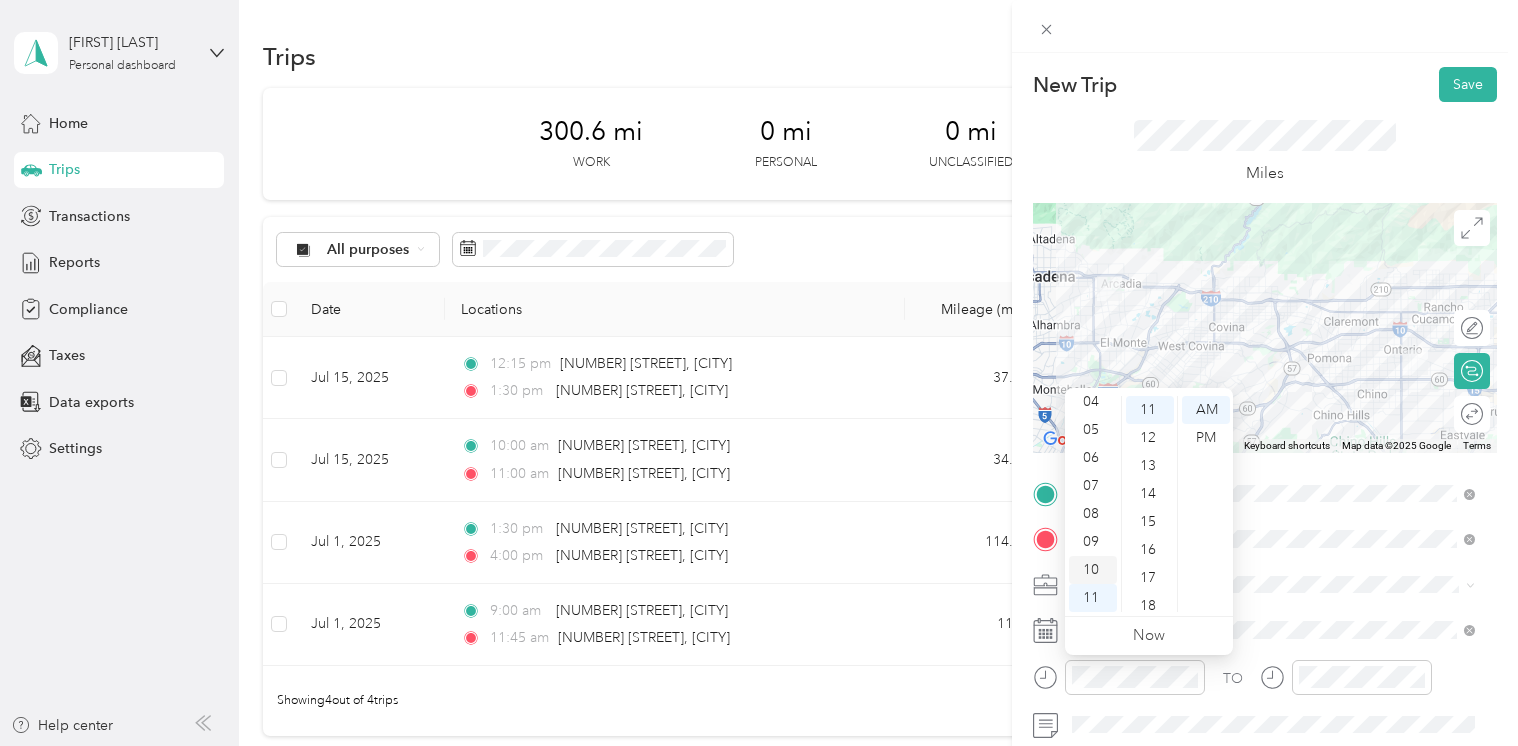 click on "10" at bounding box center [1093, 570] 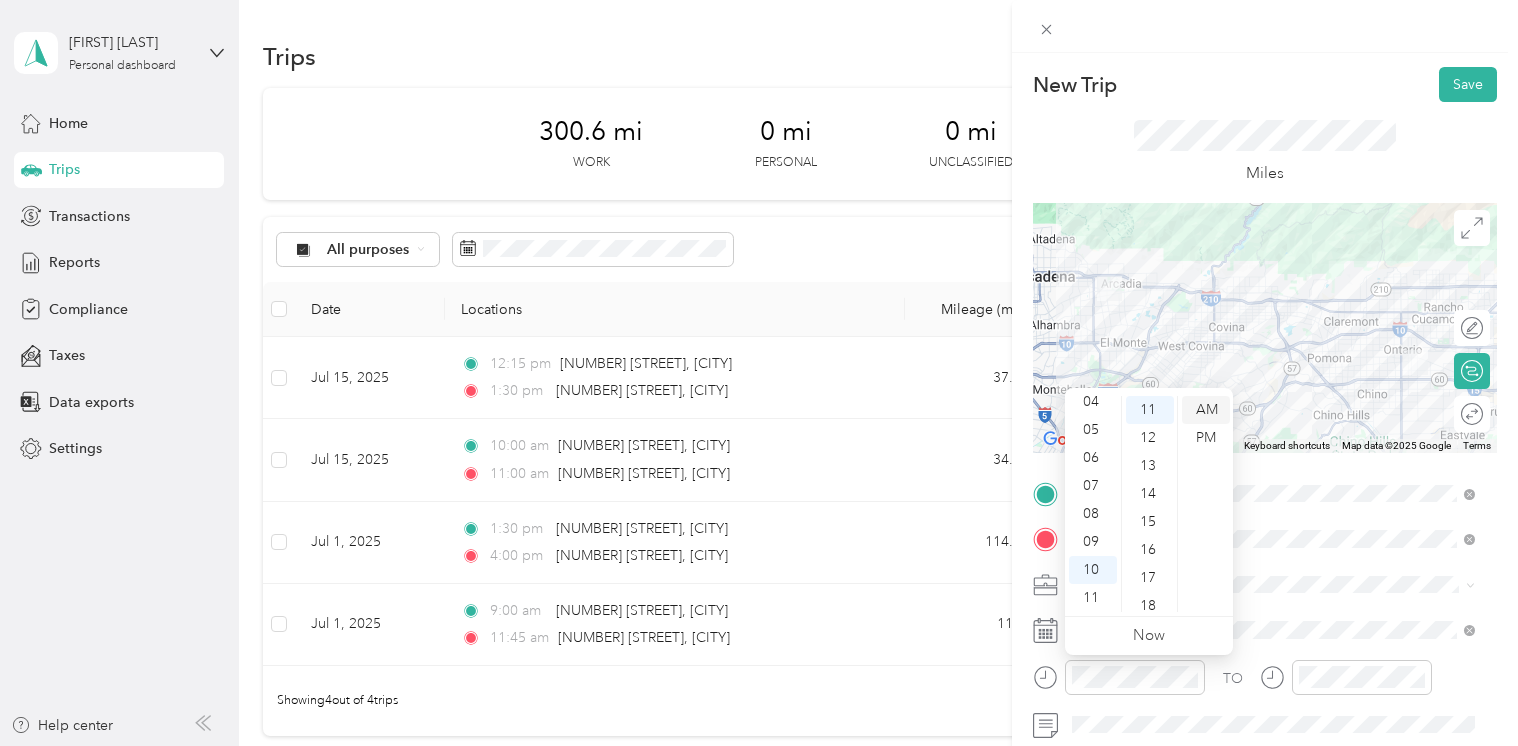 click on "AM" at bounding box center (1206, 410) 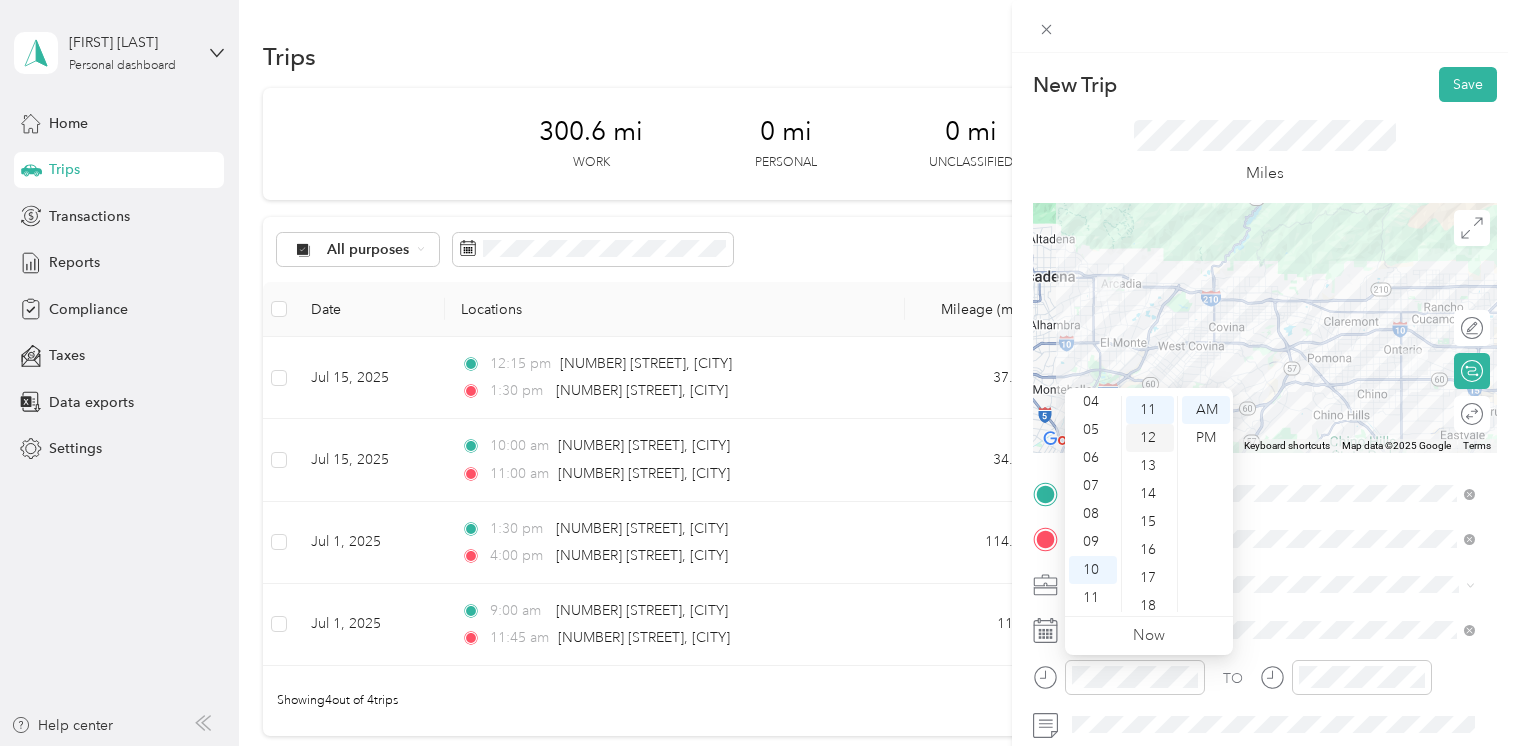 scroll, scrollTop: 8, scrollLeft: 0, axis: vertical 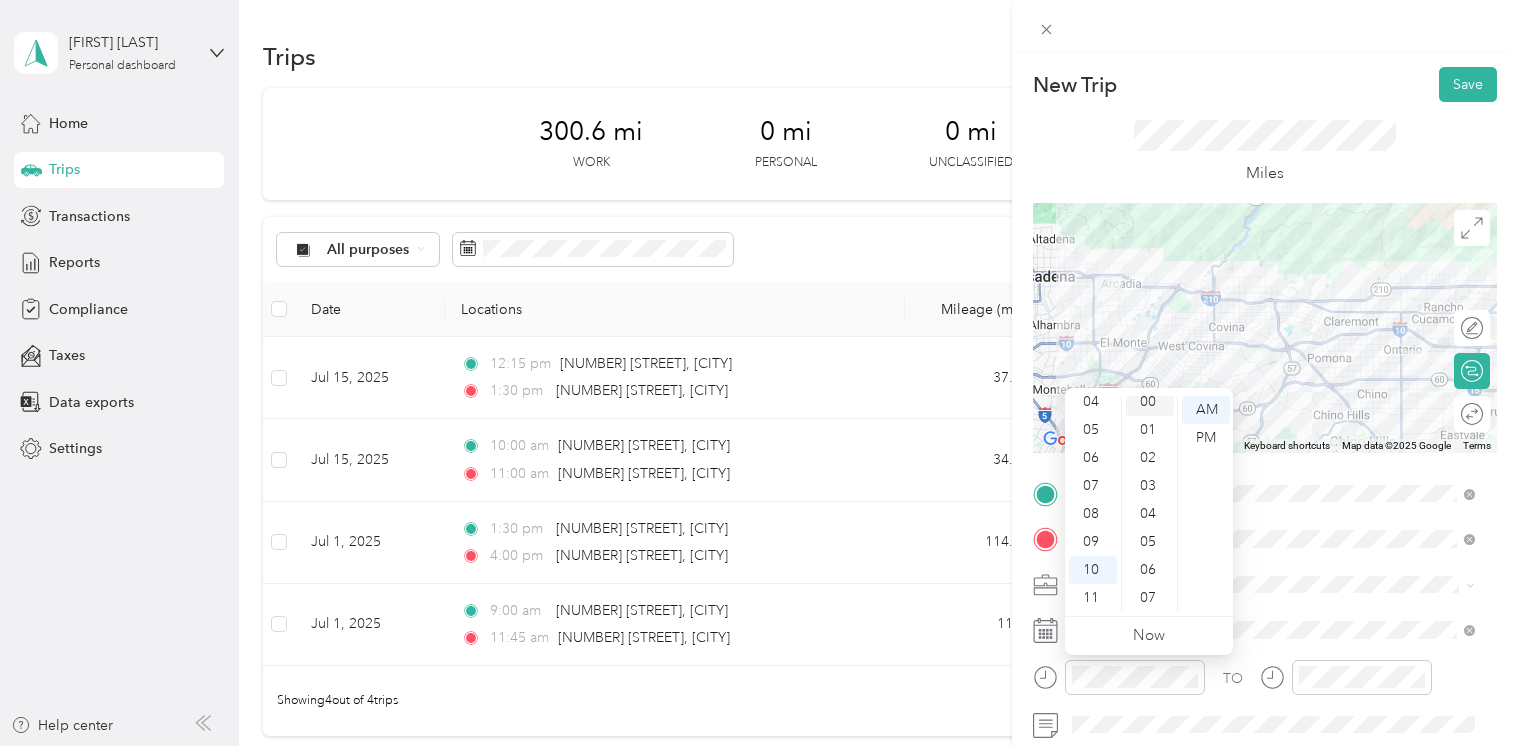 click on "00" at bounding box center (1150, 402) 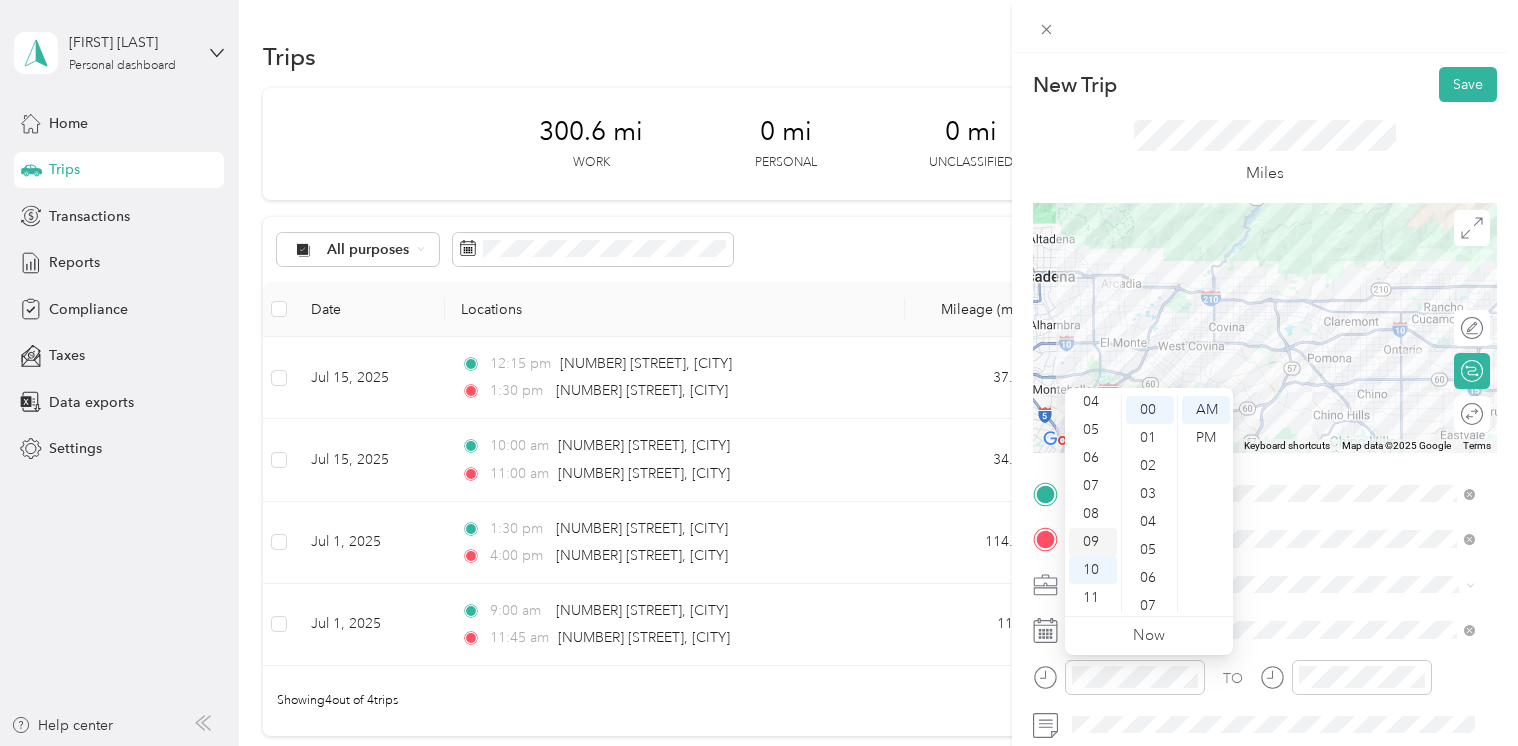 click on "09" at bounding box center [1093, 542] 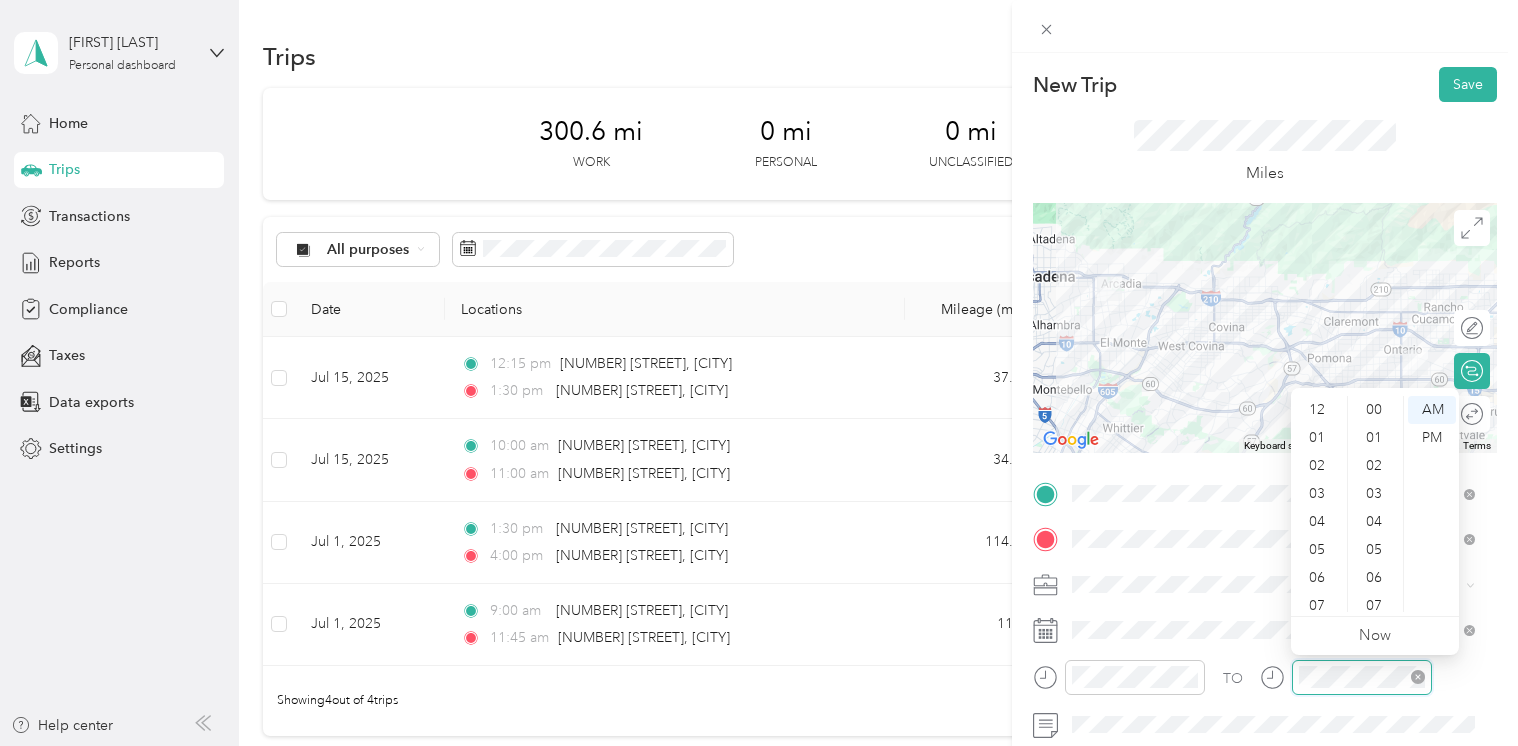 scroll, scrollTop: 308, scrollLeft: 0, axis: vertical 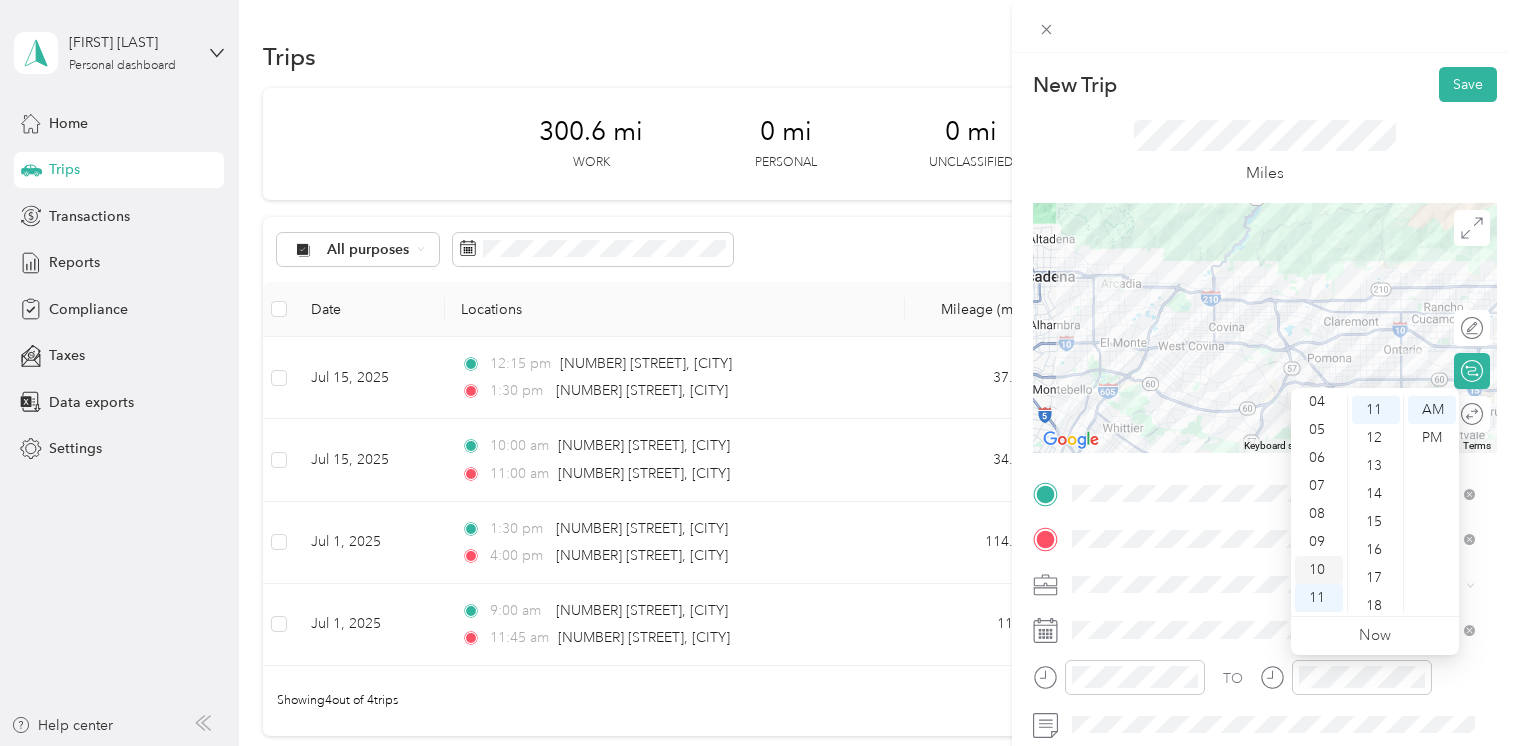 click on "10" at bounding box center (1319, 570) 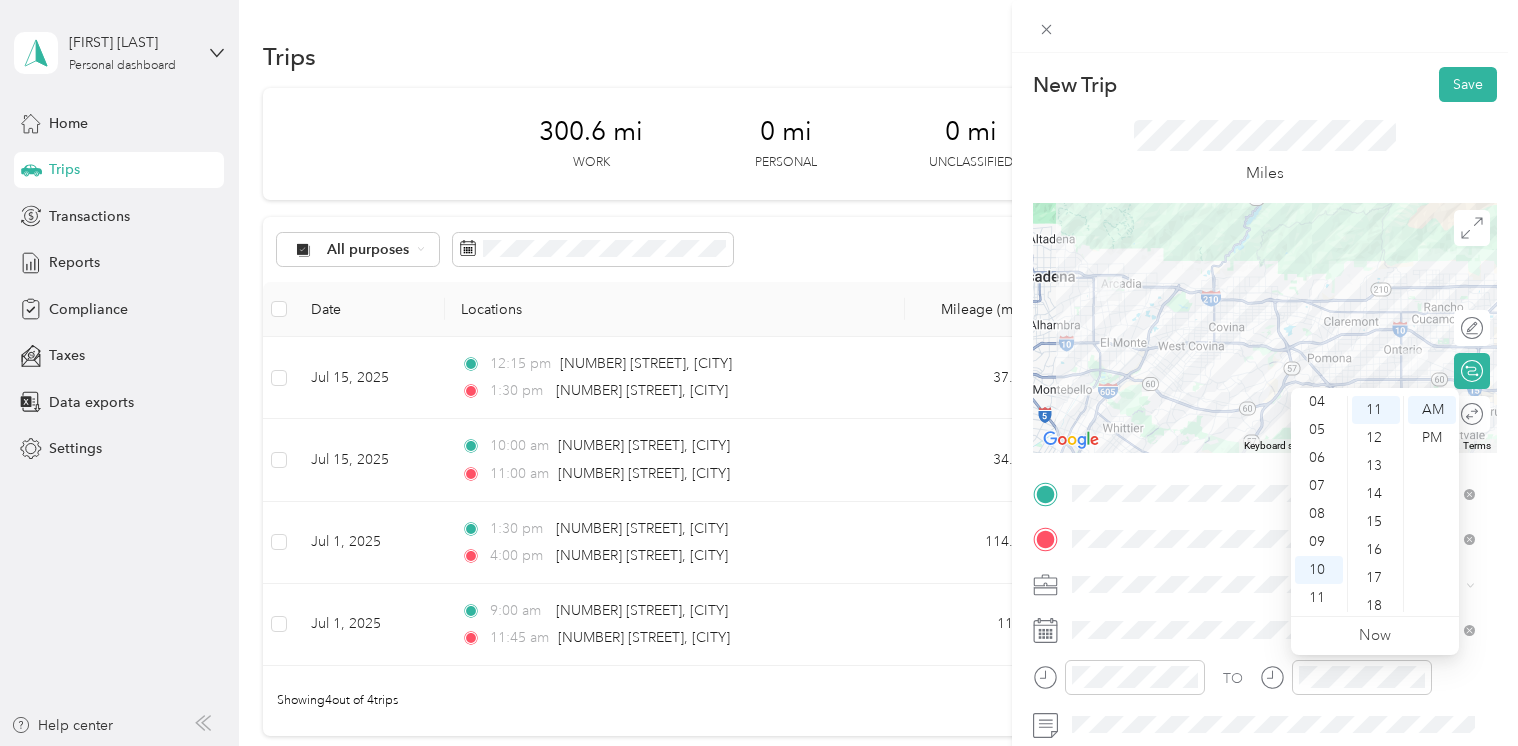 scroll, scrollTop: 0, scrollLeft: 0, axis: both 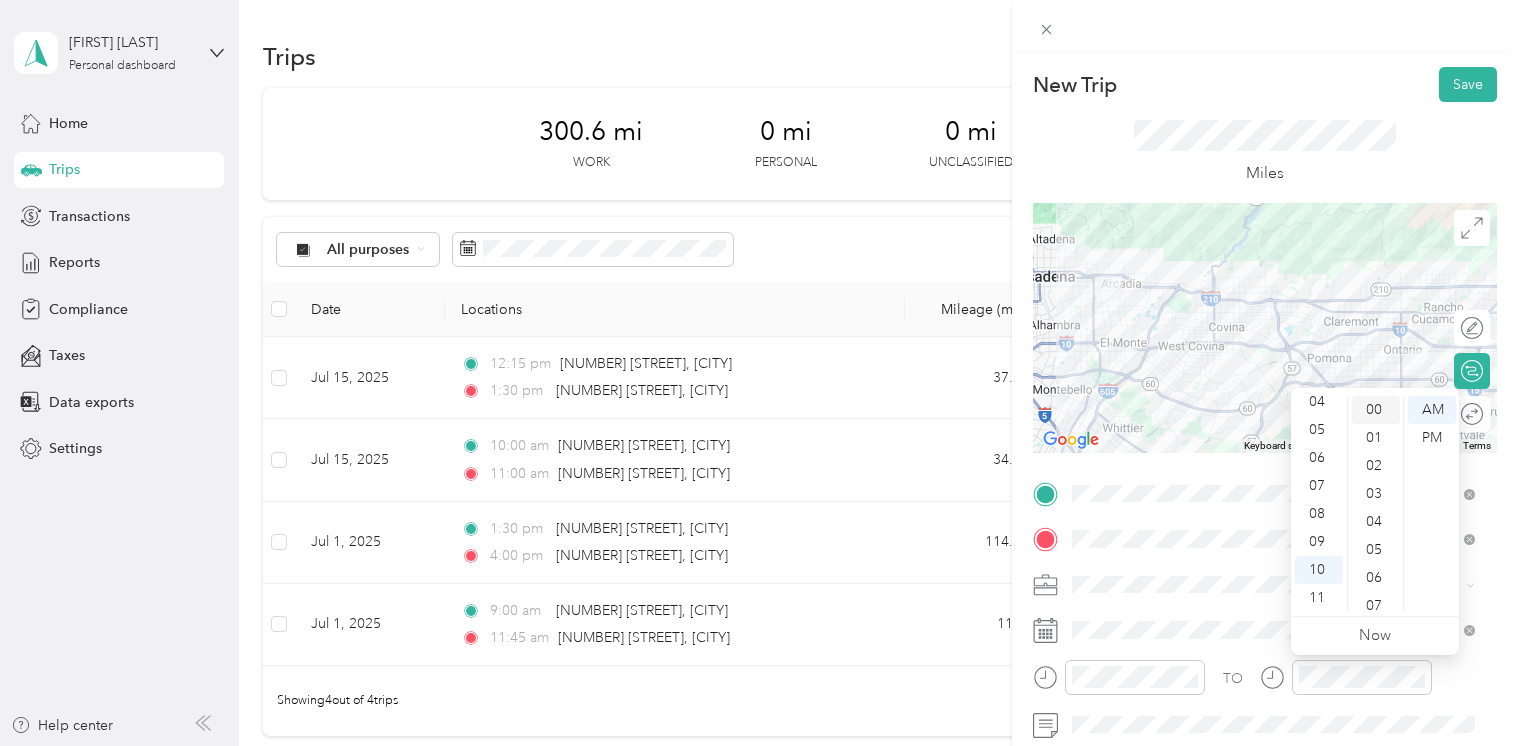 click on "00" at bounding box center [1376, 410] 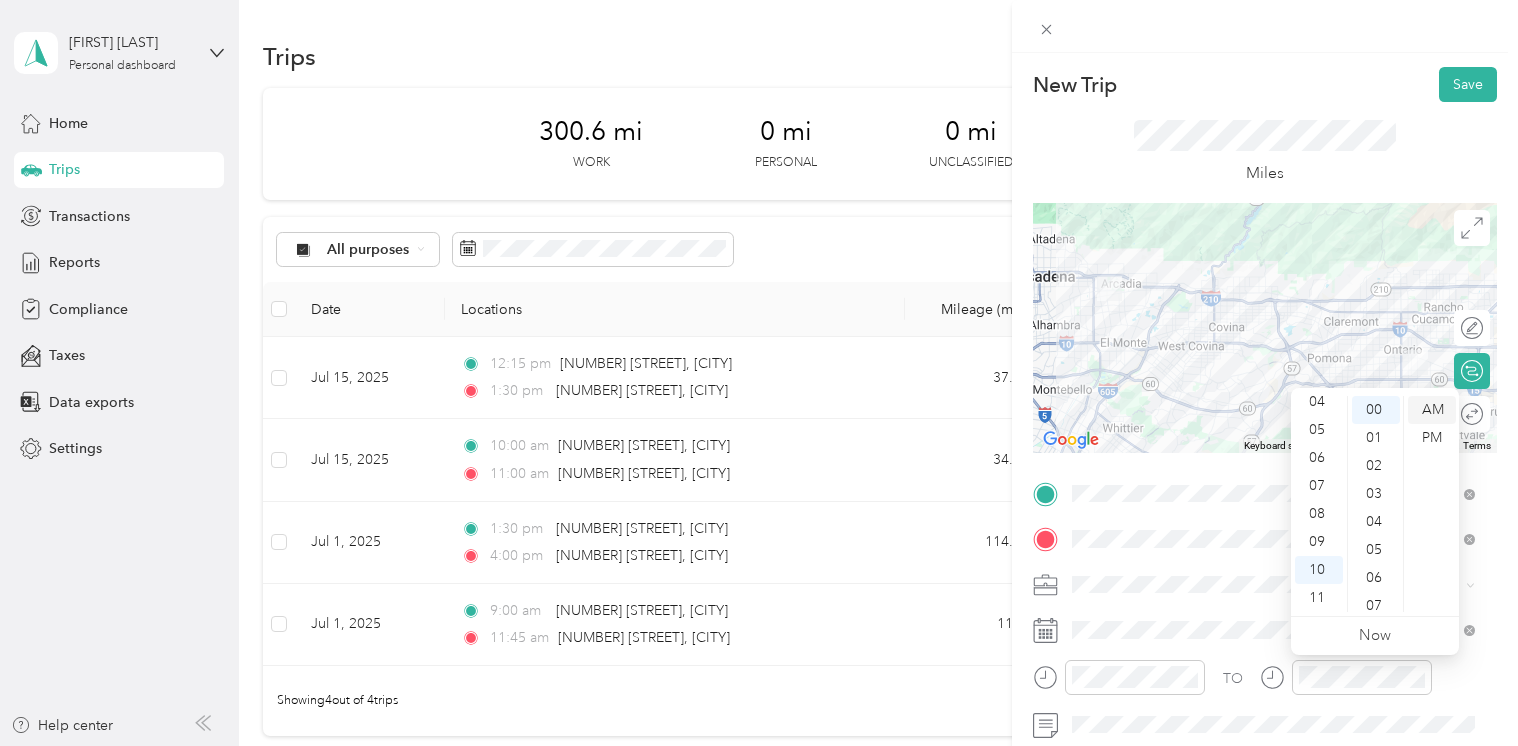 click on "AM" at bounding box center [1432, 410] 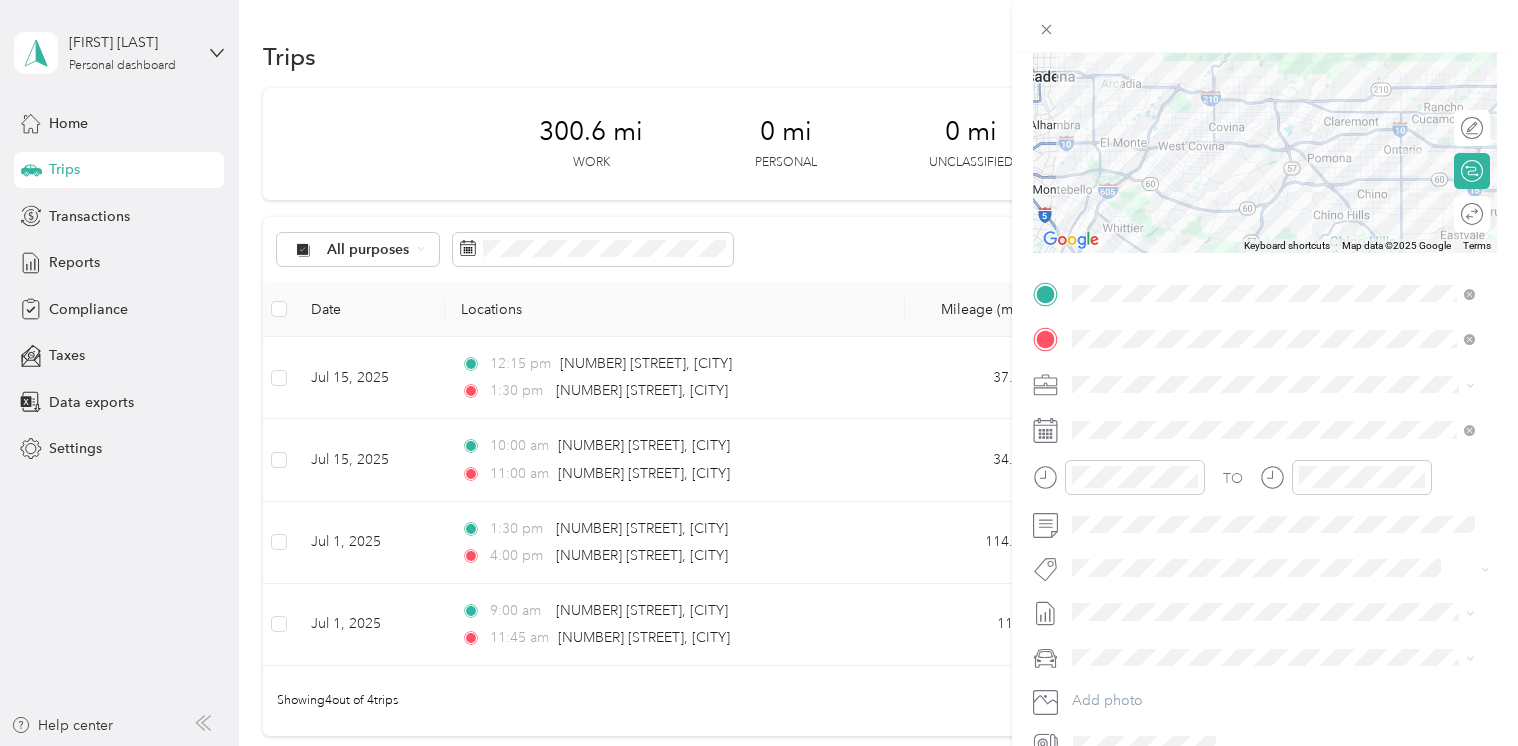 scroll, scrollTop: 199, scrollLeft: 0, axis: vertical 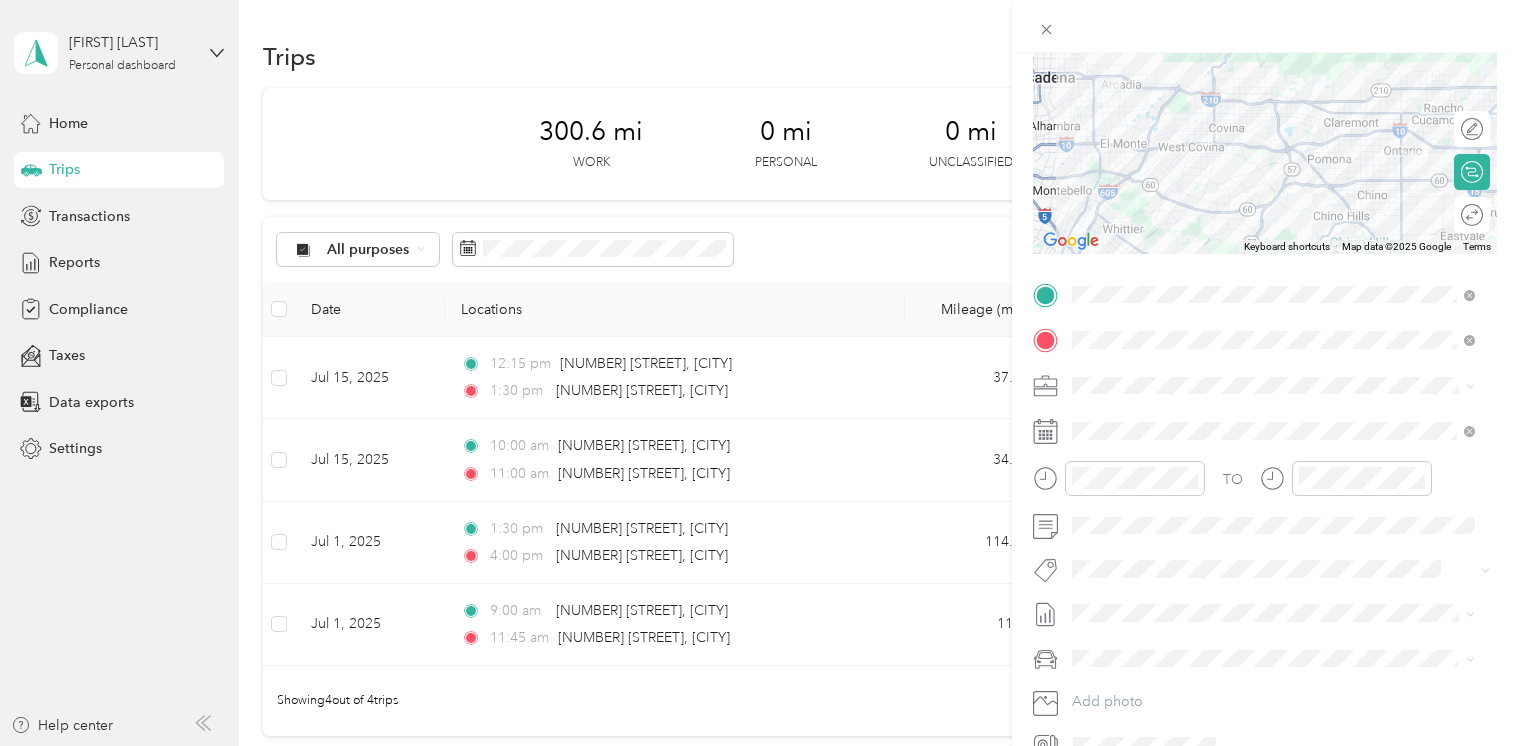 click on "TO Add photo" at bounding box center (1265, 520) 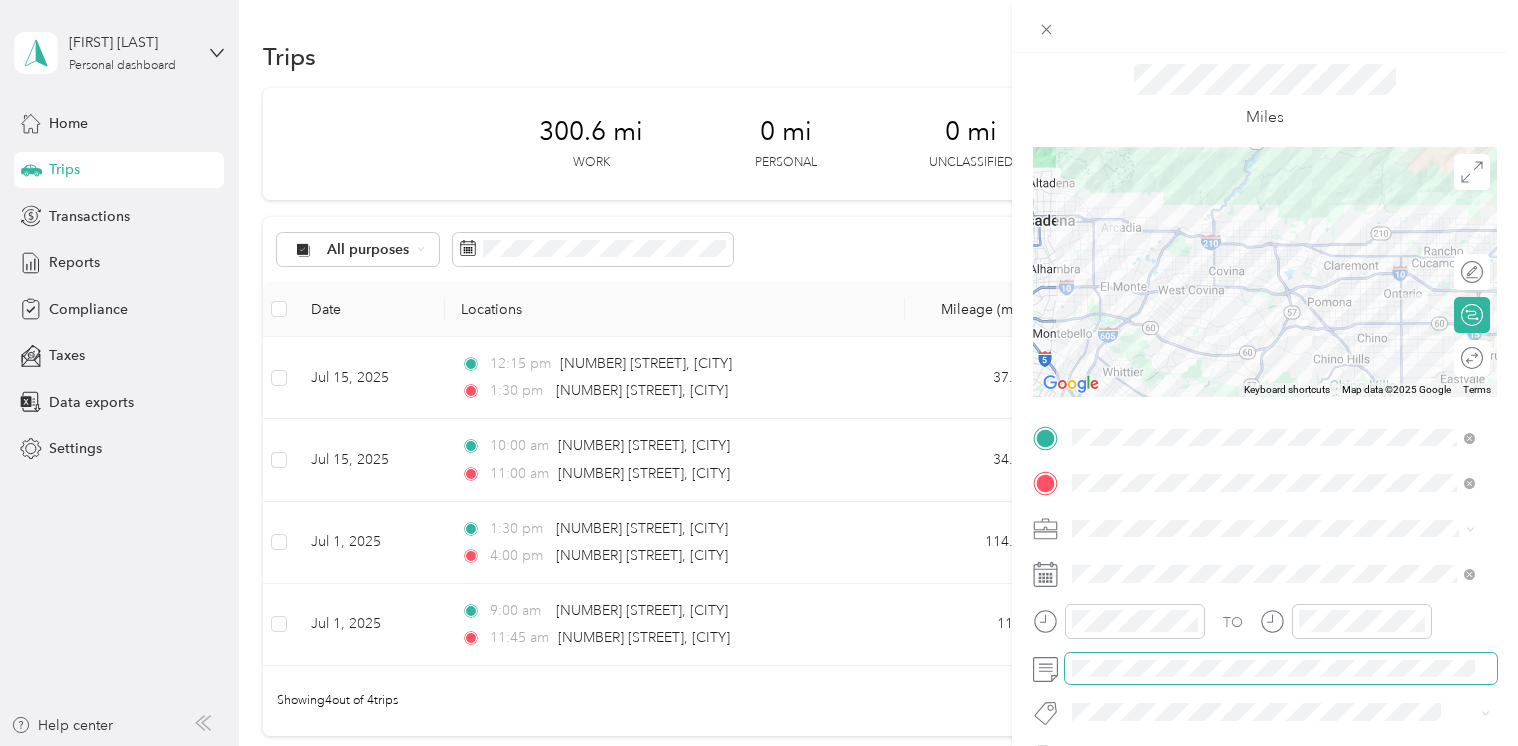 scroll, scrollTop: 42, scrollLeft: 0, axis: vertical 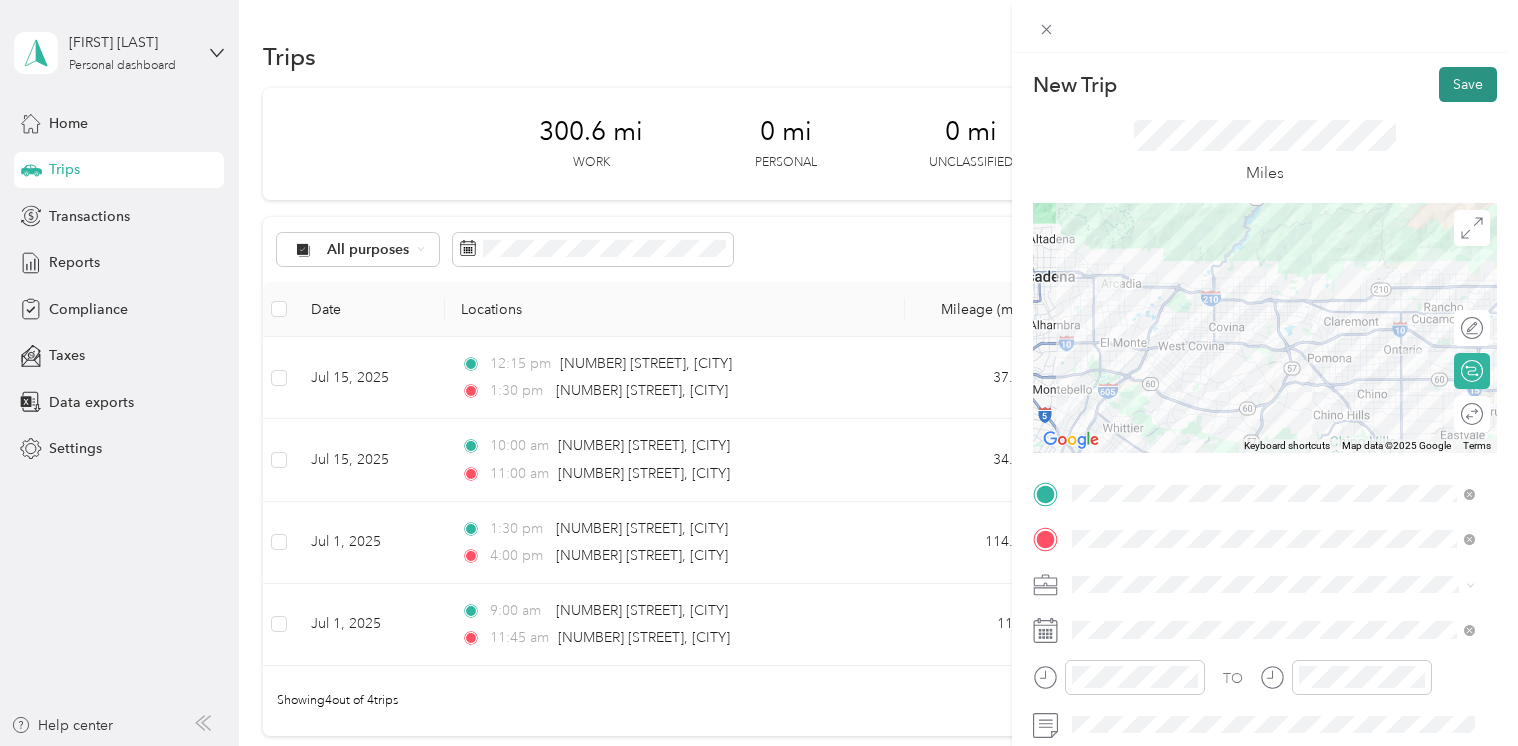 click on "Save" at bounding box center (1468, 84) 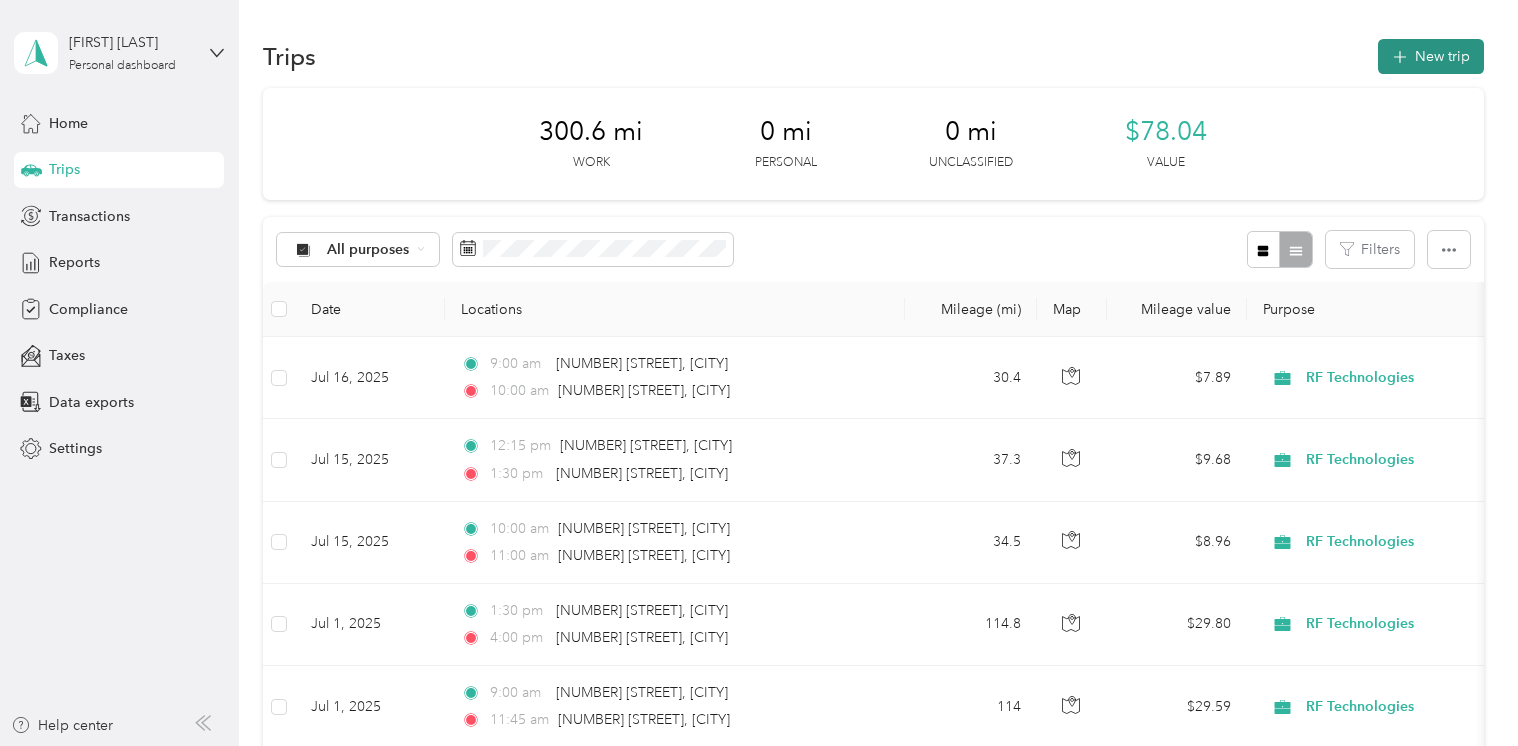 click on "New trip" at bounding box center (1431, 56) 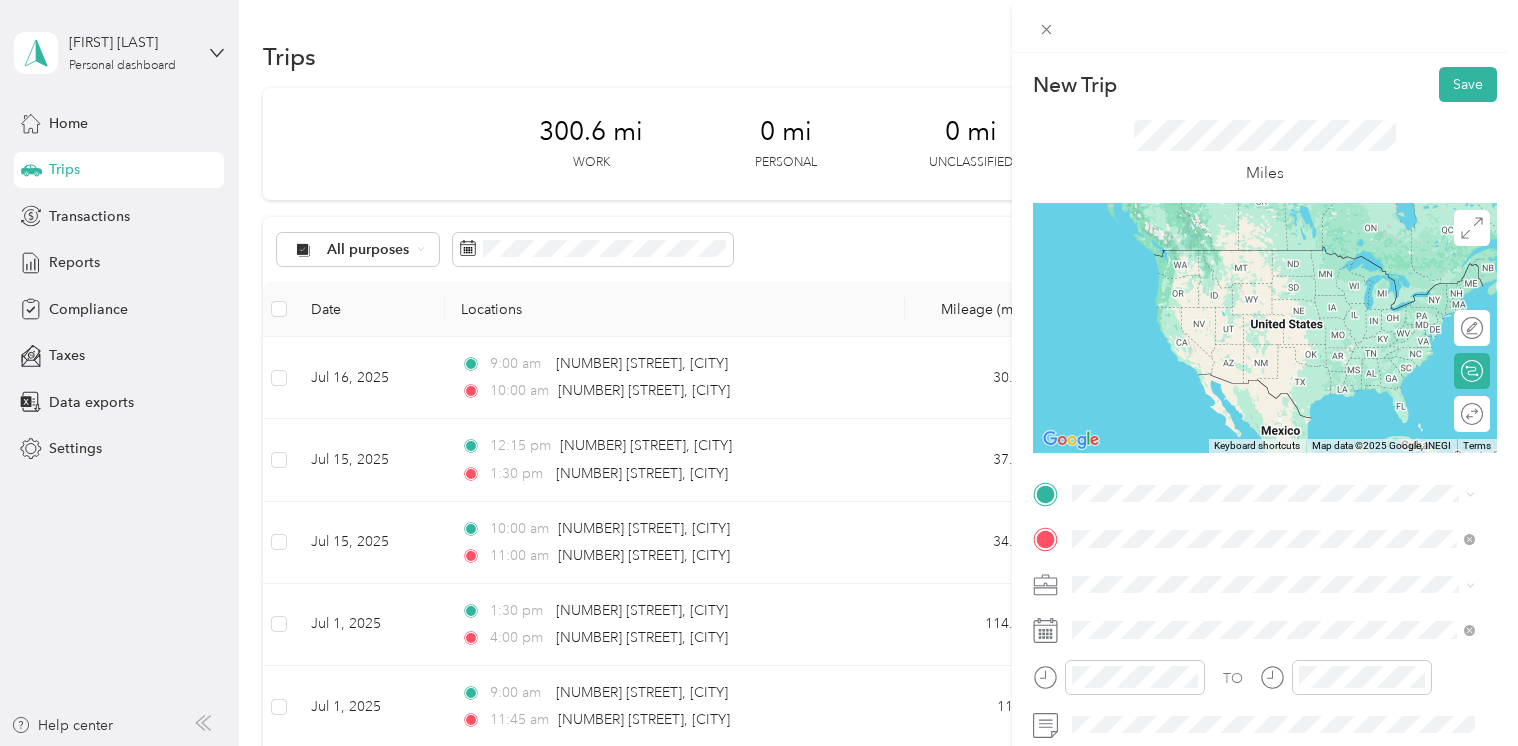 click on "[NUMBER] [STREET]
[CITY], [STATE] [POSTAL_CODE], [COUNTRY]" at bounding box center (1254, 304) 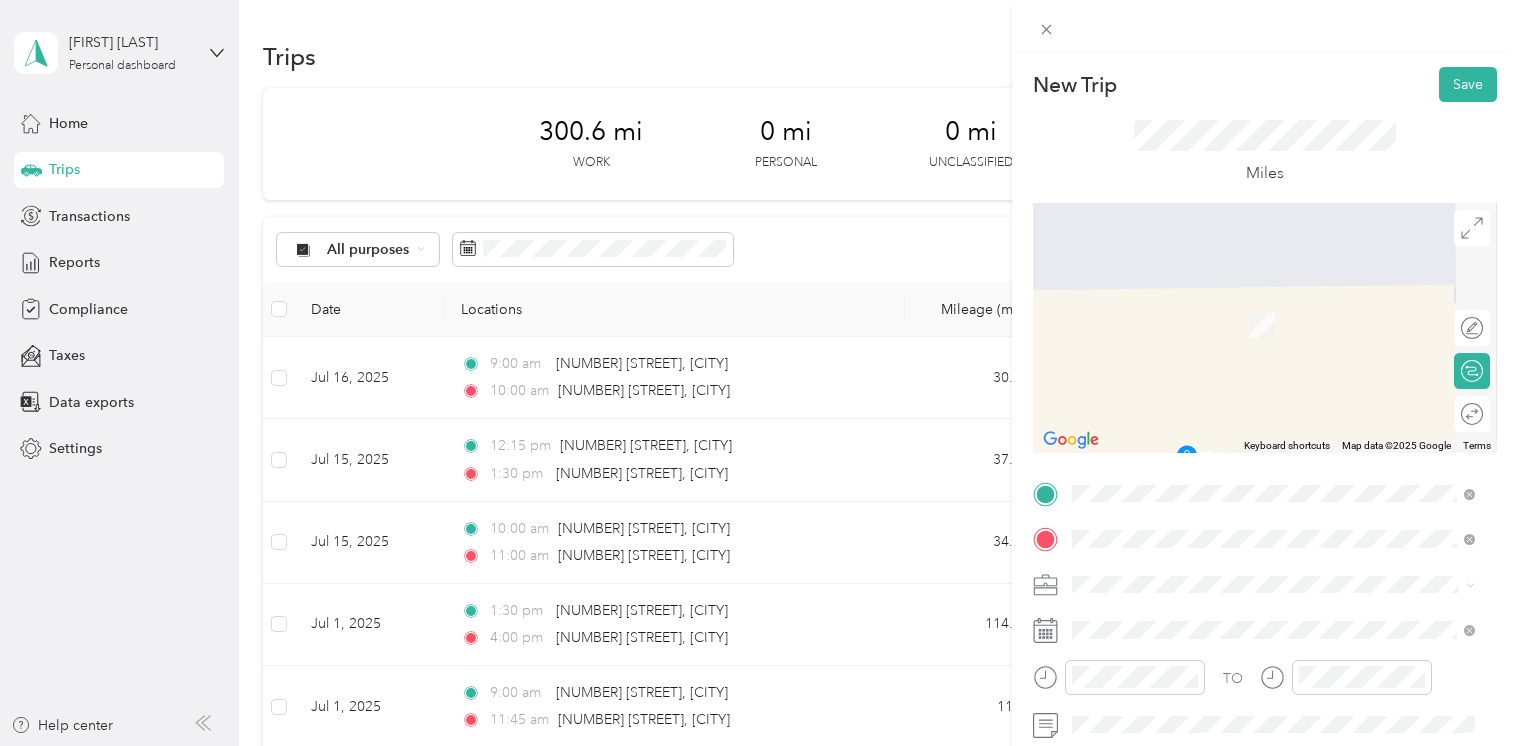 click on "[NUMBER] [STREET]
[CITY], [STATE] [POSTAL_CODE], [COUNTRY]" at bounding box center (1273, 259) 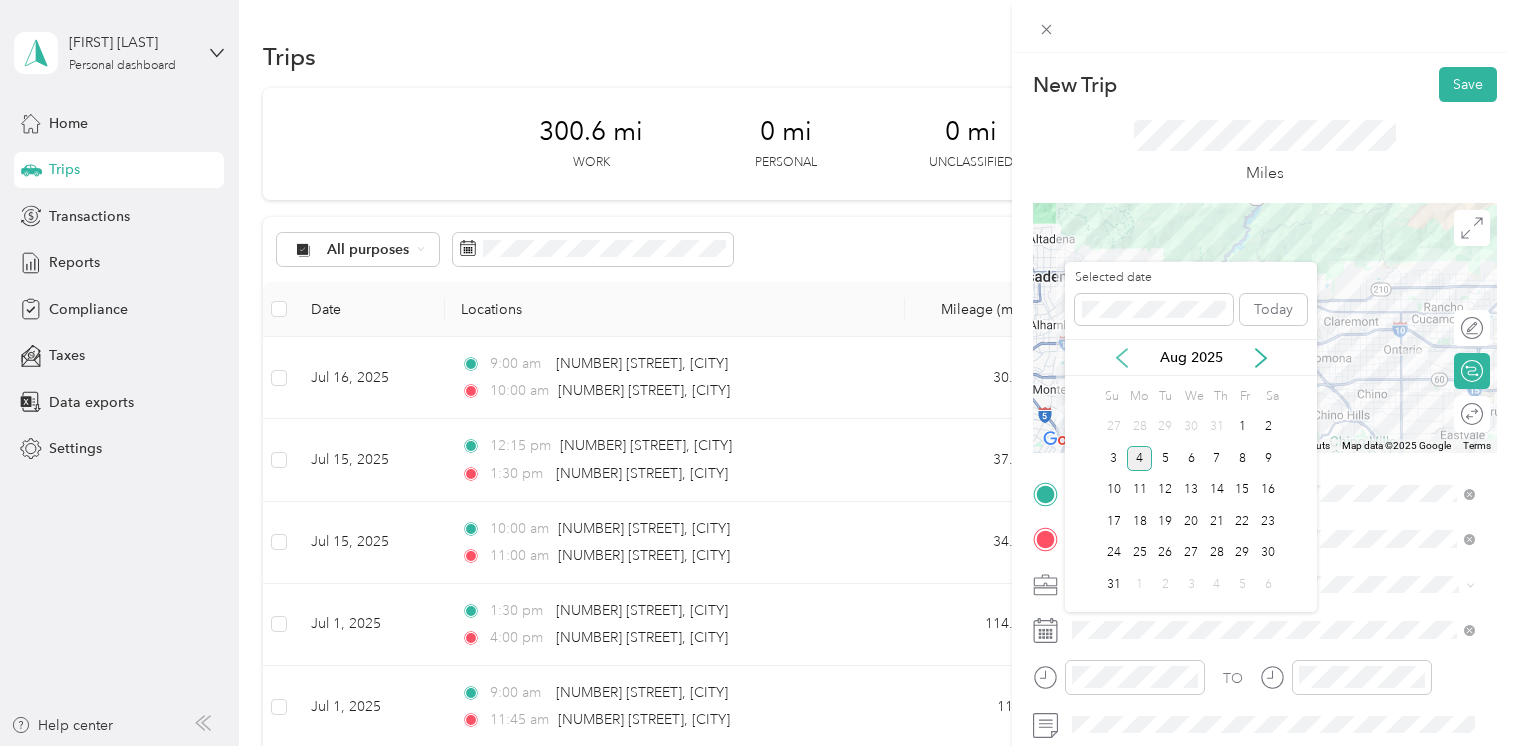 click 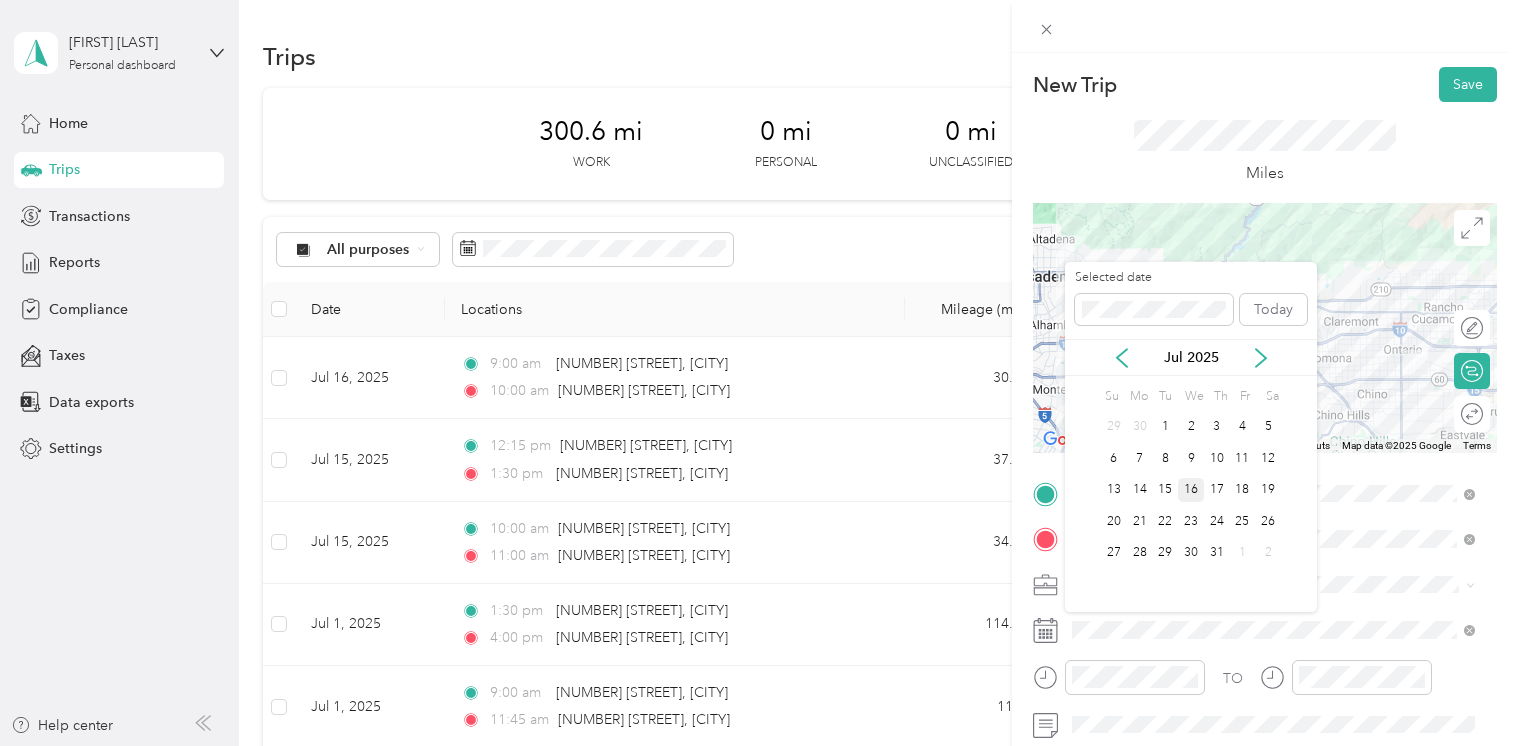 click on "16" at bounding box center (1191, 490) 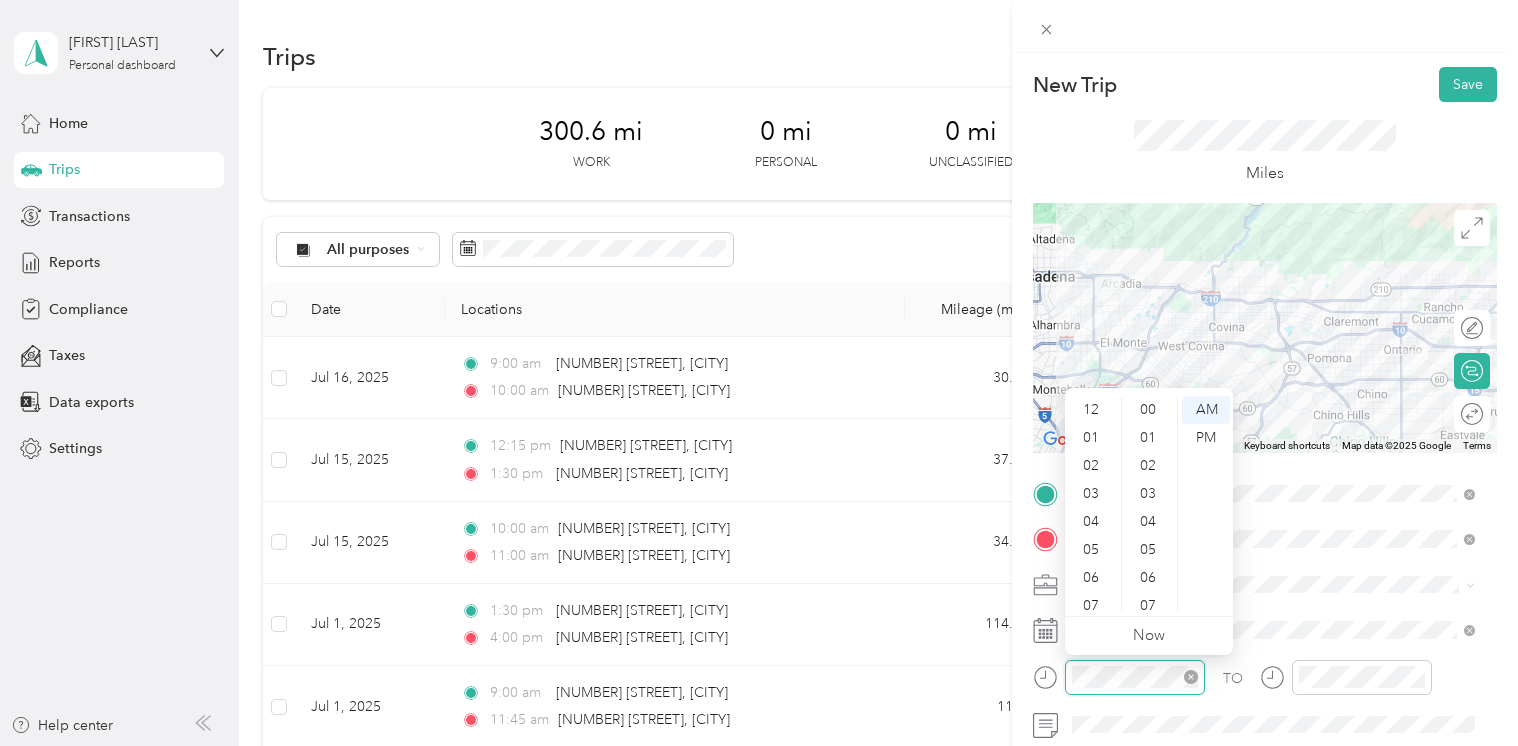 scroll, scrollTop: 364, scrollLeft: 0, axis: vertical 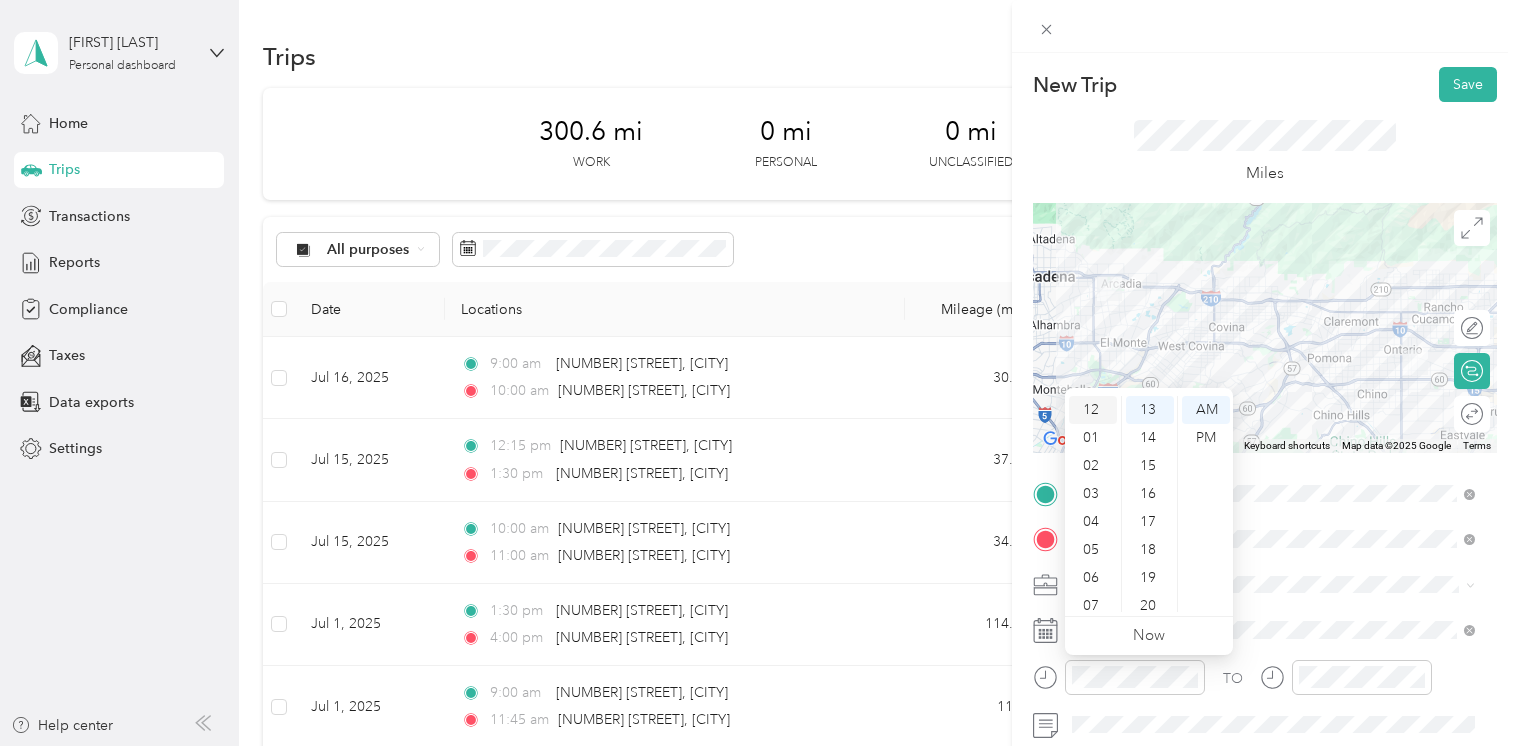 click on "12" at bounding box center (1093, 410) 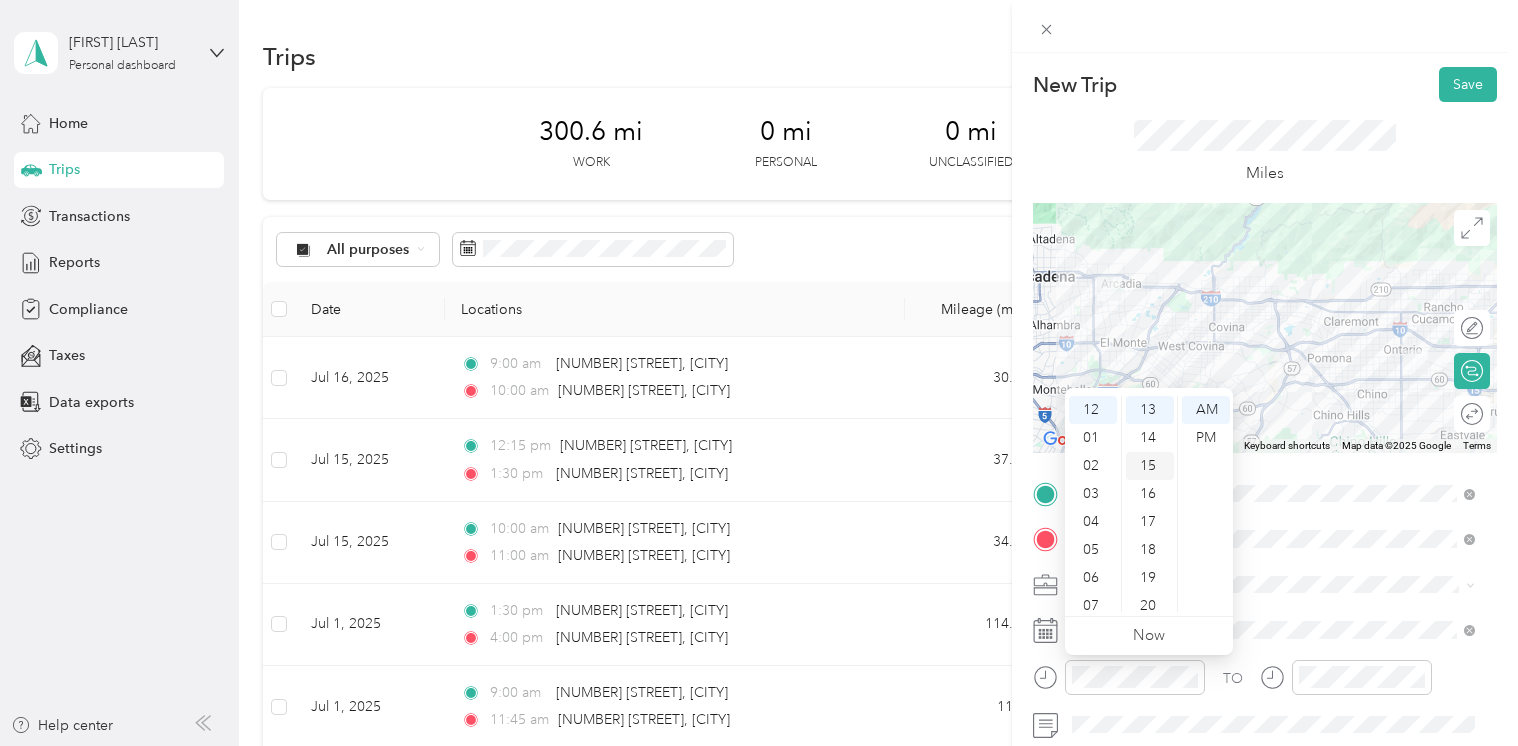 click on "15" at bounding box center (1150, 466) 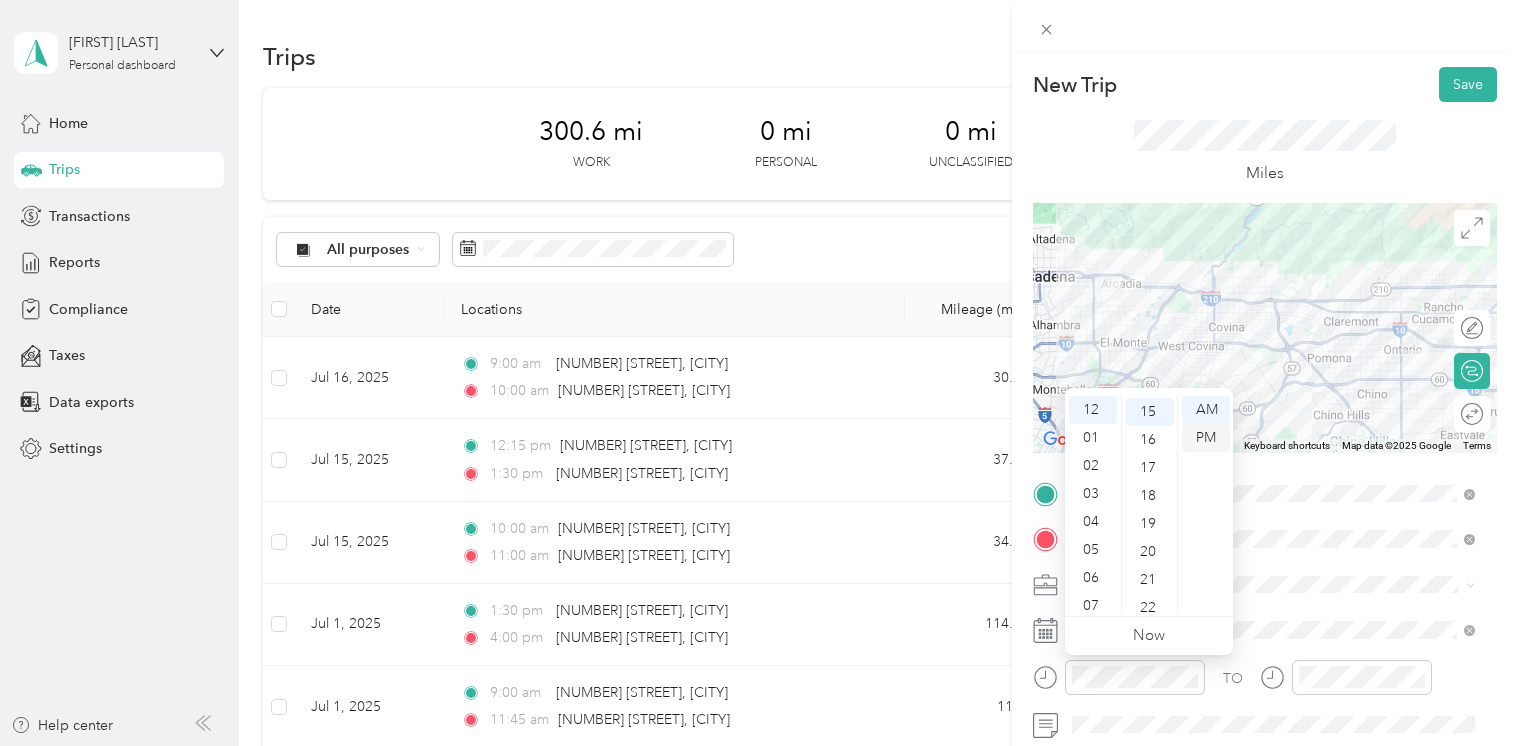 scroll, scrollTop: 420, scrollLeft: 0, axis: vertical 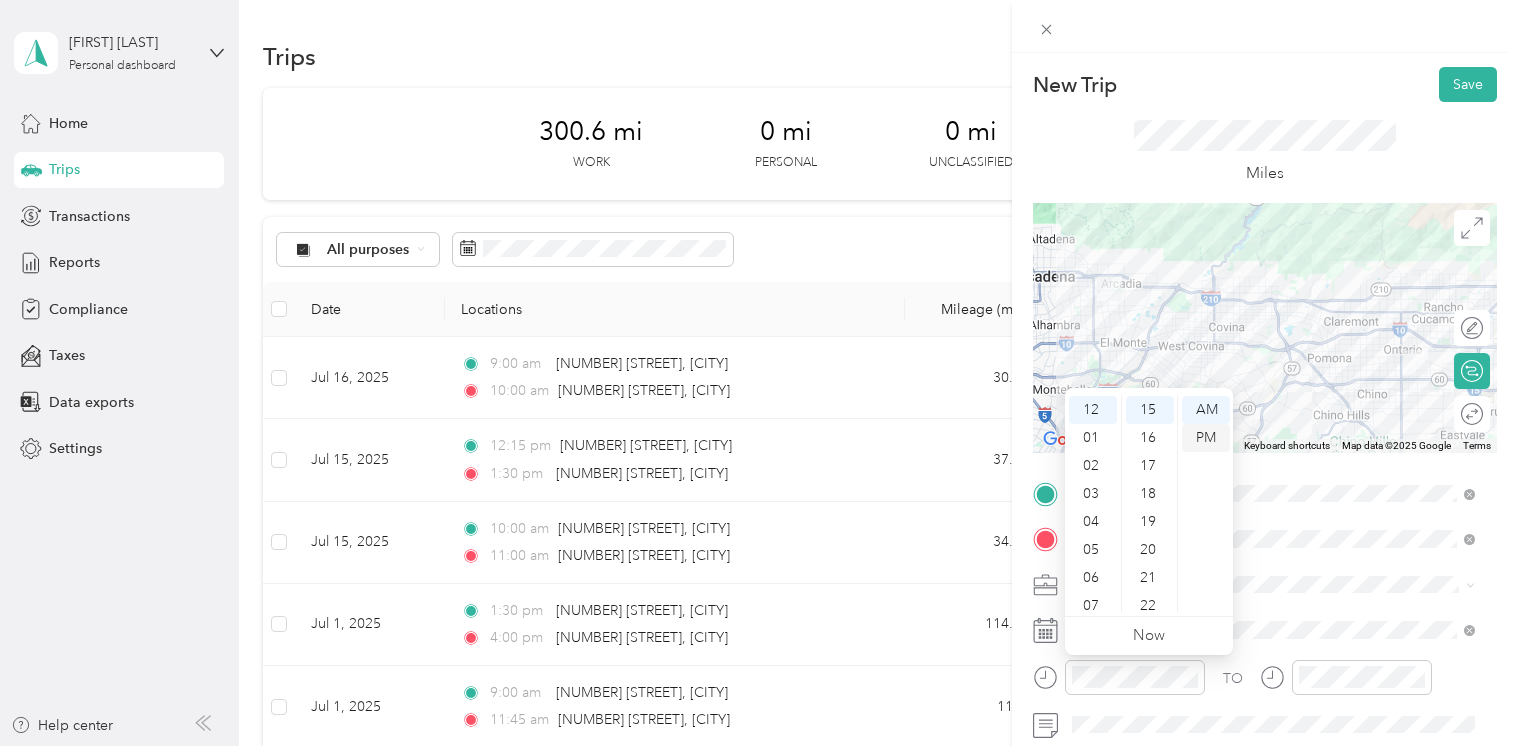click on "PM" at bounding box center [1206, 438] 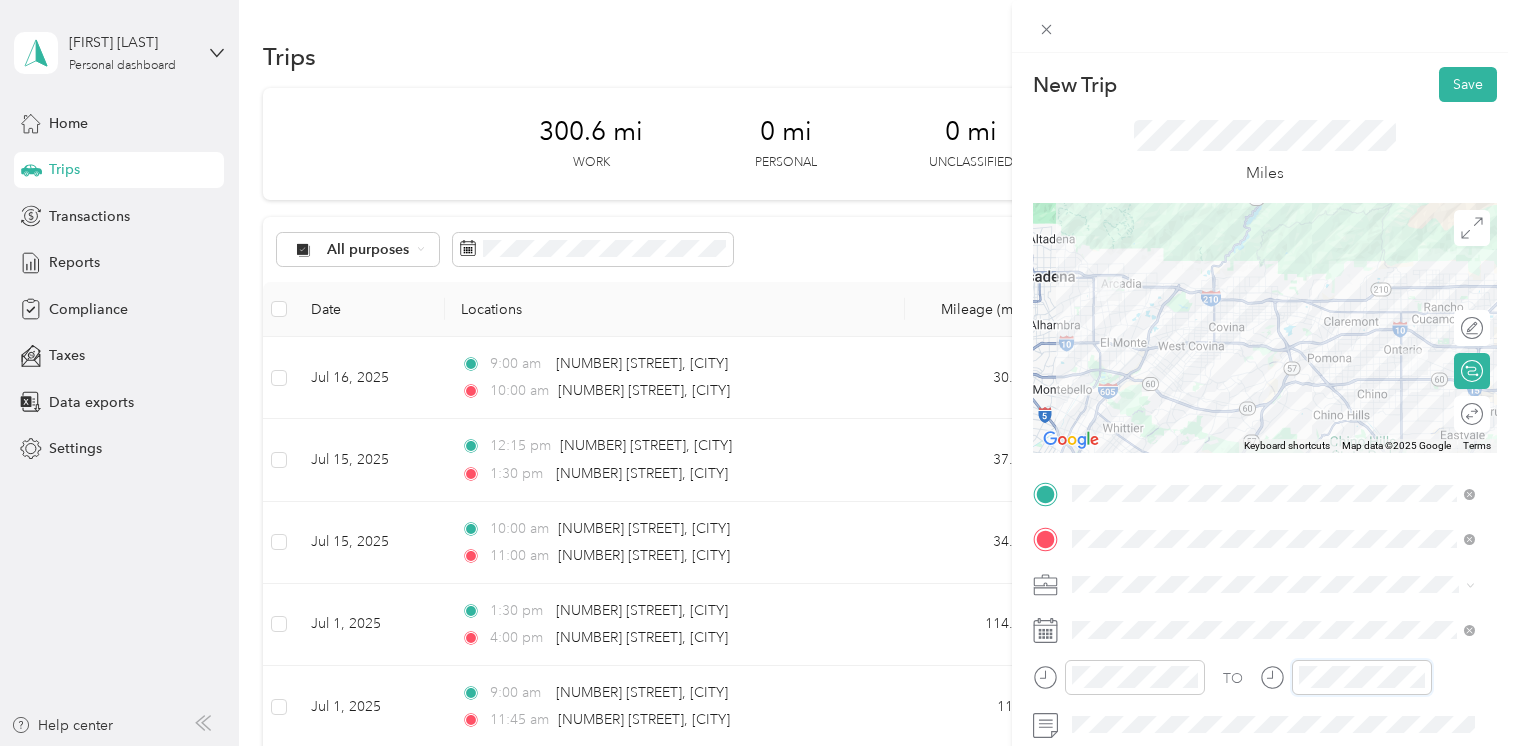 scroll, scrollTop: 120, scrollLeft: 0, axis: vertical 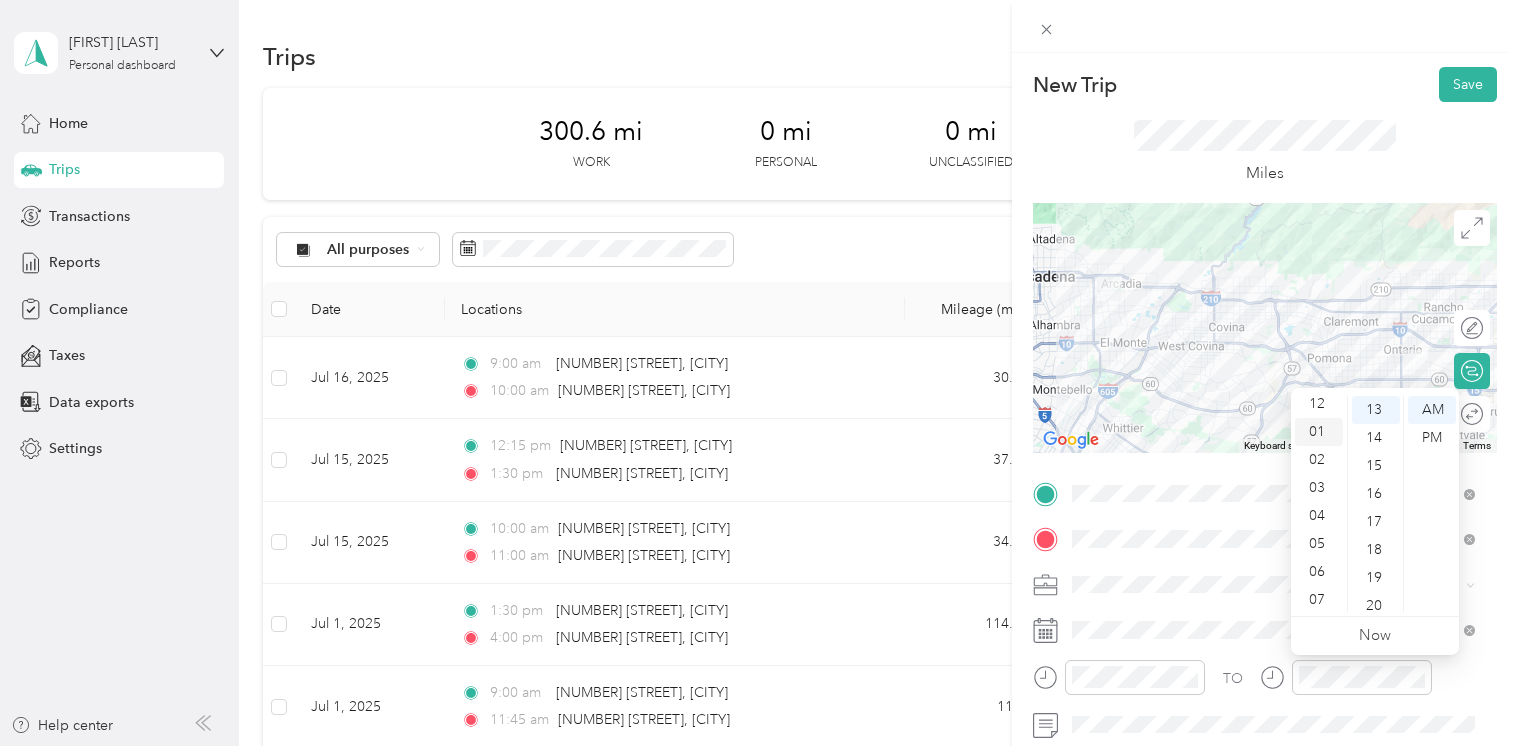 click on "01" at bounding box center (1319, 432) 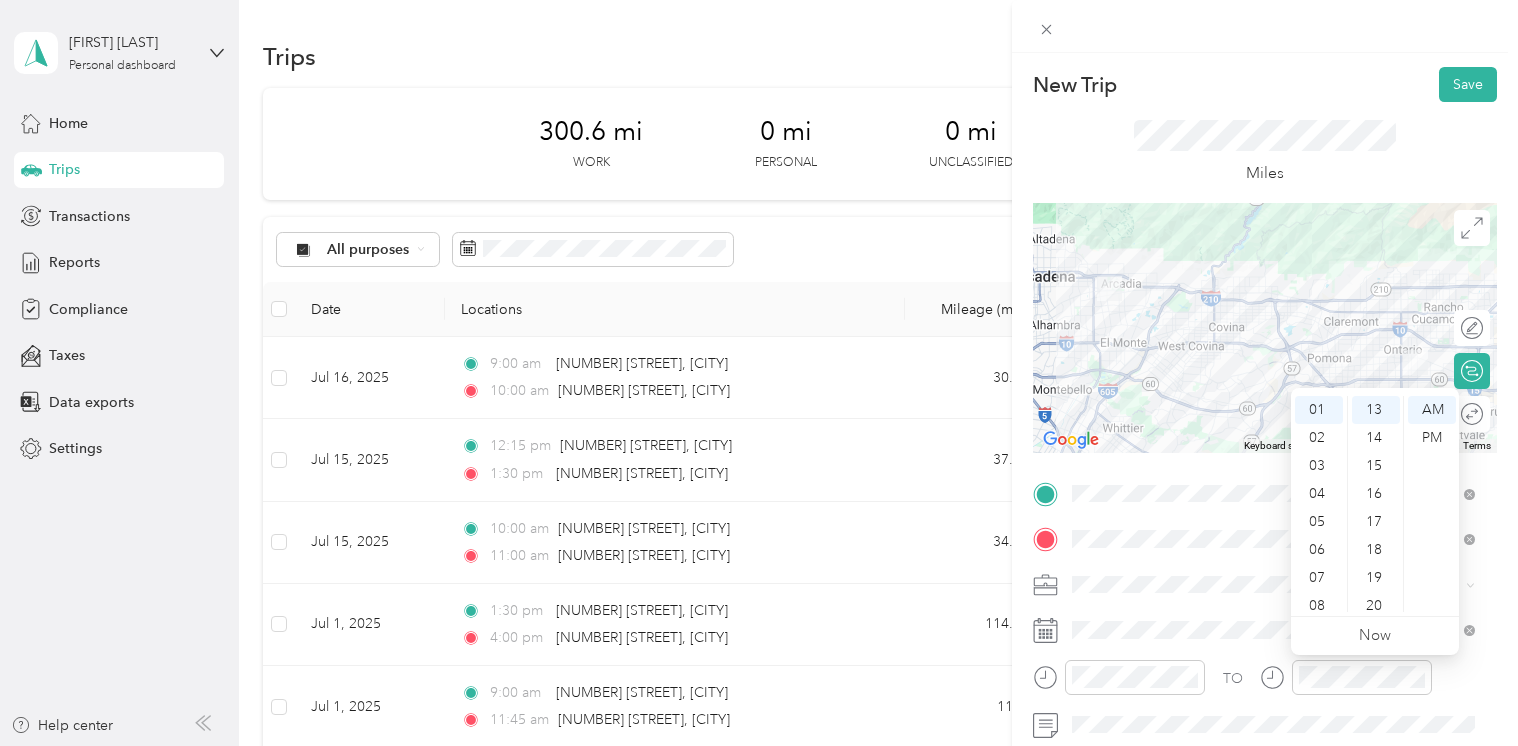 scroll, scrollTop: 28, scrollLeft: 0, axis: vertical 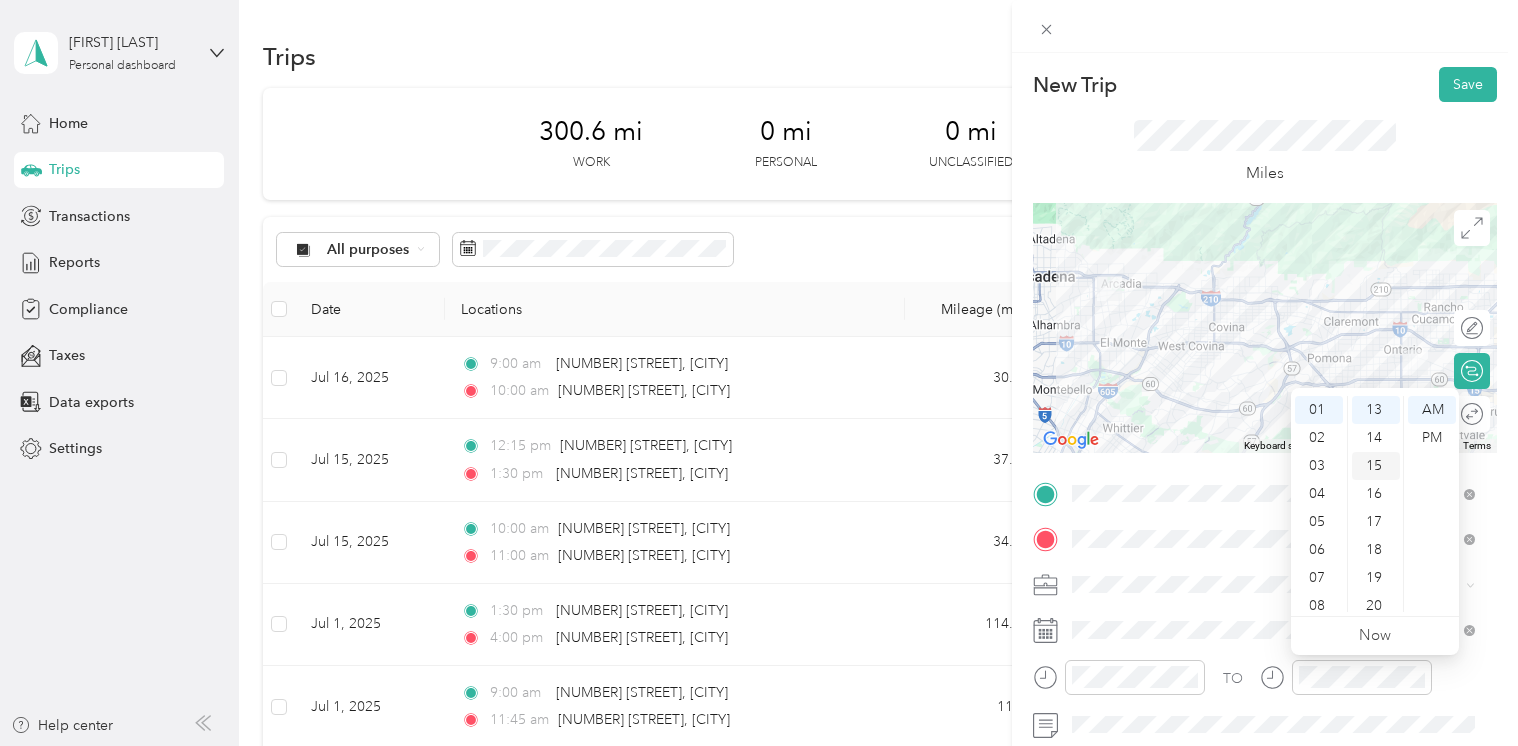 click on "15" at bounding box center (1376, 466) 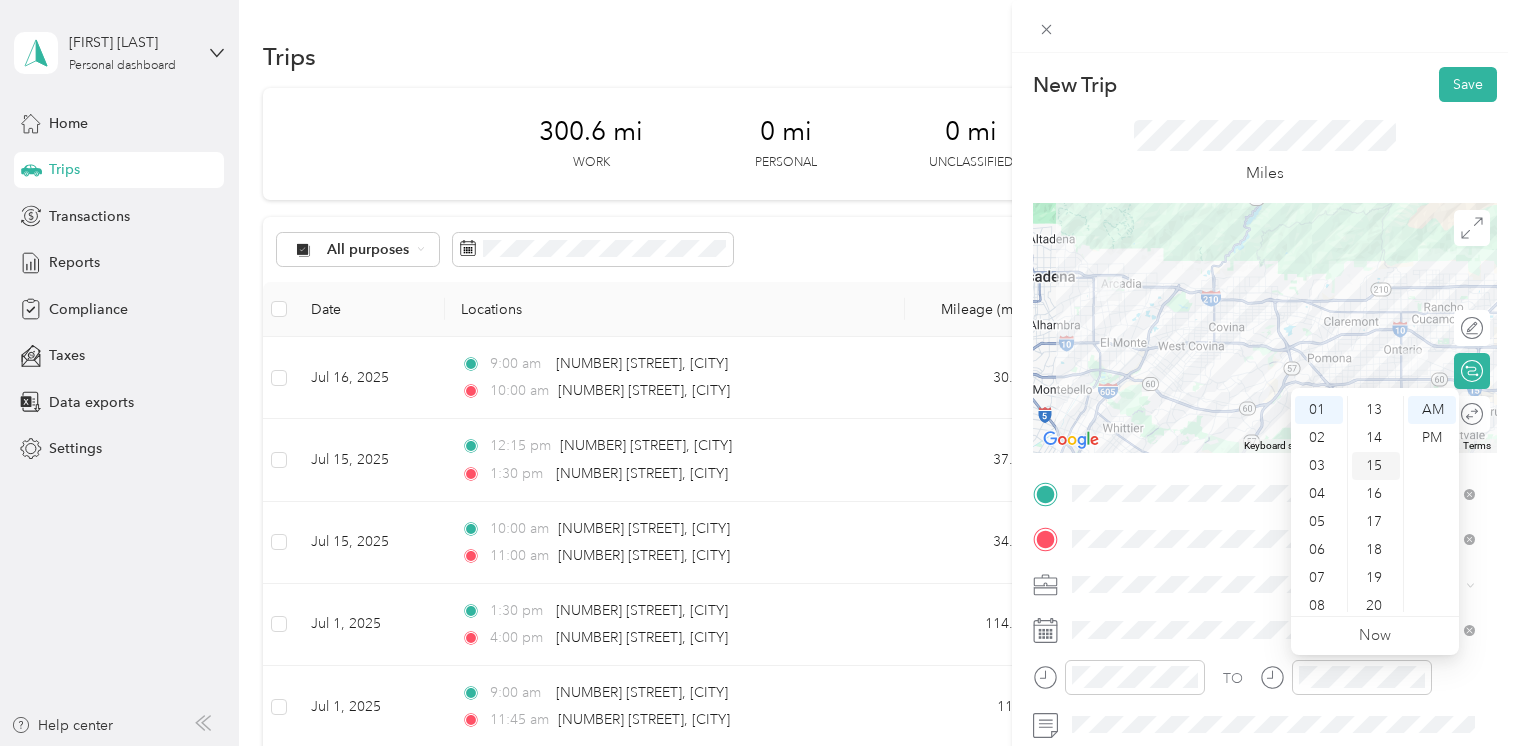 scroll, scrollTop: 420, scrollLeft: 0, axis: vertical 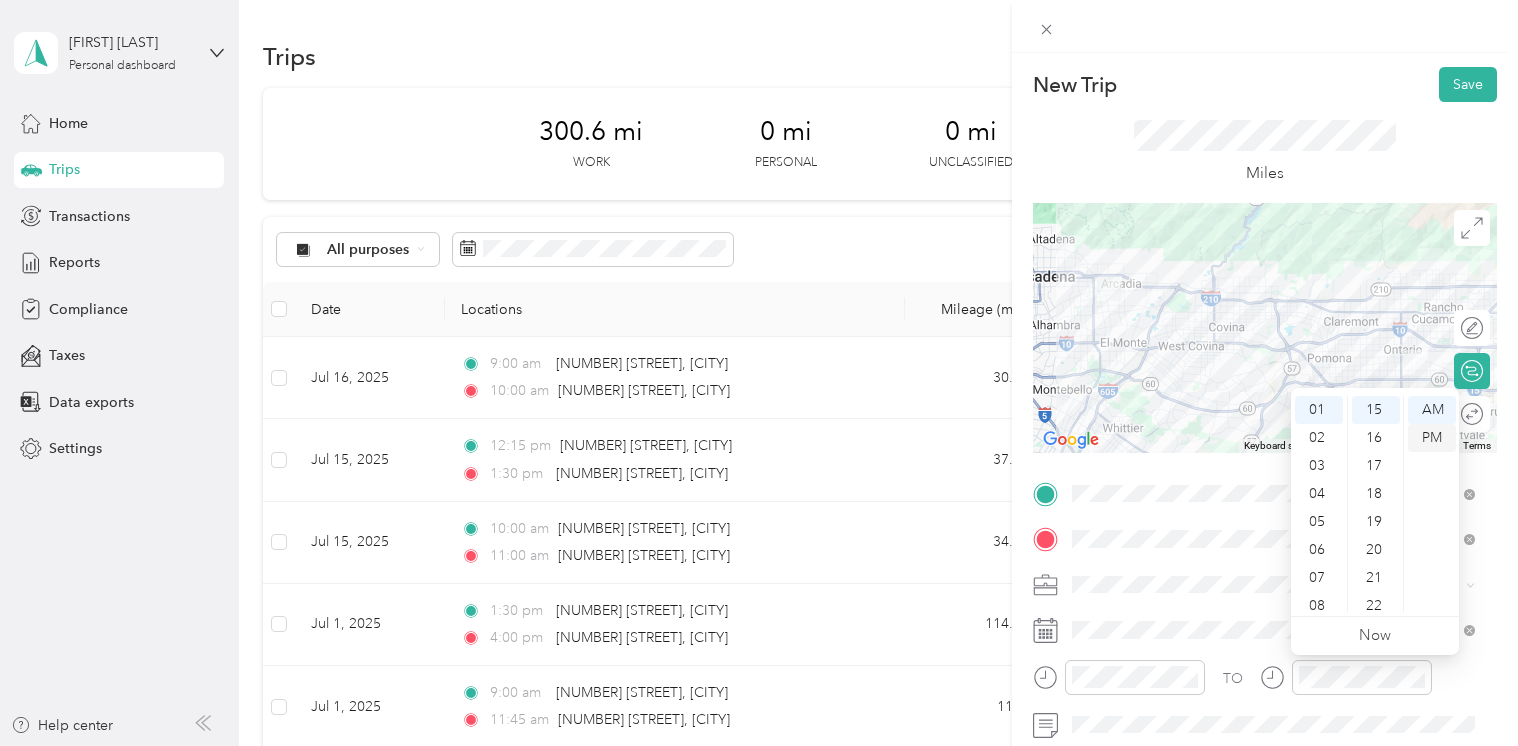 click on "PM" at bounding box center (1432, 438) 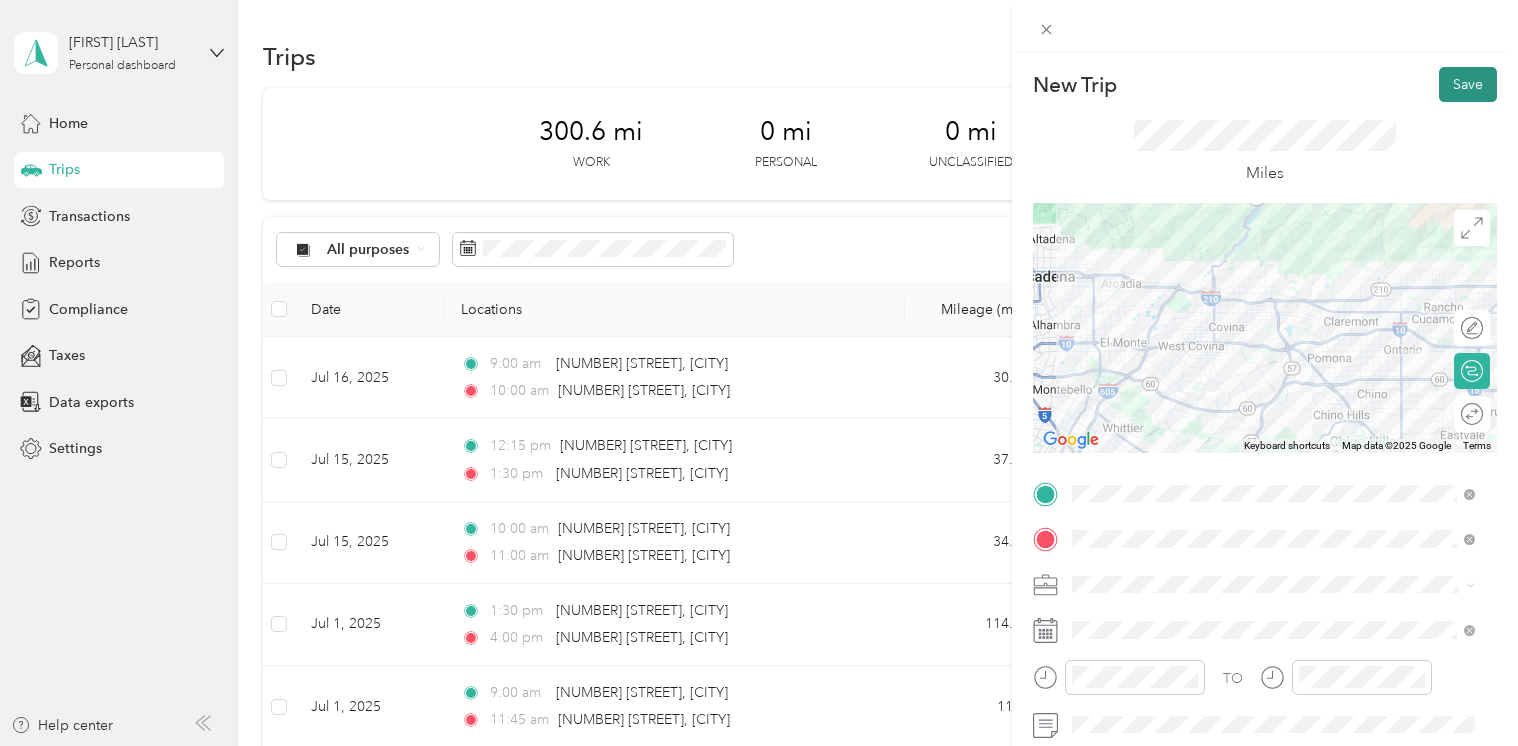 click on "Save" at bounding box center [1468, 84] 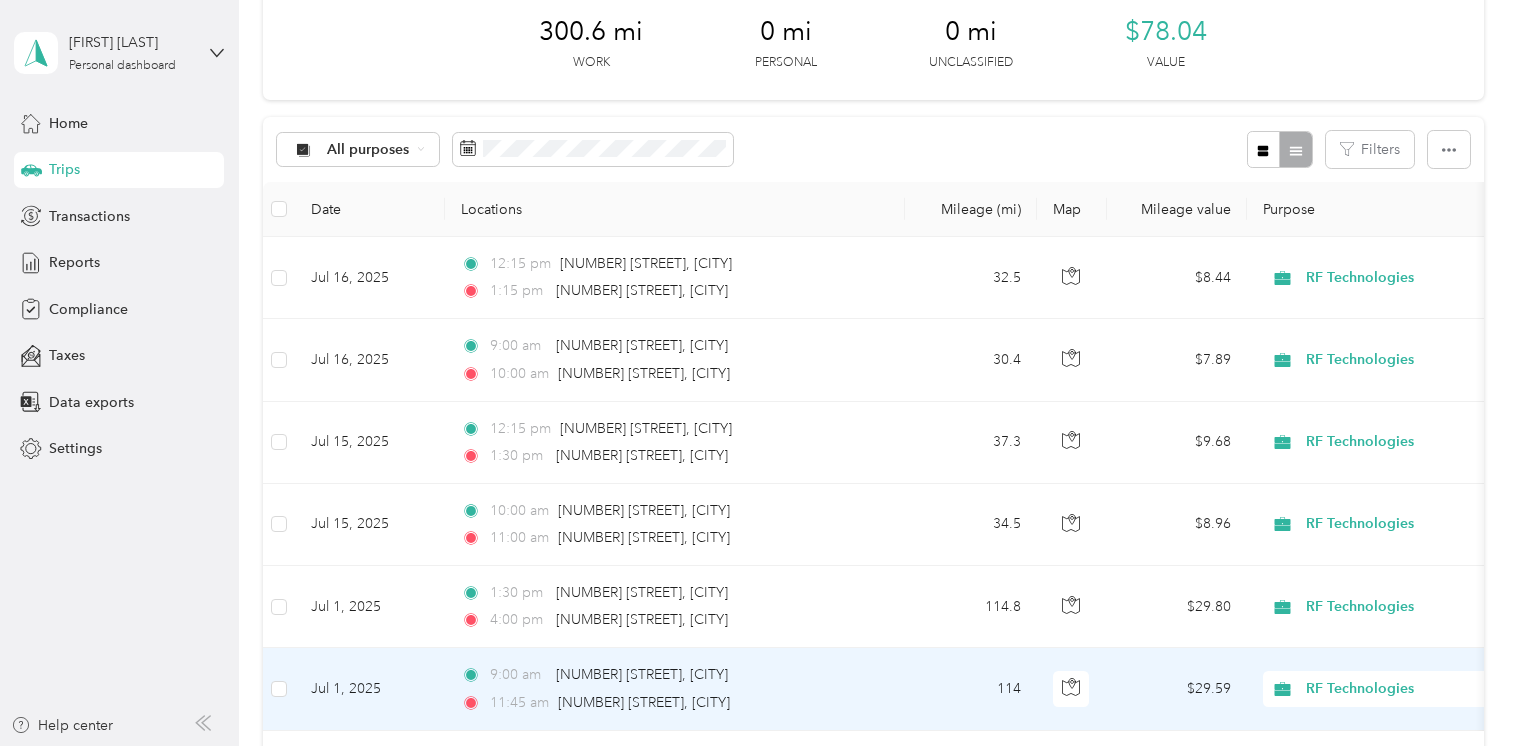 scroll, scrollTop: 0, scrollLeft: 0, axis: both 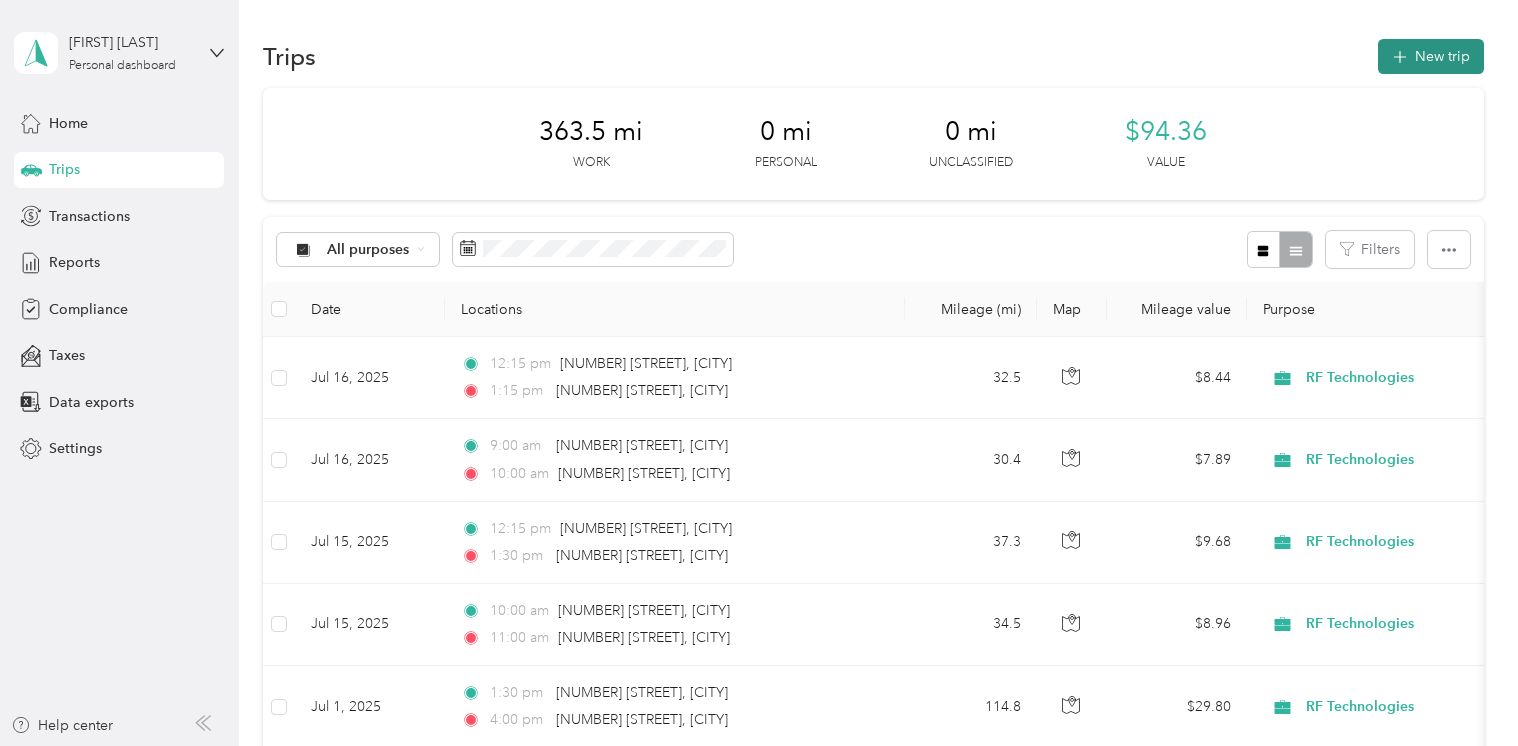 click on "New trip" at bounding box center [1431, 56] 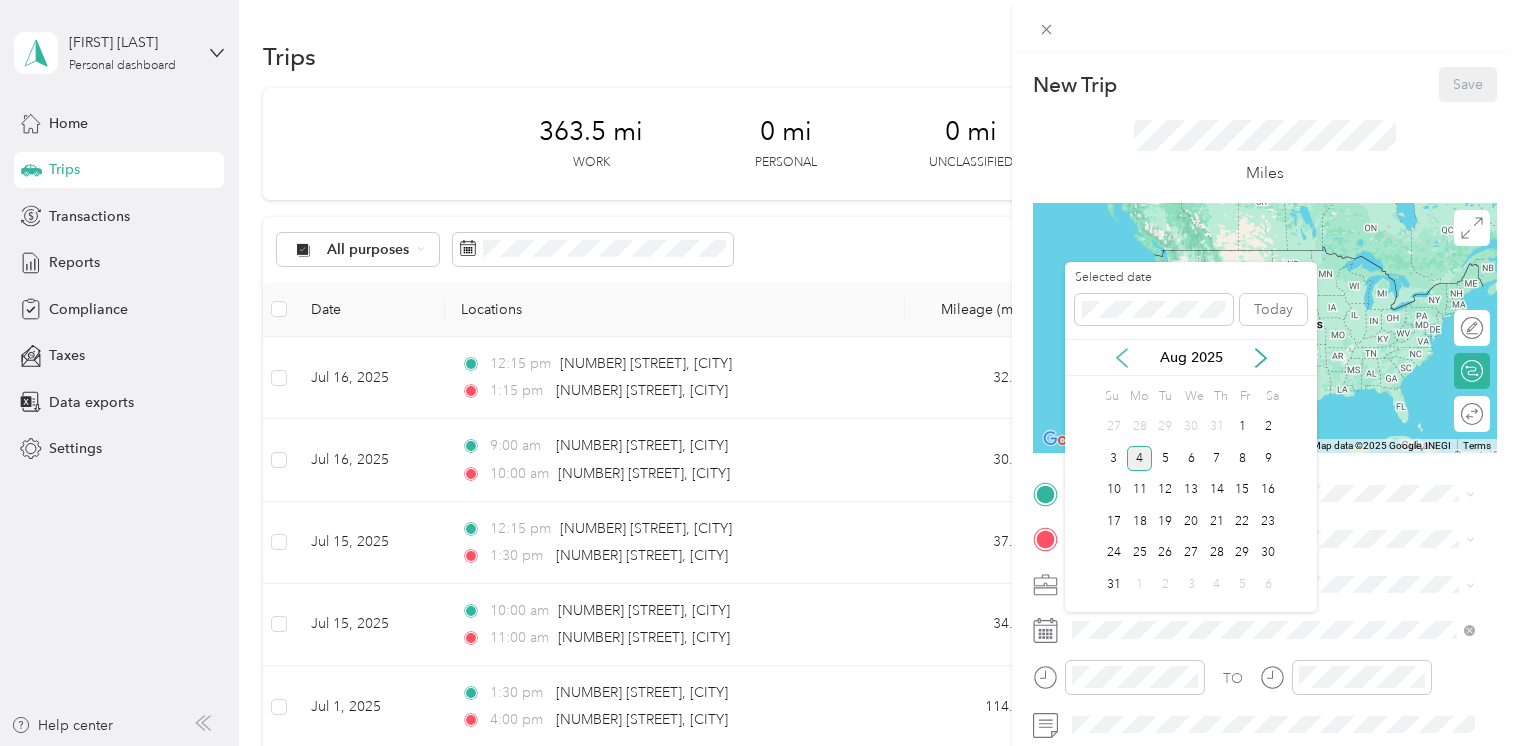 click 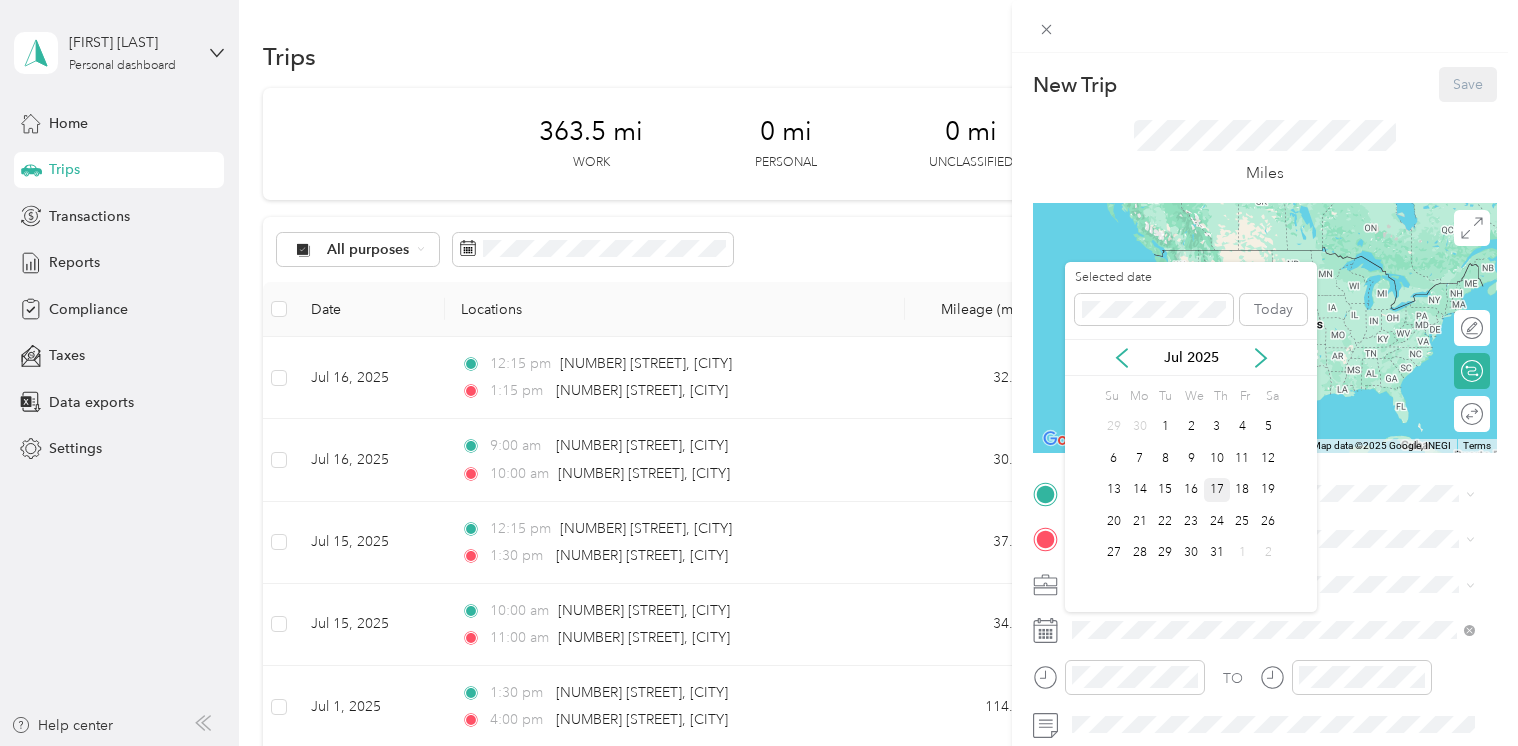 click on "17" at bounding box center (1217, 490) 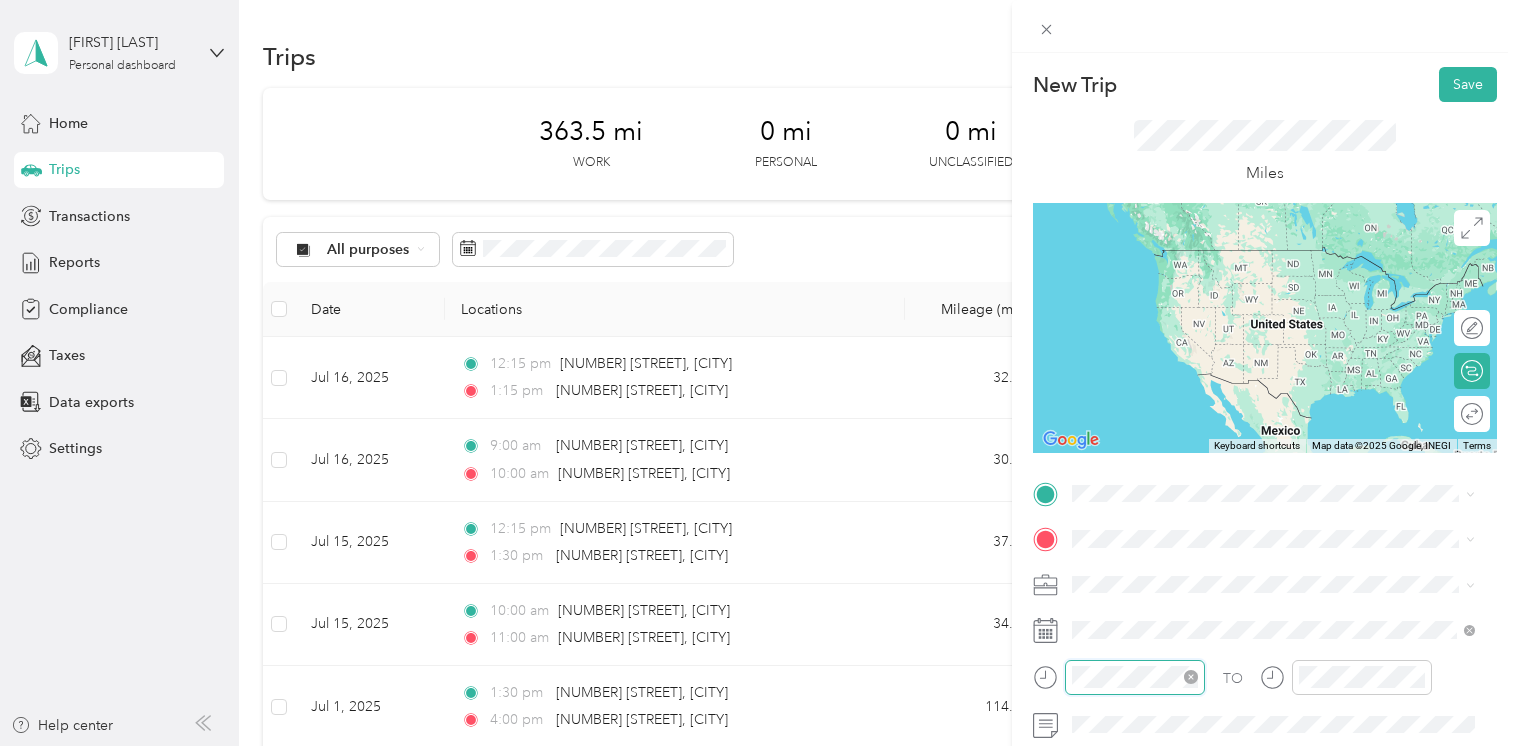 scroll, scrollTop: 440, scrollLeft: 0, axis: vertical 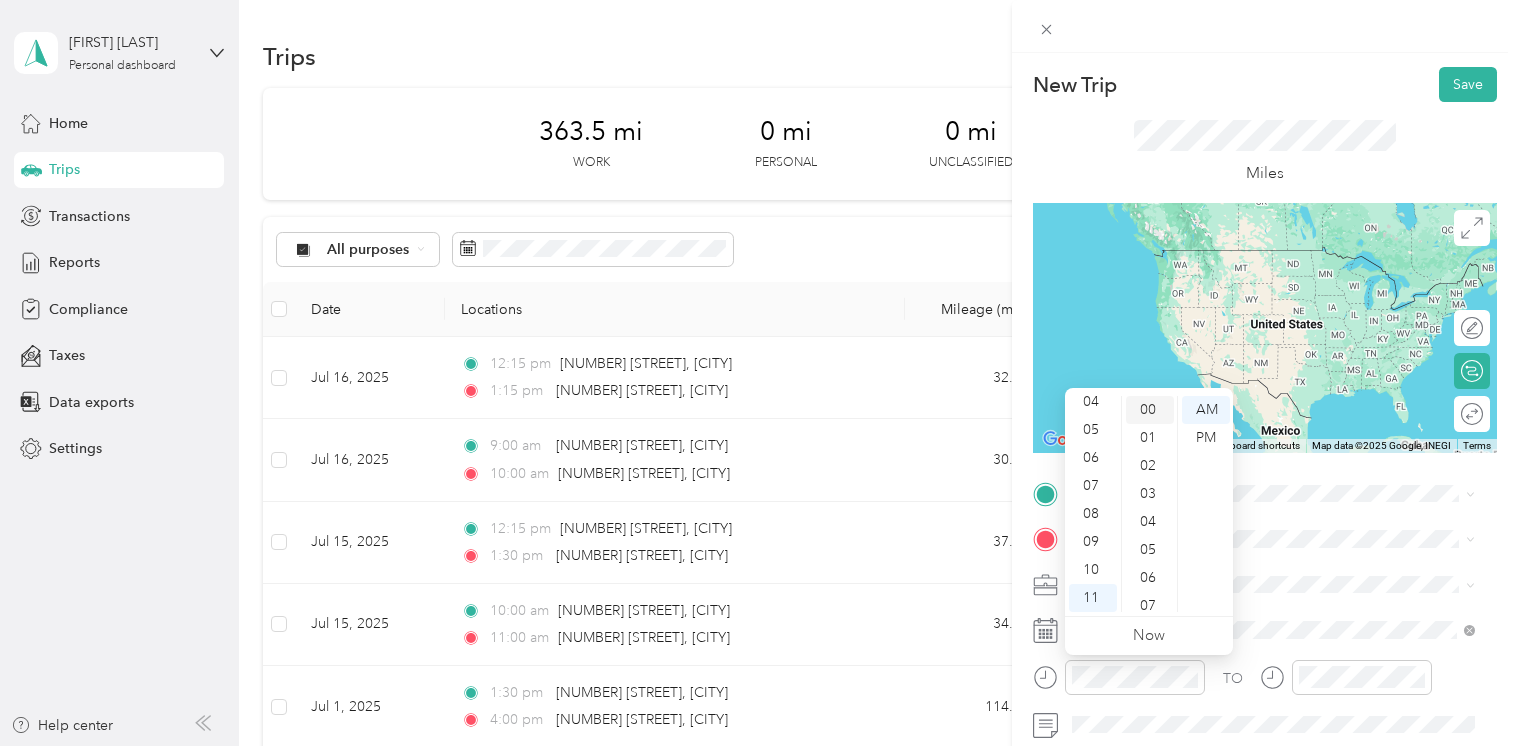 click on "00" at bounding box center [1150, 410] 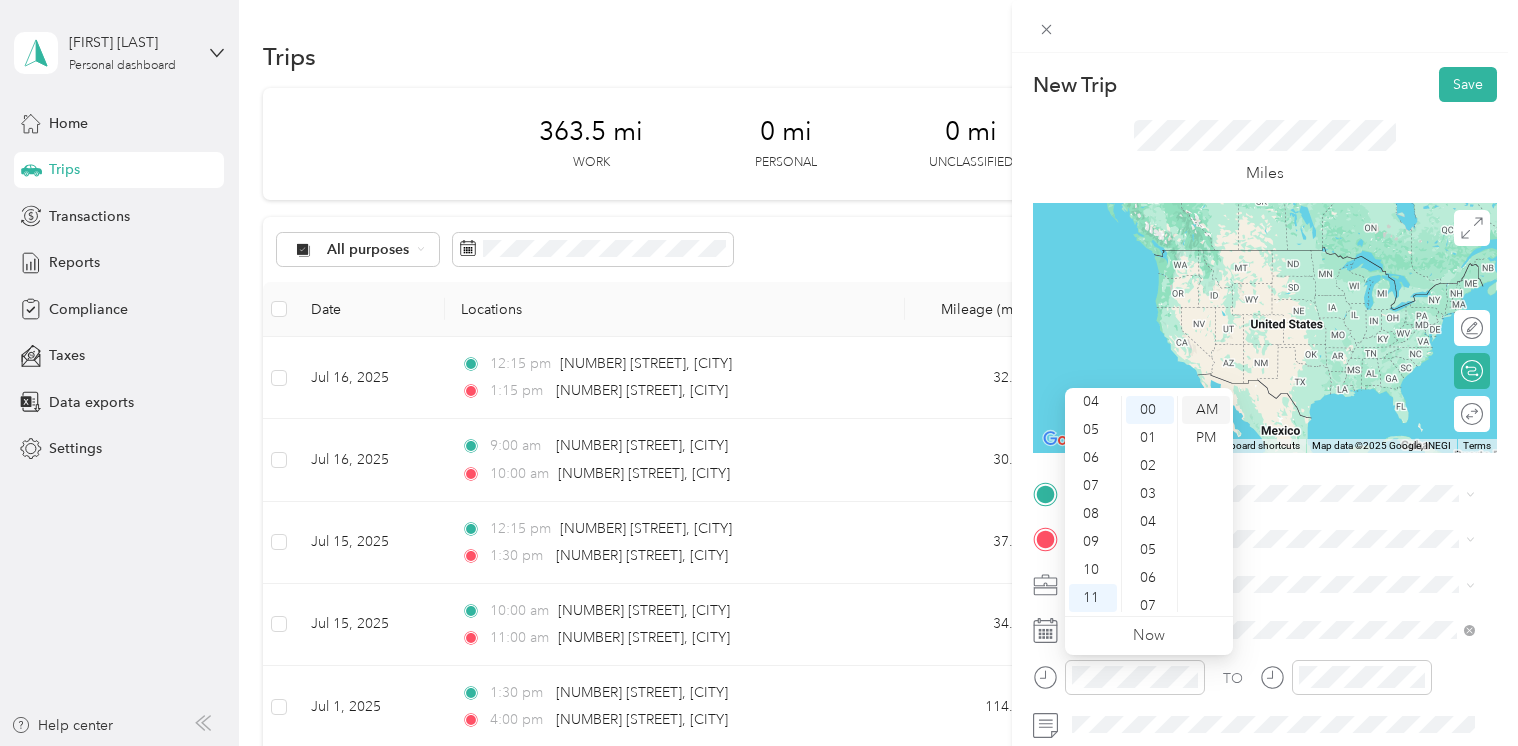 click on "AM" at bounding box center (1206, 410) 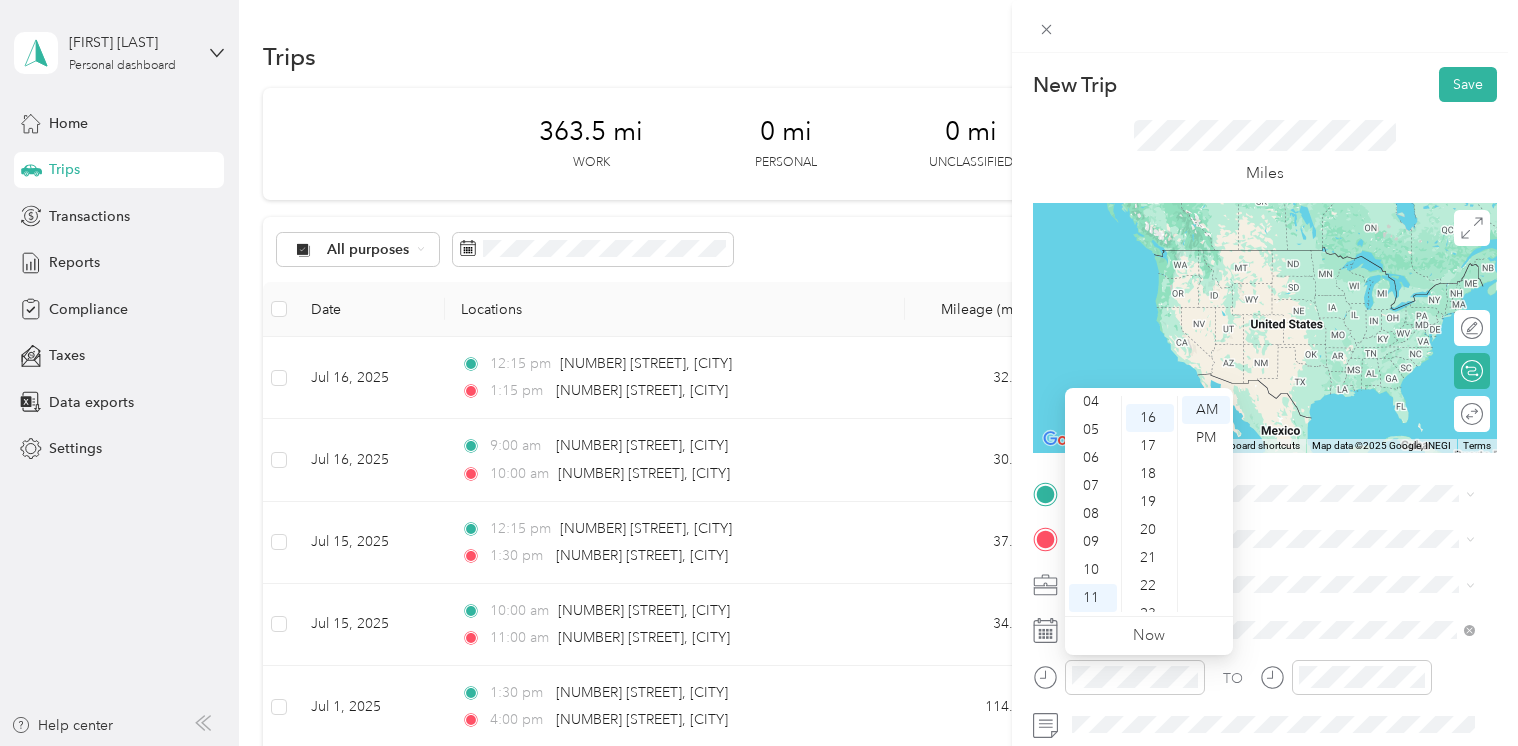 scroll, scrollTop: 448, scrollLeft: 0, axis: vertical 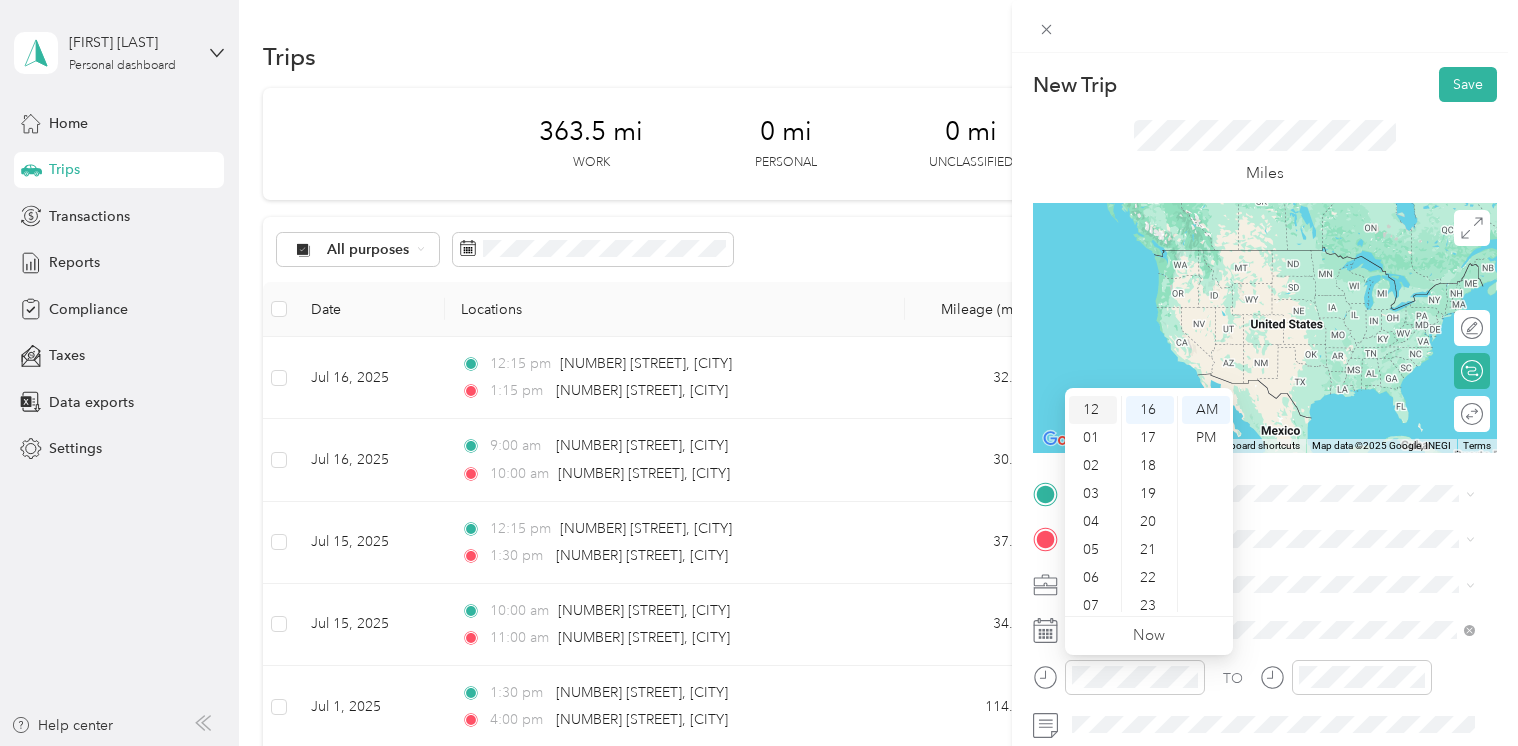 click on "12" at bounding box center (1093, 410) 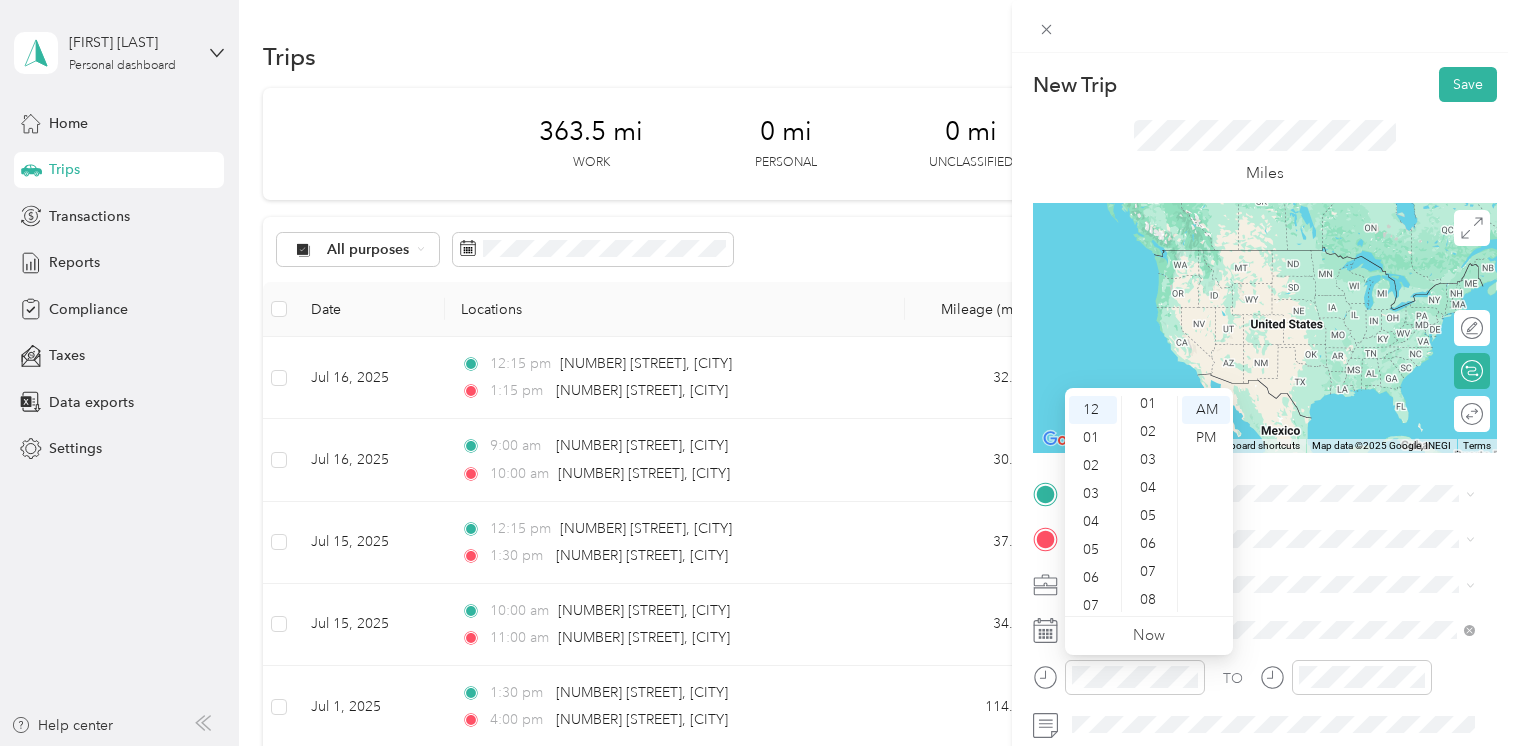 scroll, scrollTop: 0, scrollLeft: 0, axis: both 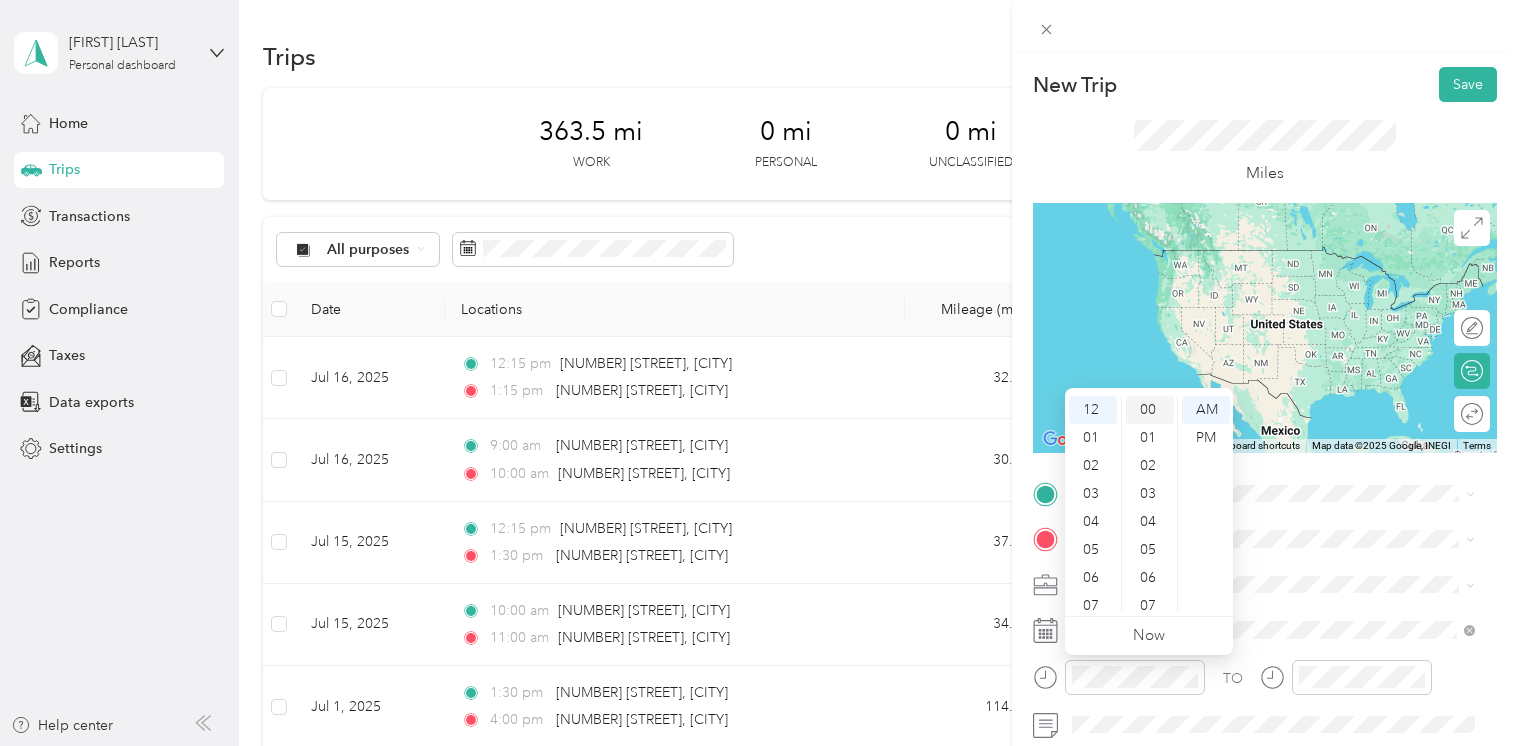 click on "00" at bounding box center [1150, 410] 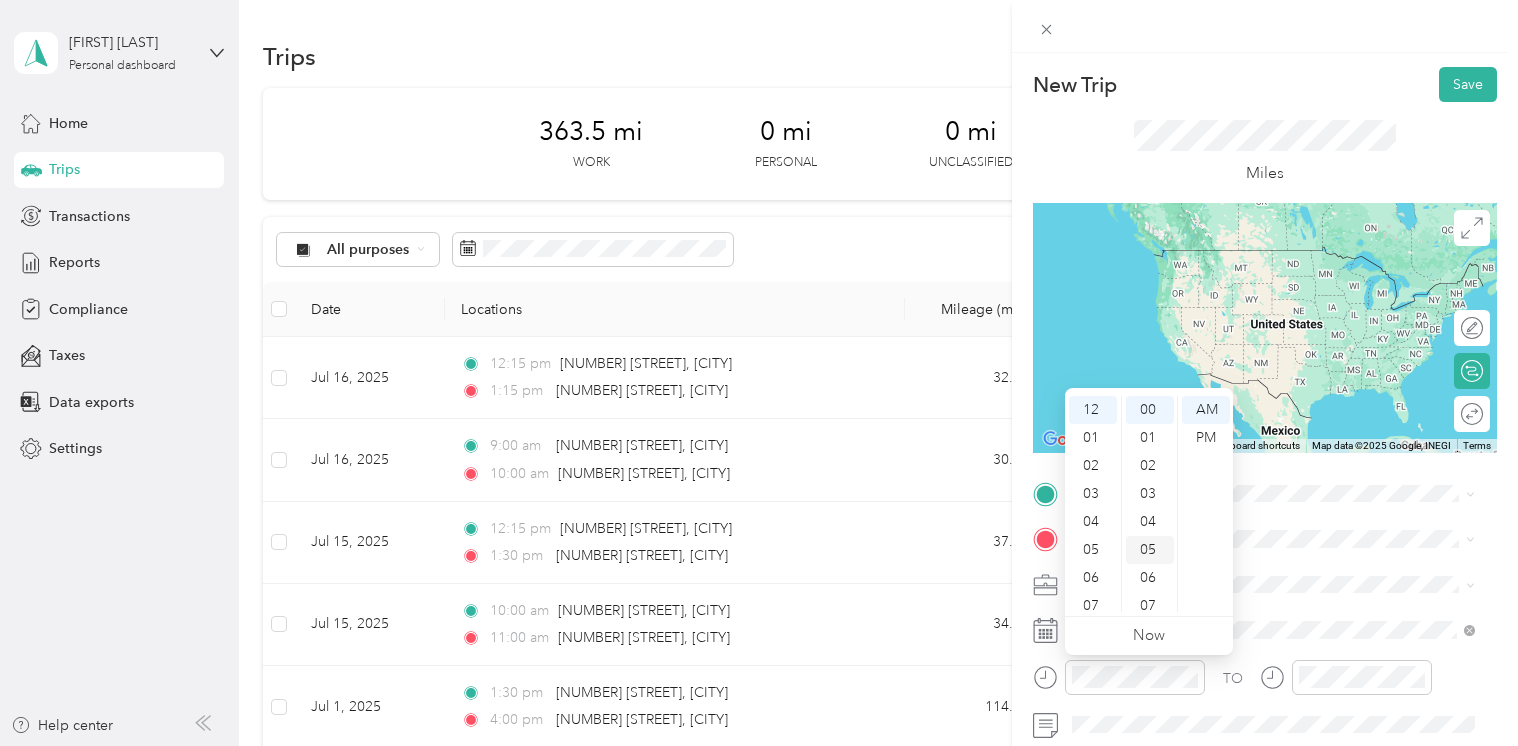 click on "05" at bounding box center [1150, 550] 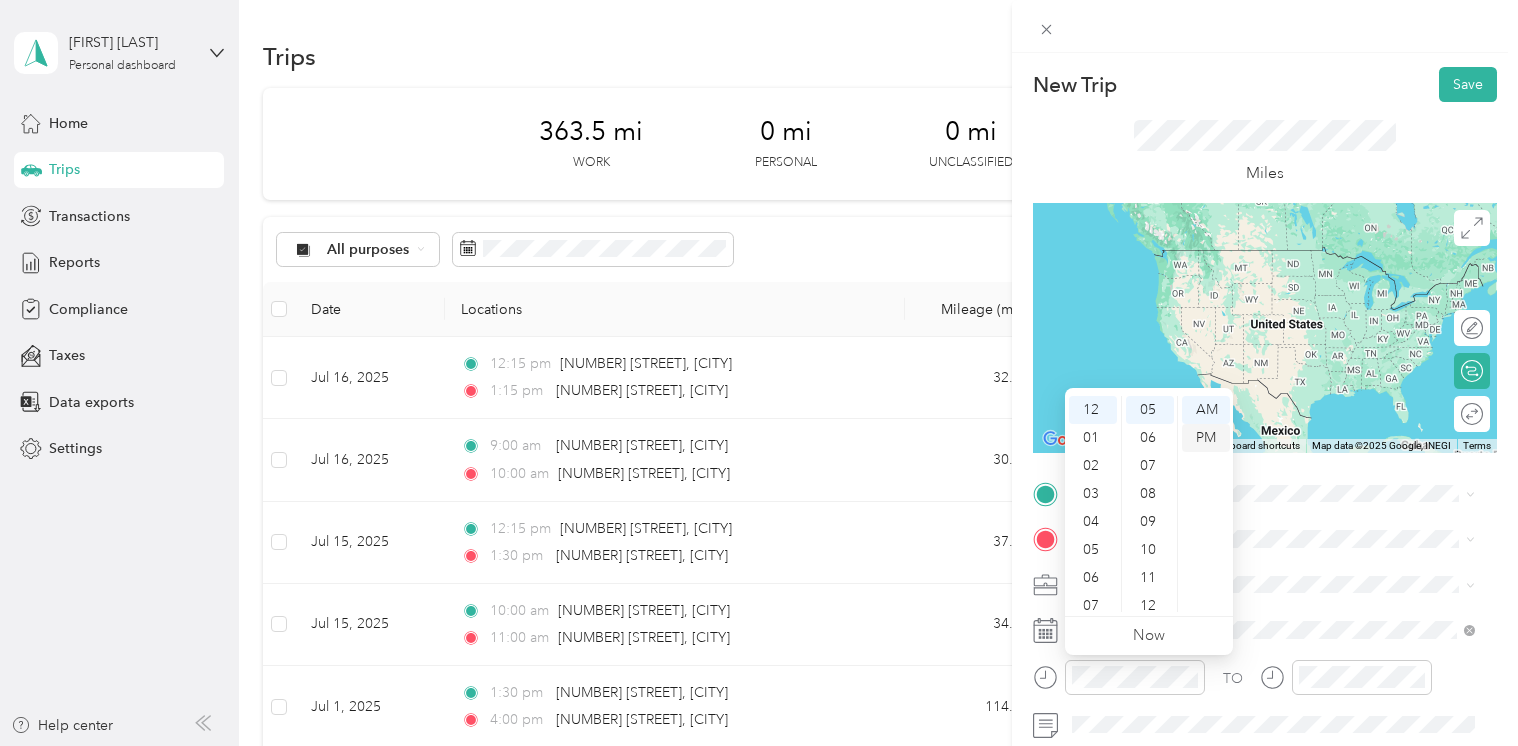 click on "PM" at bounding box center [1206, 438] 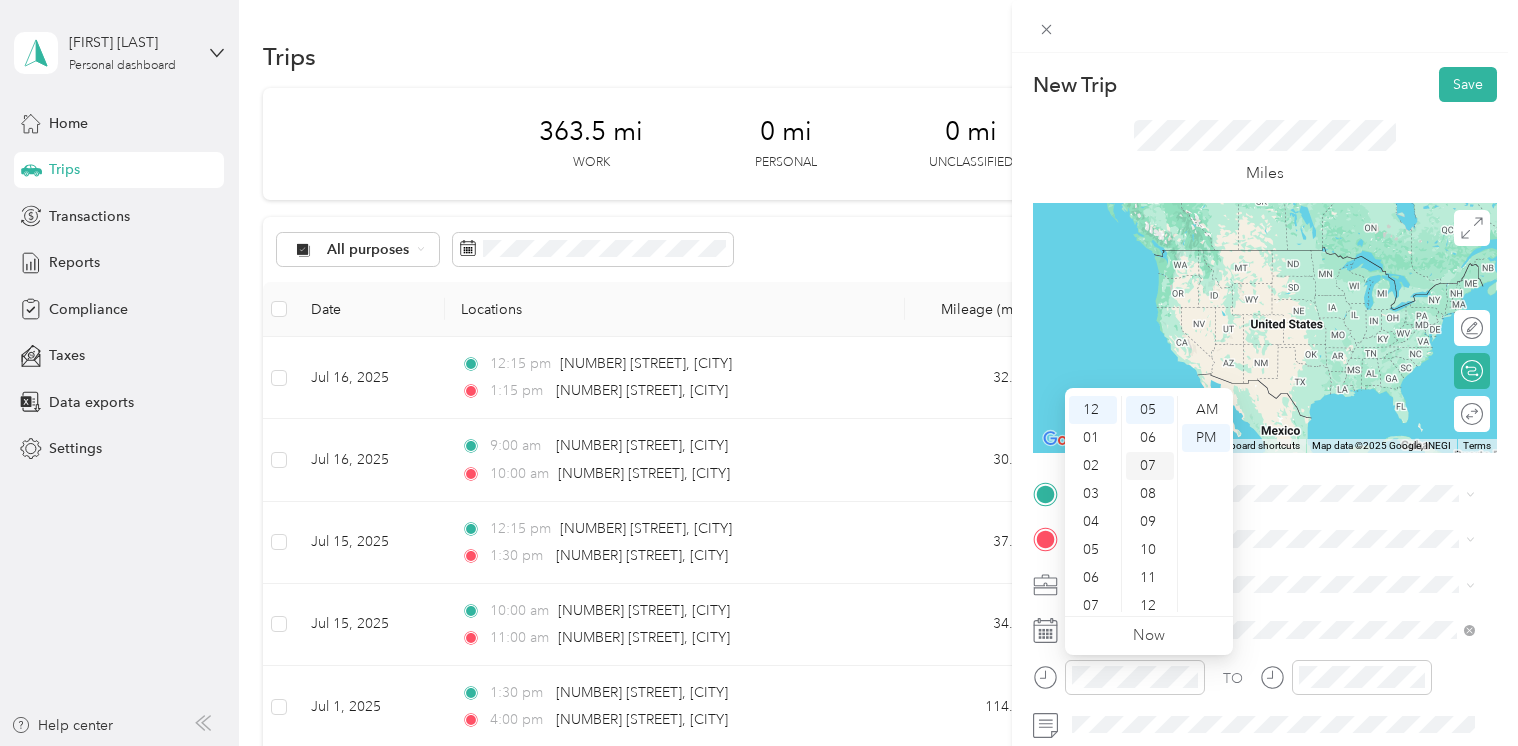 click on "07" at bounding box center (1150, 466) 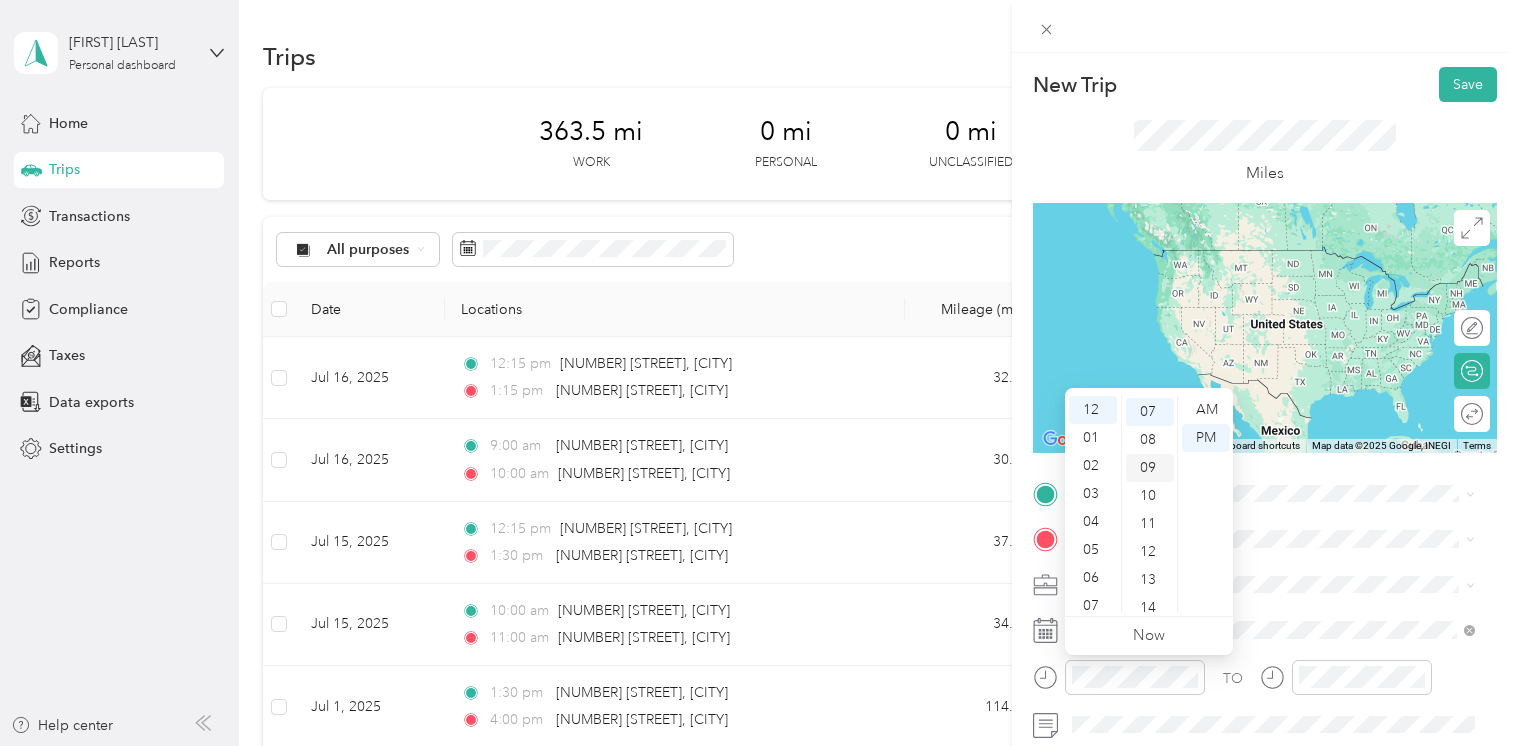scroll, scrollTop: 196, scrollLeft: 0, axis: vertical 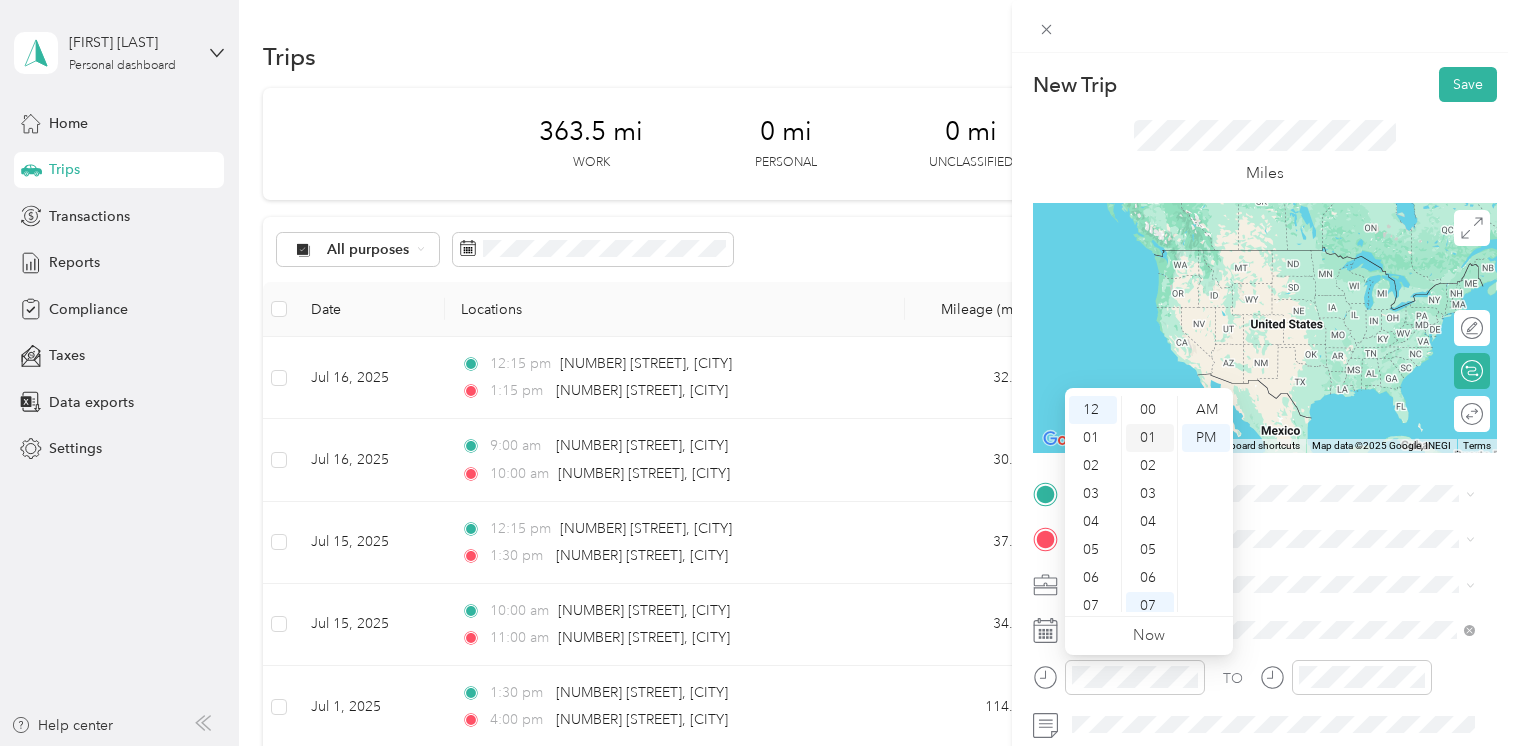 click on "01" at bounding box center (1150, 438) 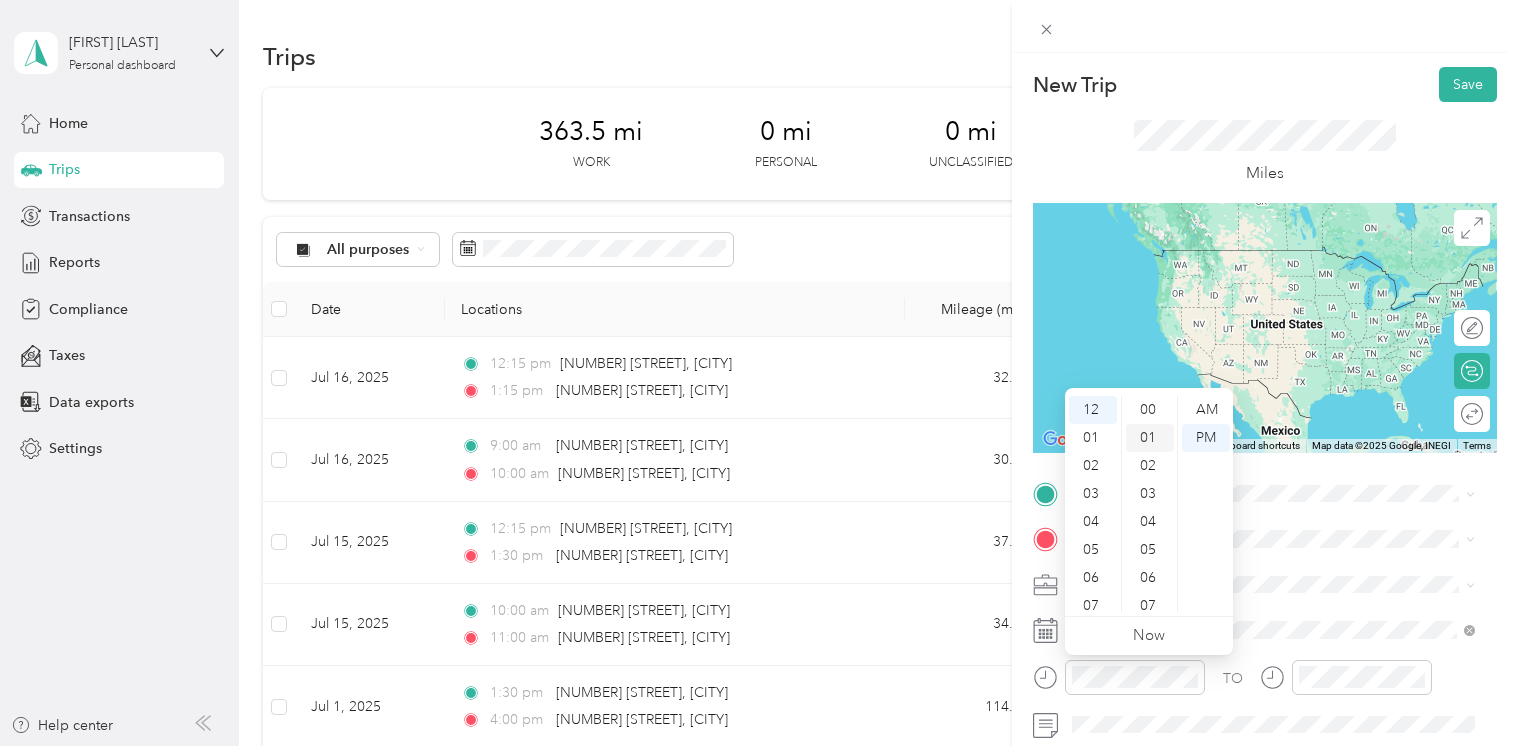 scroll, scrollTop: 28, scrollLeft: 0, axis: vertical 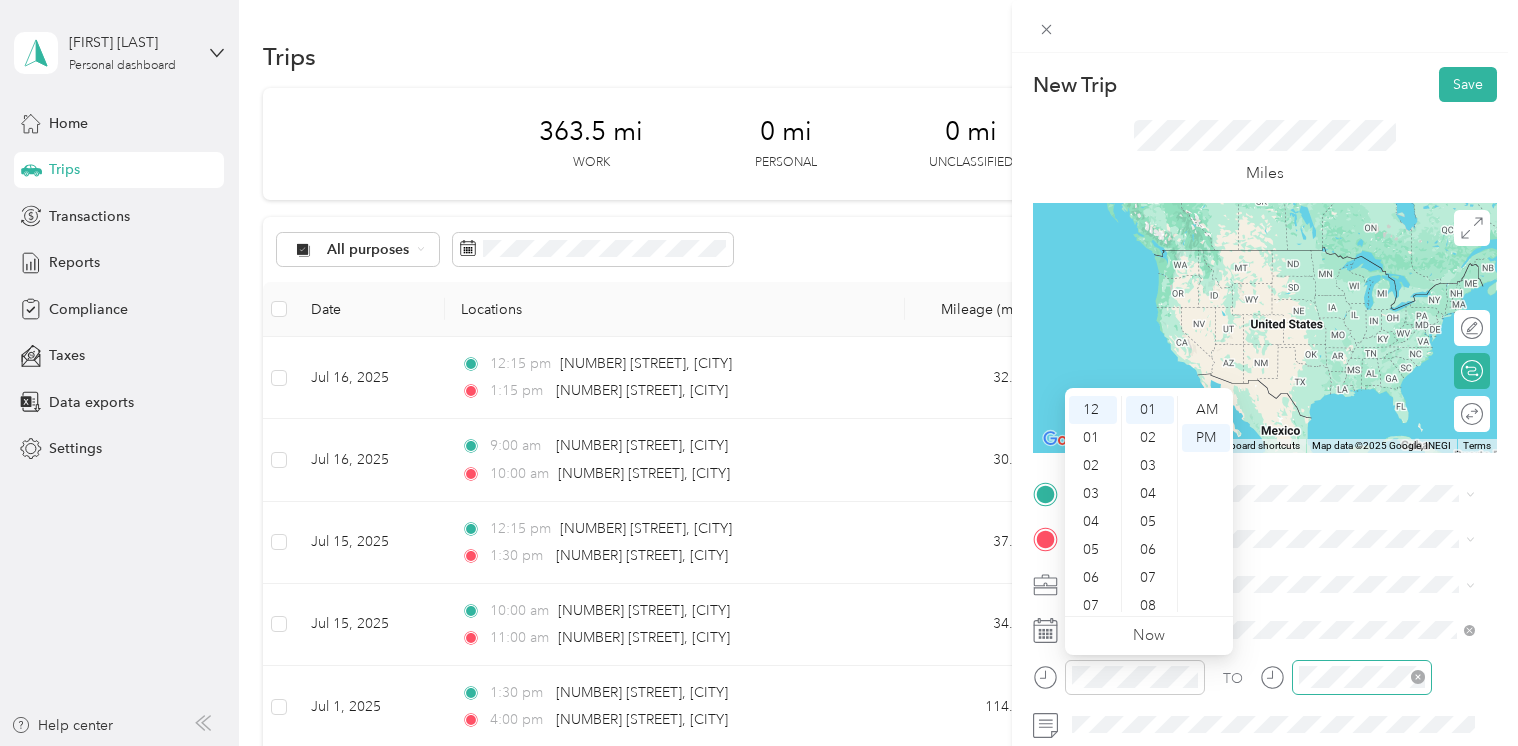 click at bounding box center [1362, 677] 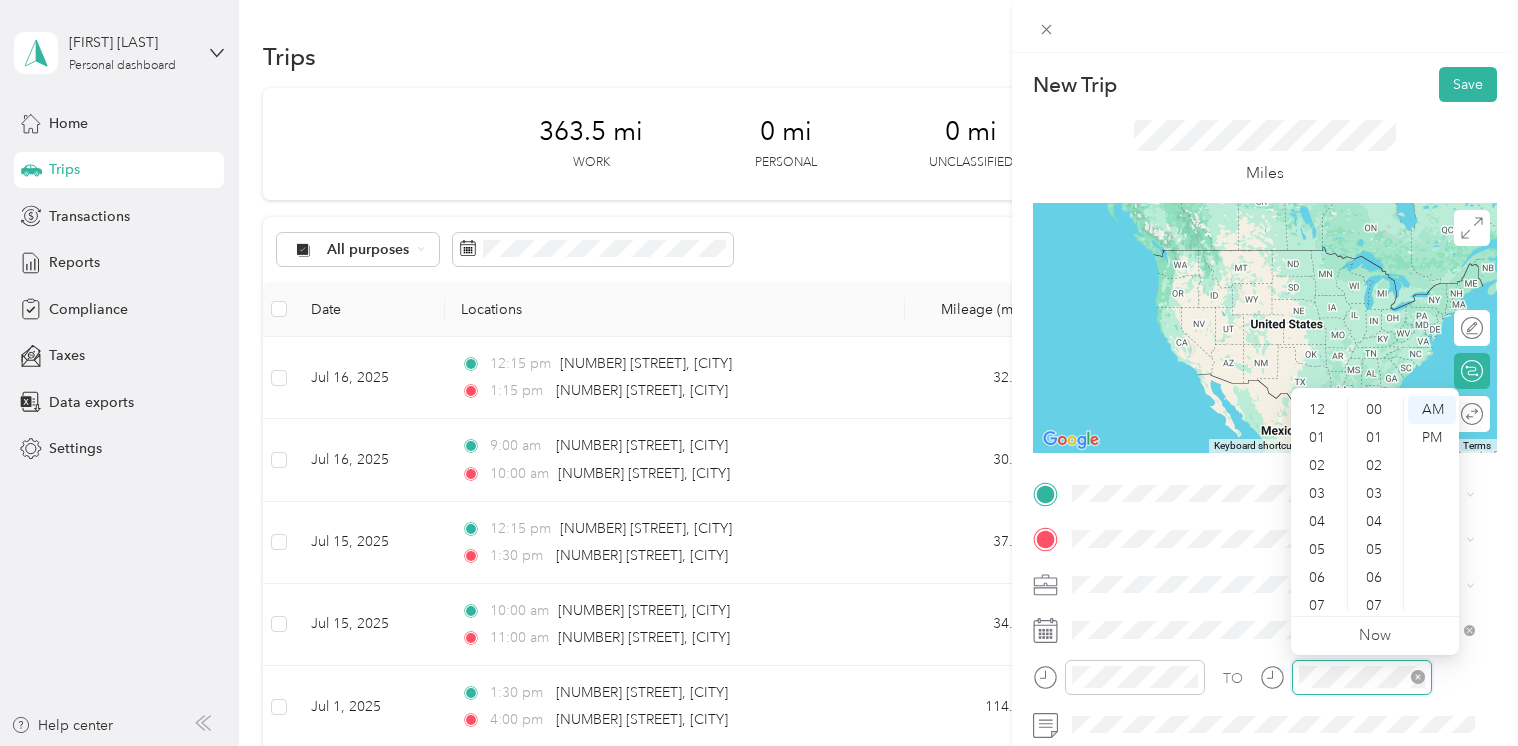 scroll, scrollTop: 448, scrollLeft: 0, axis: vertical 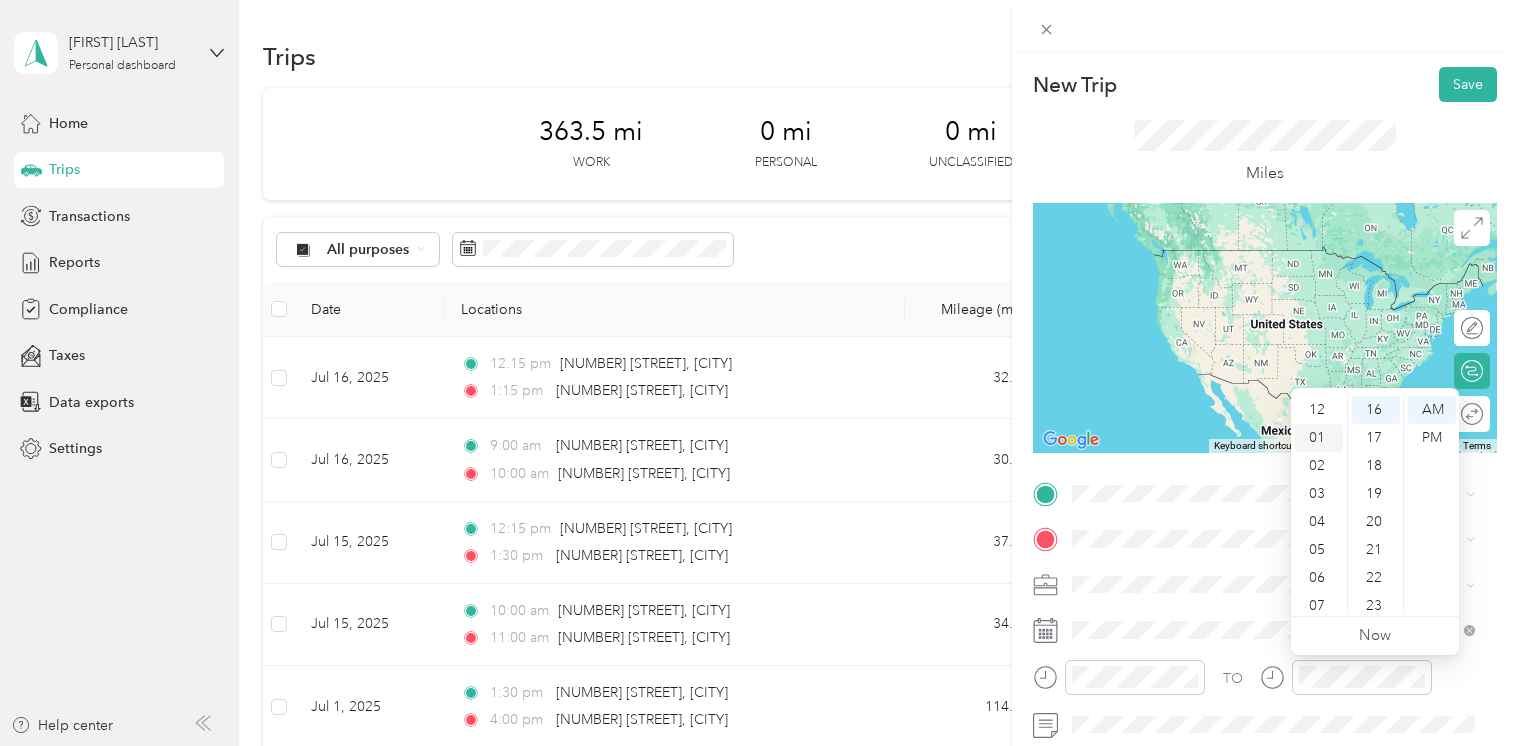 click on "01" at bounding box center [1319, 438] 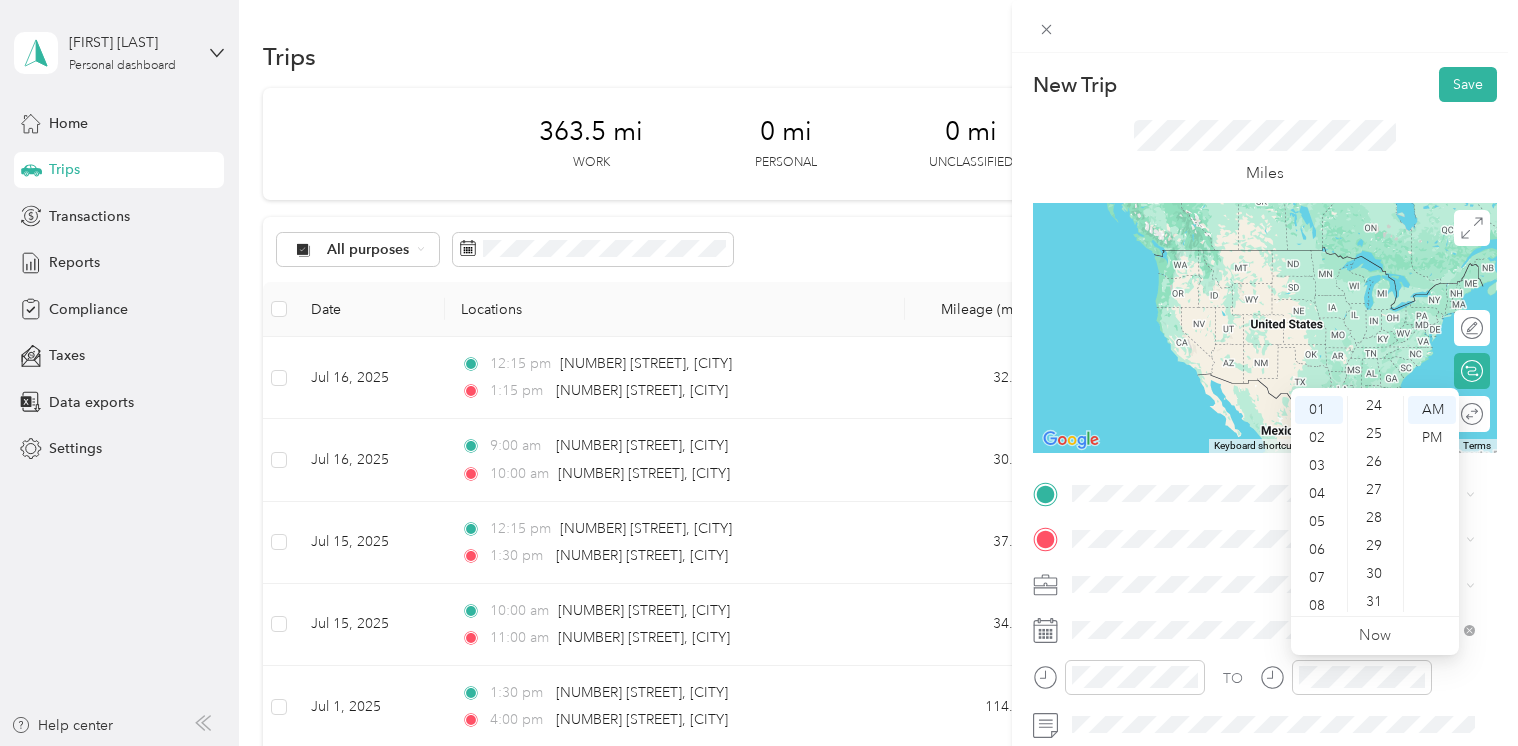 scroll, scrollTop: 669, scrollLeft: 0, axis: vertical 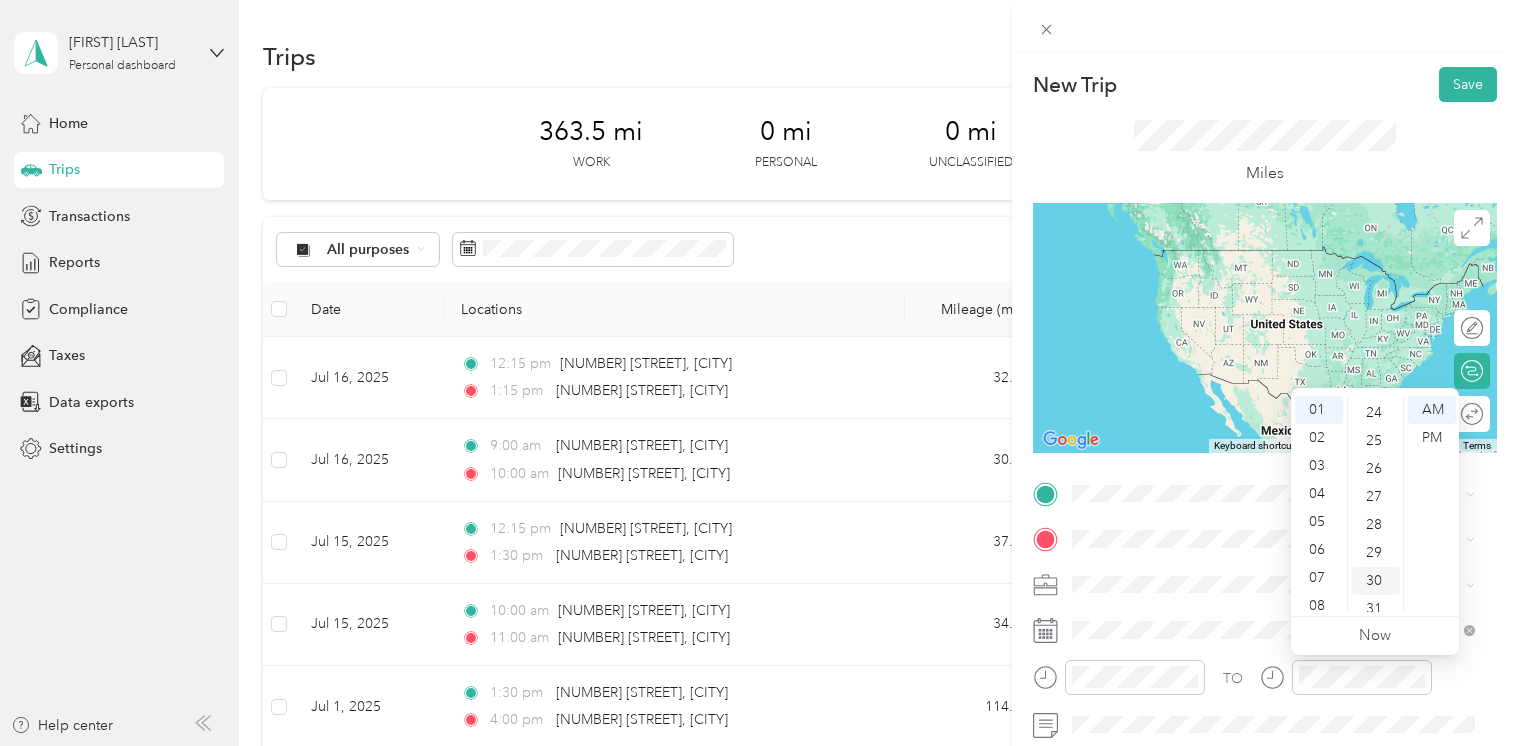 click on "30" at bounding box center (1376, 581) 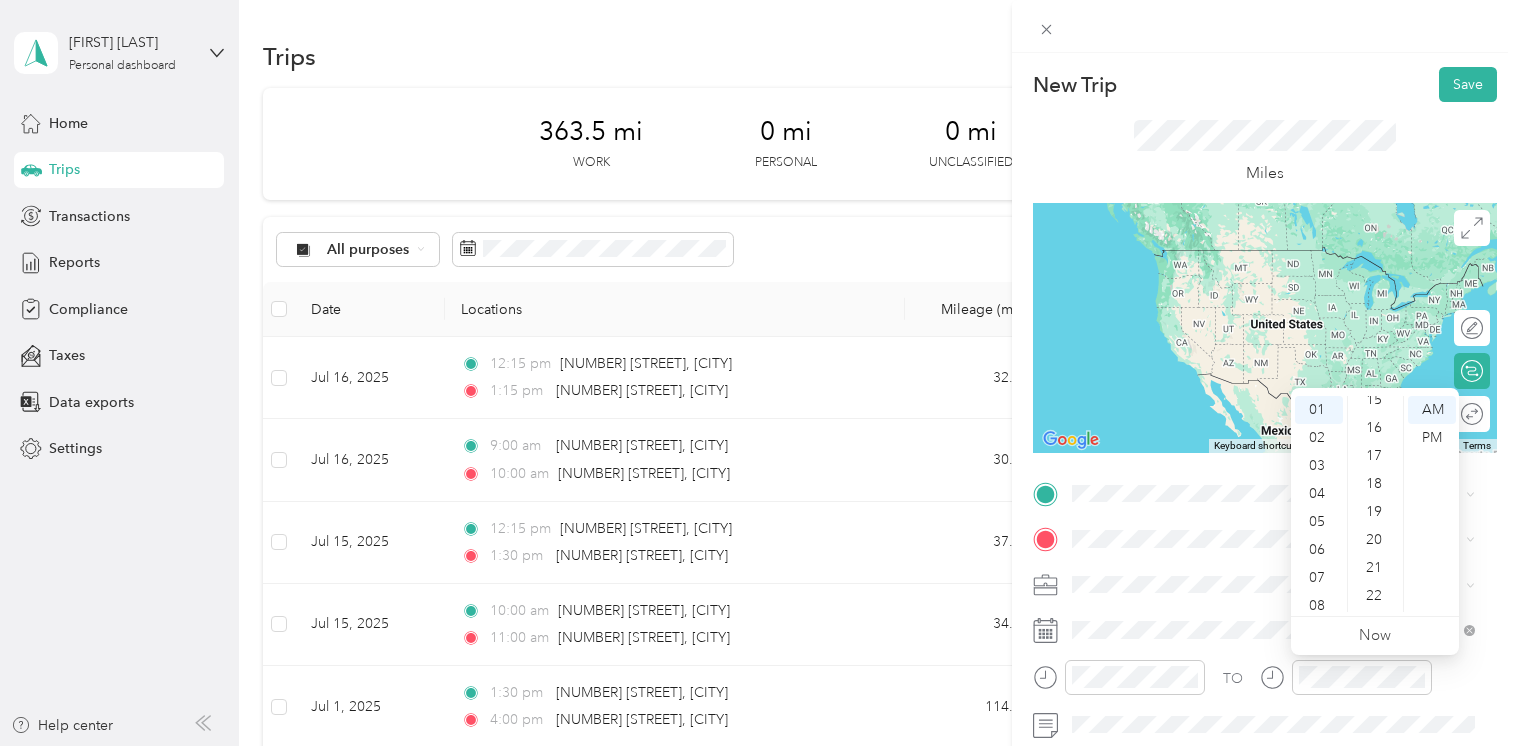 scroll, scrollTop: 412, scrollLeft: 0, axis: vertical 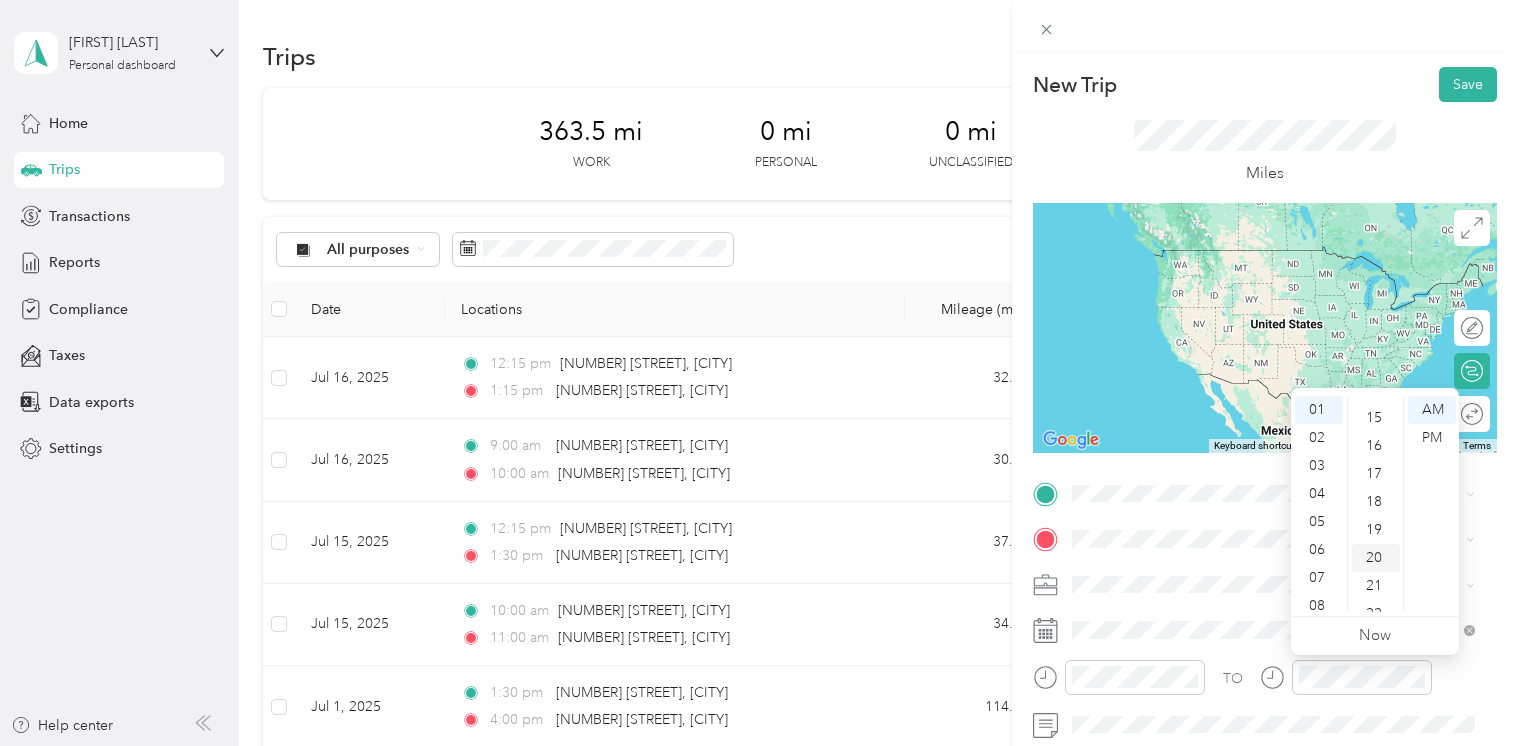 click on "20" at bounding box center (1376, 558) 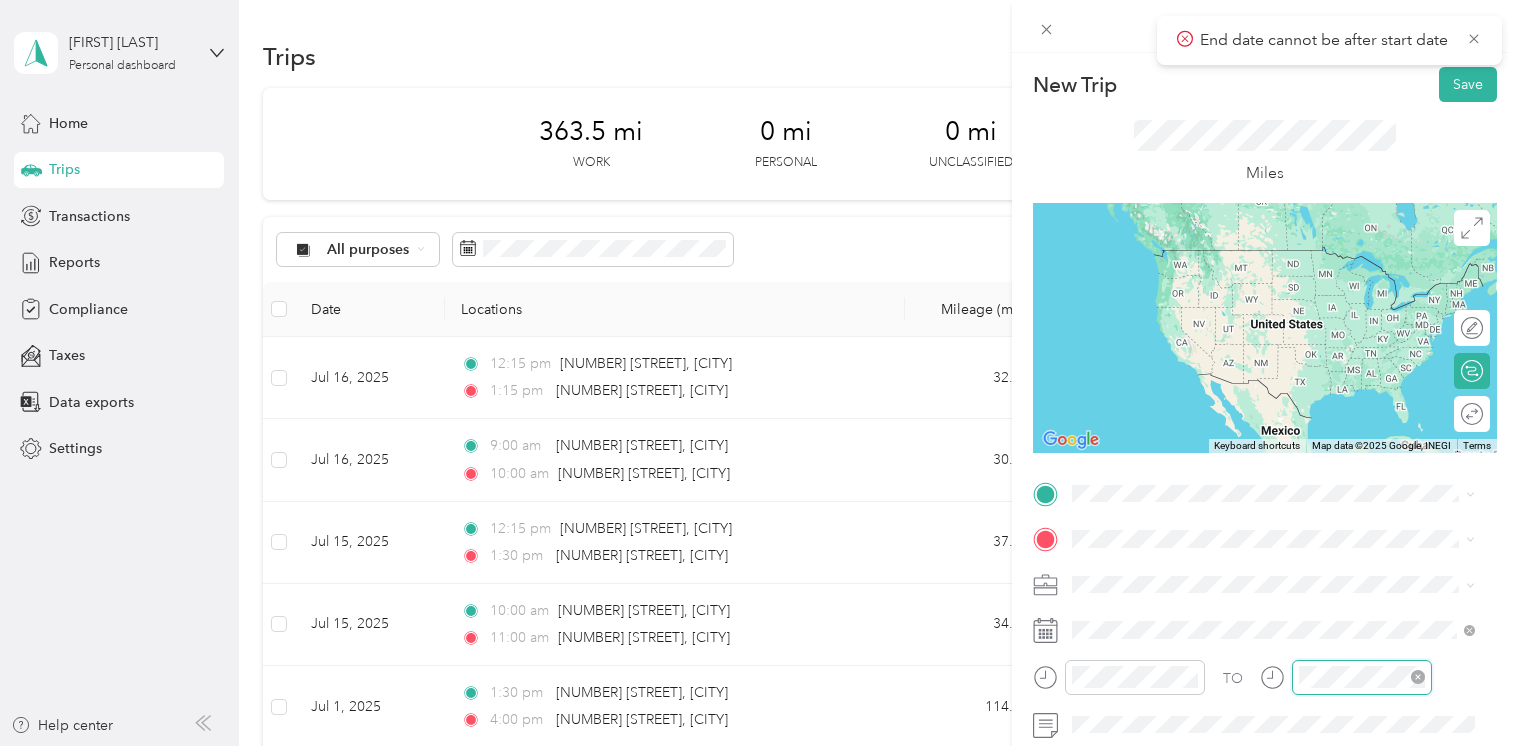 scroll, scrollTop: 120, scrollLeft: 0, axis: vertical 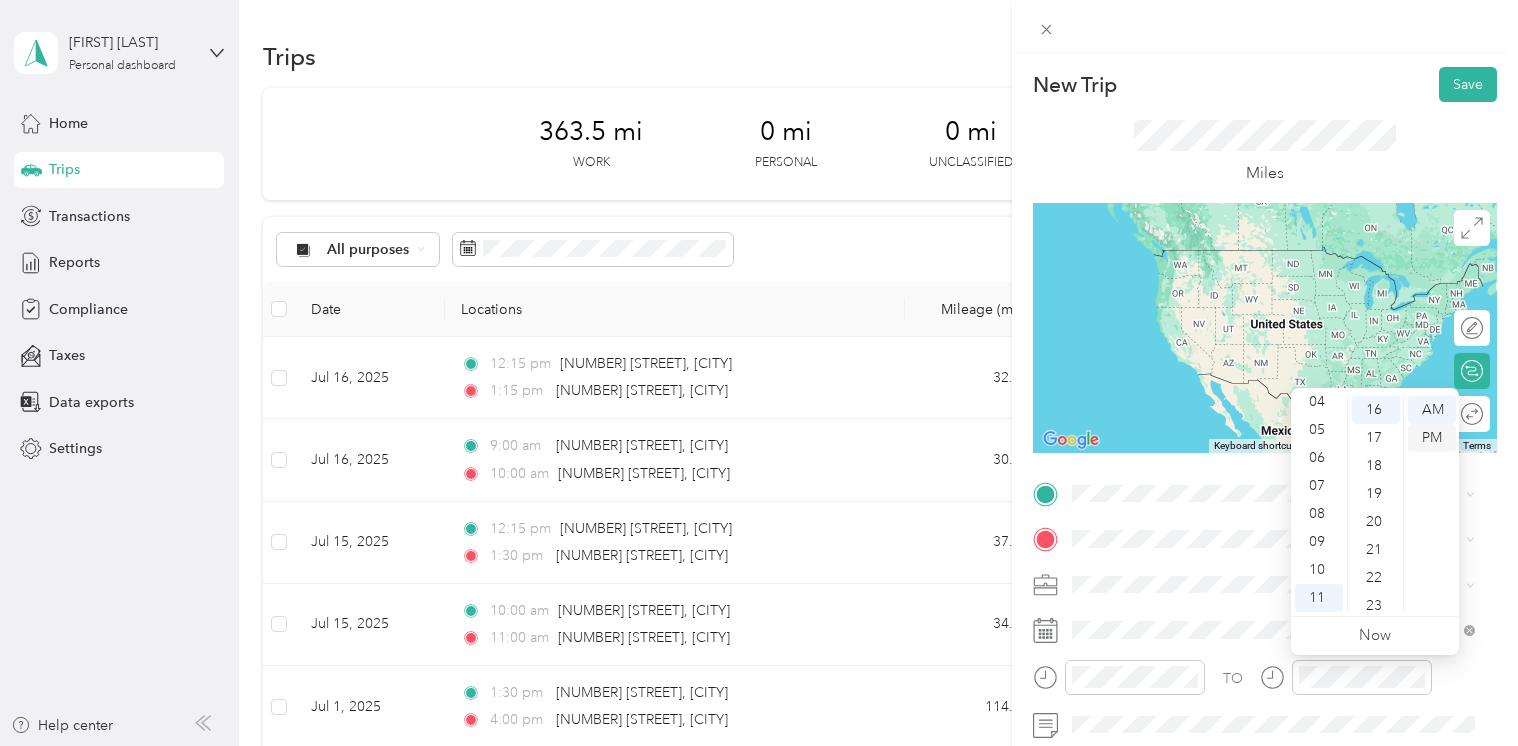 click on "PM" at bounding box center [1432, 438] 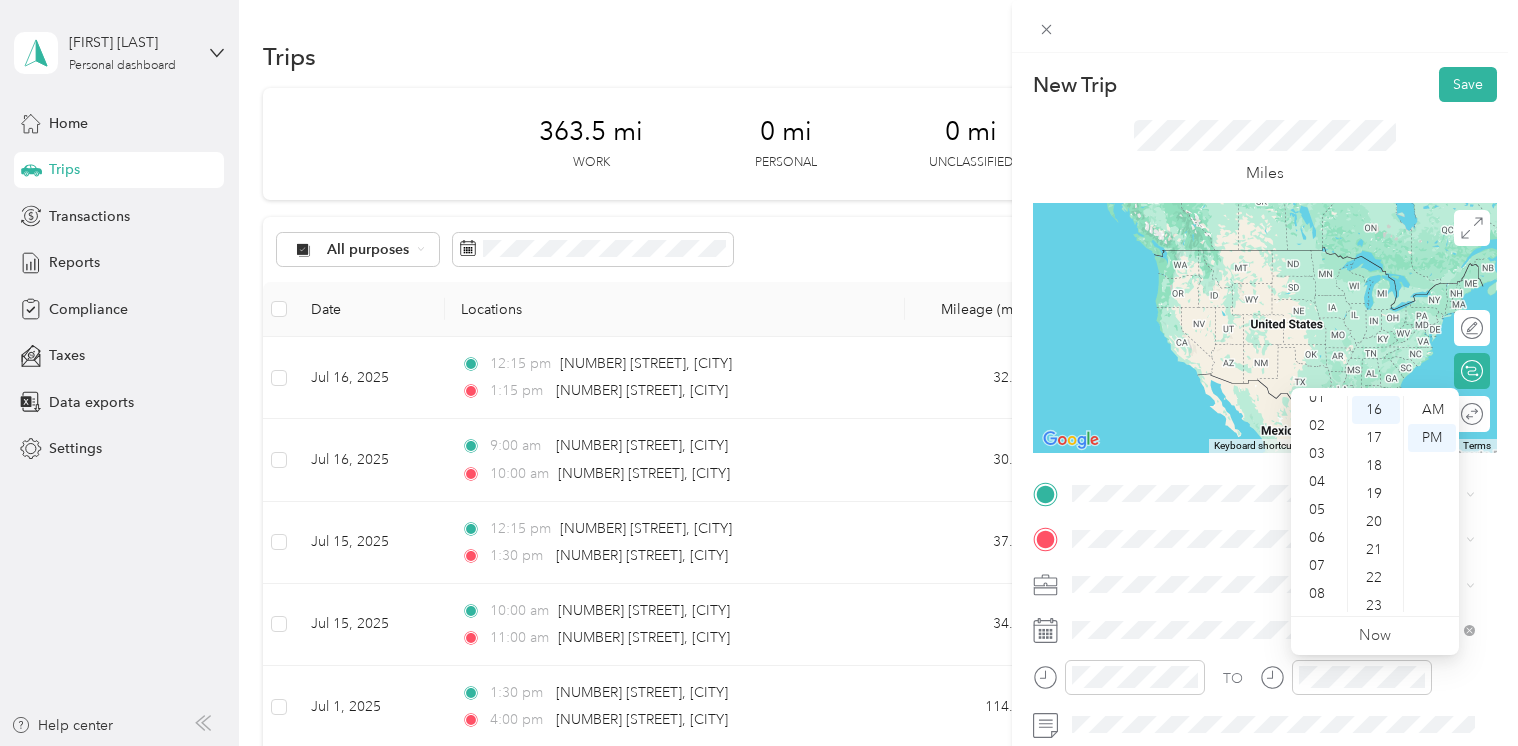 scroll, scrollTop: 0, scrollLeft: 0, axis: both 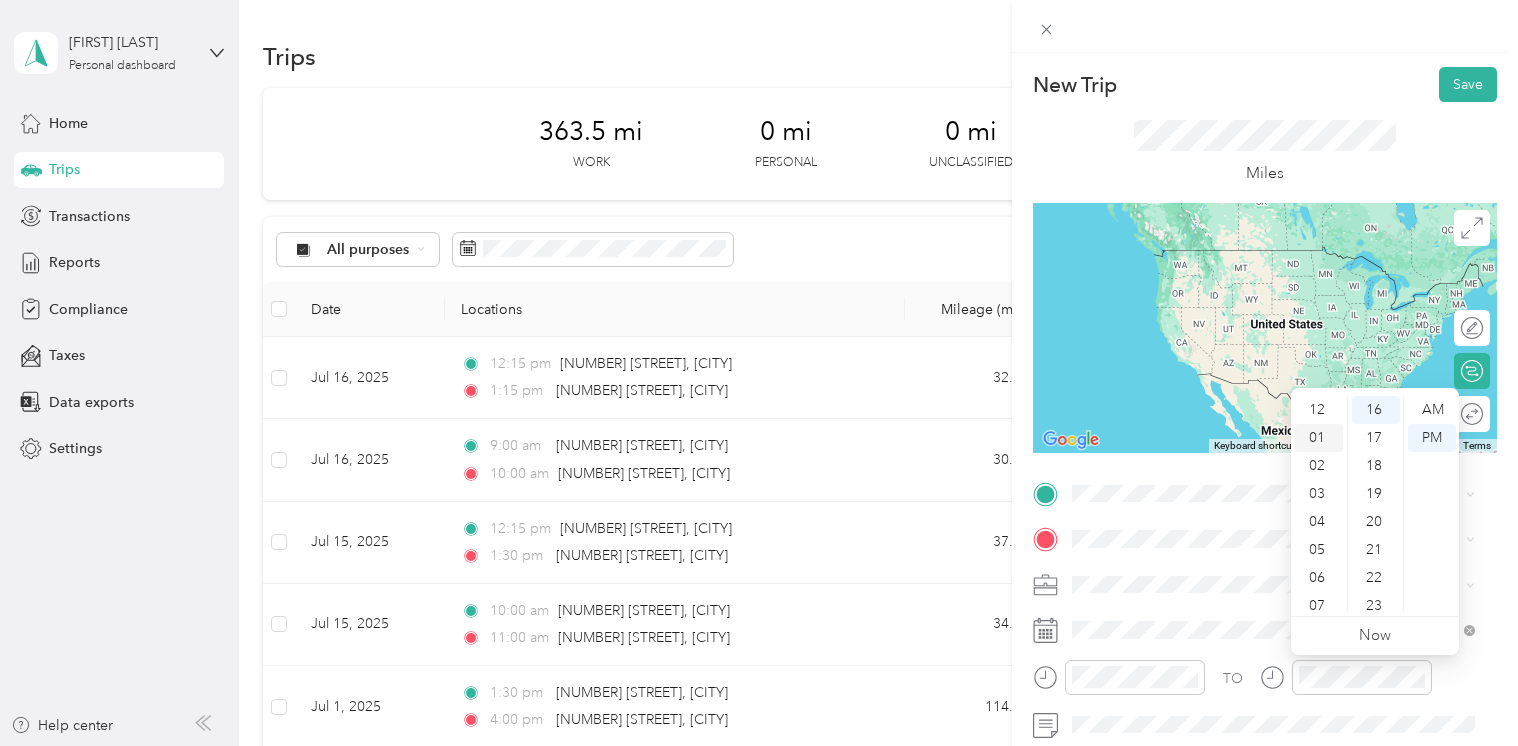 click on "01" at bounding box center (1319, 438) 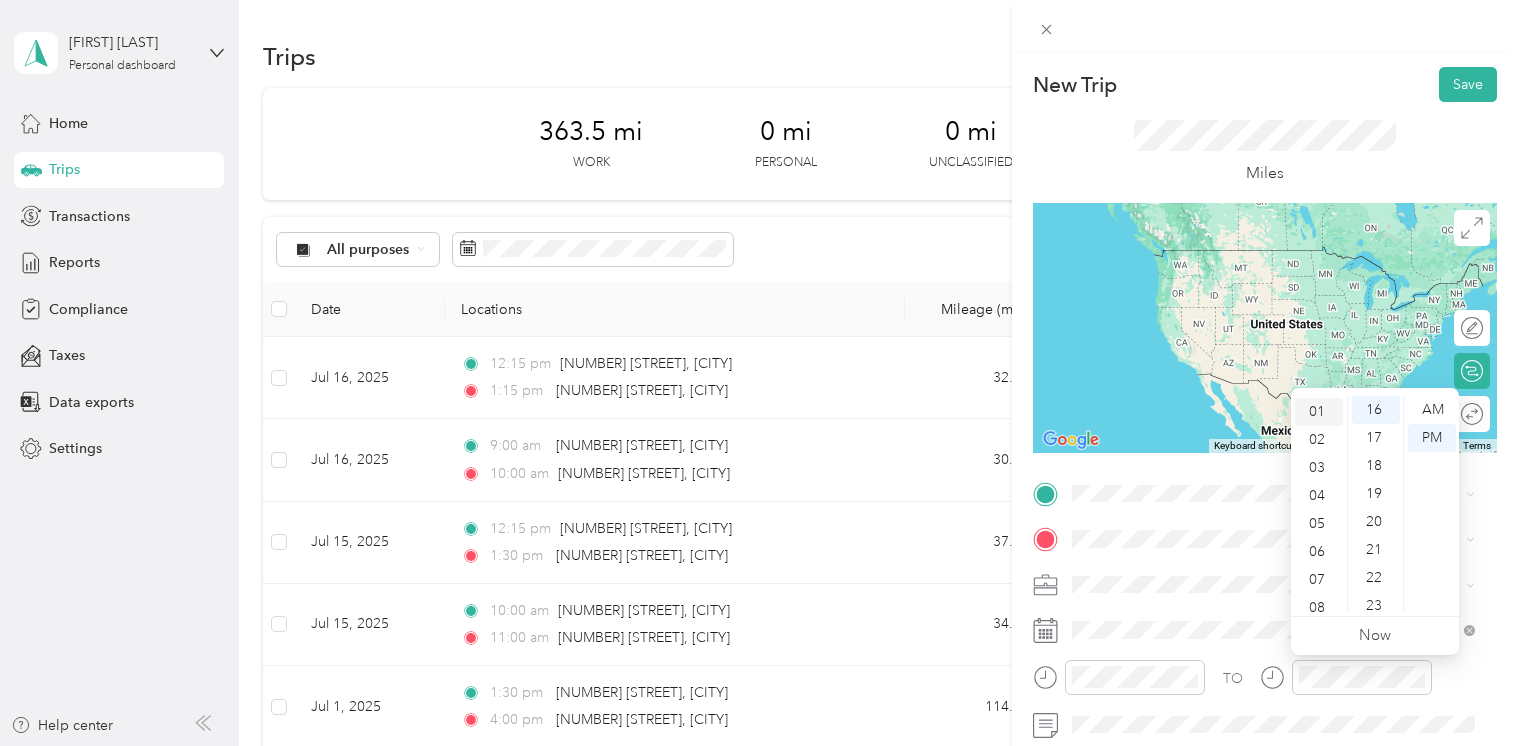 scroll, scrollTop: 28, scrollLeft: 0, axis: vertical 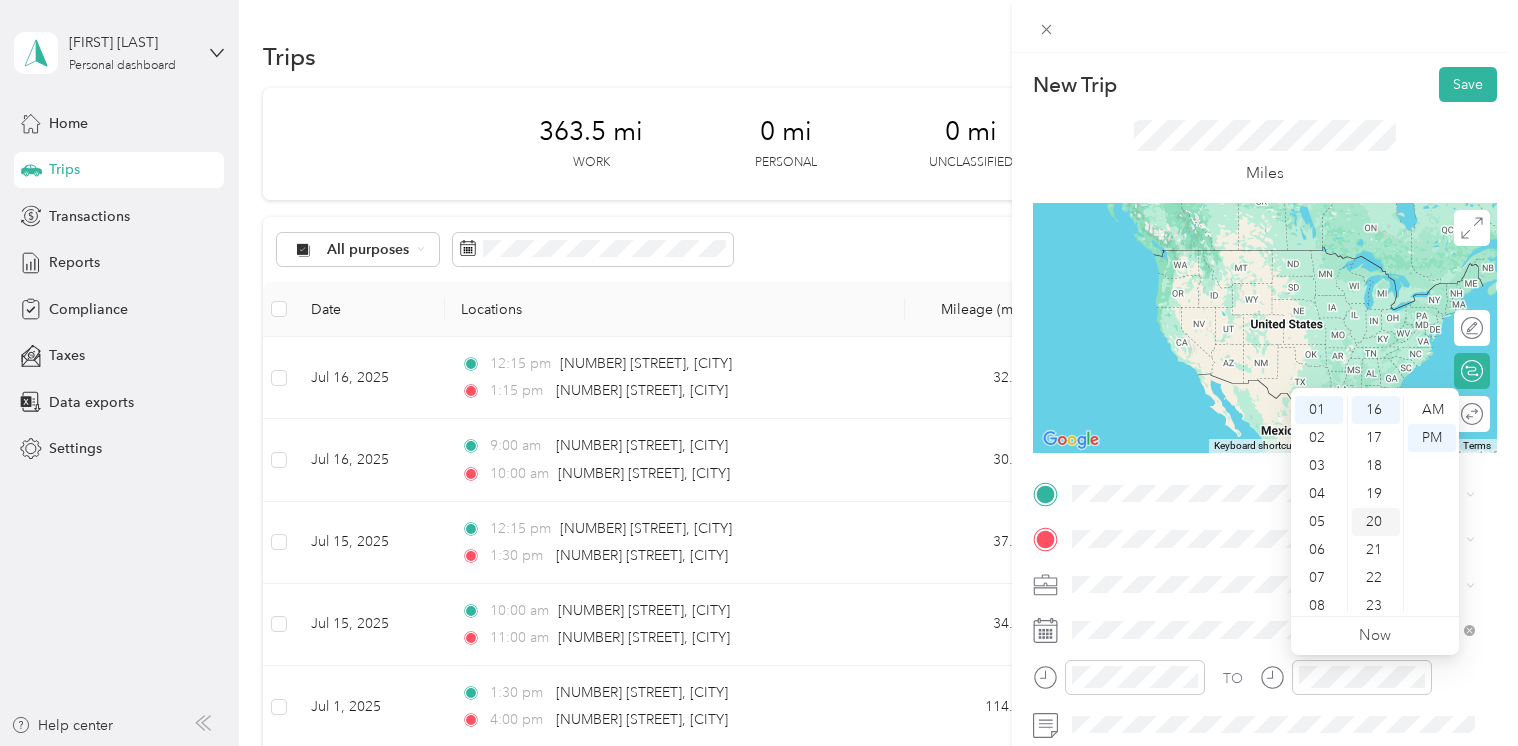 click on "20" at bounding box center [1376, 522] 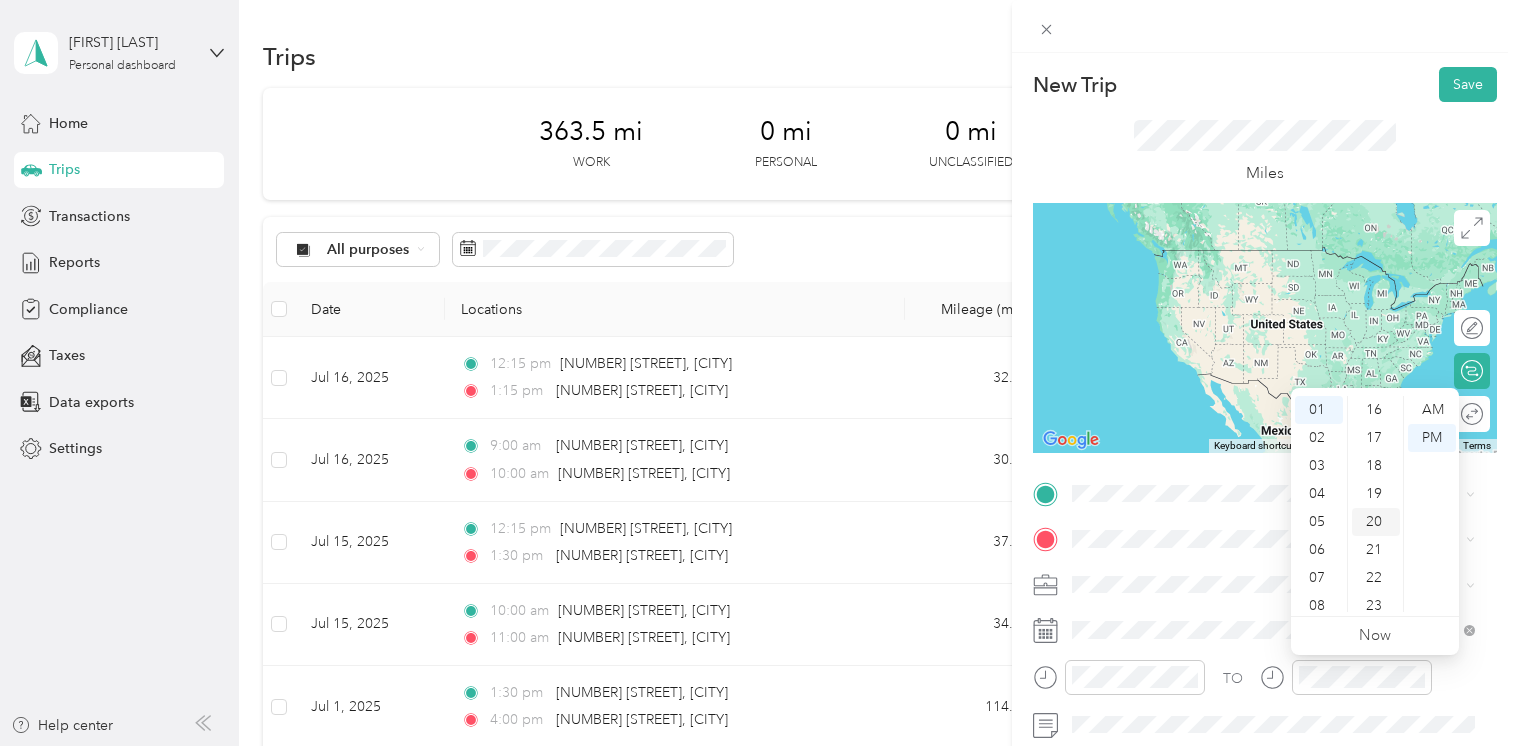scroll, scrollTop: 560, scrollLeft: 0, axis: vertical 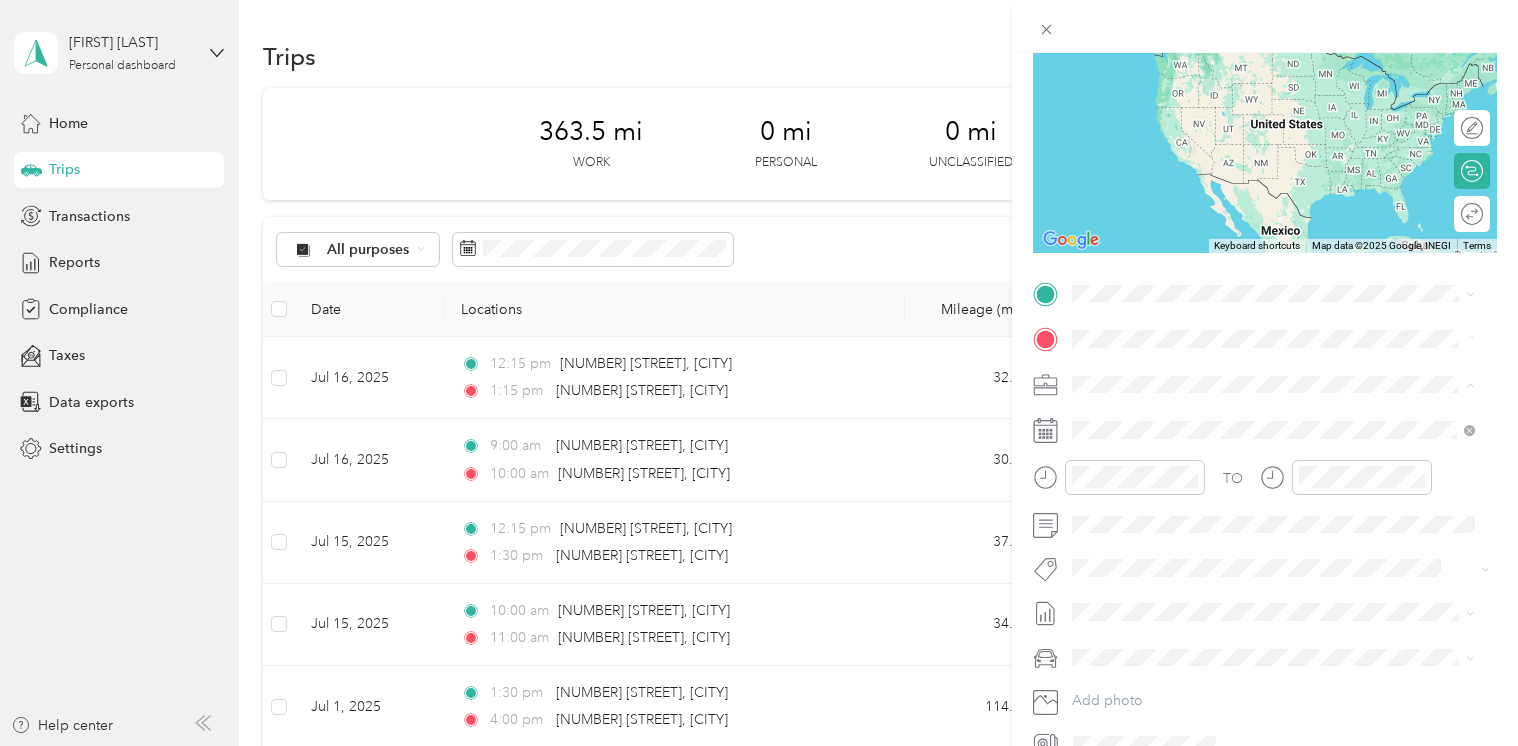 click on "[NUMBER] [STREET]
[CITY], [STATE] [POSTAL_CODE], [COUNTRY]" at bounding box center [1254, 419] 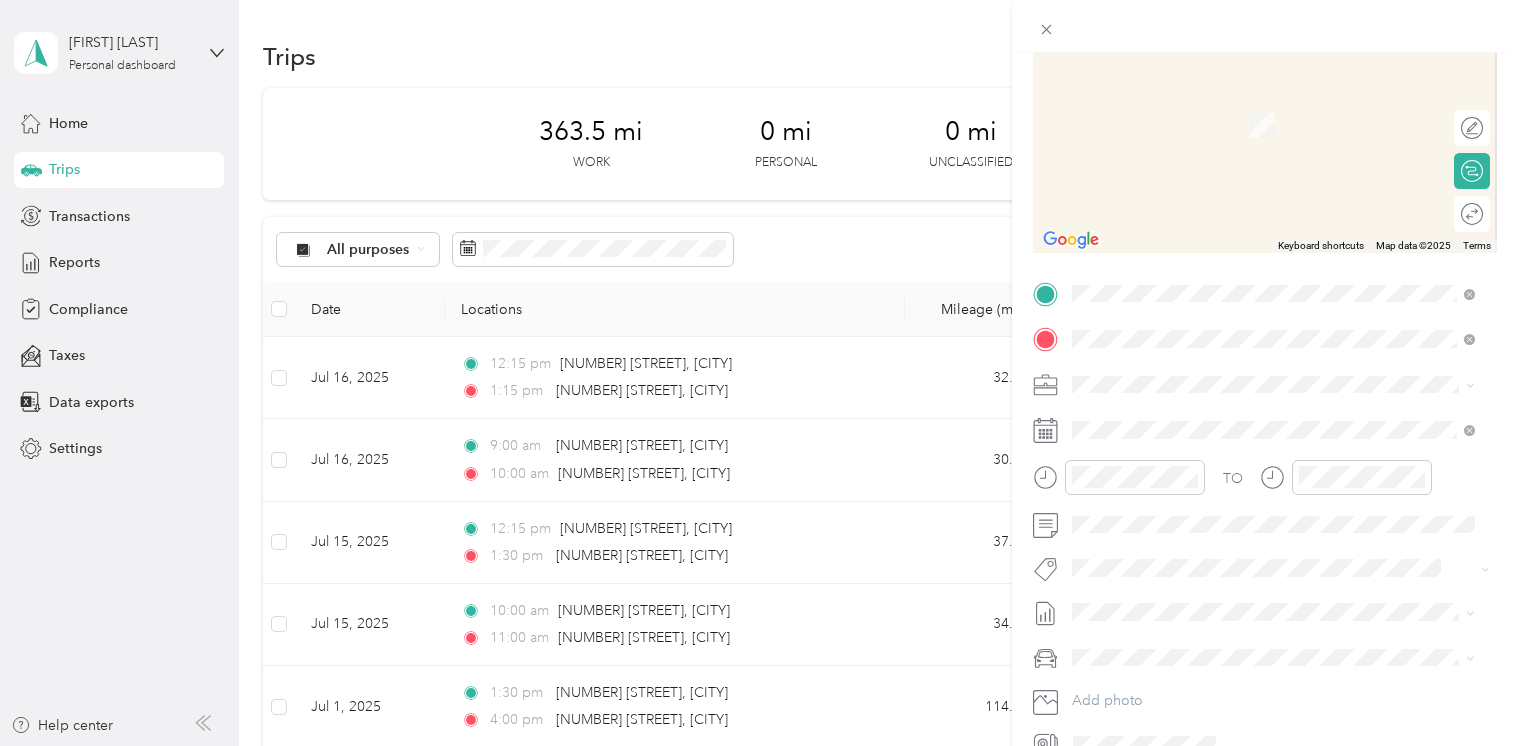click on "[NUMBER] [STREET]
[CITY], [STATE] [POSTAL_CODE], [COUNTRY]" at bounding box center (1254, 374) 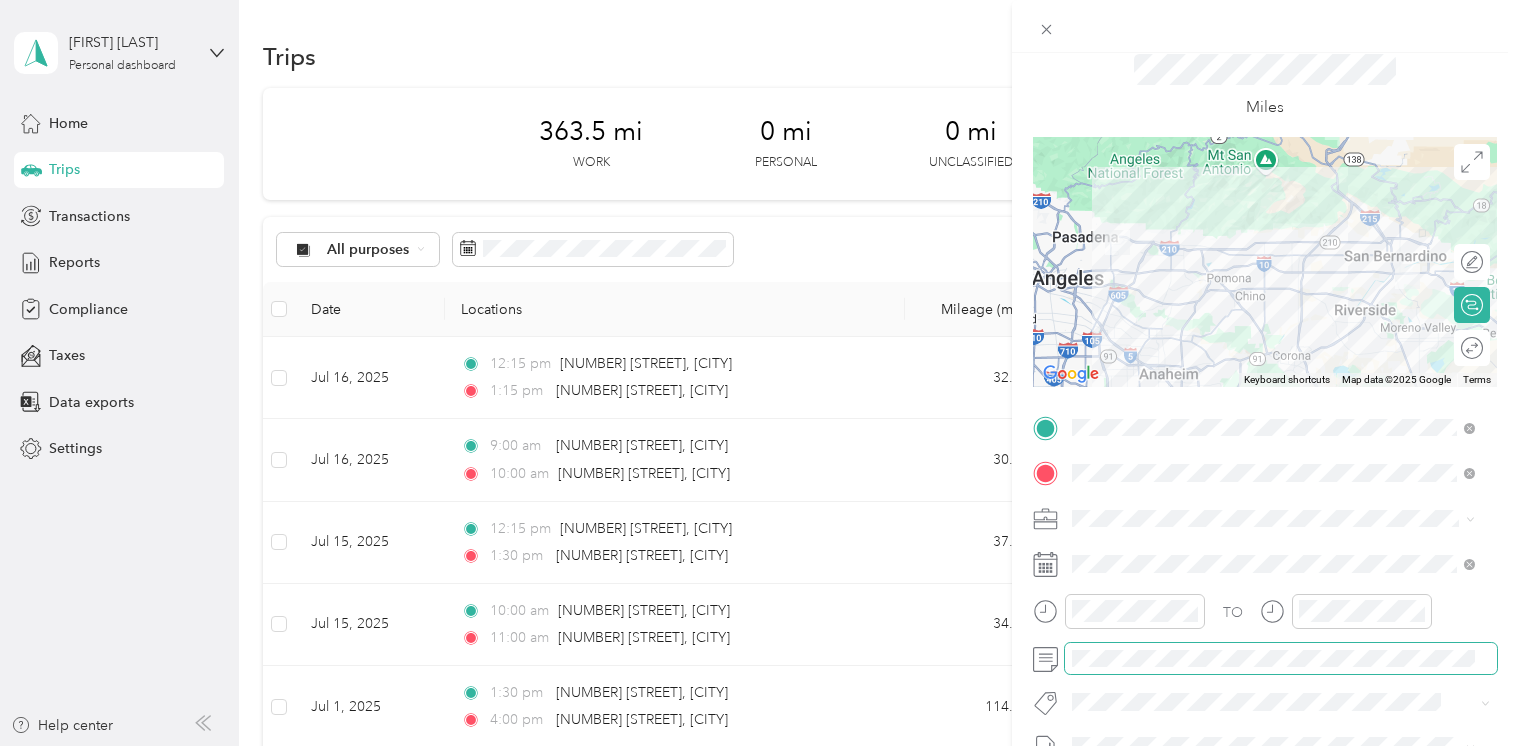 scroll, scrollTop: 0, scrollLeft: 0, axis: both 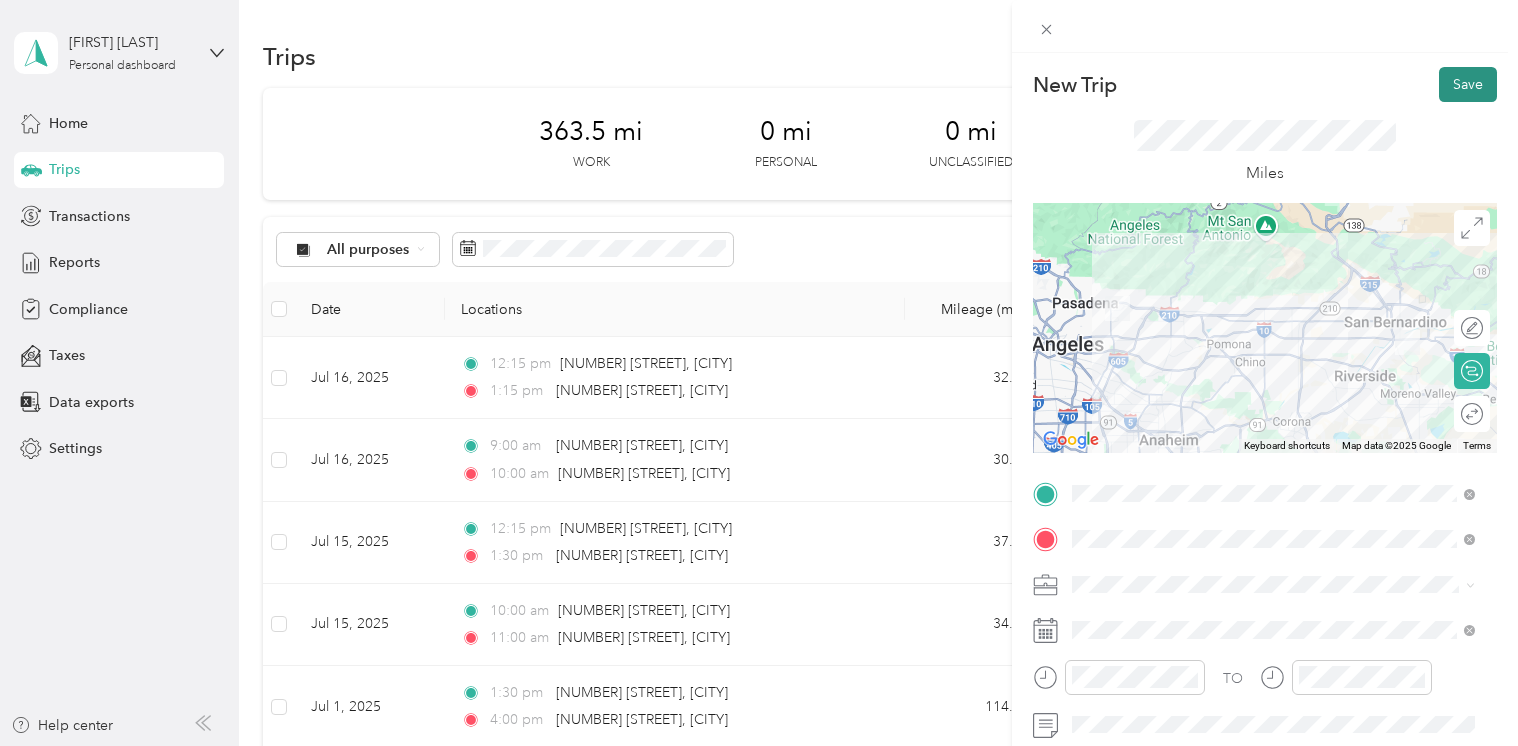 click on "Save" at bounding box center (1468, 84) 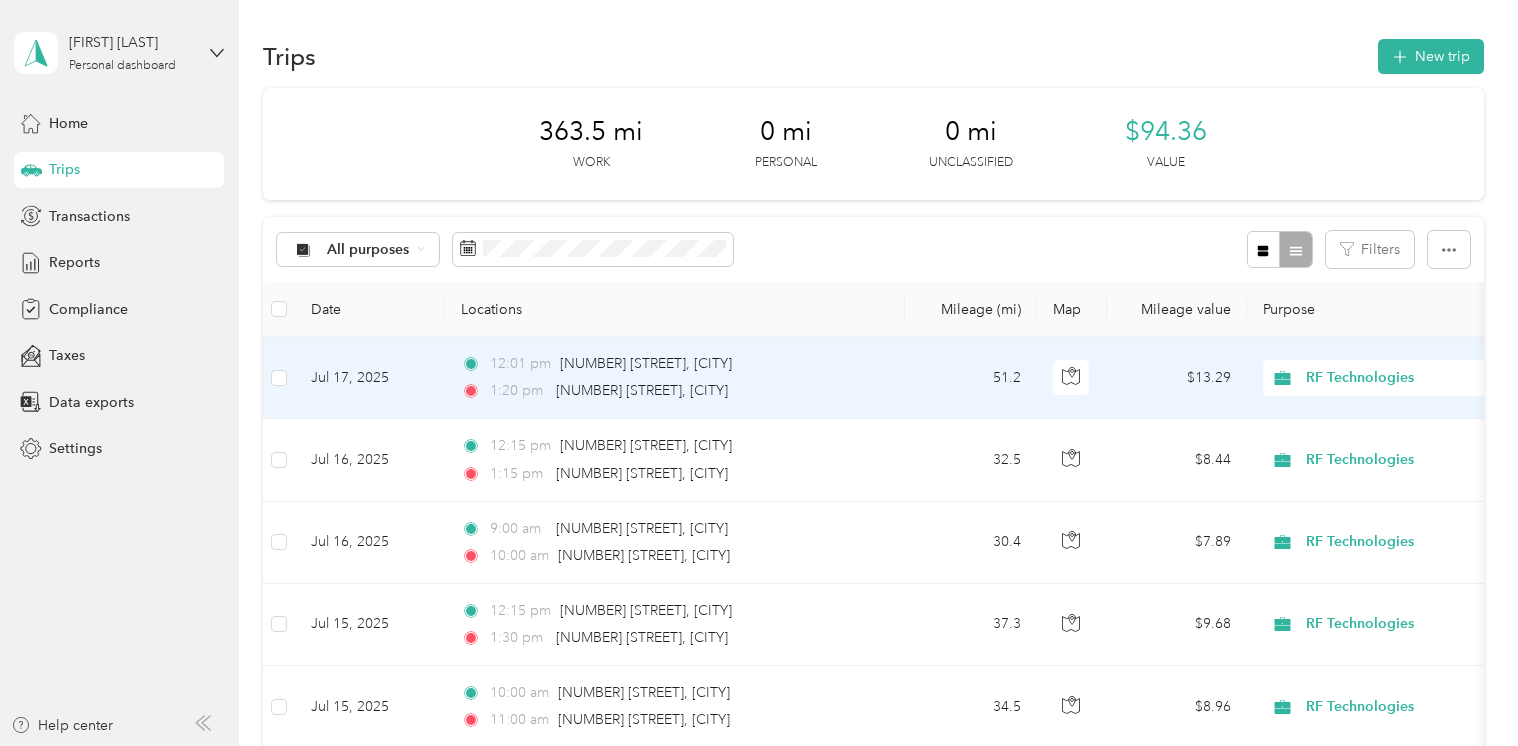 click on "Jul 17, 2025" at bounding box center (370, 378) 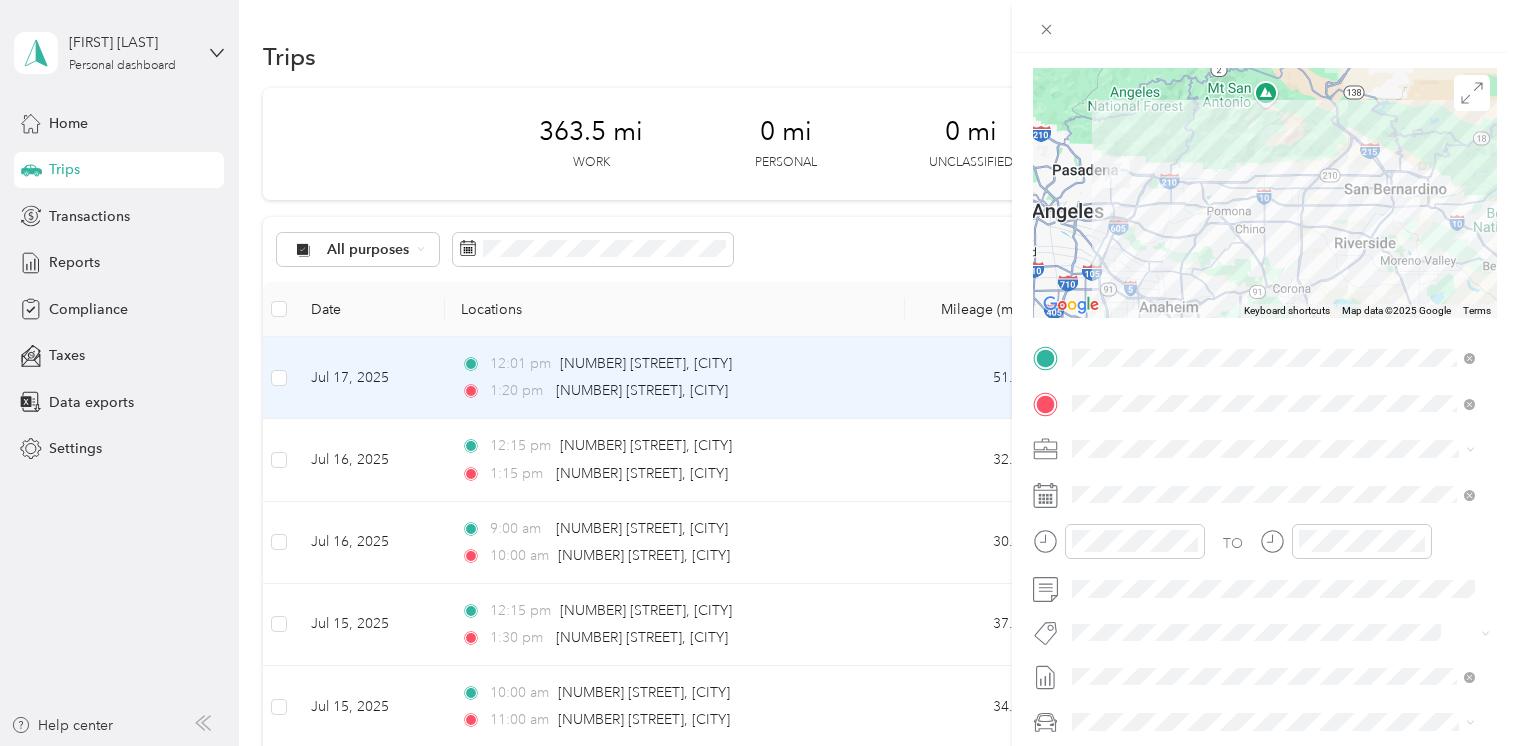 scroll, scrollTop: 200, scrollLeft: 0, axis: vertical 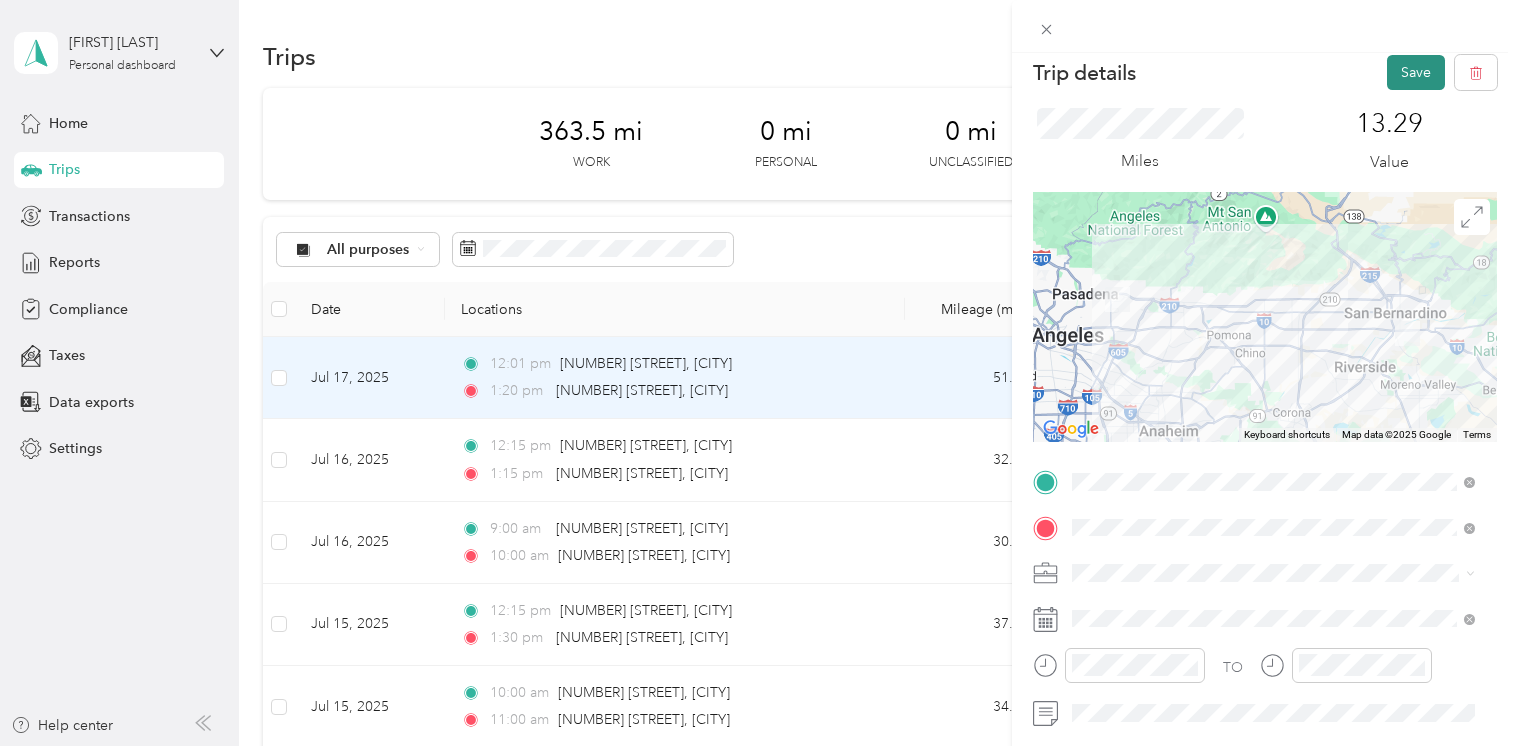 click on "Save" at bounding box center (1416, 72) 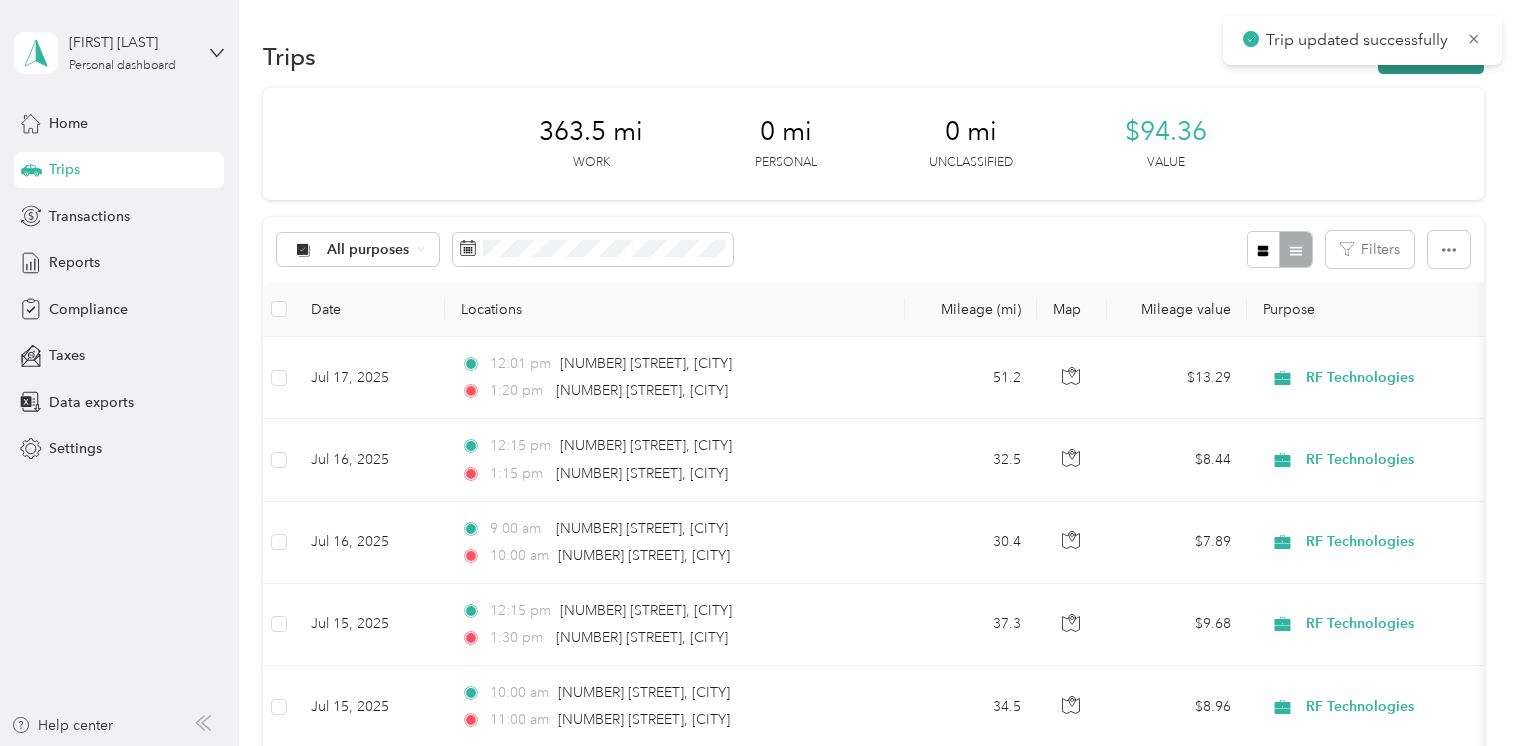click on "New trip" at bounding box center [1431, 56] 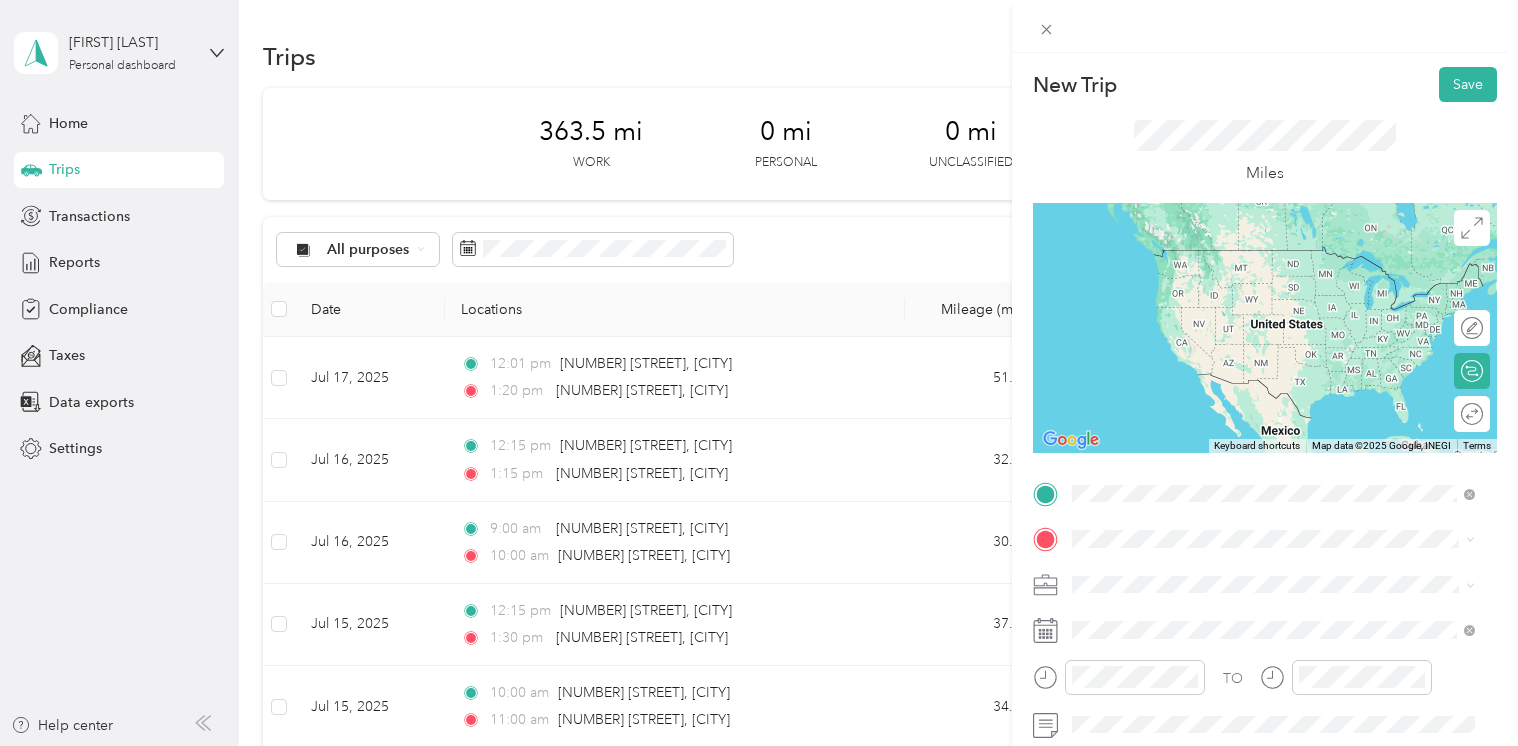 click on "[NUMBER] [STREET]
[CITY], [STATE] [POSTAL_CODE], [COUNTRY]" at bounding box center (1273, 280) 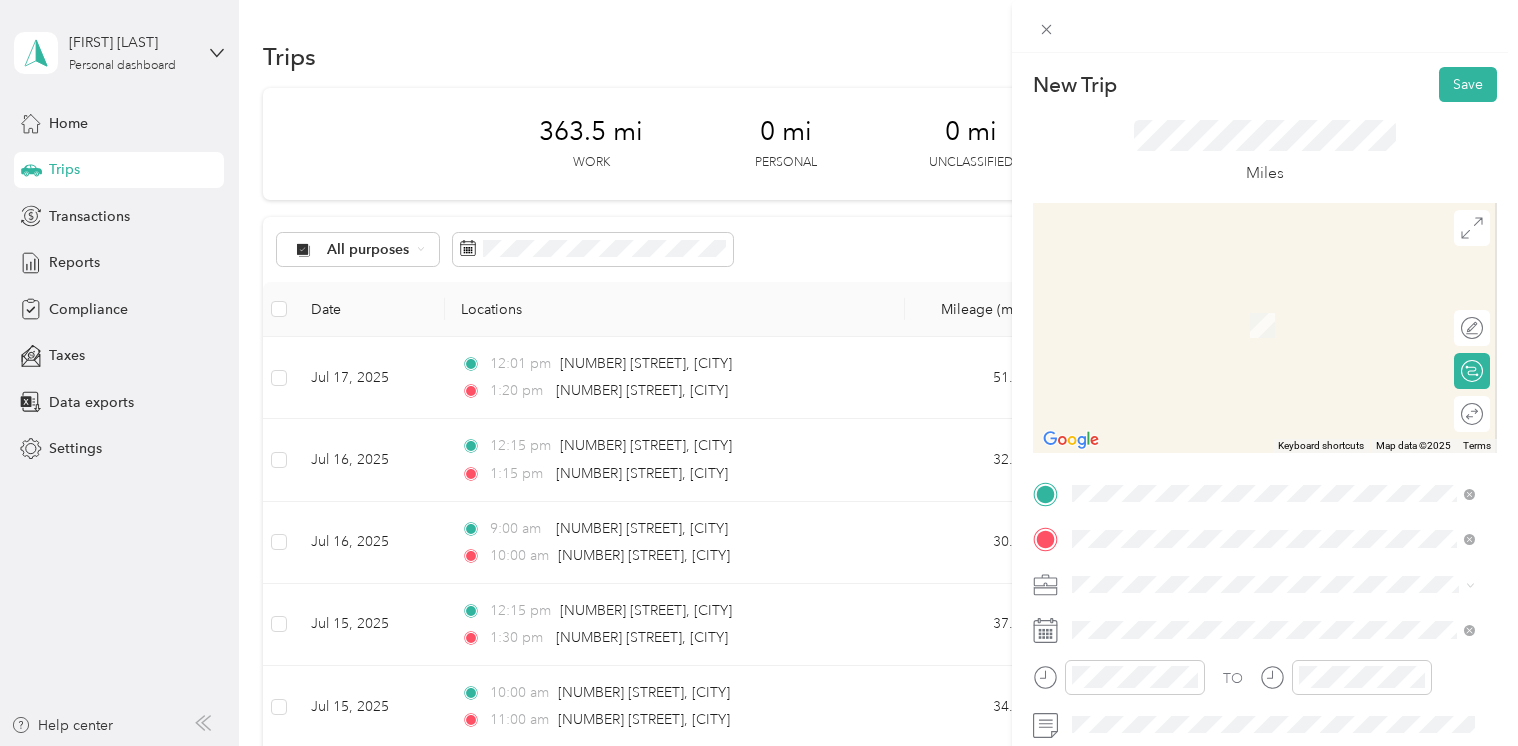 click on "[NUMBER] [STREET]
[CITY], [STATE] [POSTAL_CODE], [COUNTRY]" at bounding box center (1273, 304) 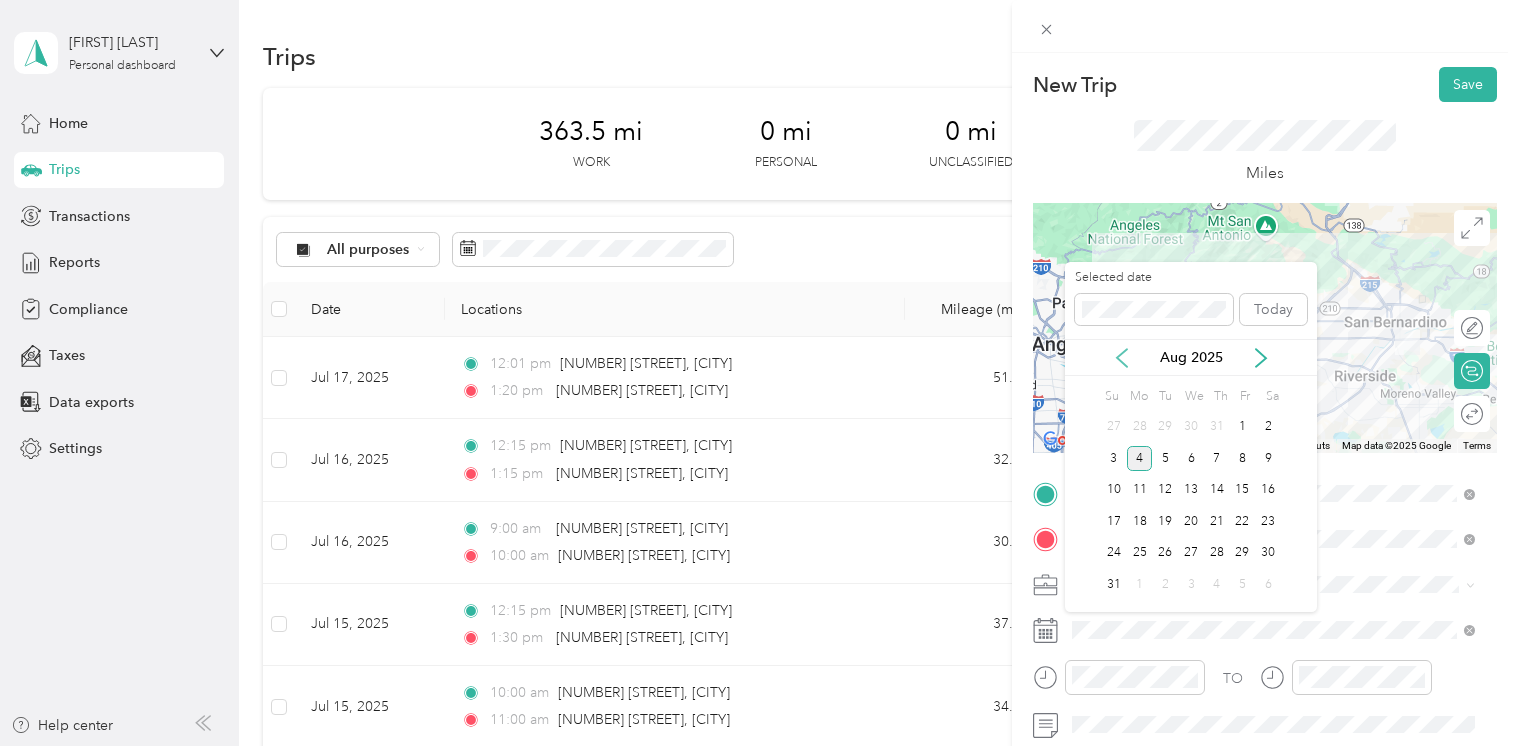 click 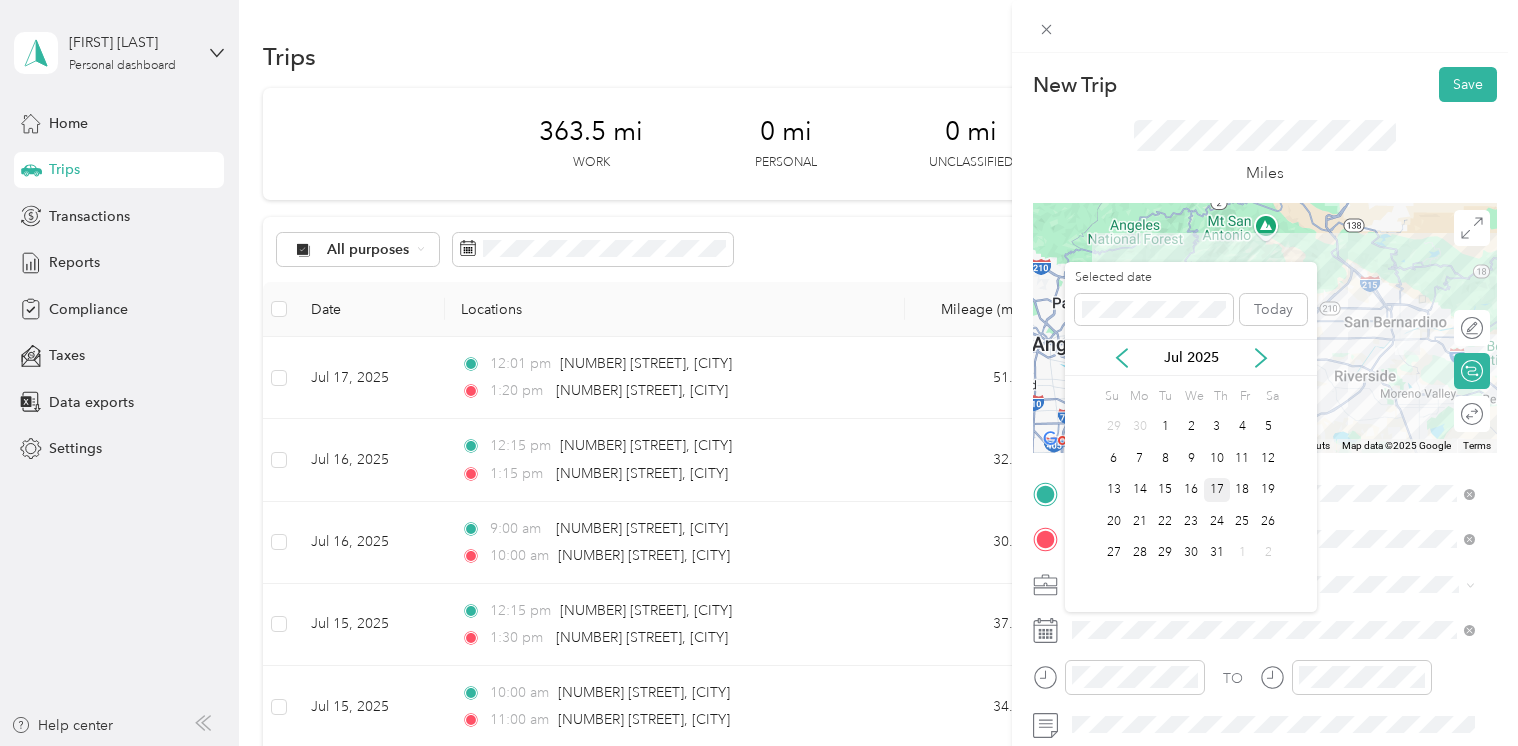 click on "17" at bounding box center (1217, 490) 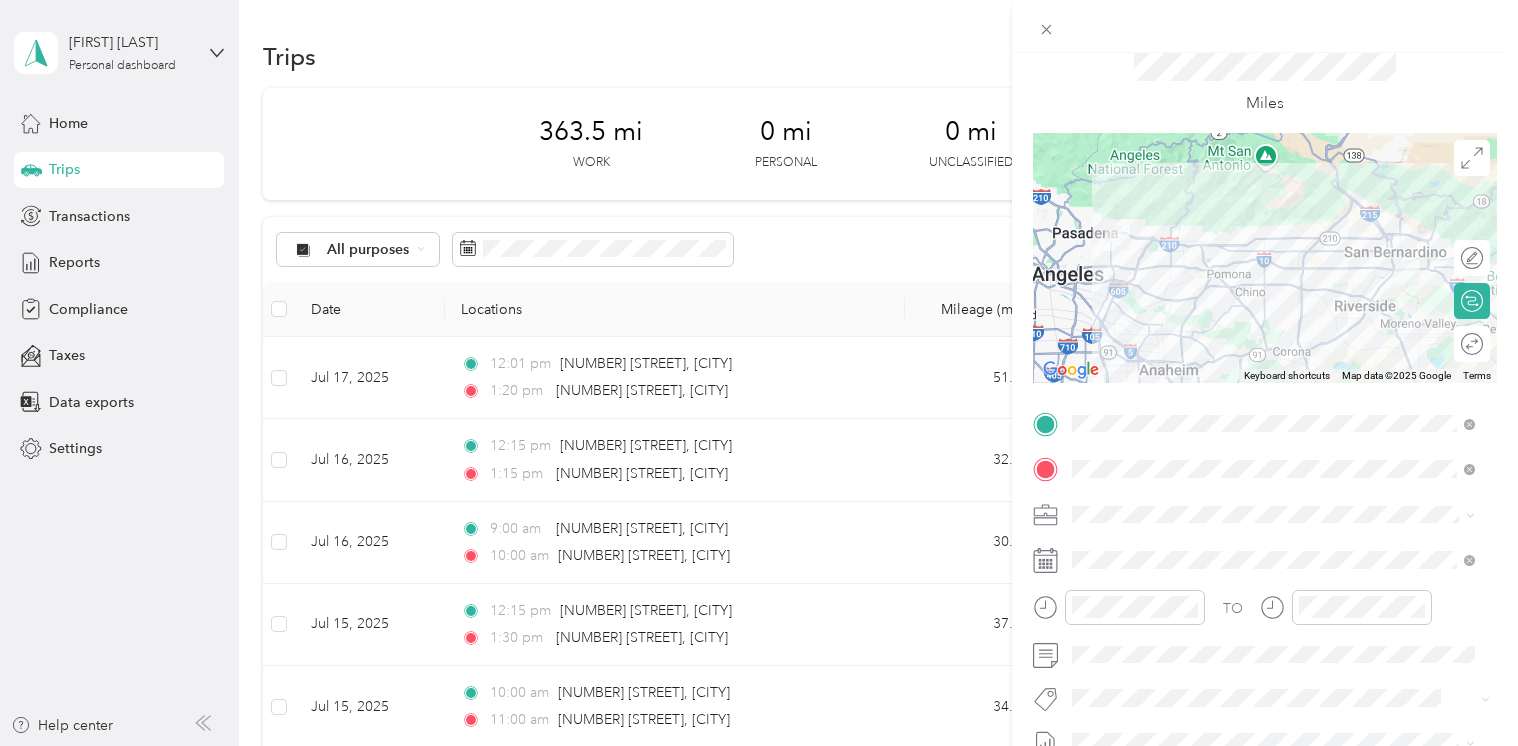 scroll, scrollTop: 100, scrollLeft: 0, axis: vertical 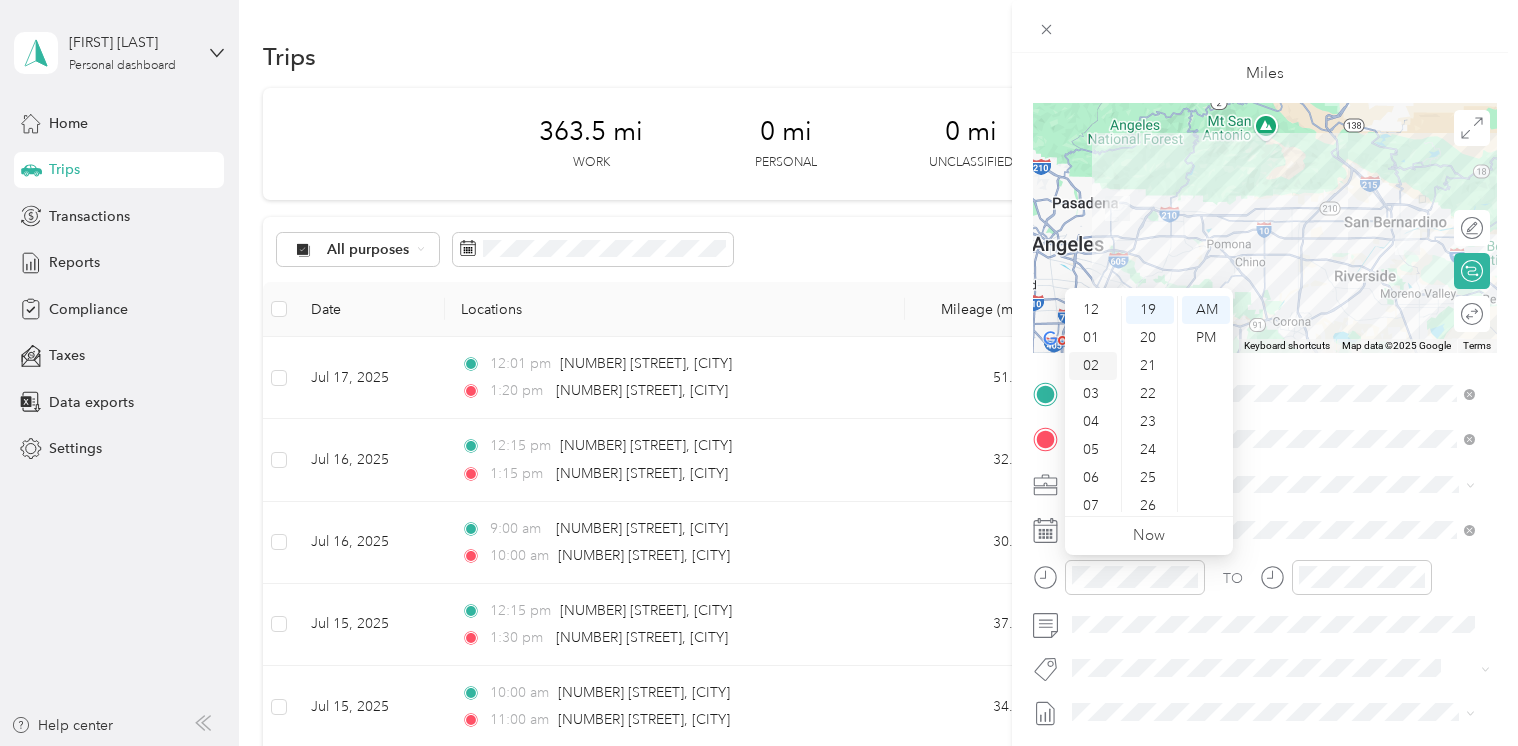 click on "02" at bounding box center [1093, 366] 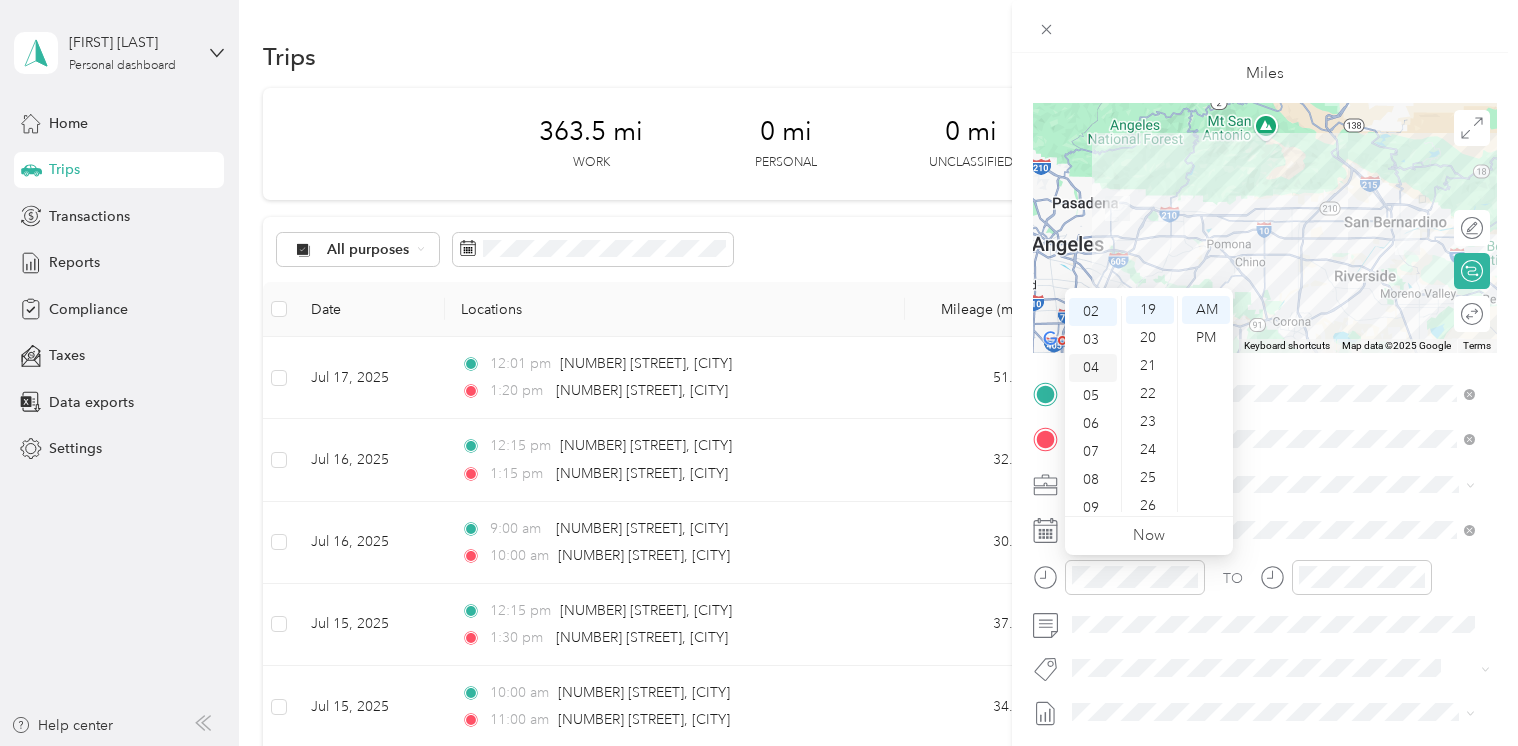 scroll, scrollTop: 56, scrollLeft: 0, axis: vertical 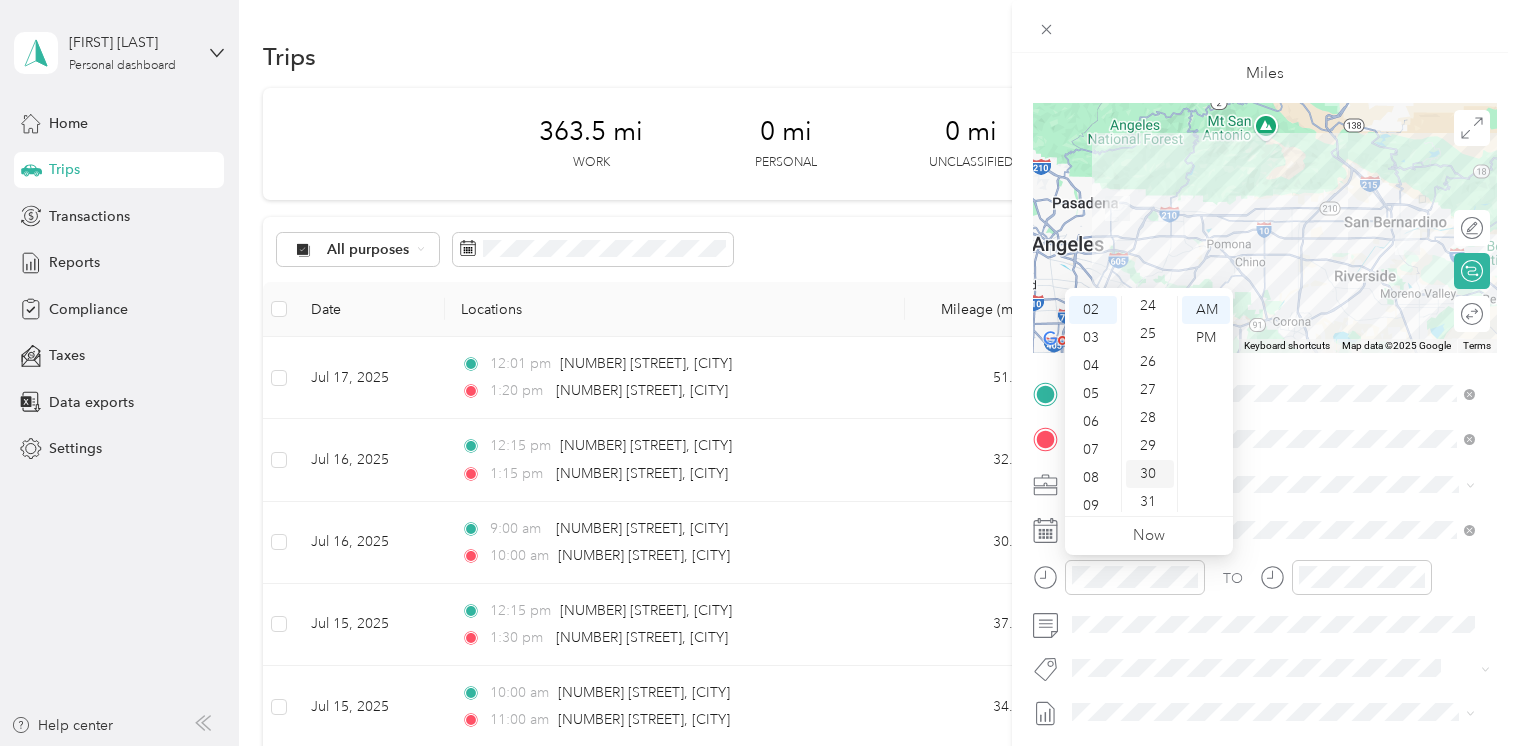 click on "30" at bounding box center [1150, 474] 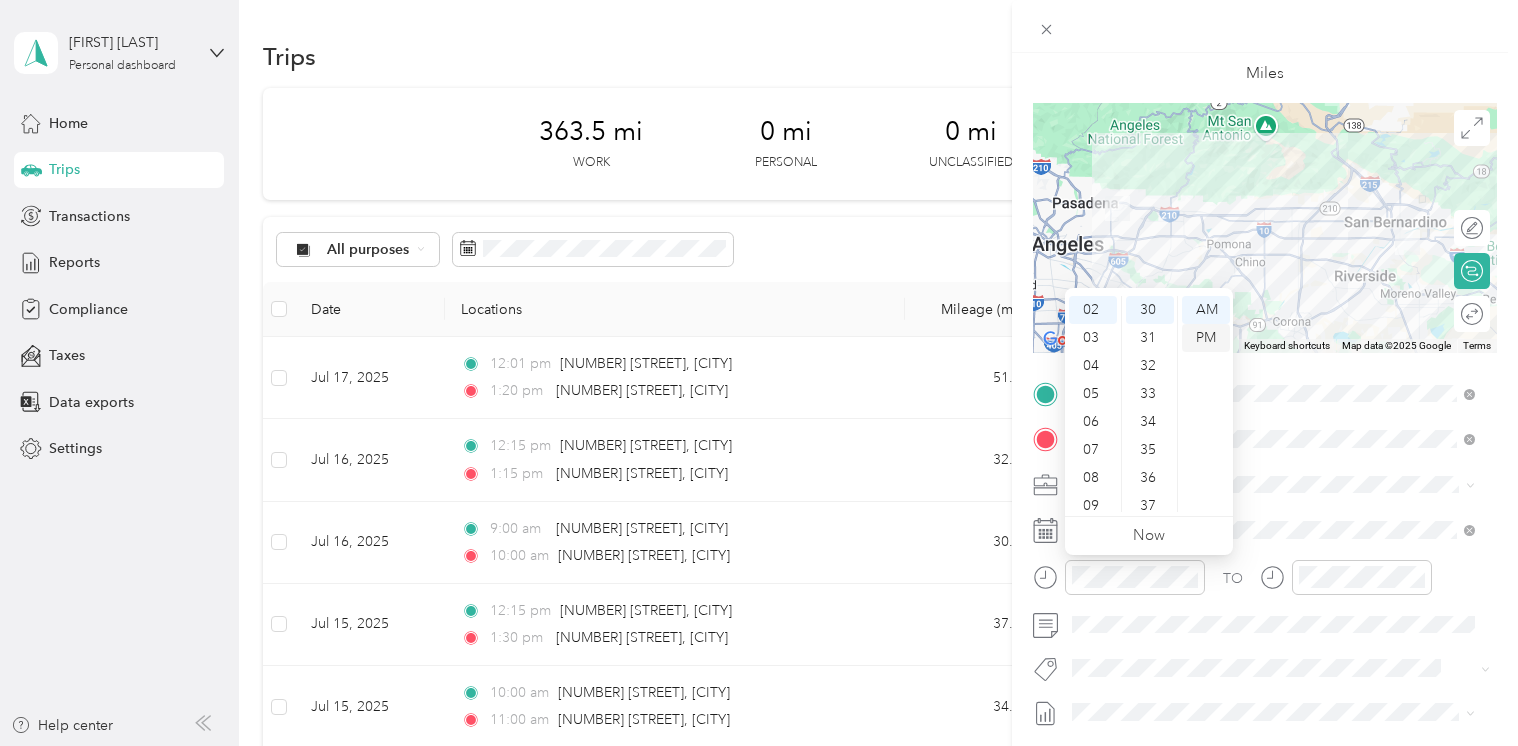 click on "PM" at bounding box center [1206, 338] 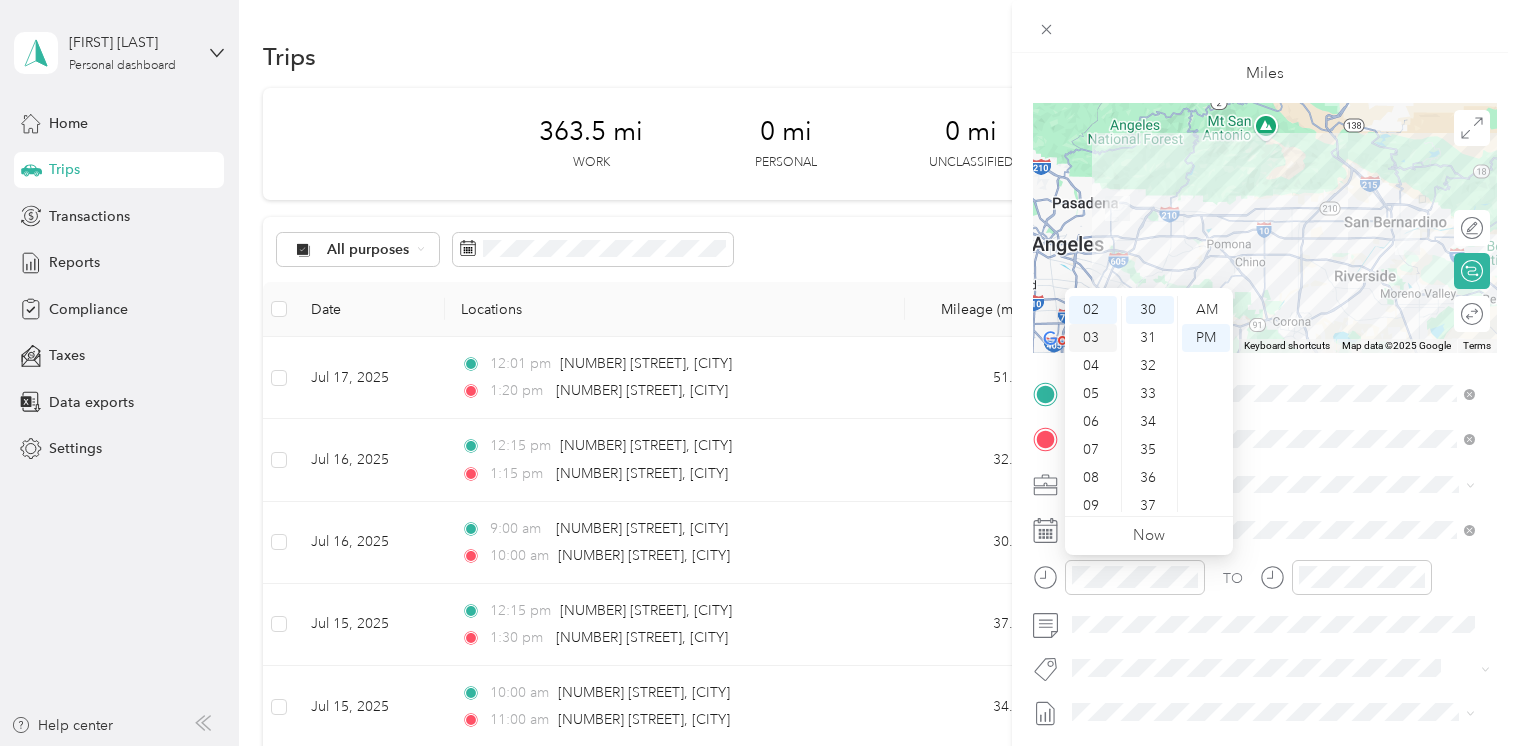 click on "03" at bounding box center (1093, 338) 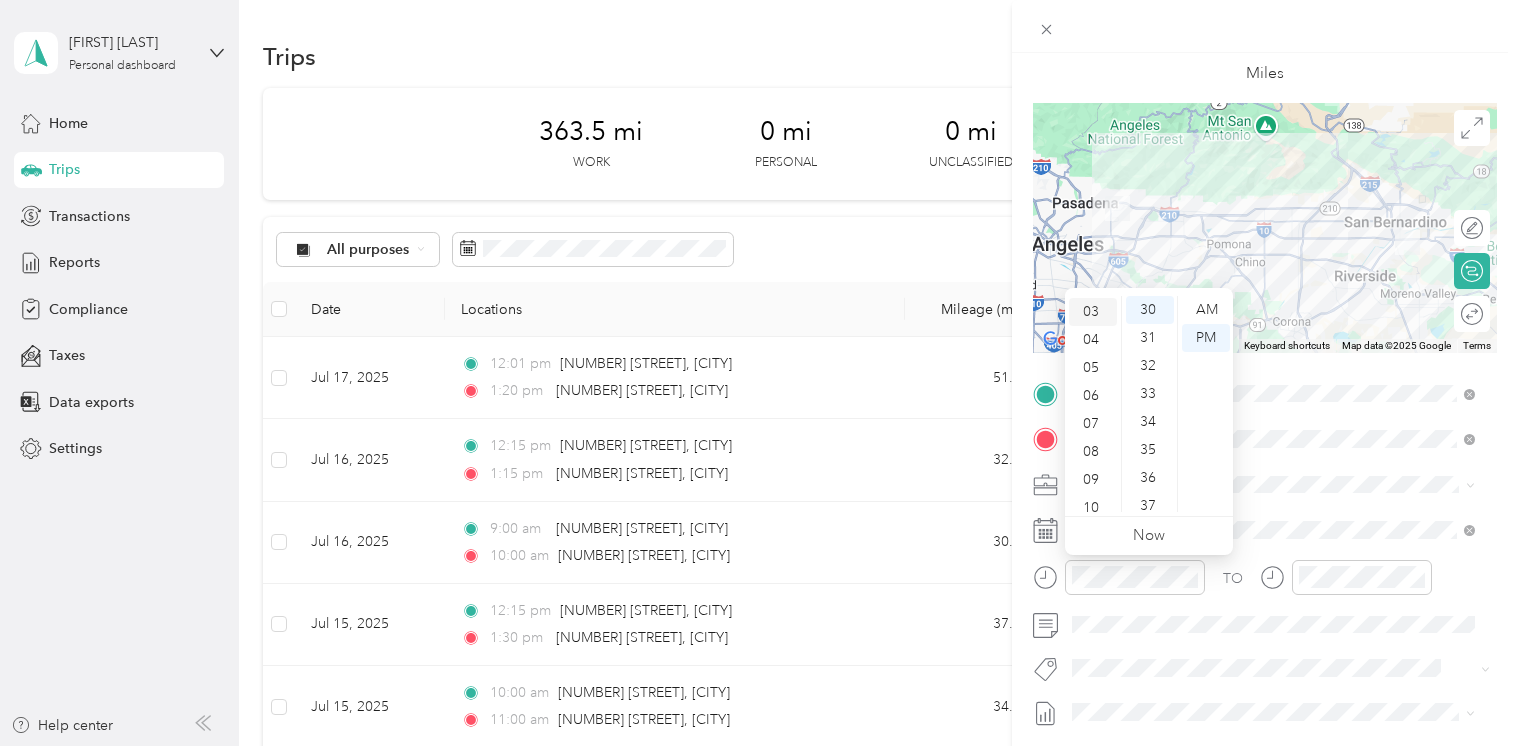 scroll, scrollTop: 84, scrollLeft: 0, axis: vertical 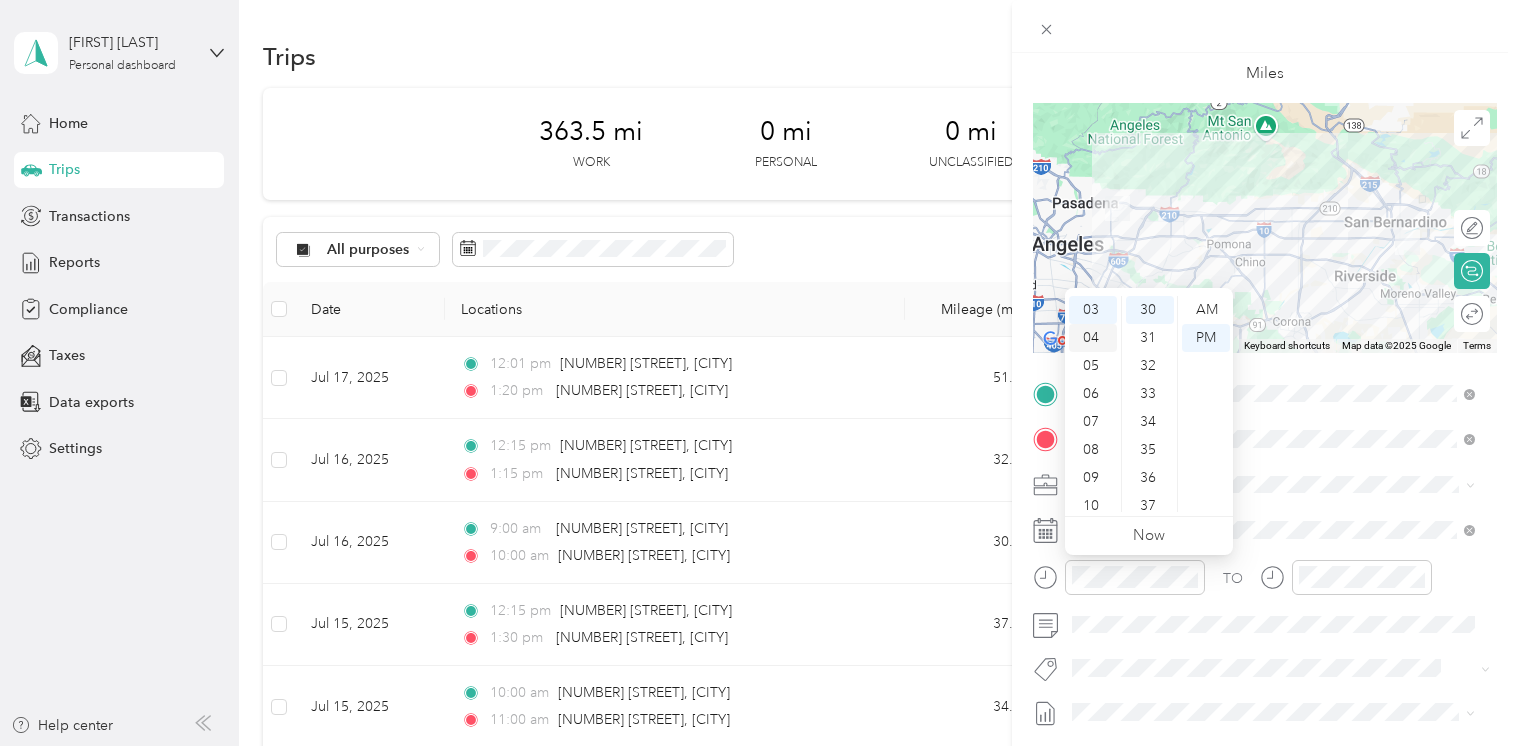 click on "04" at bounding box center [1093, 338] 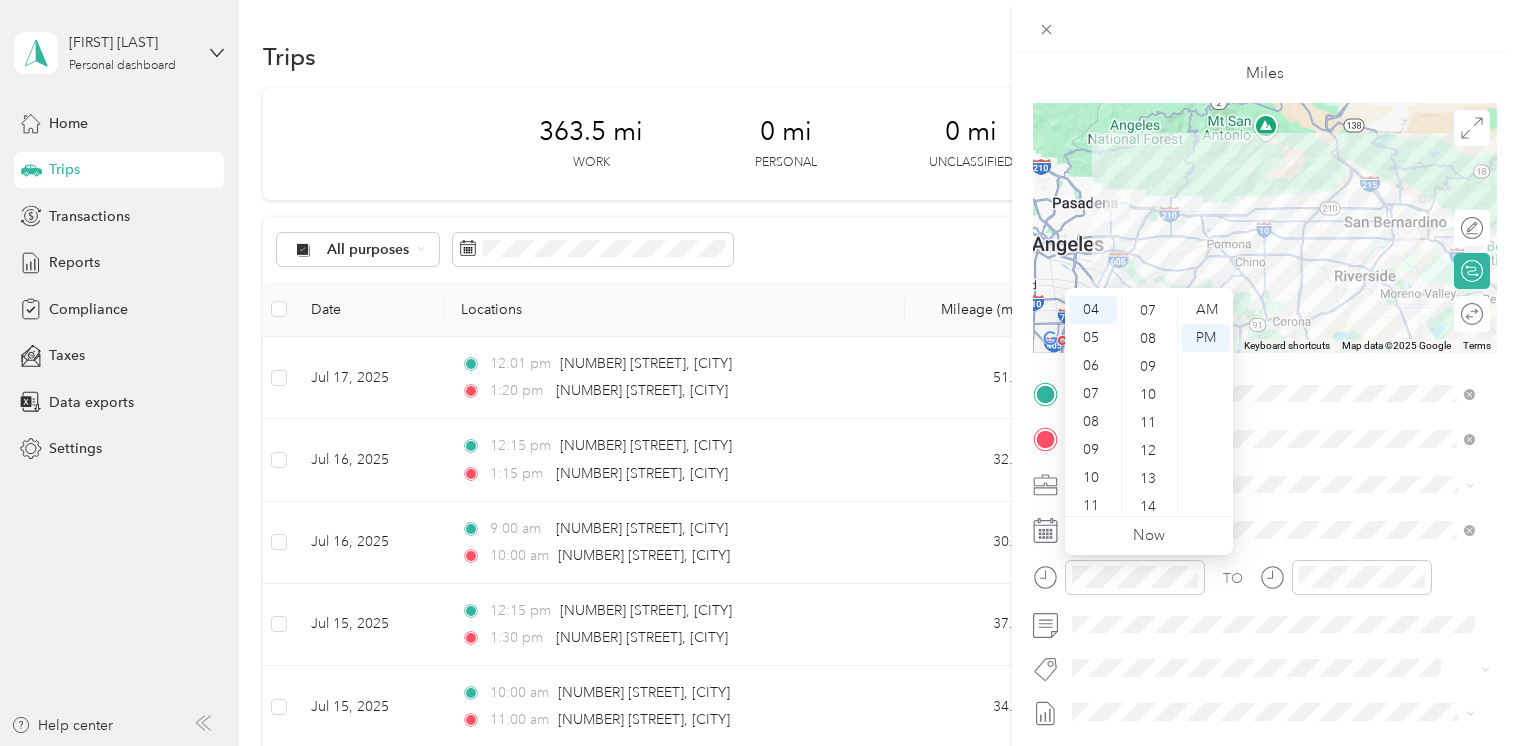 scroll, scrollTop: 0, scrollLeft: 0, axis: both 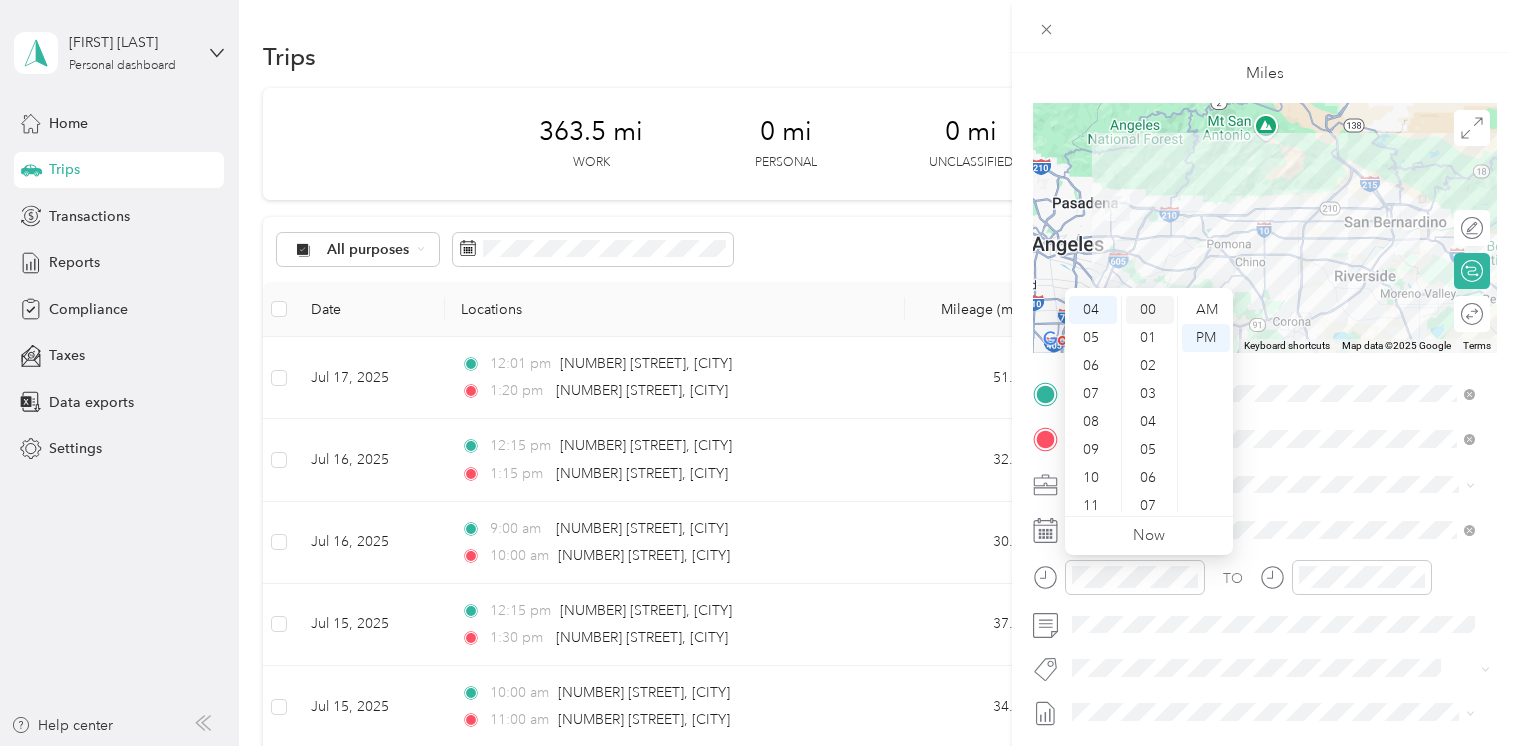 click on "00" at bounding box center [1150, 310] 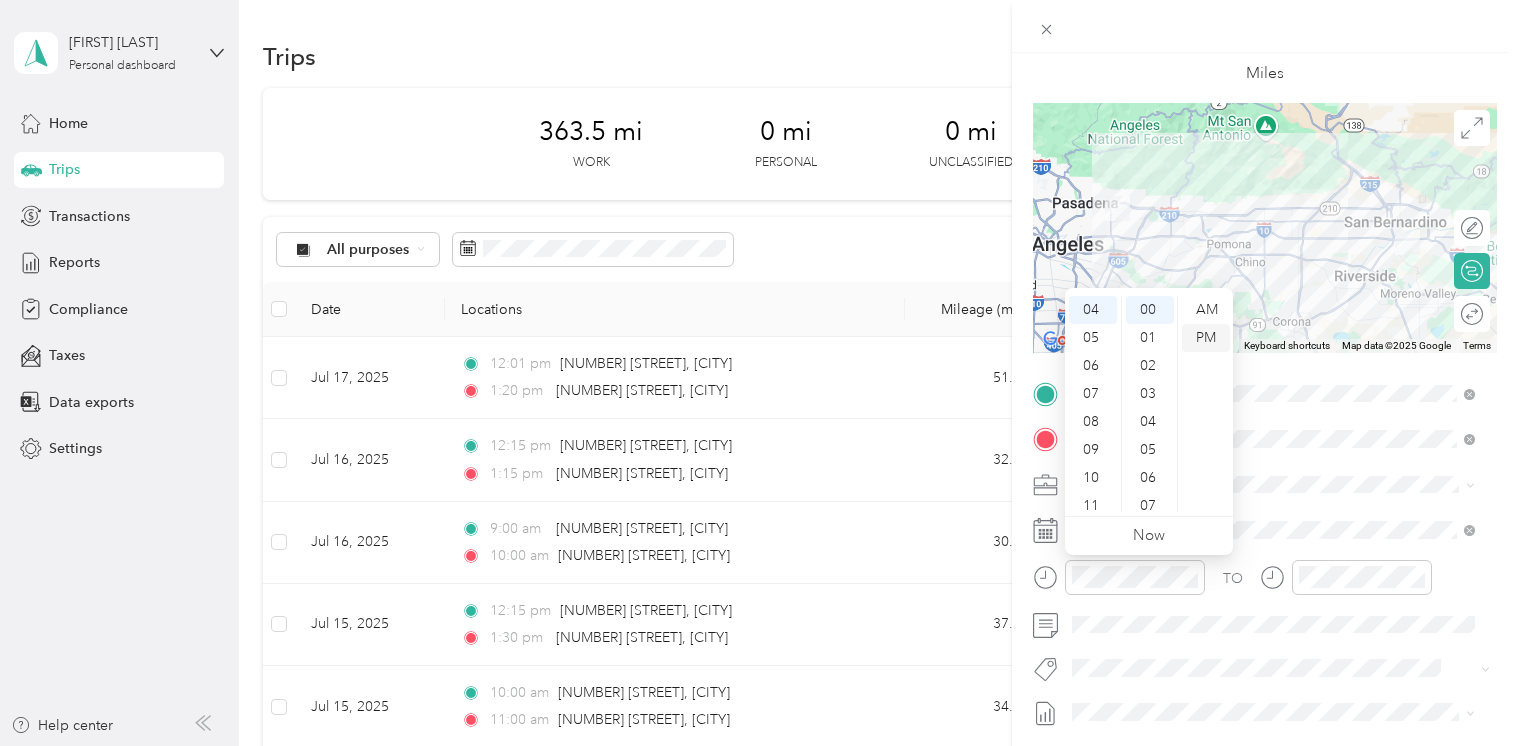 click on "PM" at bounding box center (1206, 338) 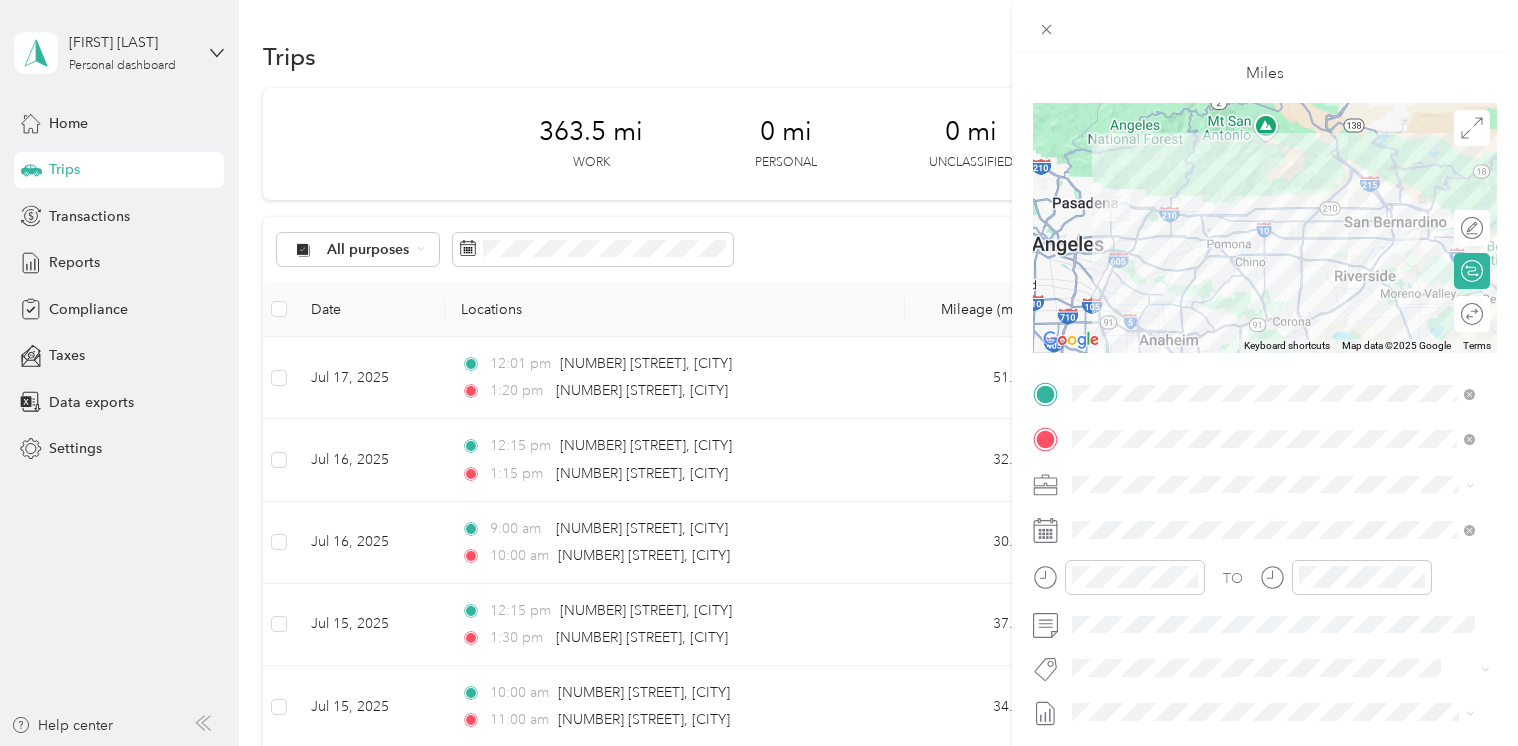 click at bounding box center (1281, 485) 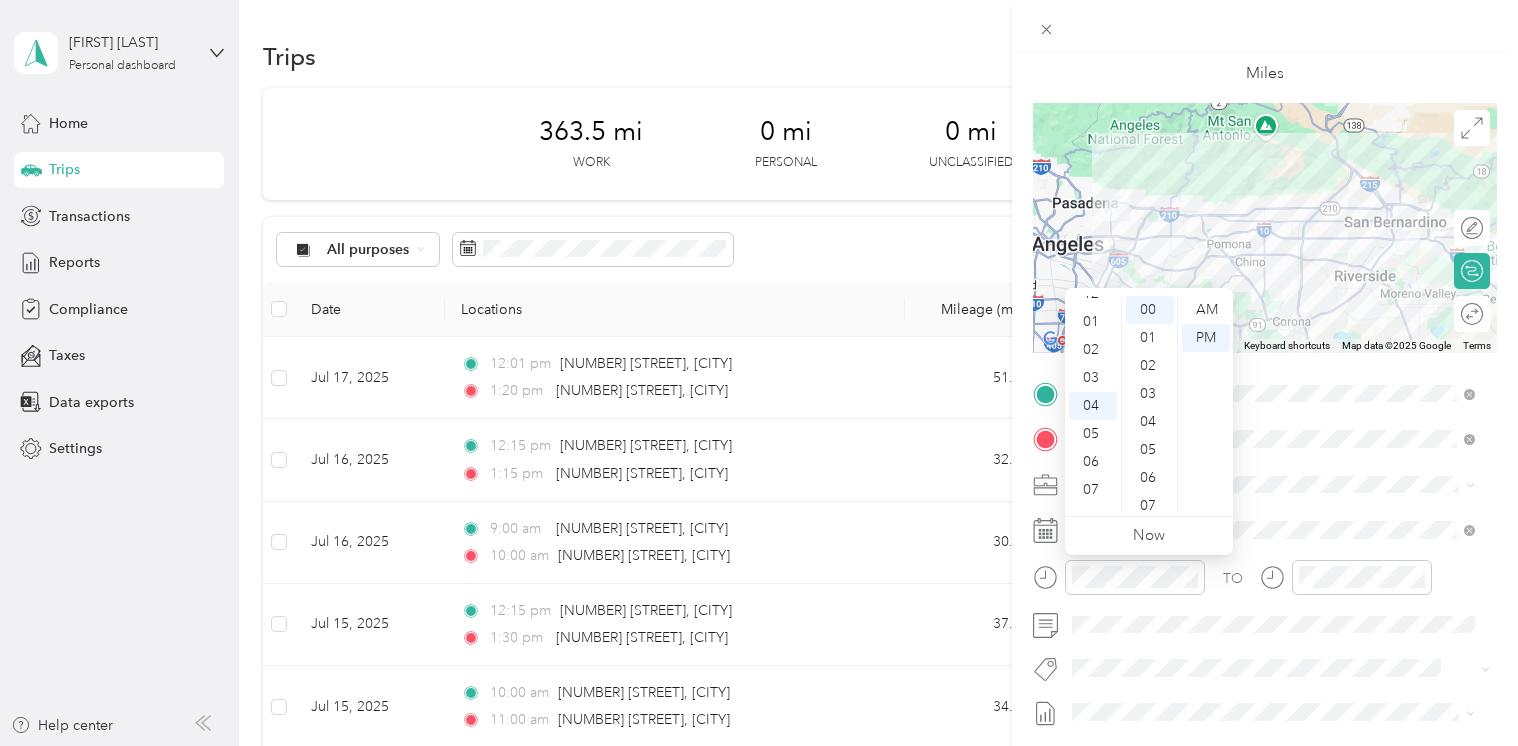 scroll, scrollTop: 0, scrollLeft: 0, axis: both 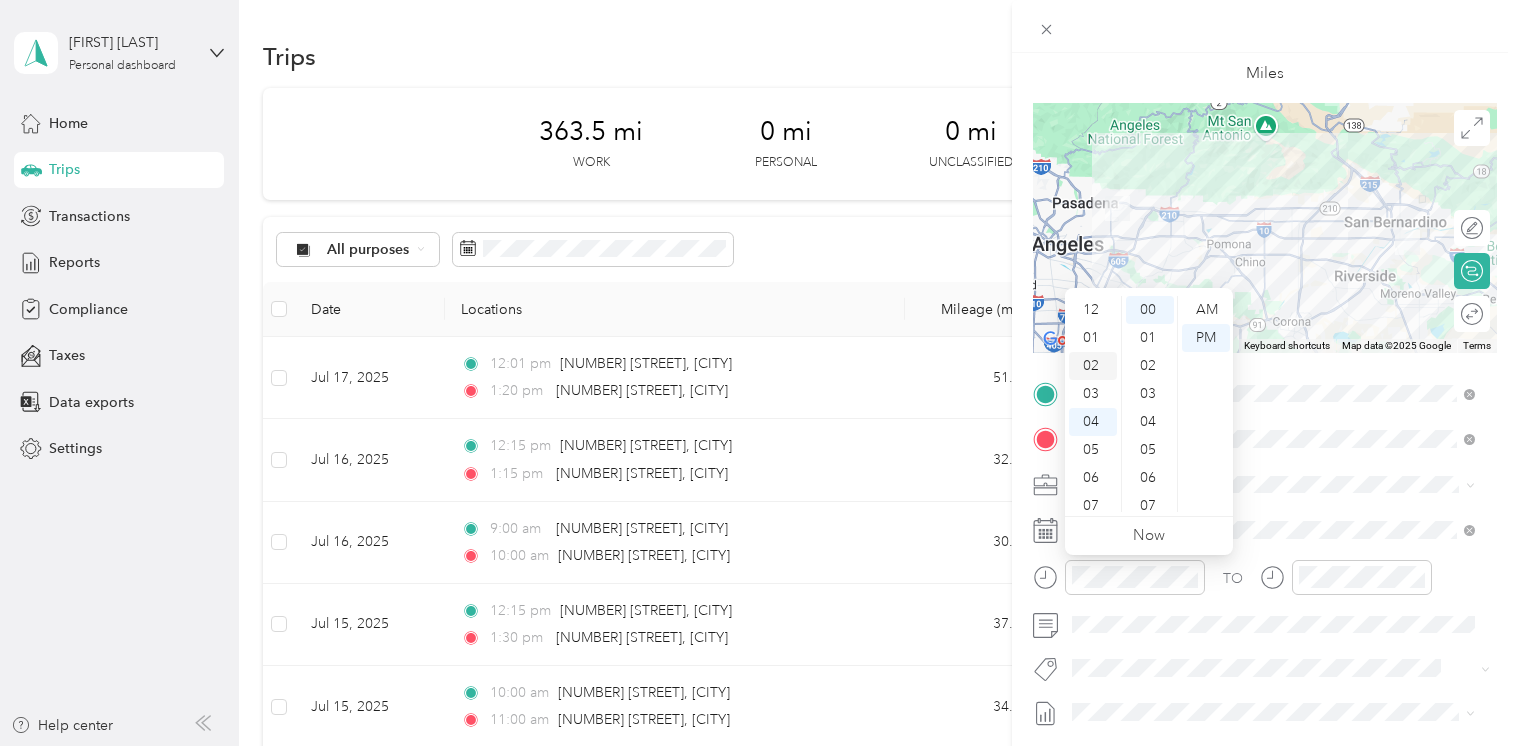 click on "02" at bounding box center [1093, 366] 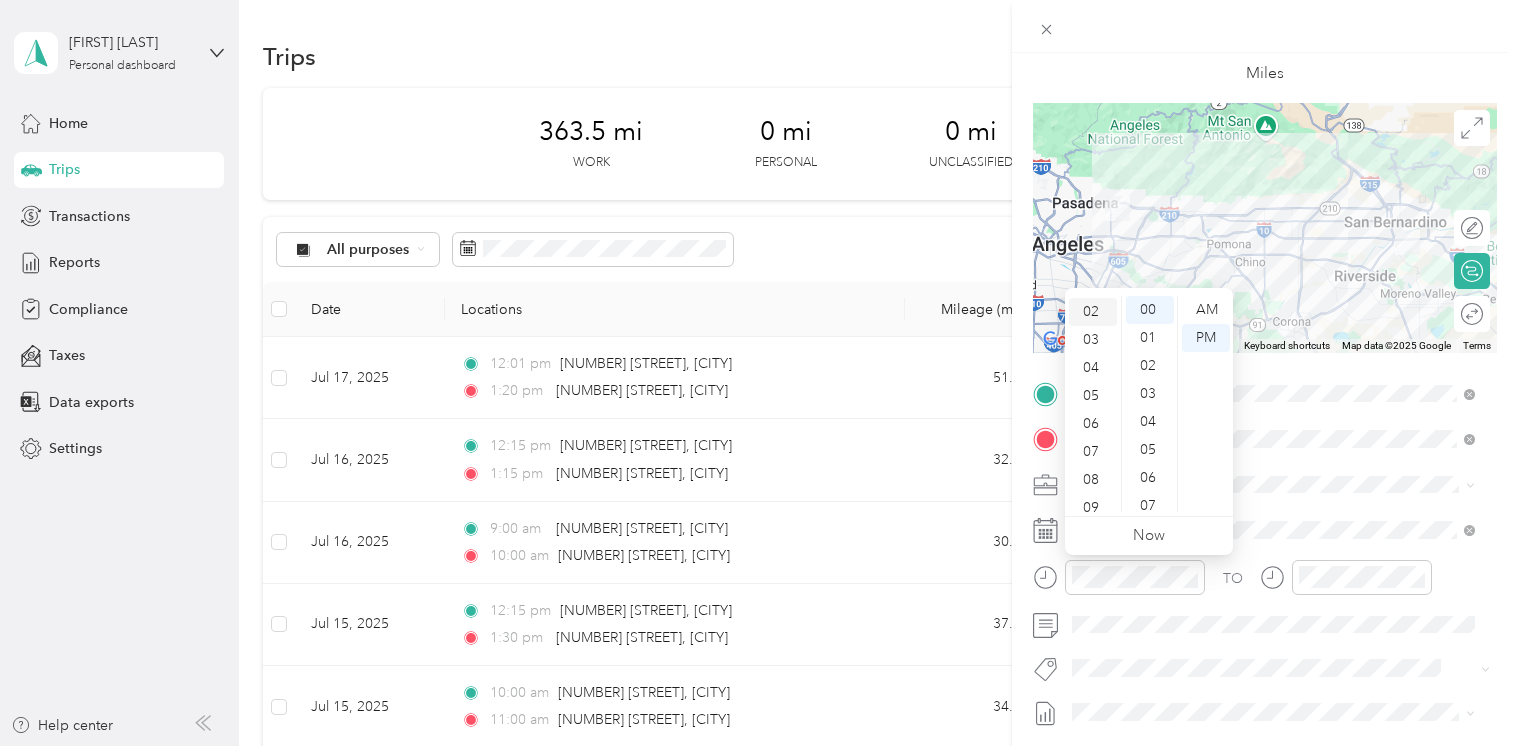 scroll, scrollTop: 56, scrollLeft: 0, axis: vertical 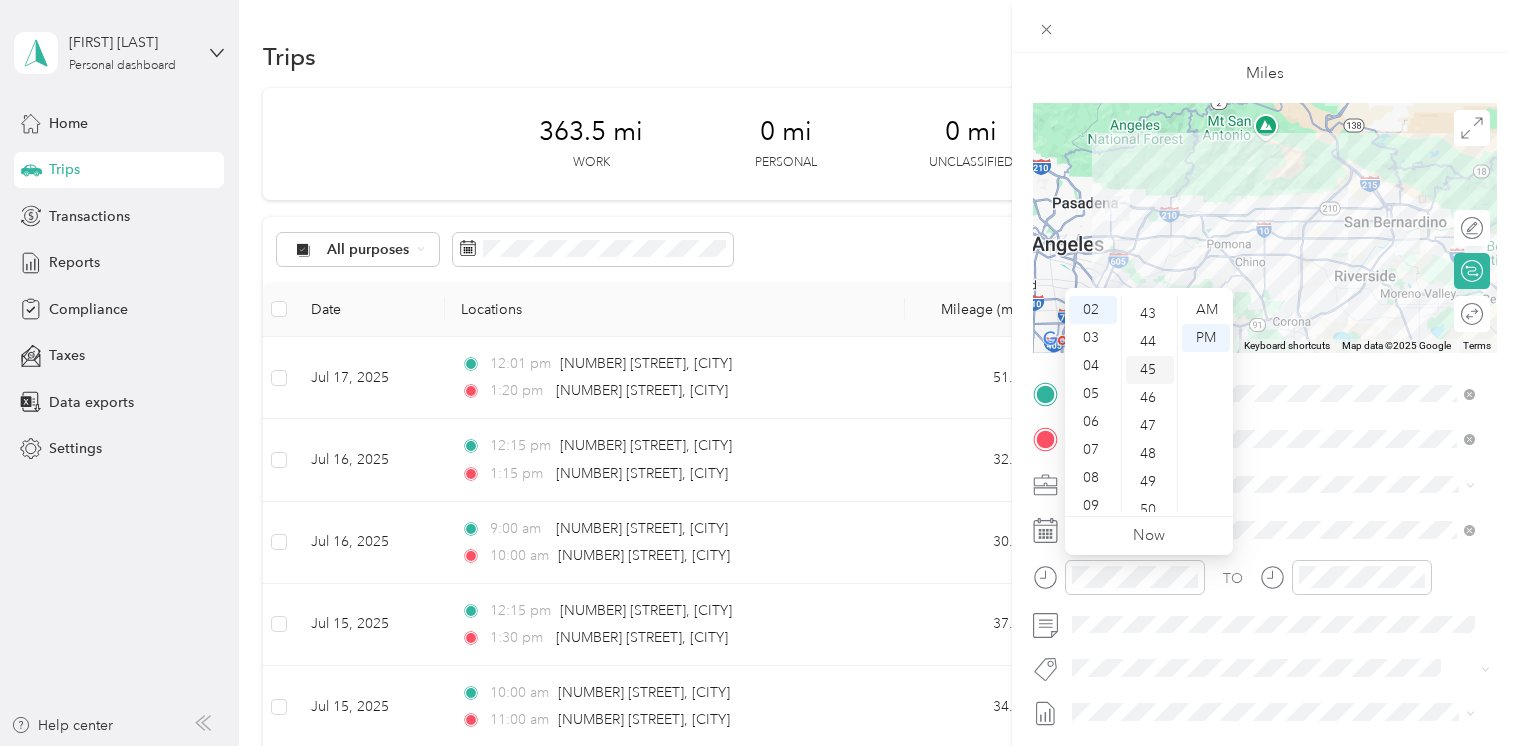 click on "45" at bounding box center [1150, 370] 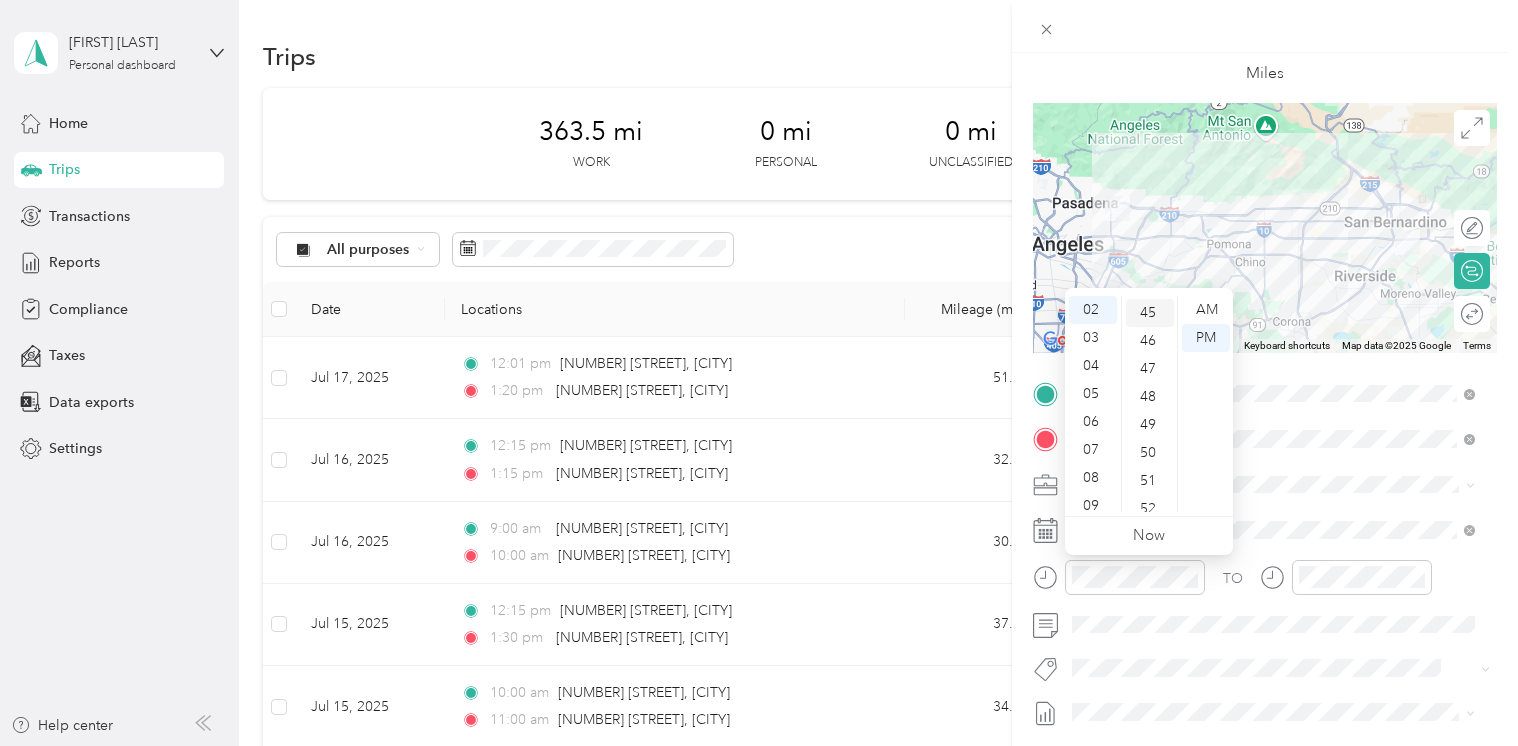 scroll, scrollTop: 1260, scrollLeft: 0, axis: vertical 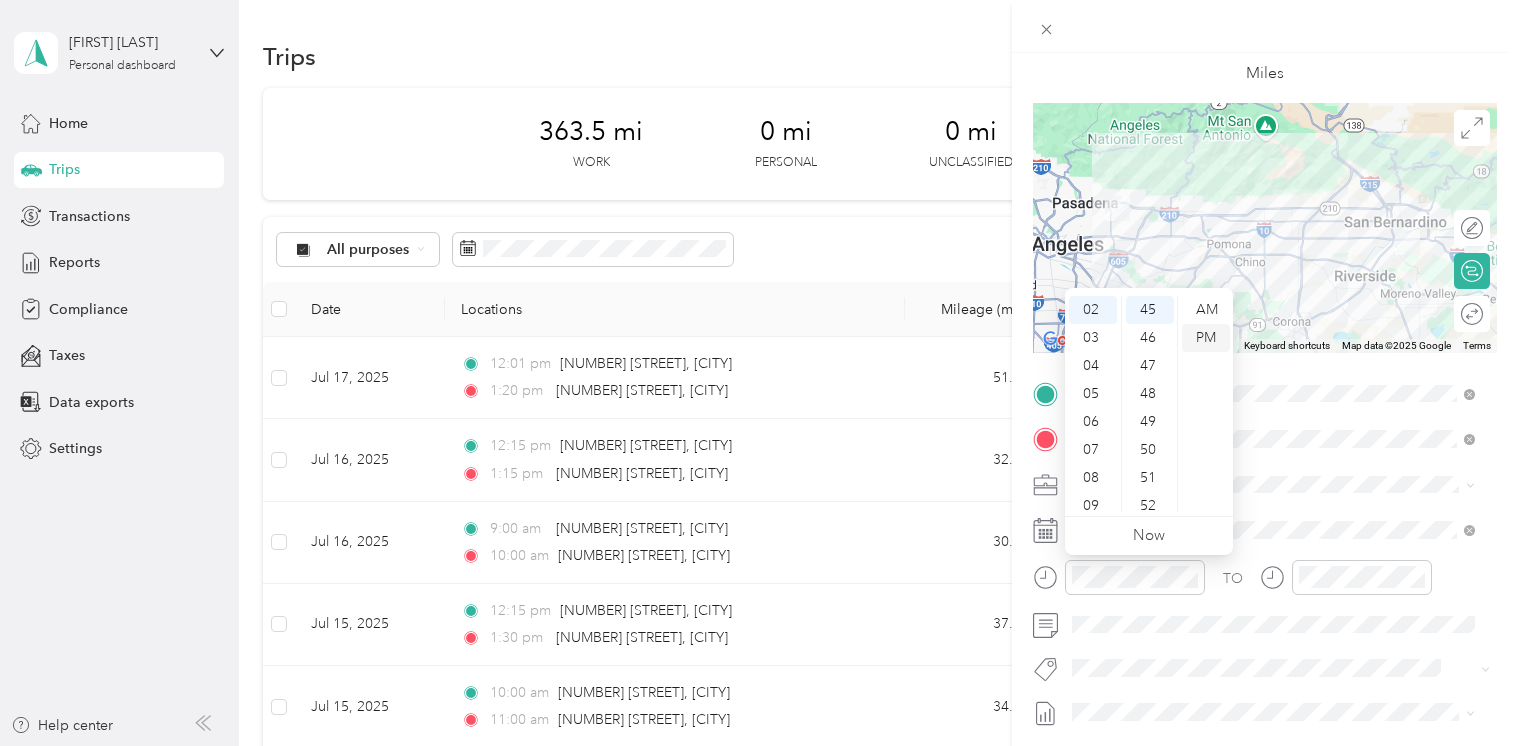 click on "PM" at bounding box center [1206, 338] 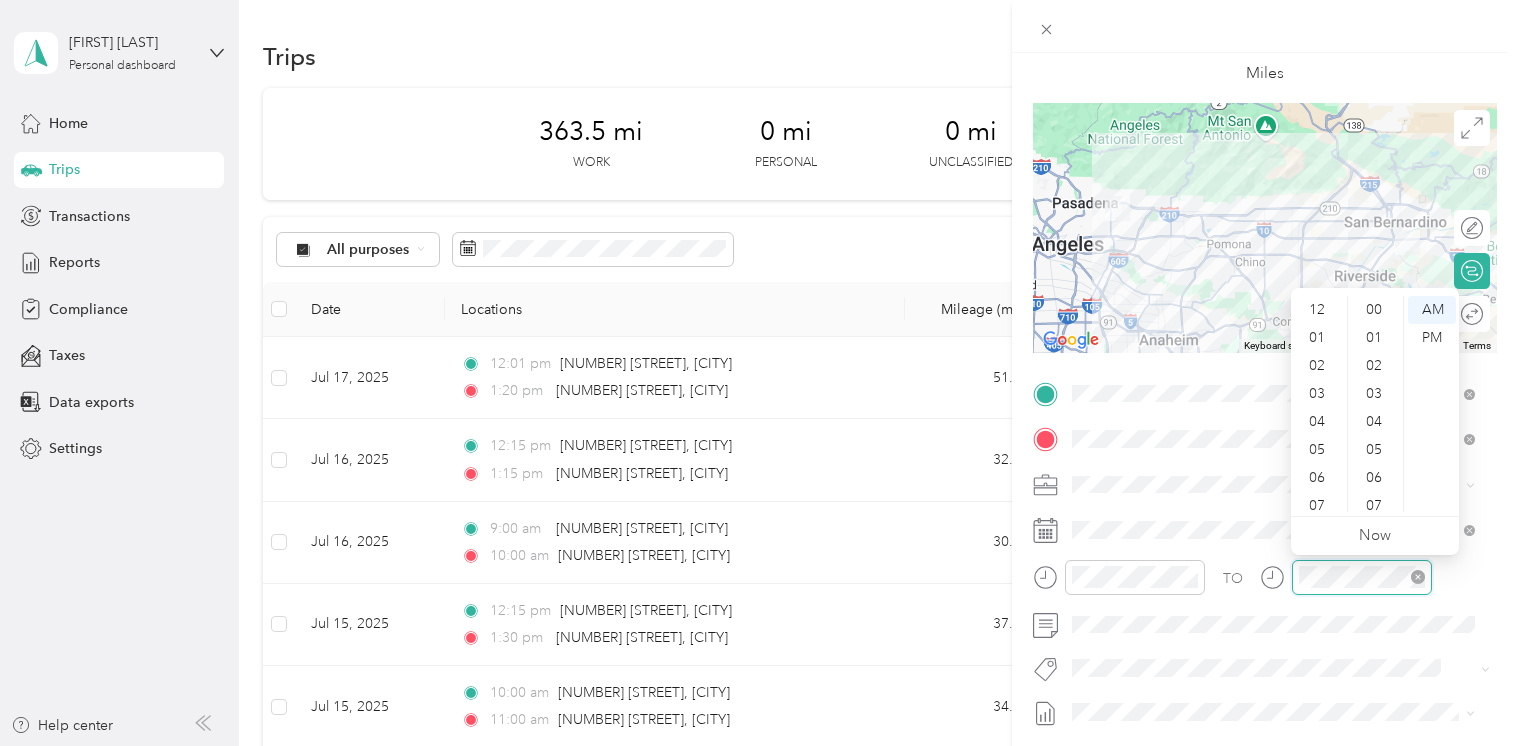 scroll, scrollTop: 532, scrollLeft: 0, axis: vertical 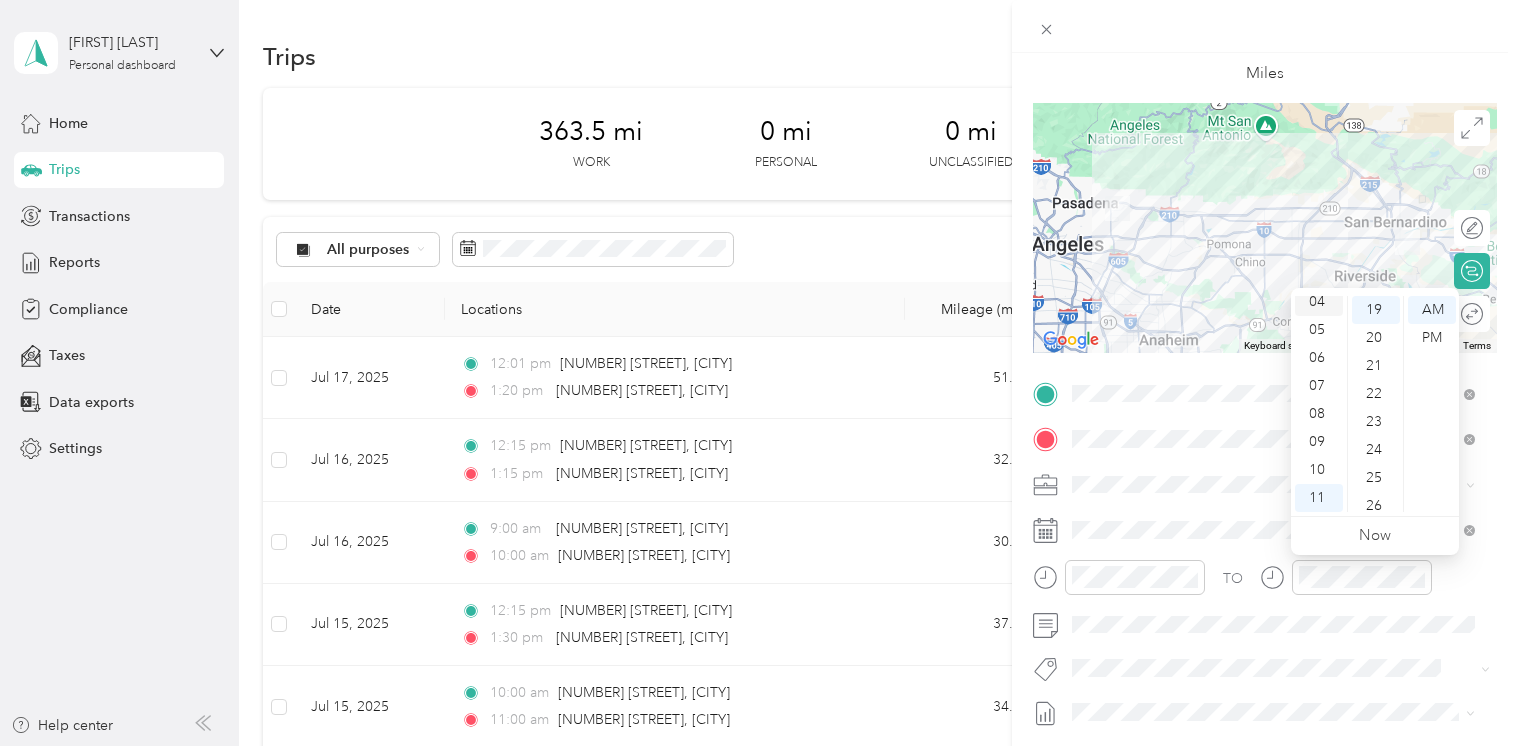 click on "04" at bounding box center (1319, 302) 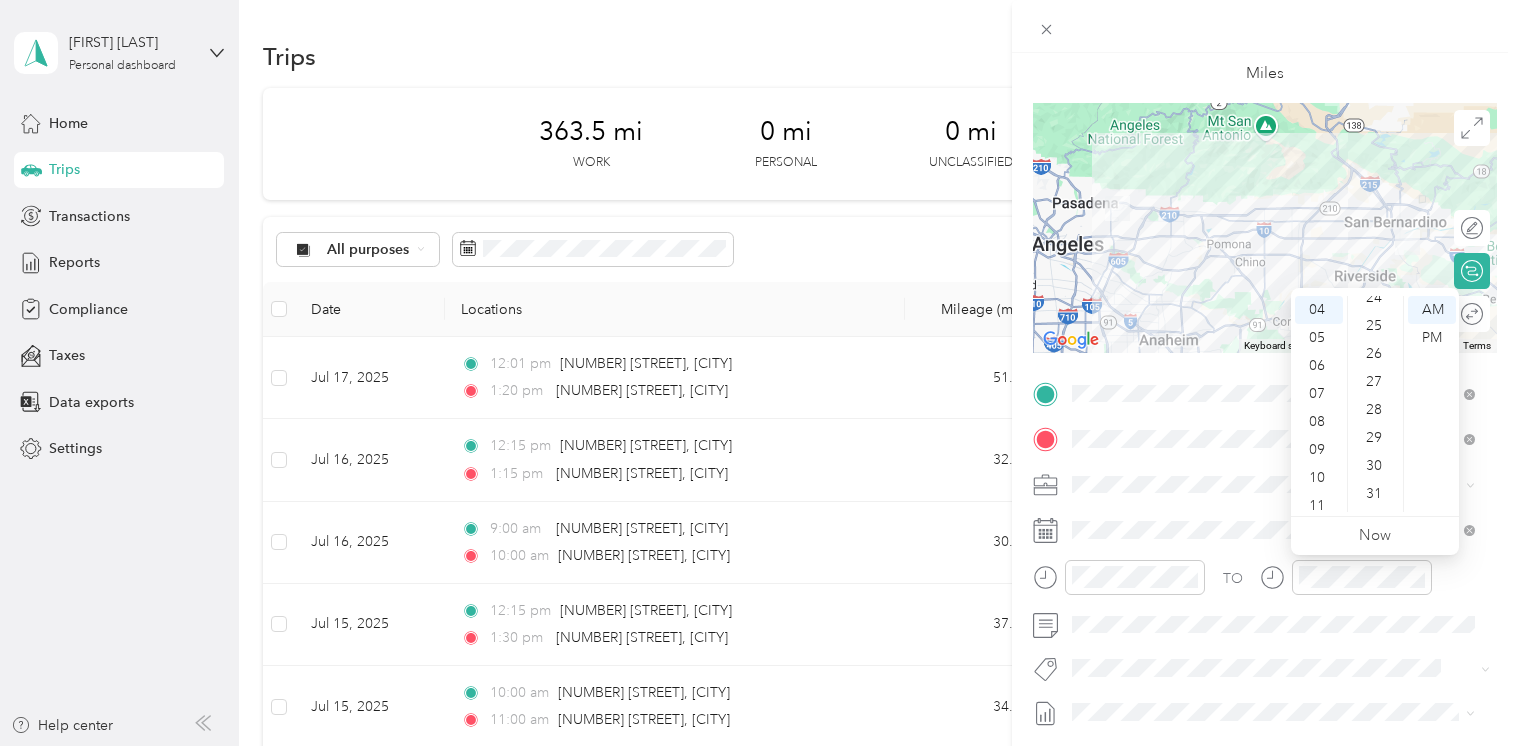 scroll, scrollTop: 698, scrollLeft: 0, axis: vertical 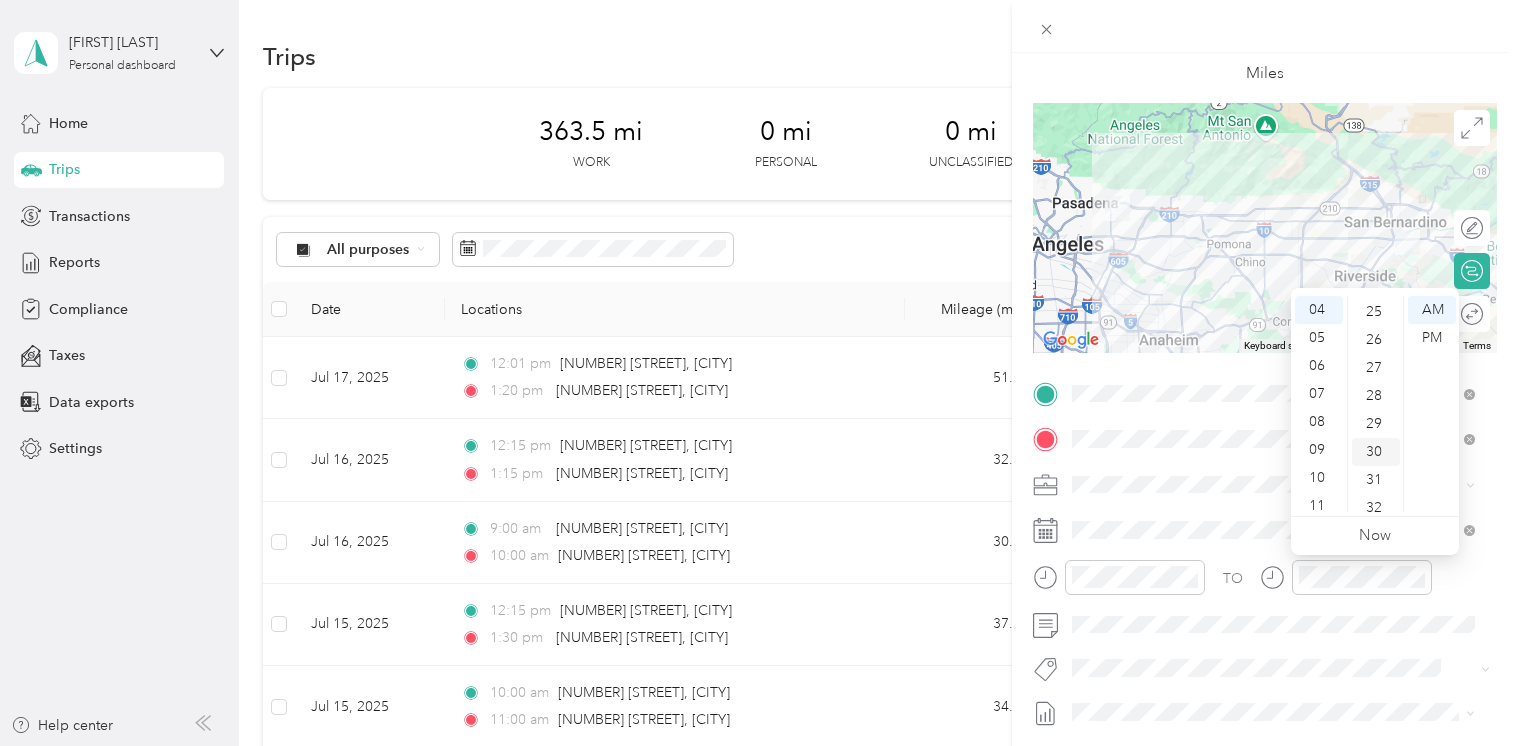 click on "30" at bounding box center (1376, 452) 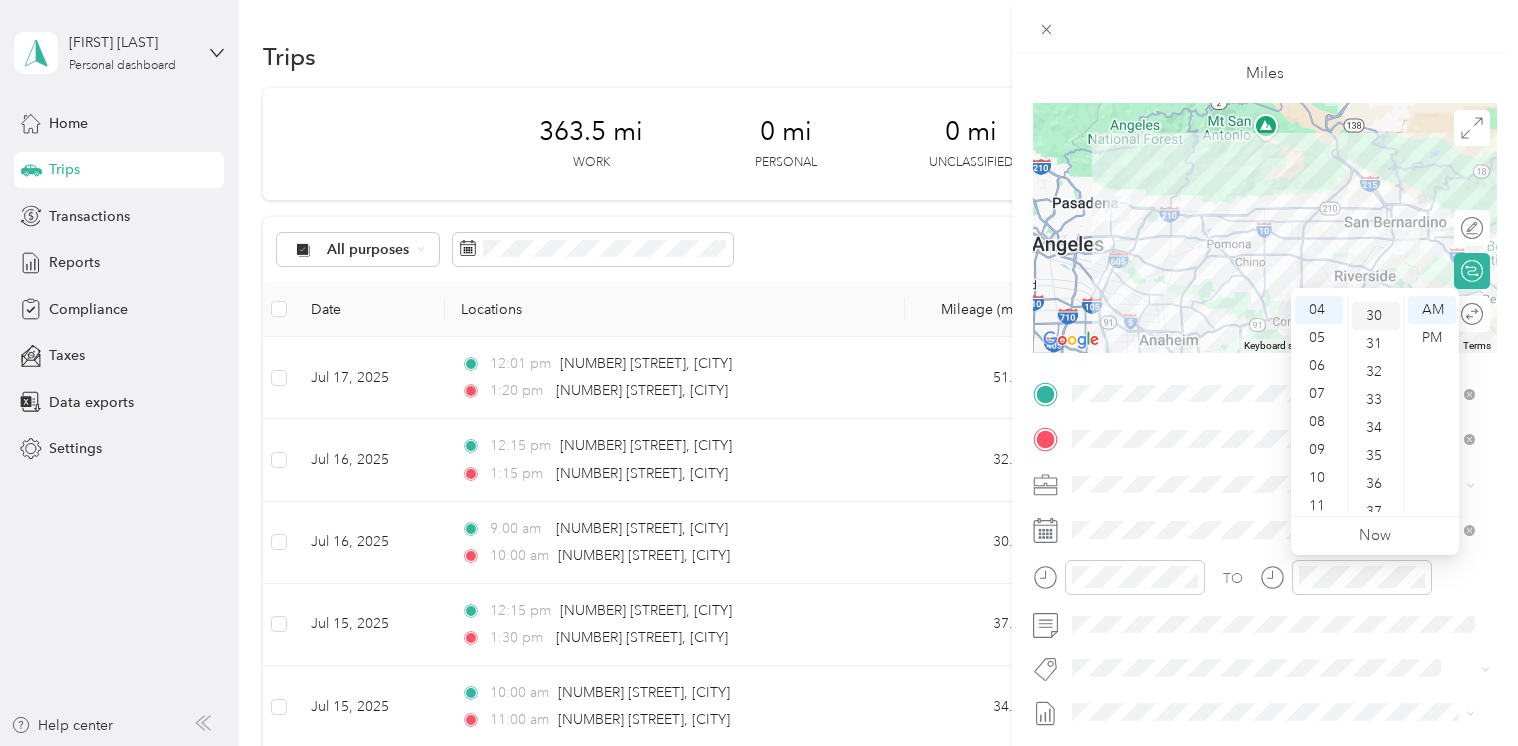 scroll, scrollTop: 840, scrollLeft: 0, axis: vertical 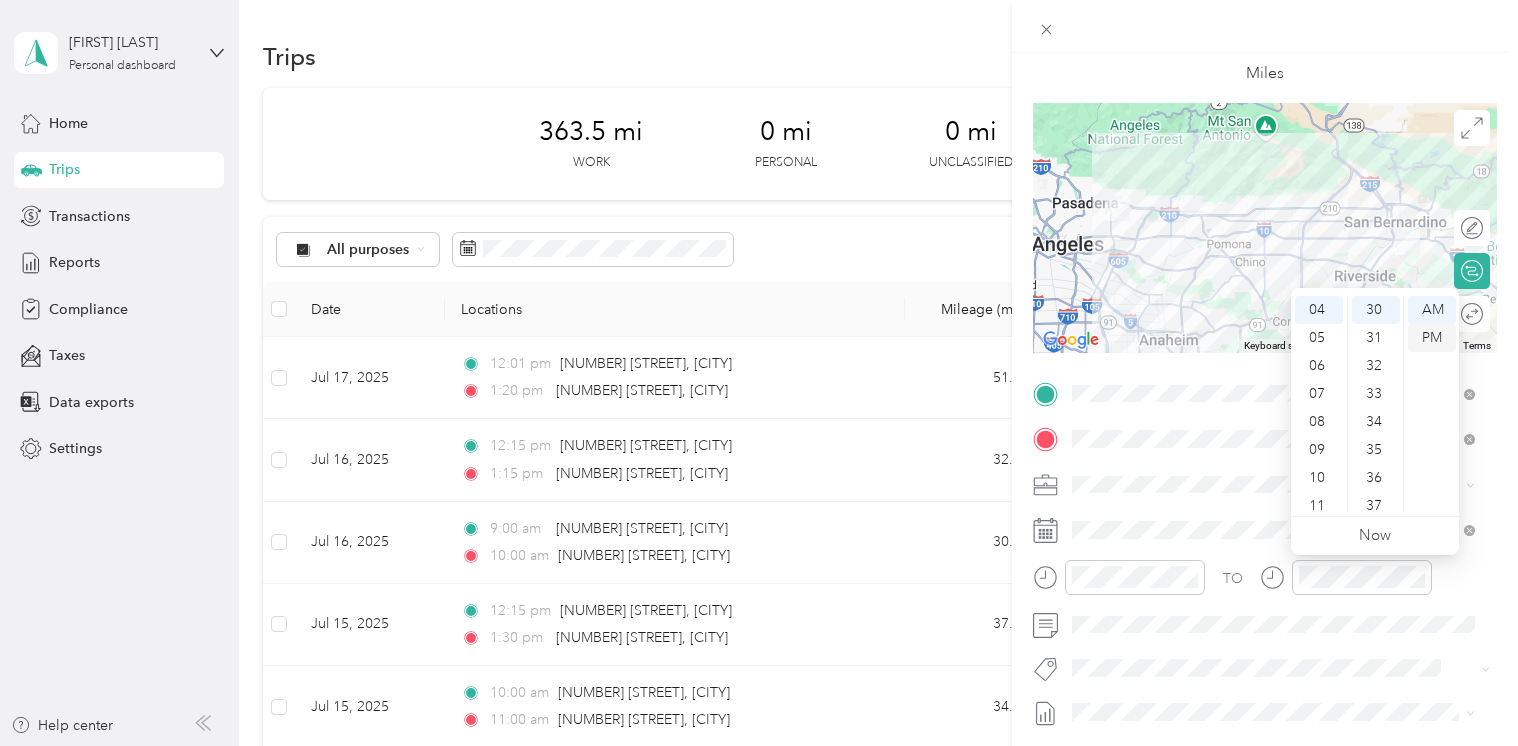click on "PM" at bounding box center [1432, 338] 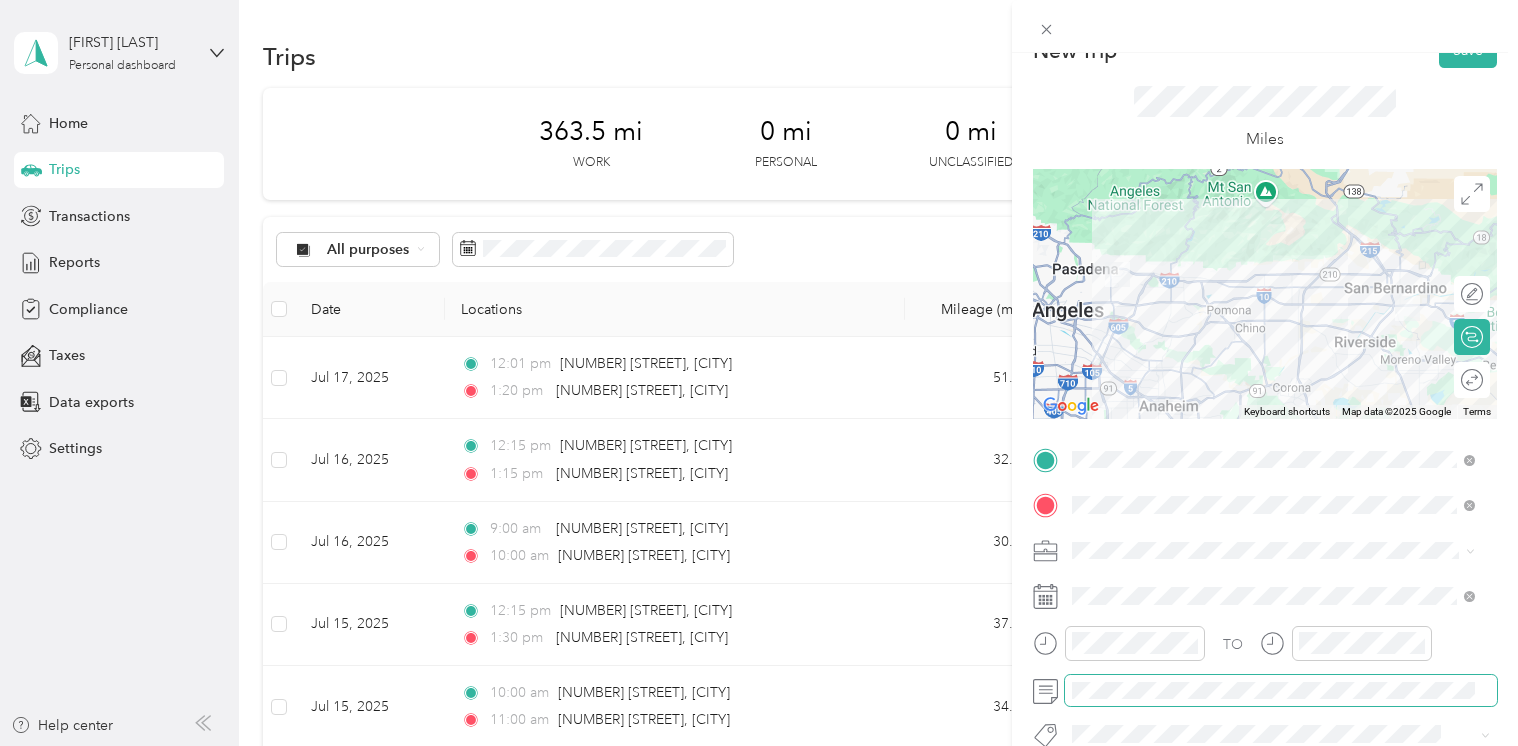 scroll, scrollTop: 0, scrollLeft: 0, axis: both 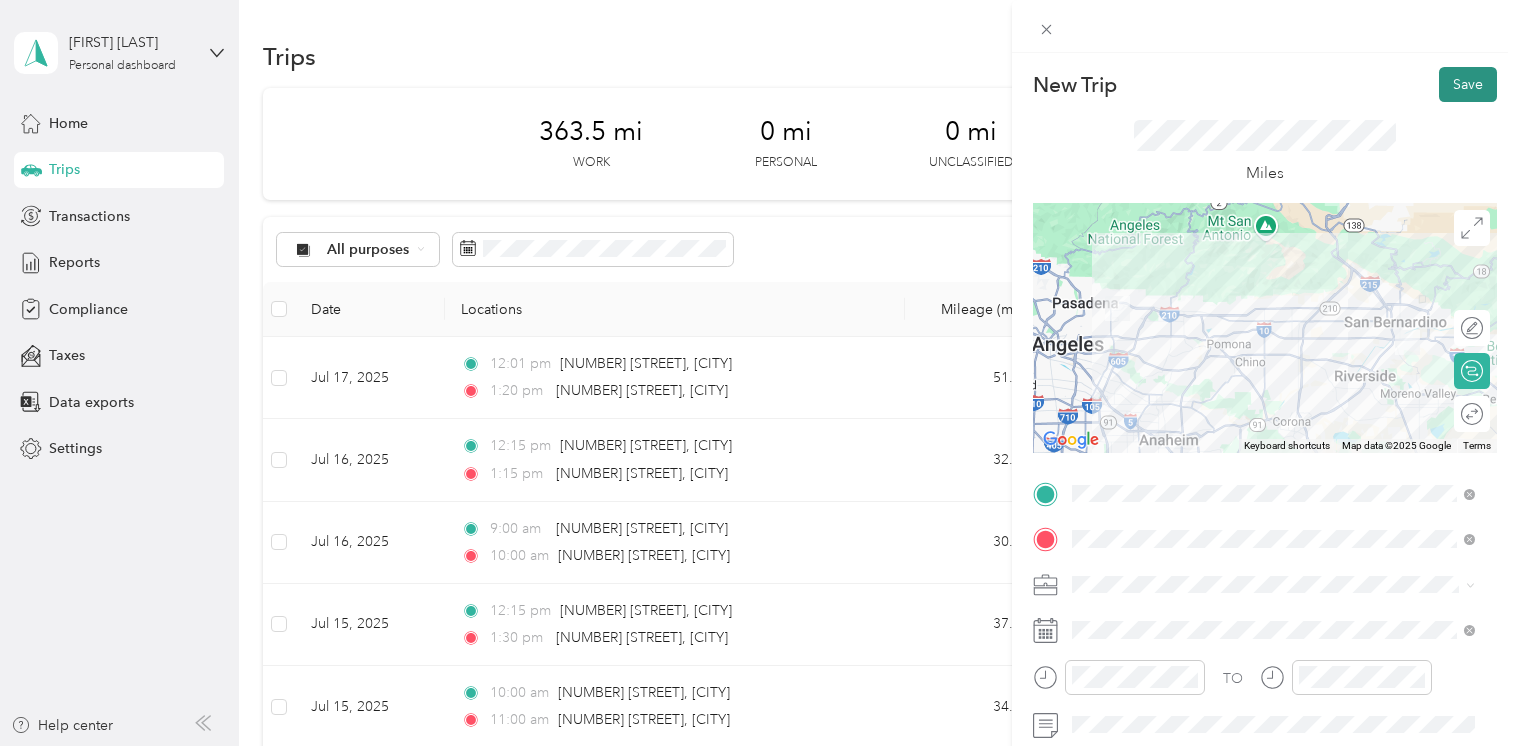 click on "Save" at bounding box center [1468, 84] 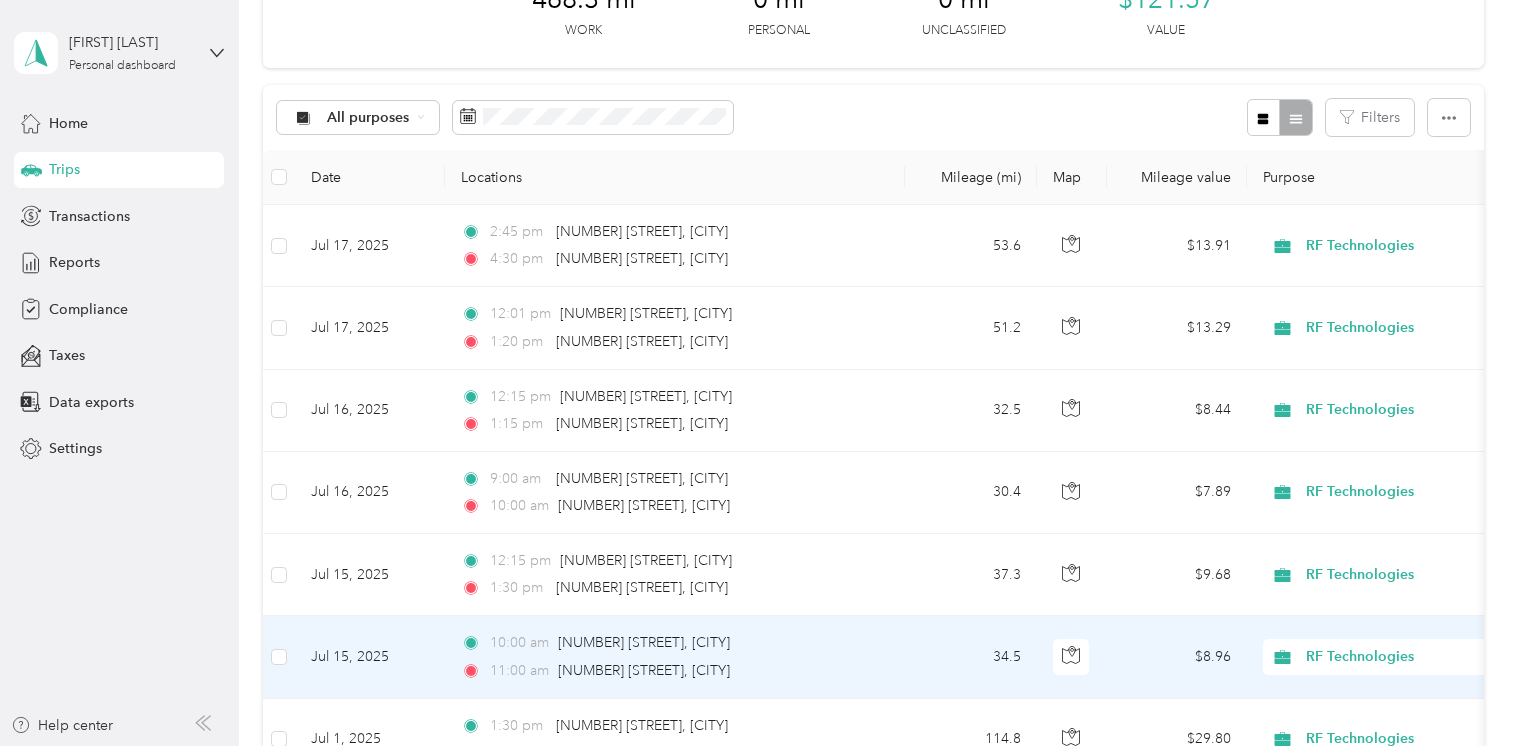 scroll, scrollTop: 0, scrollLeft: 0, axis: both 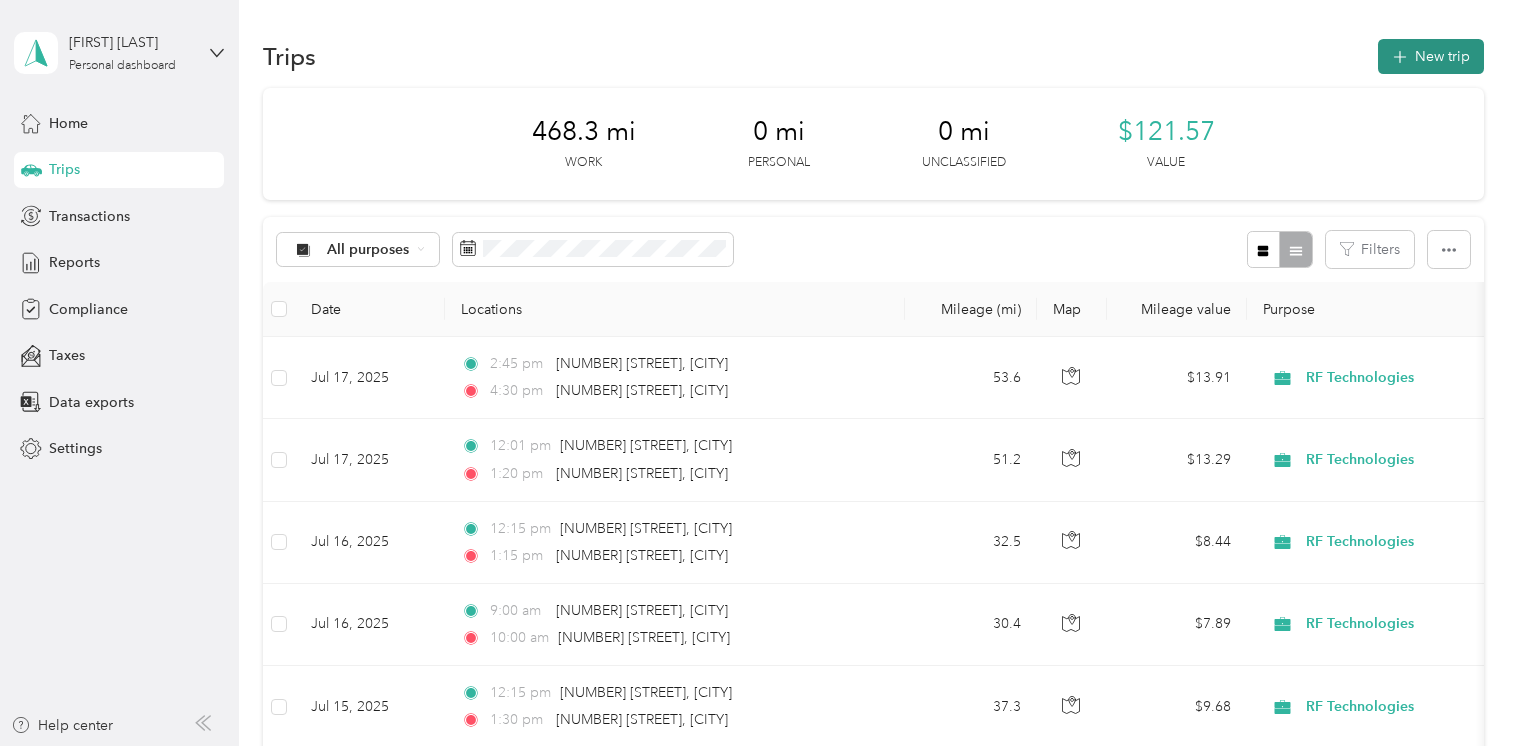 click on "New trip" at bounding box center [1431, 56] 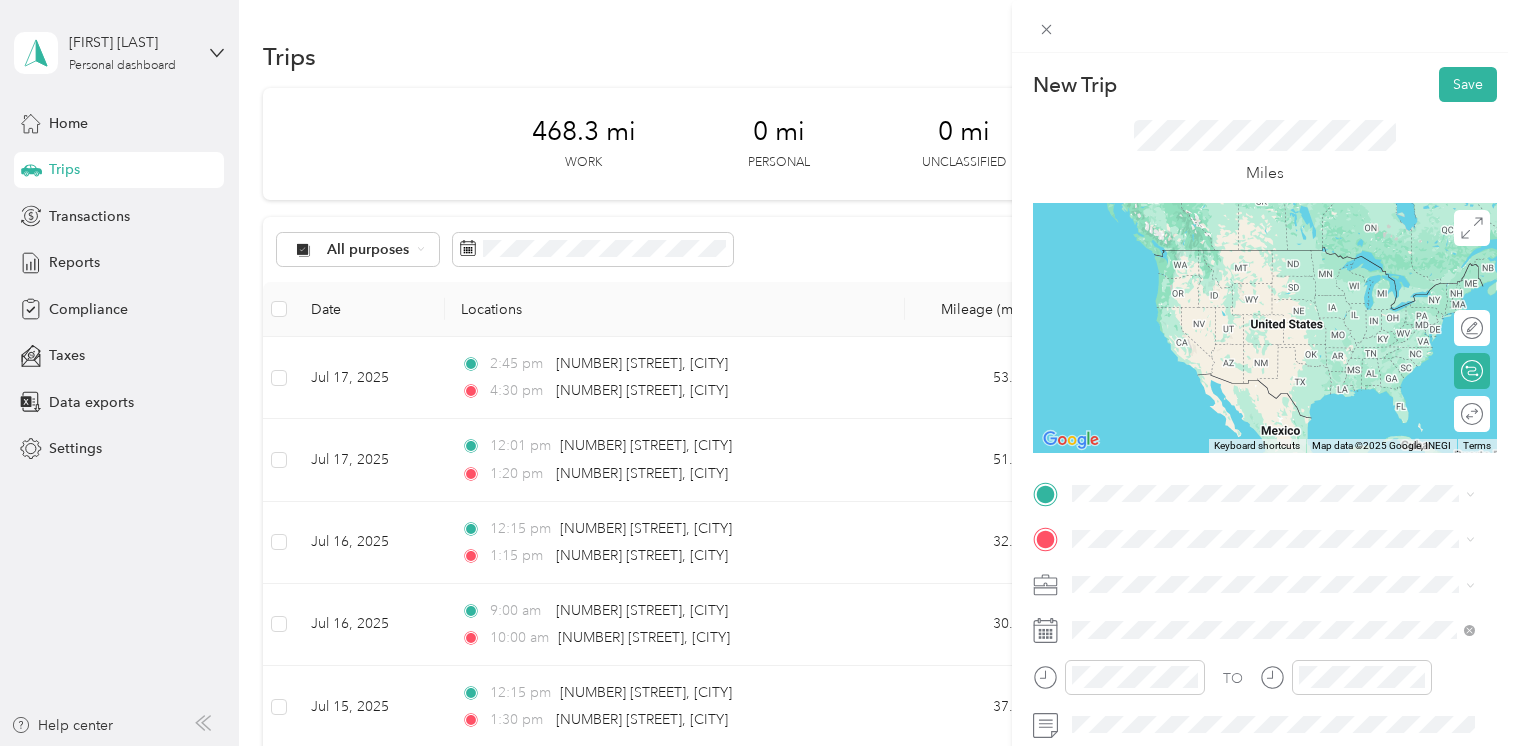 click on "[NUMBER] [STREET]
[CITY], [STATE] [POSTAL_CODE], [COUNTRY]" at bounding box center [1254, 301] 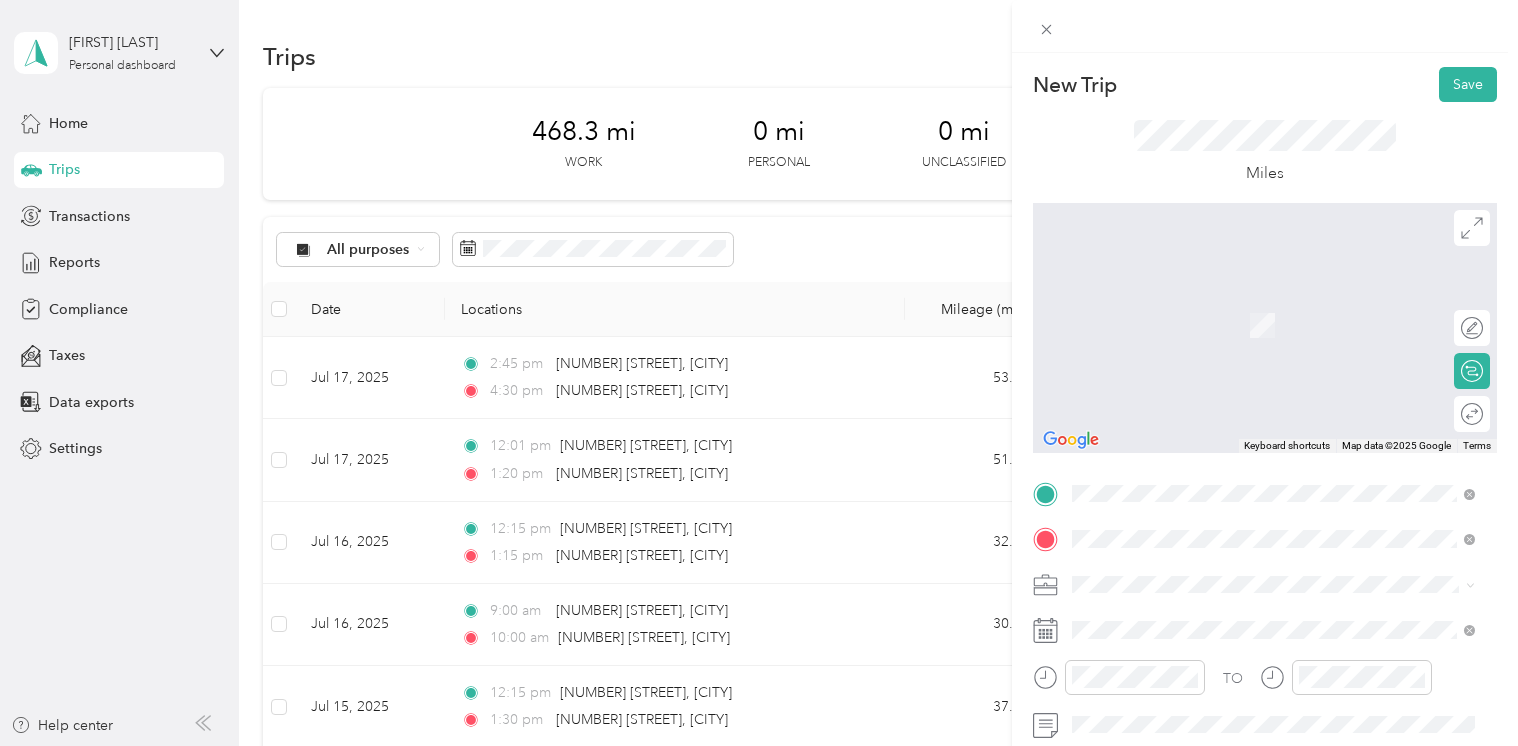 click on "[NUMBER] [STREET]
[CITY], [STATE] [POSTAL_CODE], [COUNTRY]" at bounding box center [1273, 259] 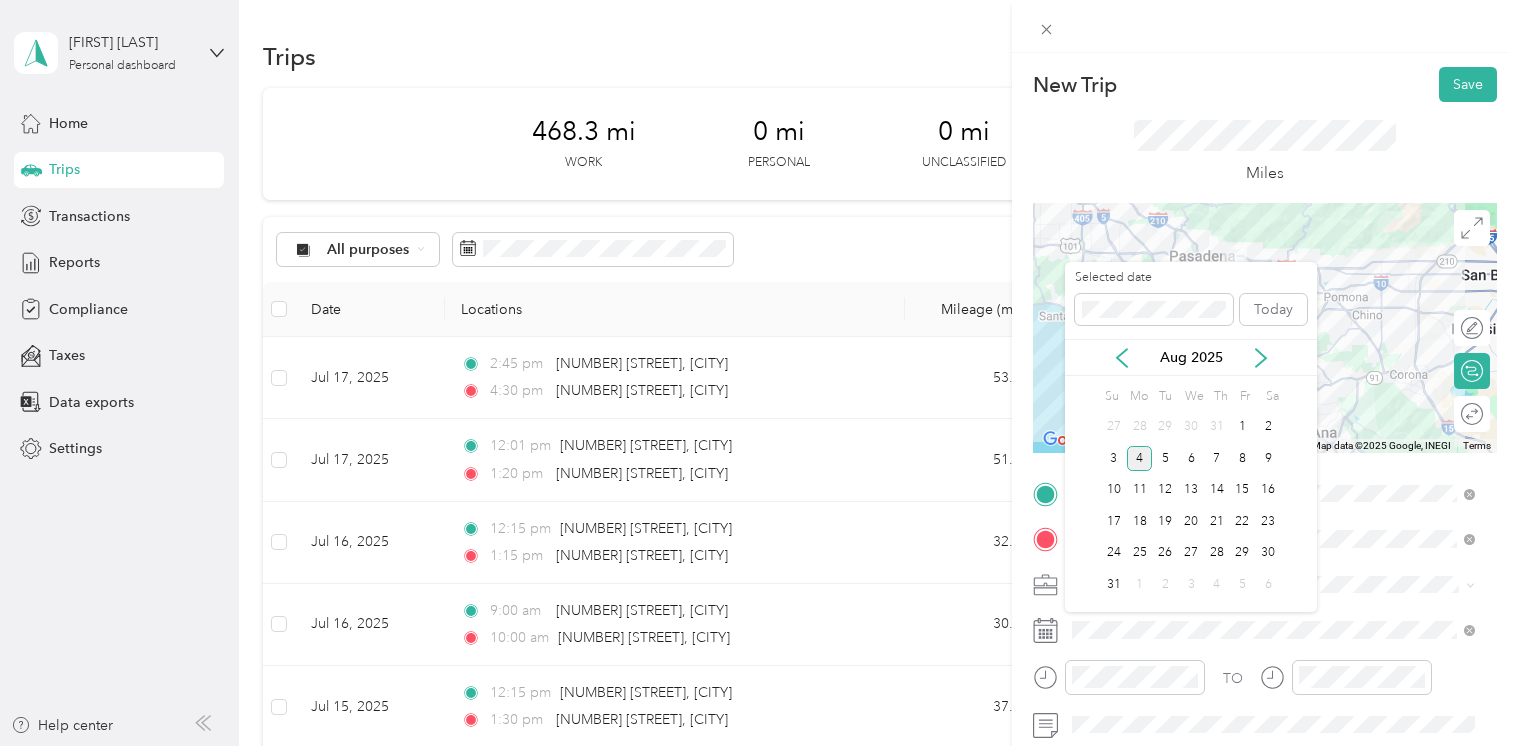 click on "Aug 2025" at bounding box center [1191, 357] 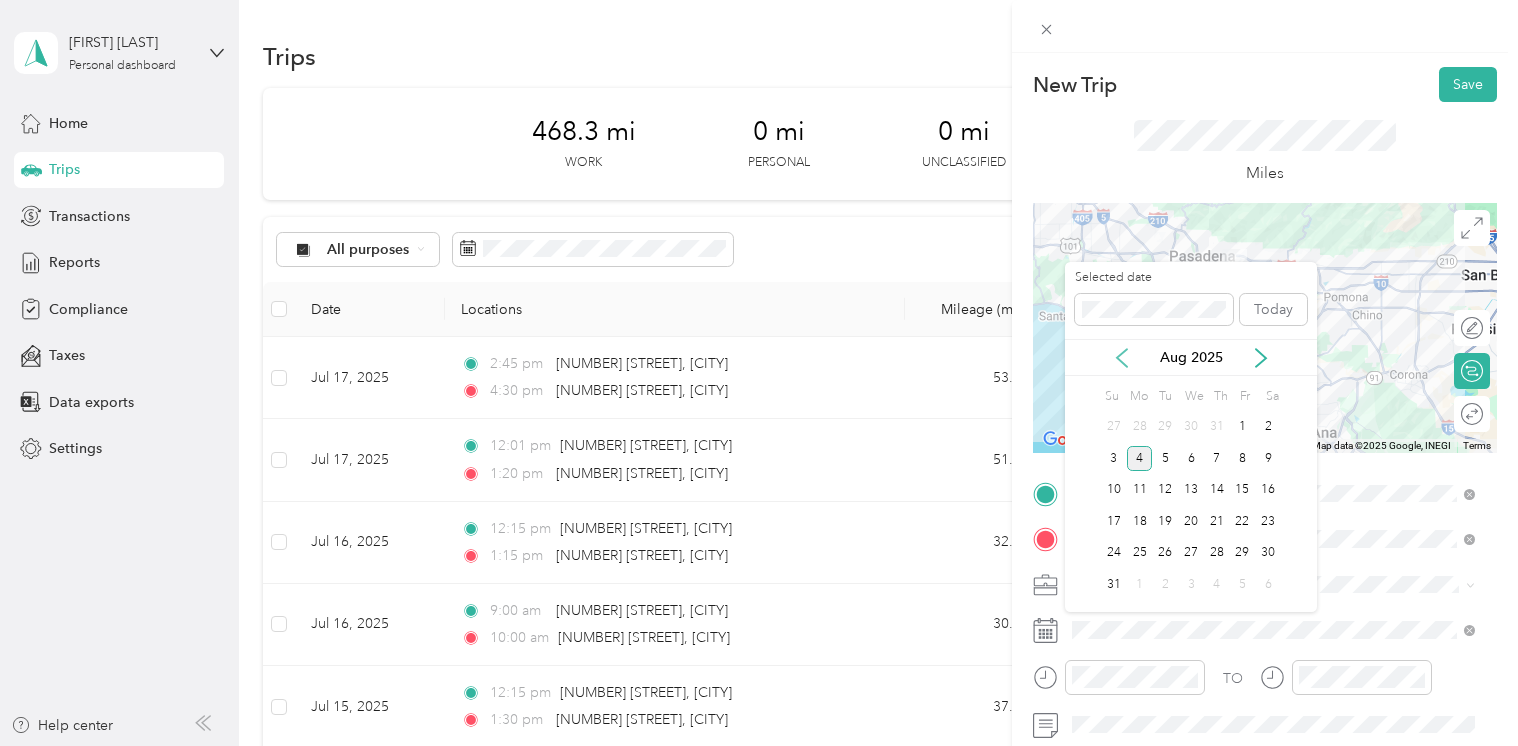click 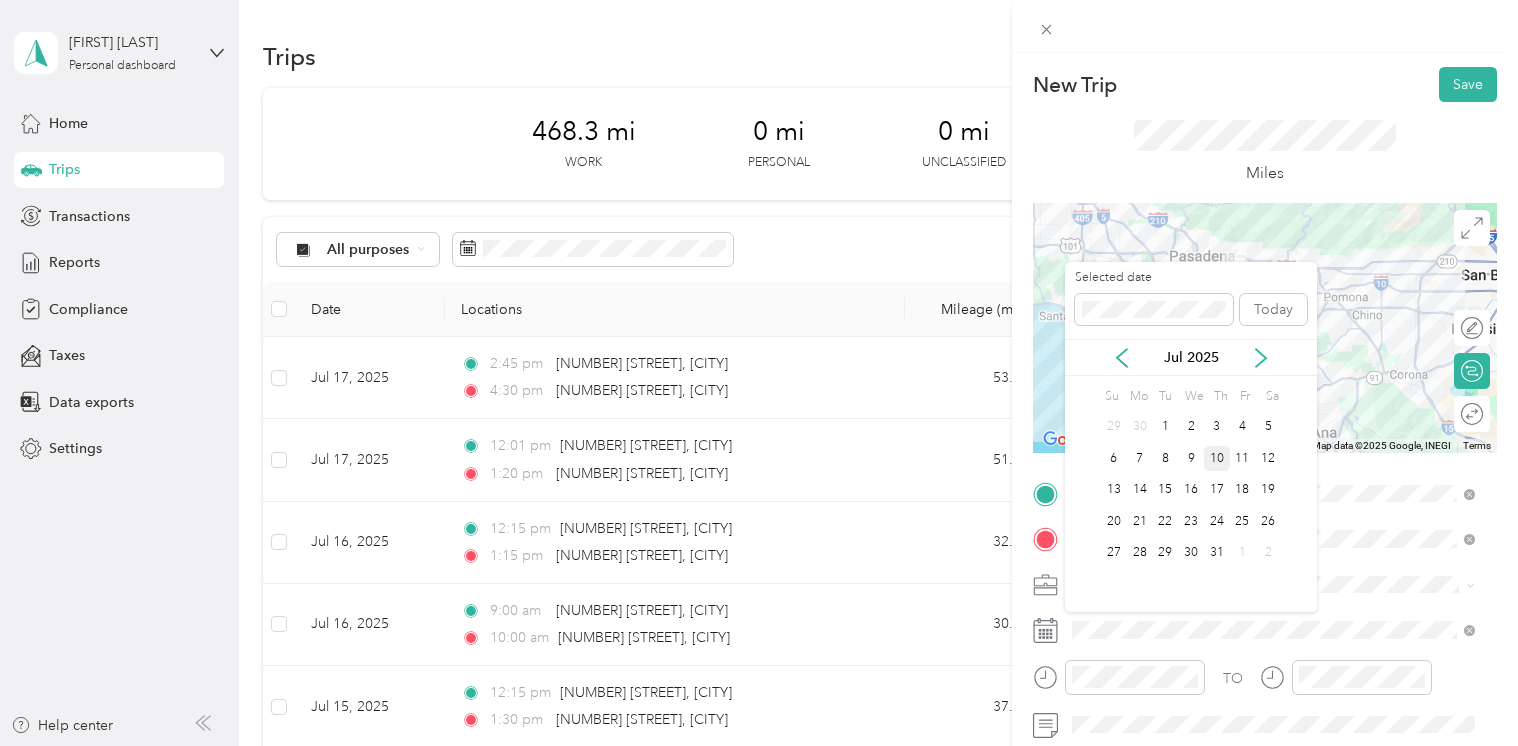 click on "10" at bounding box center [1217, 458] 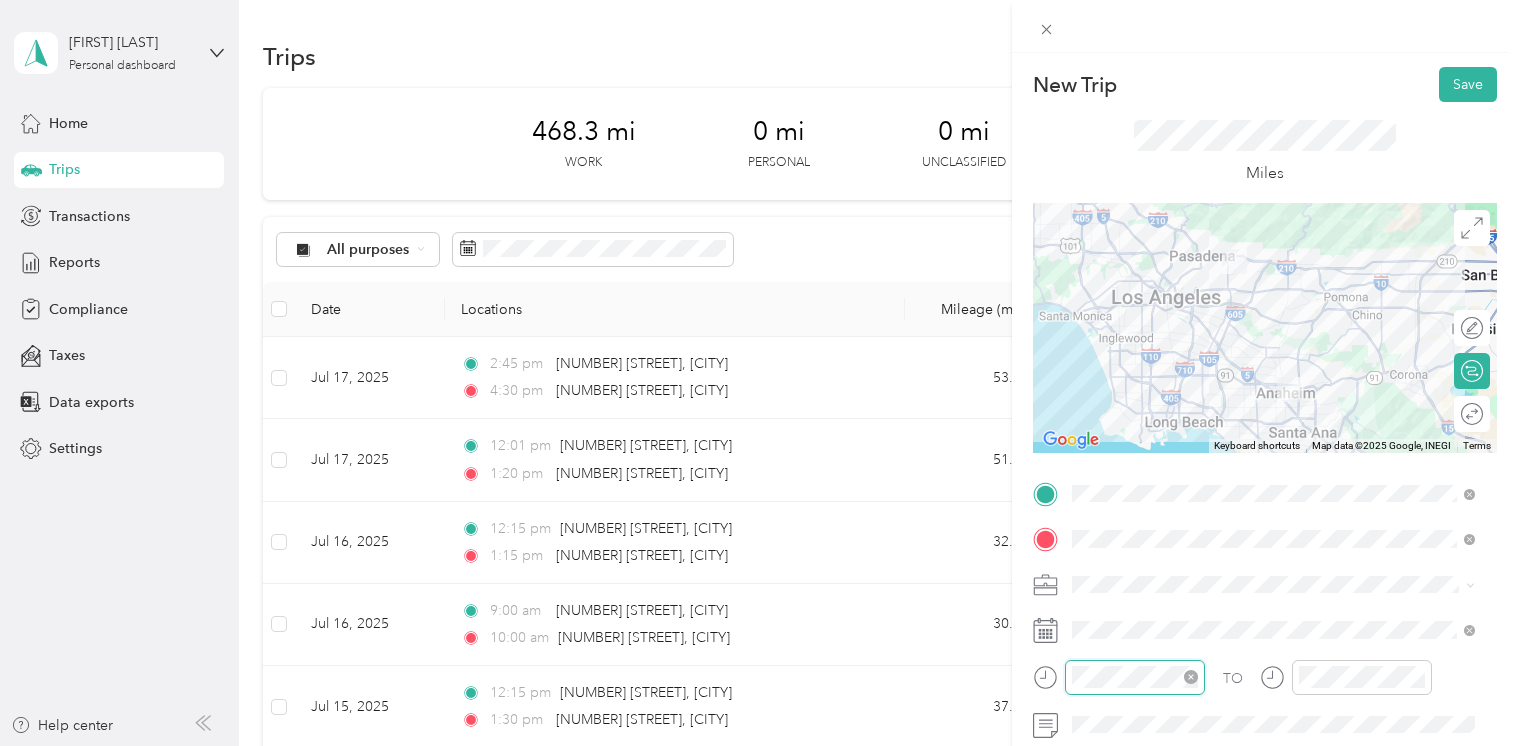 scroll, scrollTop: 616, scrollLeft: 0, axis: vertical 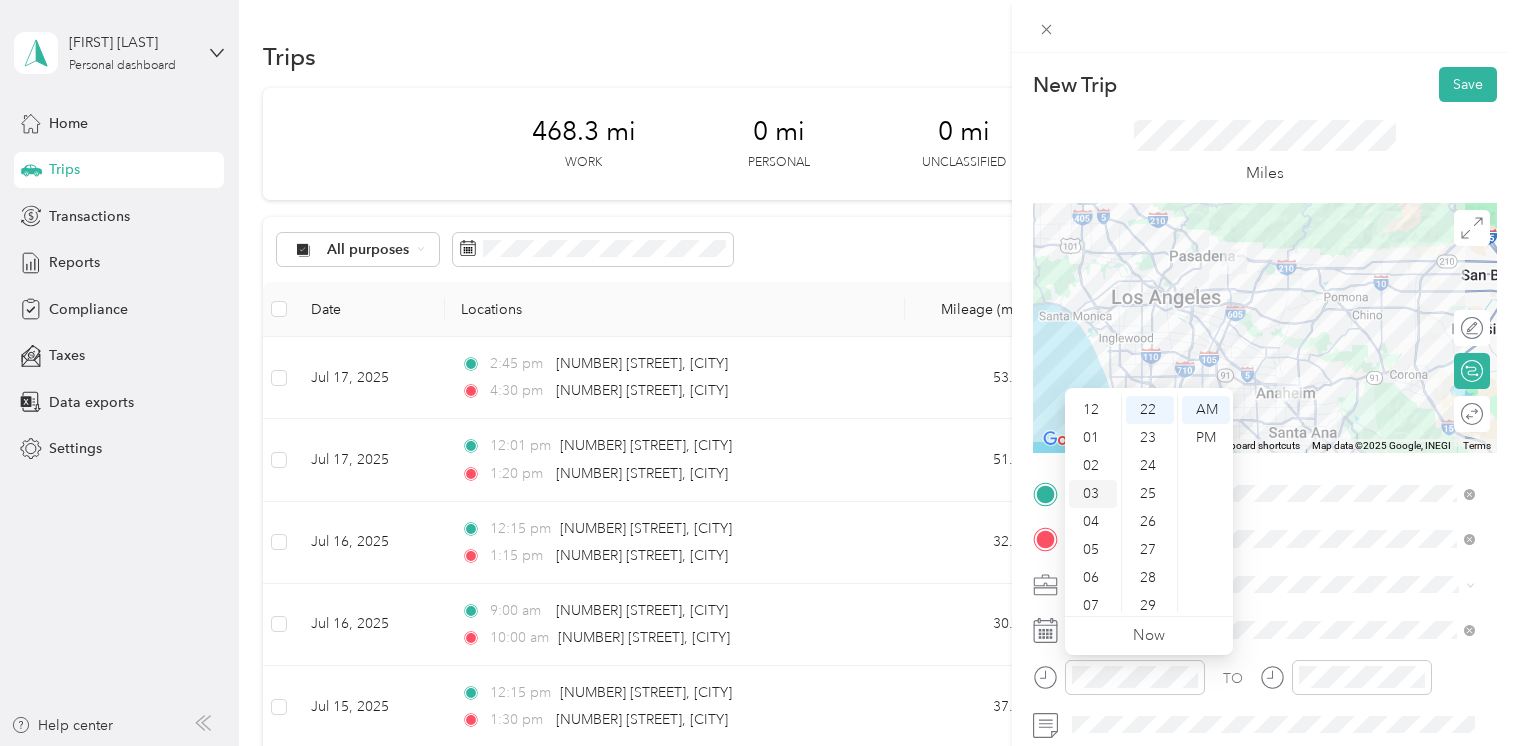 click on "03" at bounding box center (1093, 494) 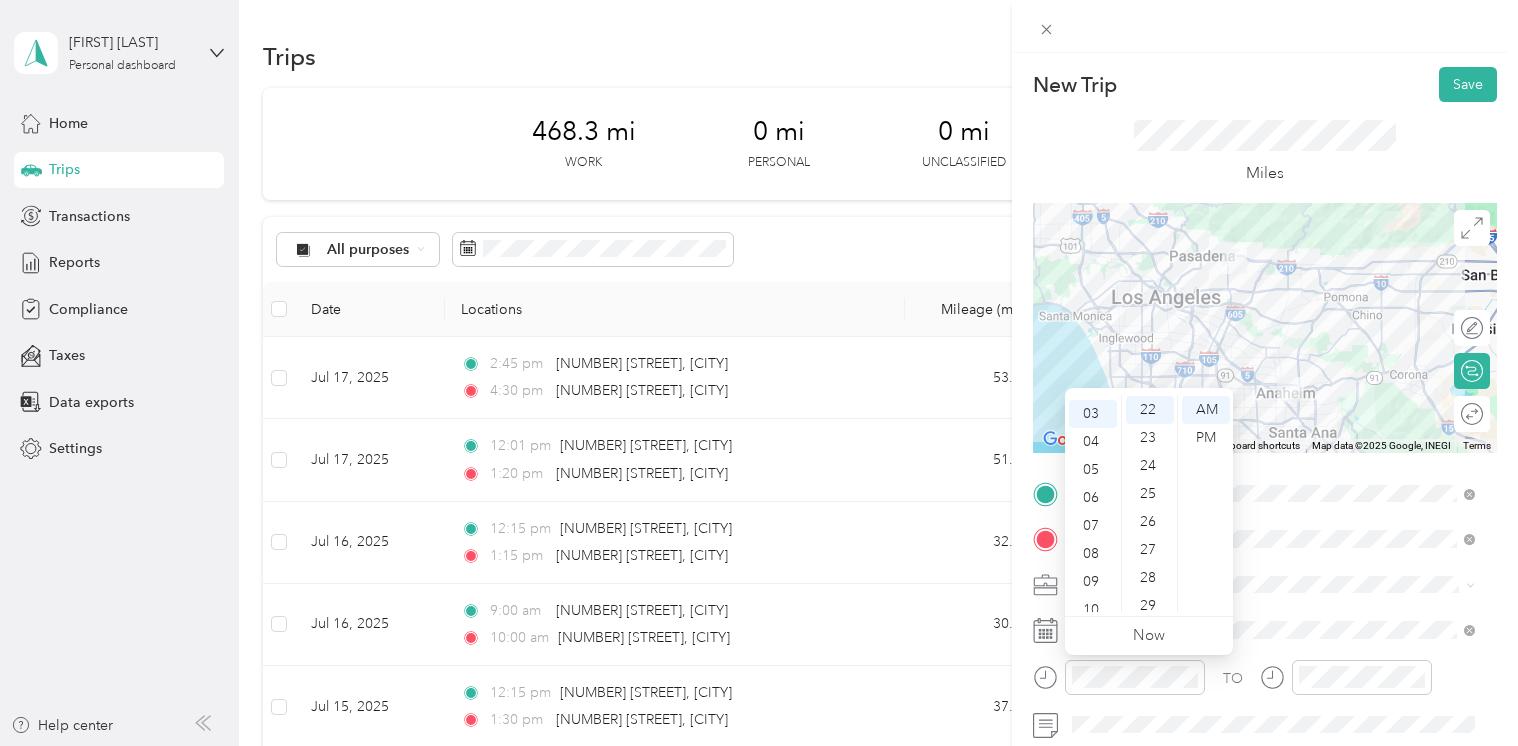 scroll, scrollTop: 84, scrollLeft: 0, axis: vertical 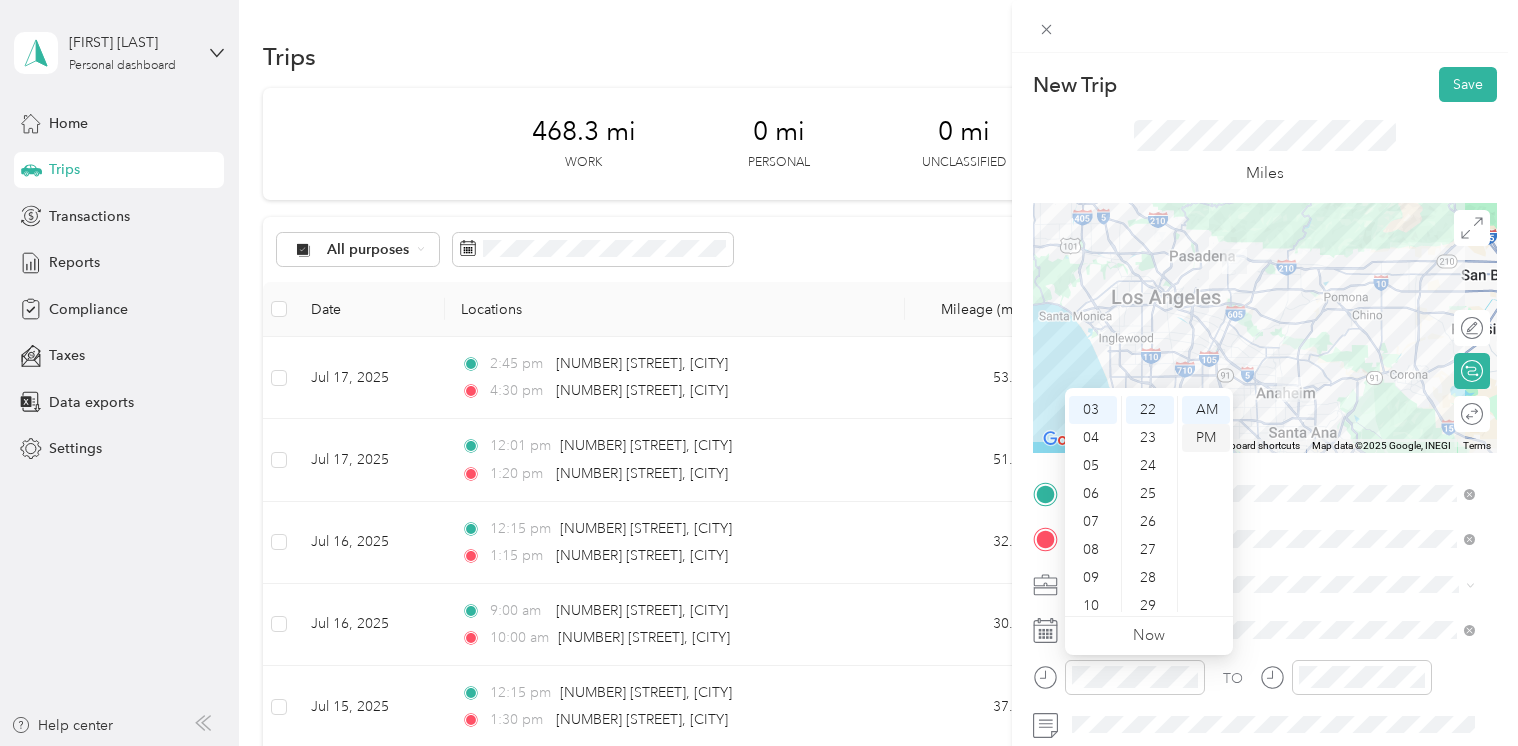 click on "PM" at bounding box center [1206, 438] 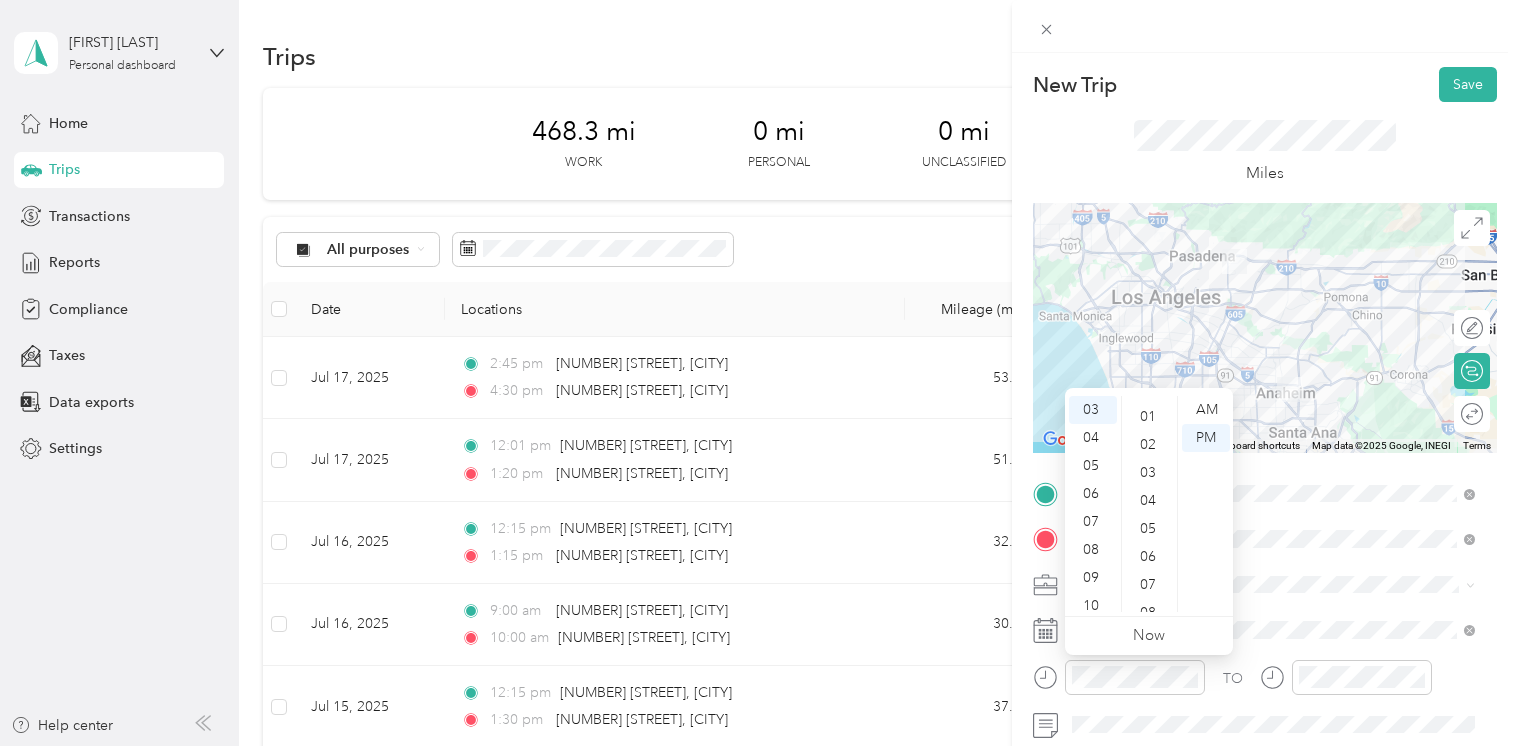 scroll, scrollTop: 7, scrollLeft: 0, axis: vertical 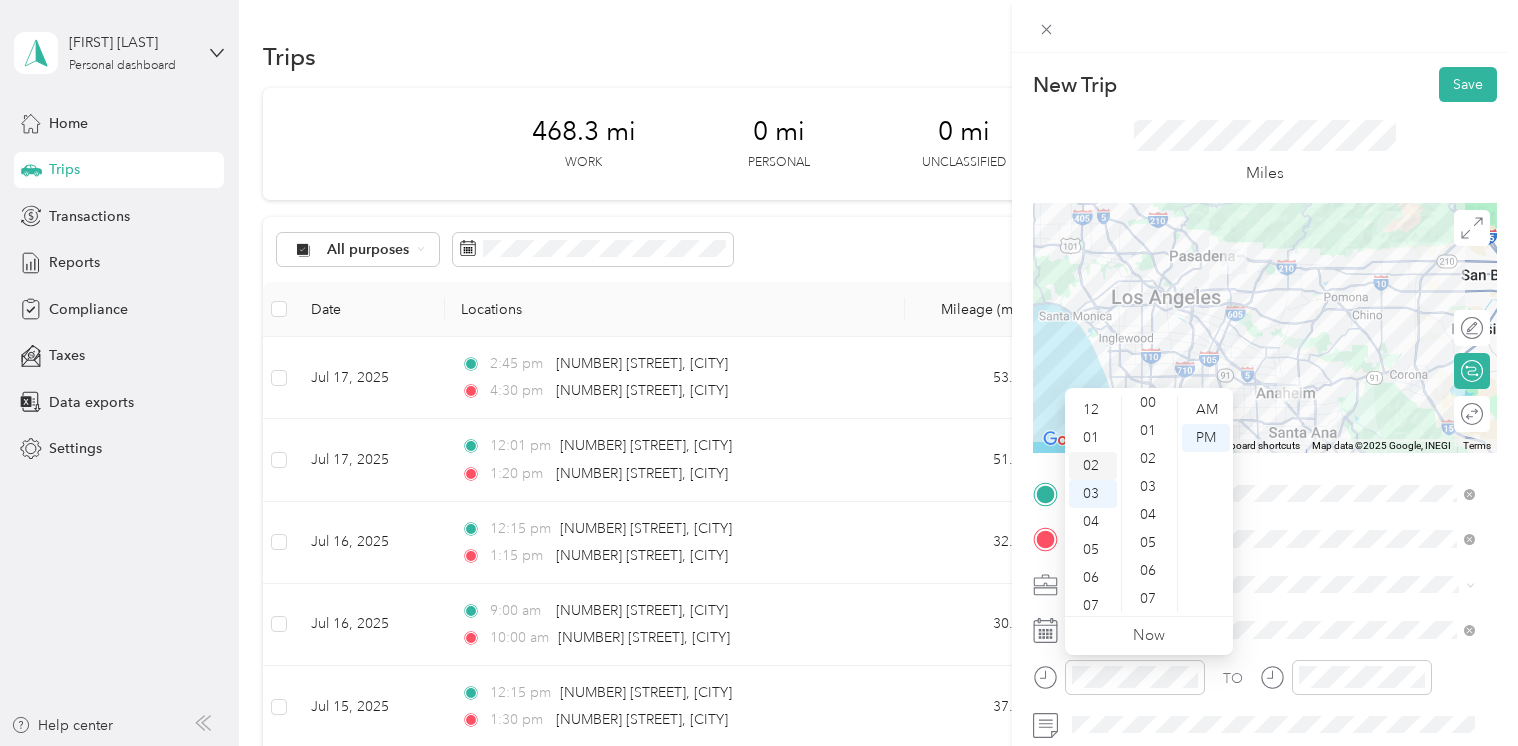 click on "02" at bounding box center (1093, 466) 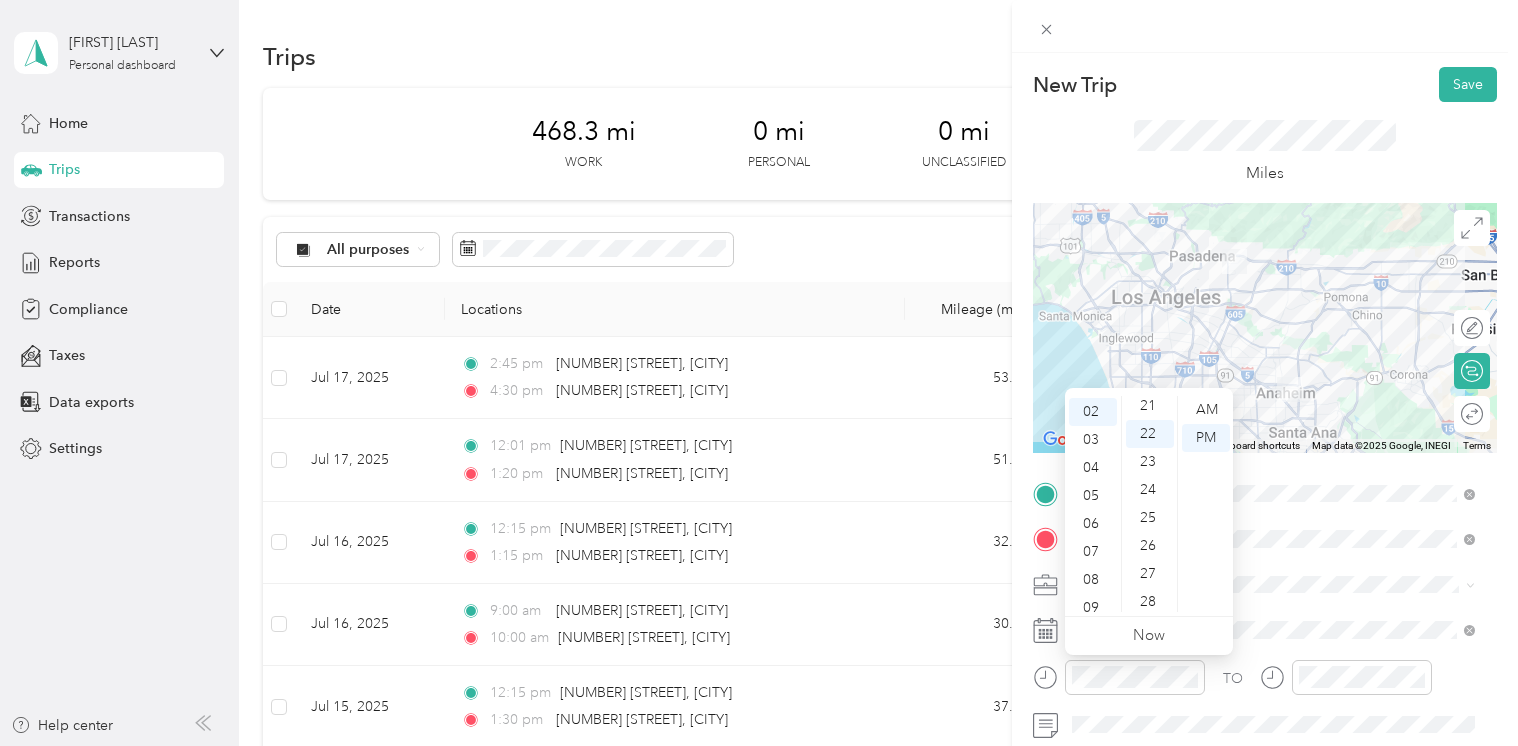 scroll, scrollTop: 56, scrollLeft: 0, axis: vertical 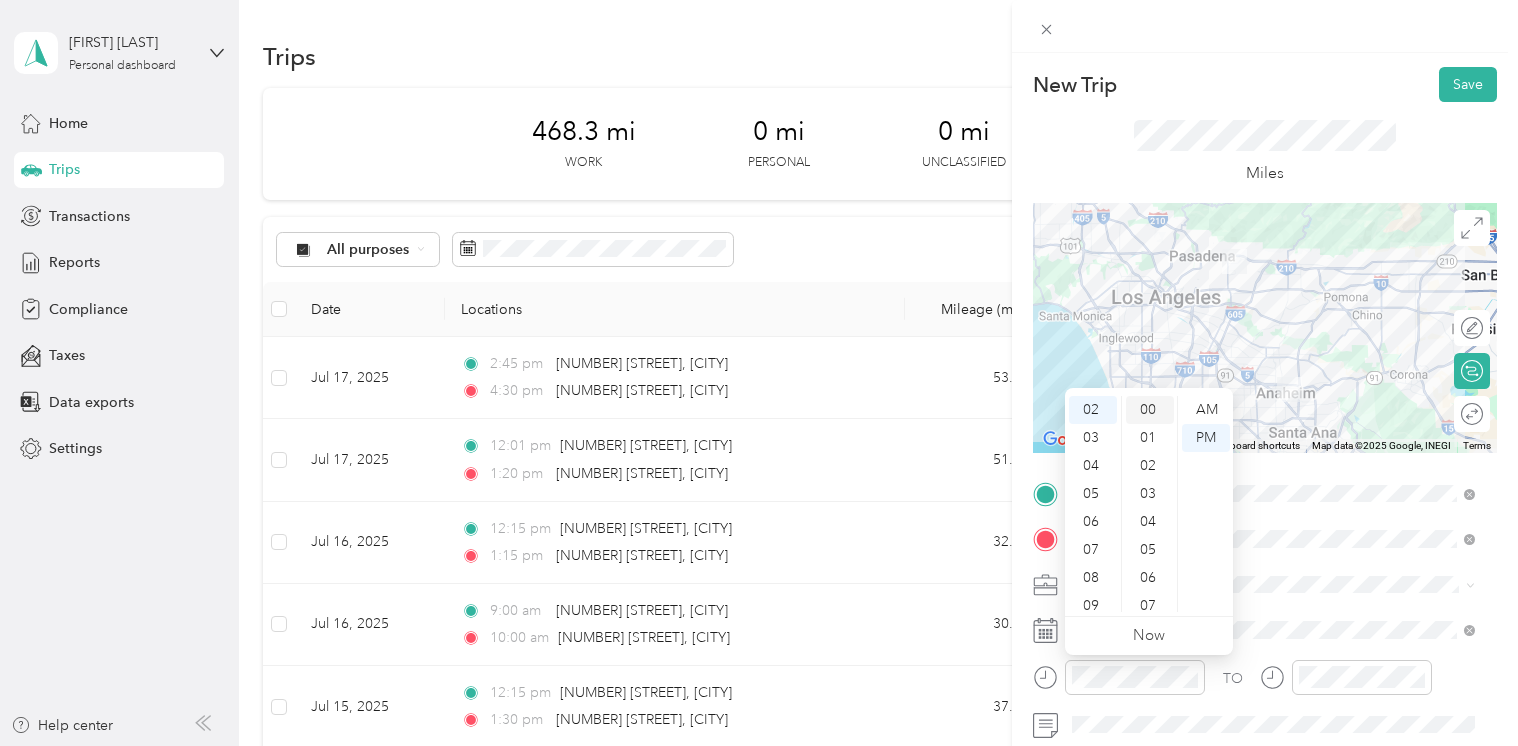 click on "00" at bounding box center (1150, 410) 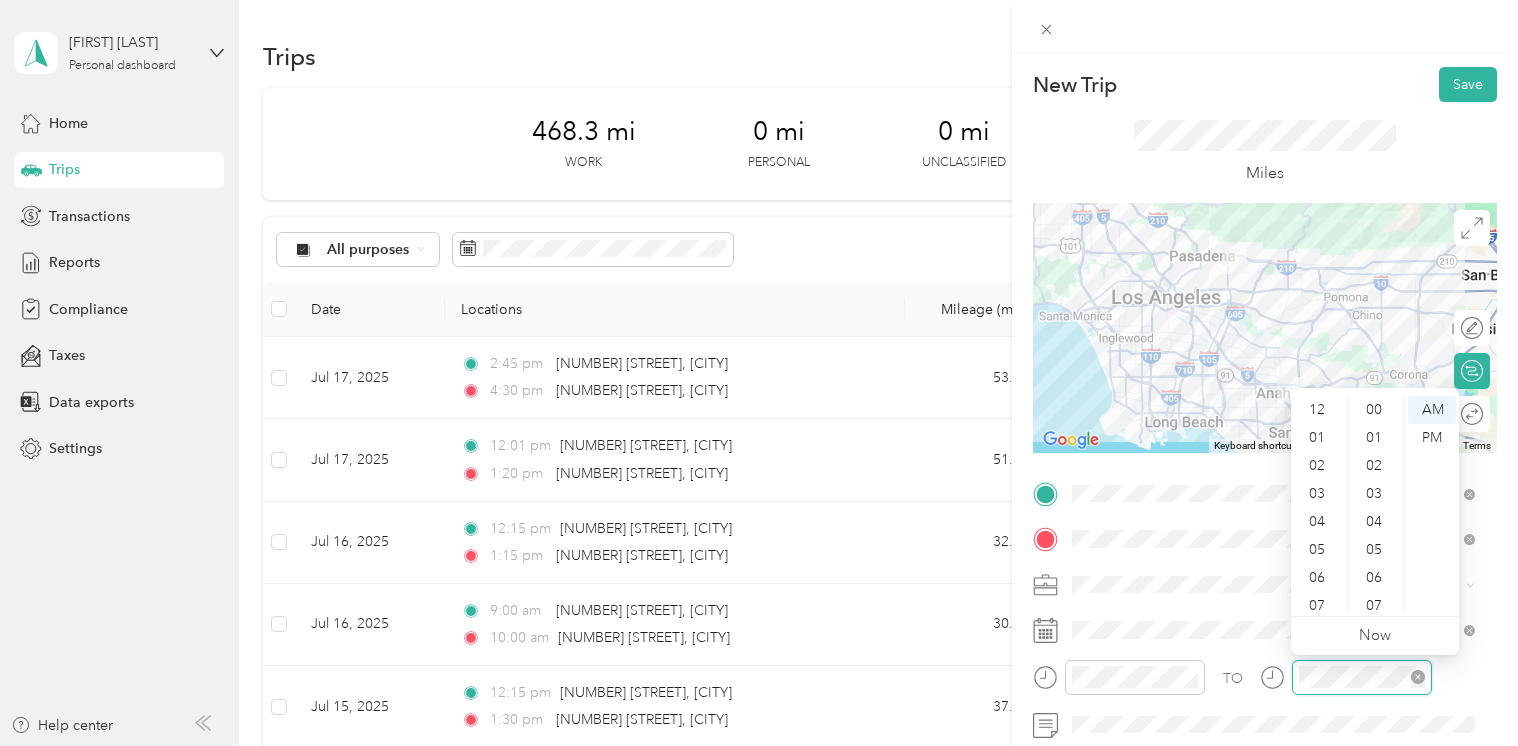 scroll, scrollTop: 616, scrollLeft: 0, axis: vertical 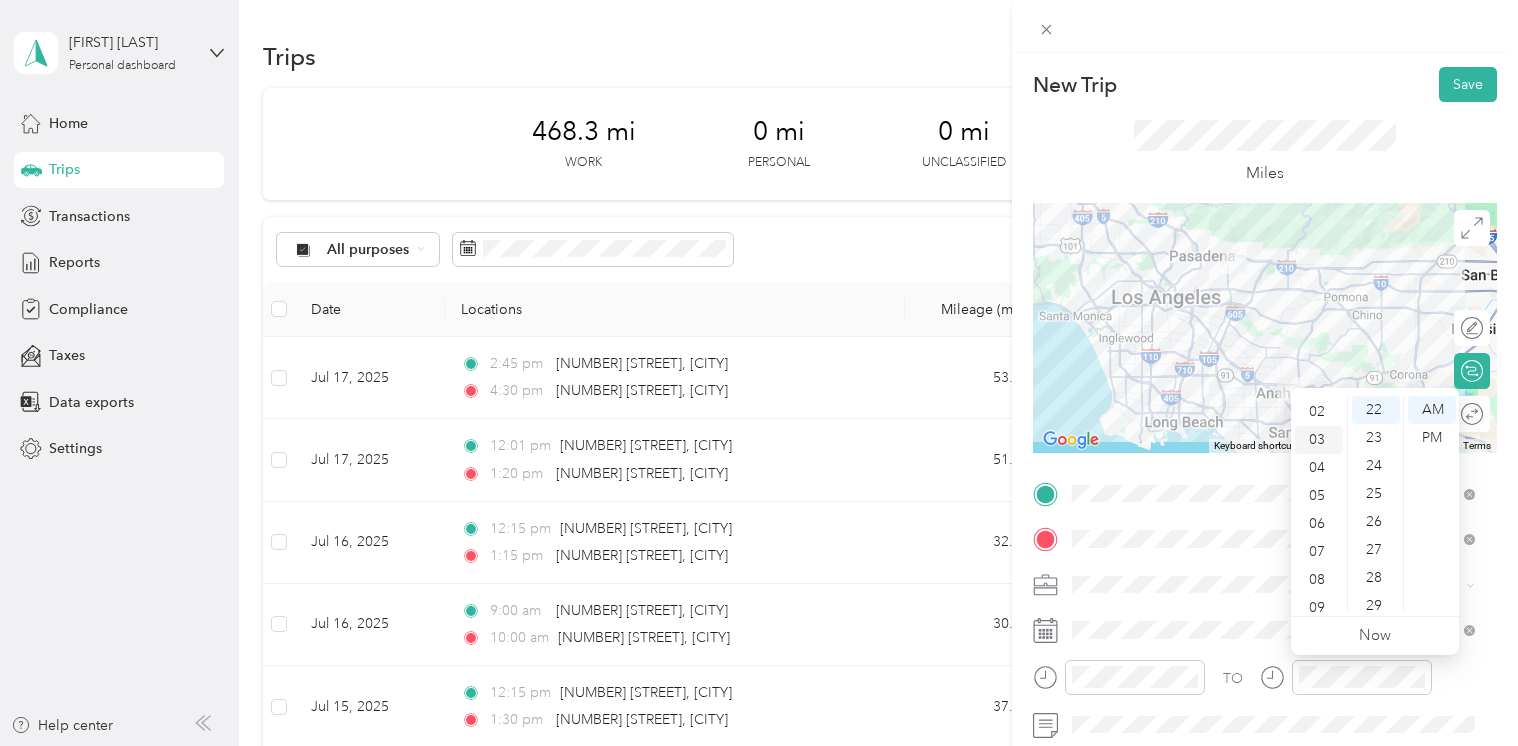 click on "03" at bounding box center (1319, 440) 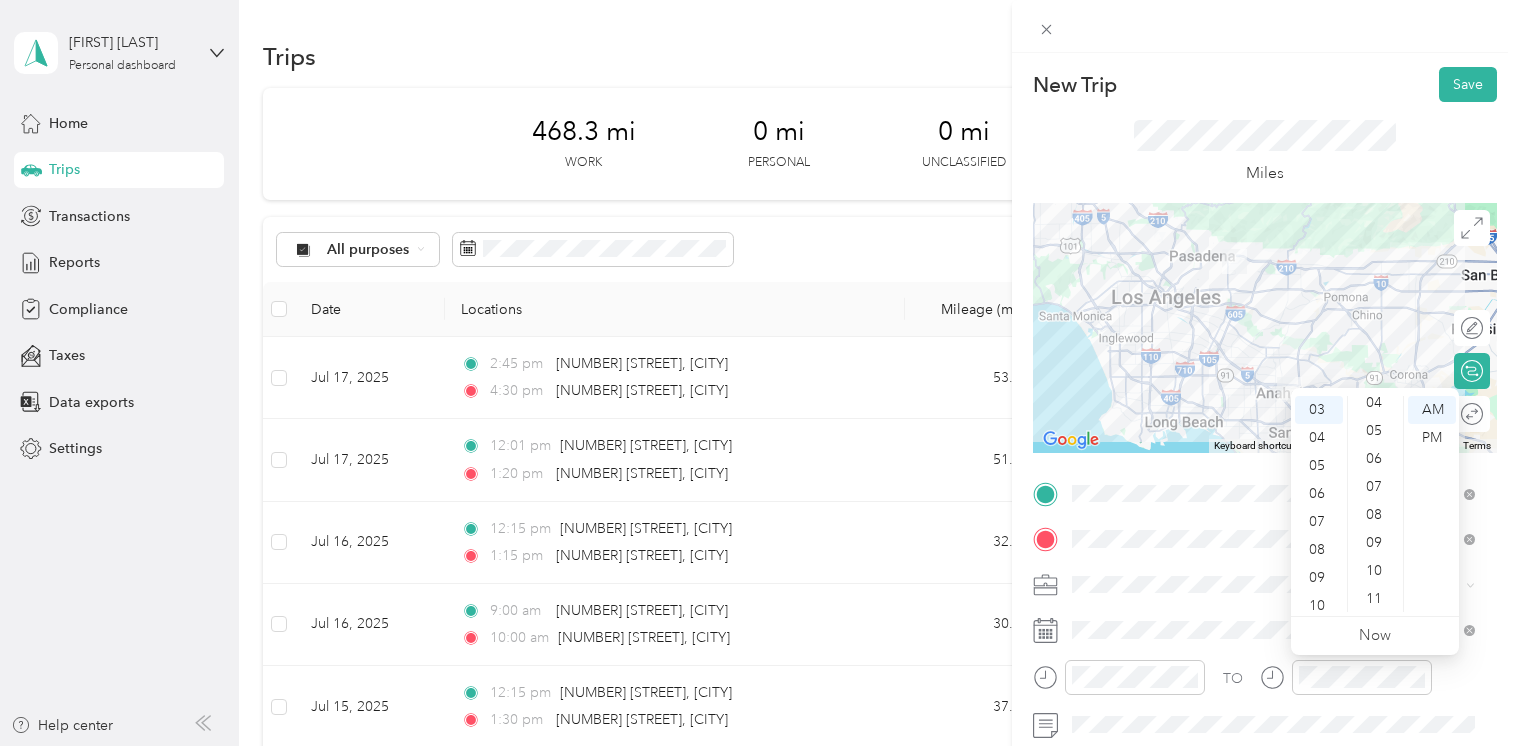 scroll, scrollTop: 0, scrollLeft: 0, axis: both 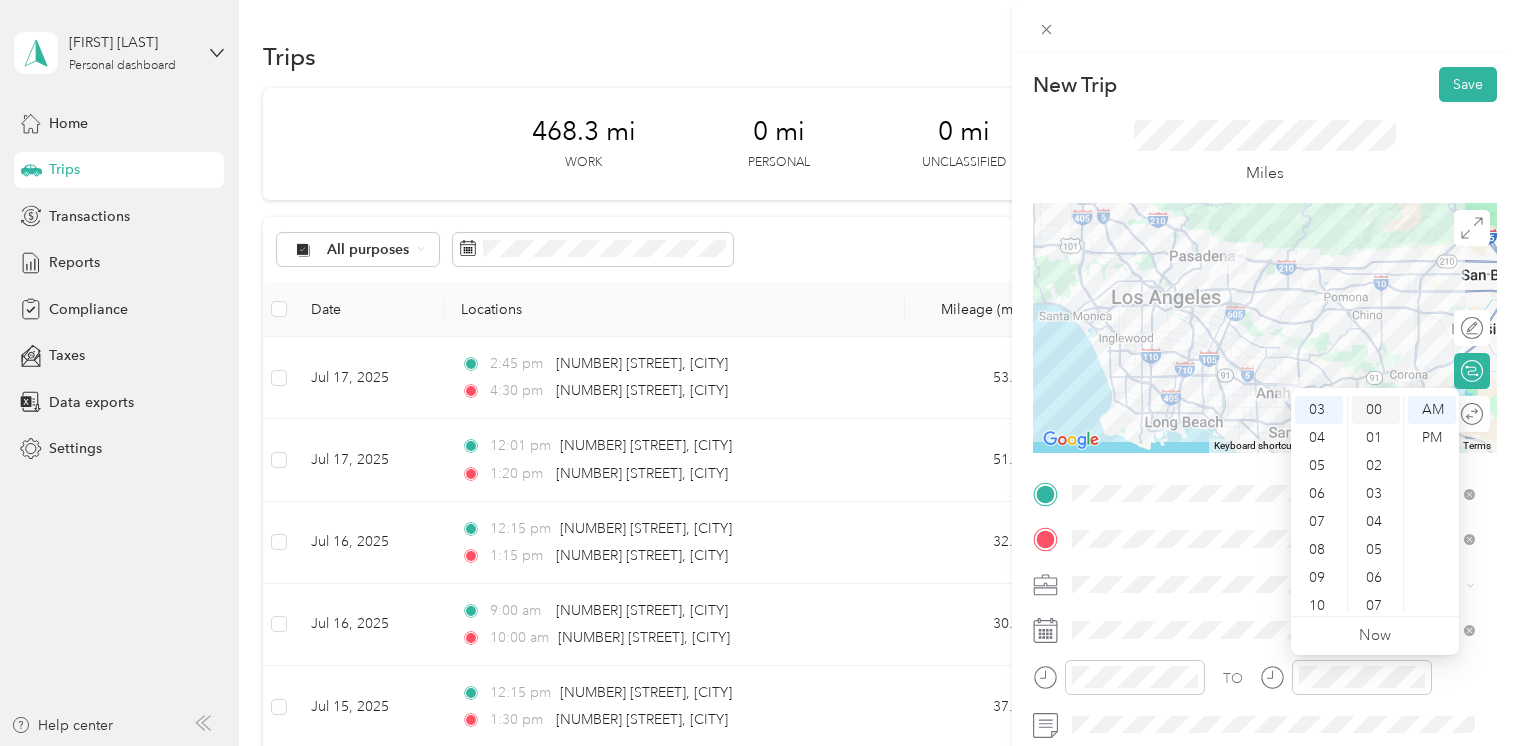 click on "00" at bounding box center [1376, 410] 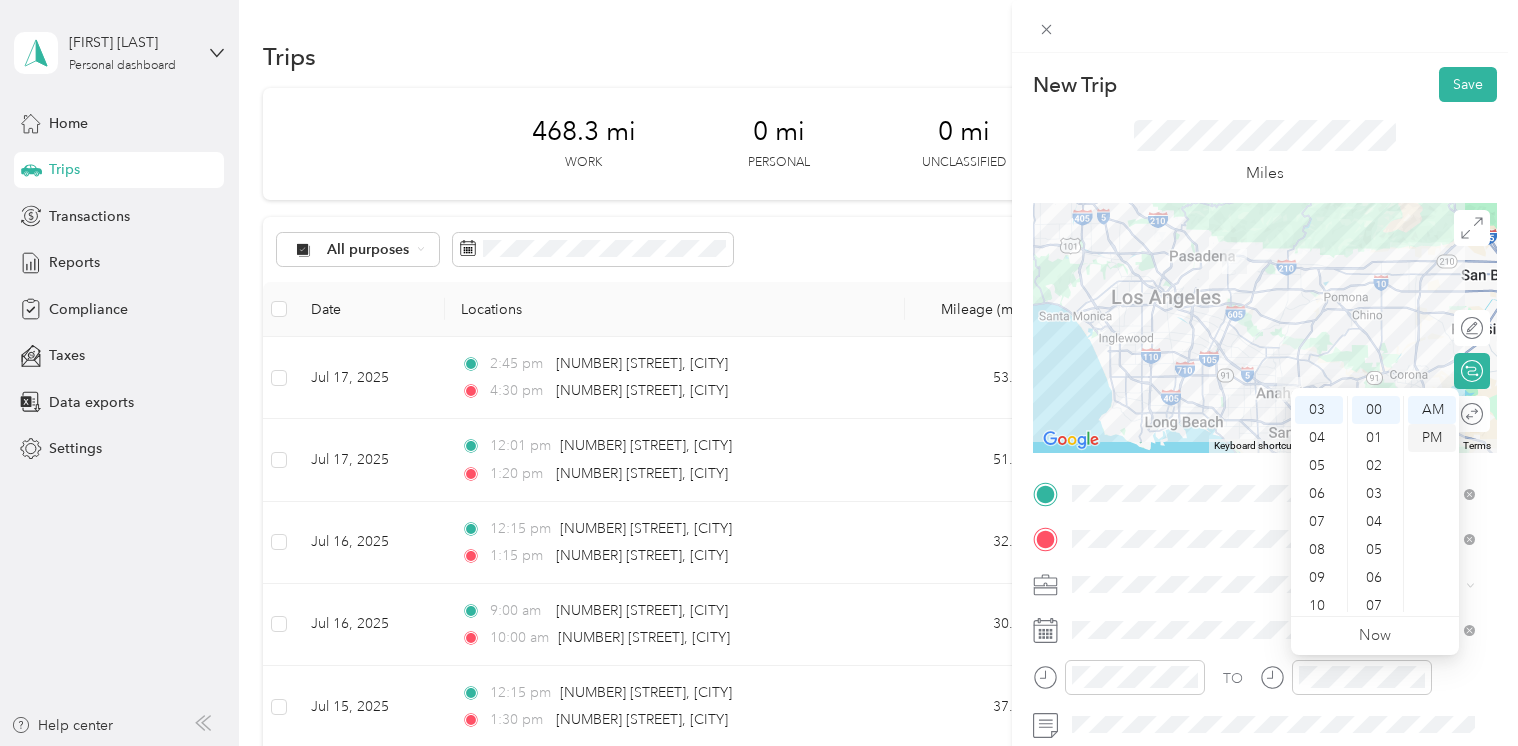 click on "PM" at bounding box center (1432, 438) 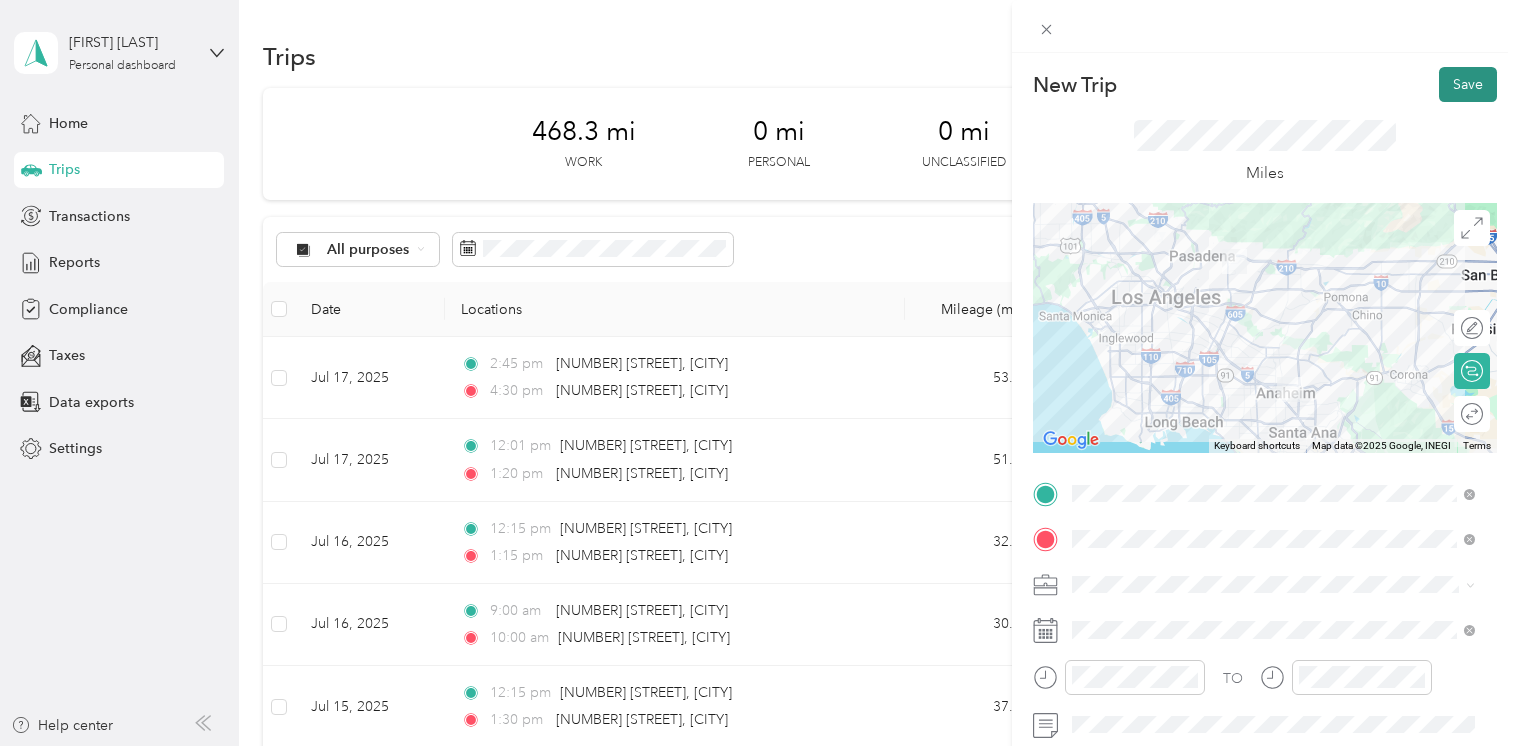 click on "Save" at bounding box center [1468, 84] 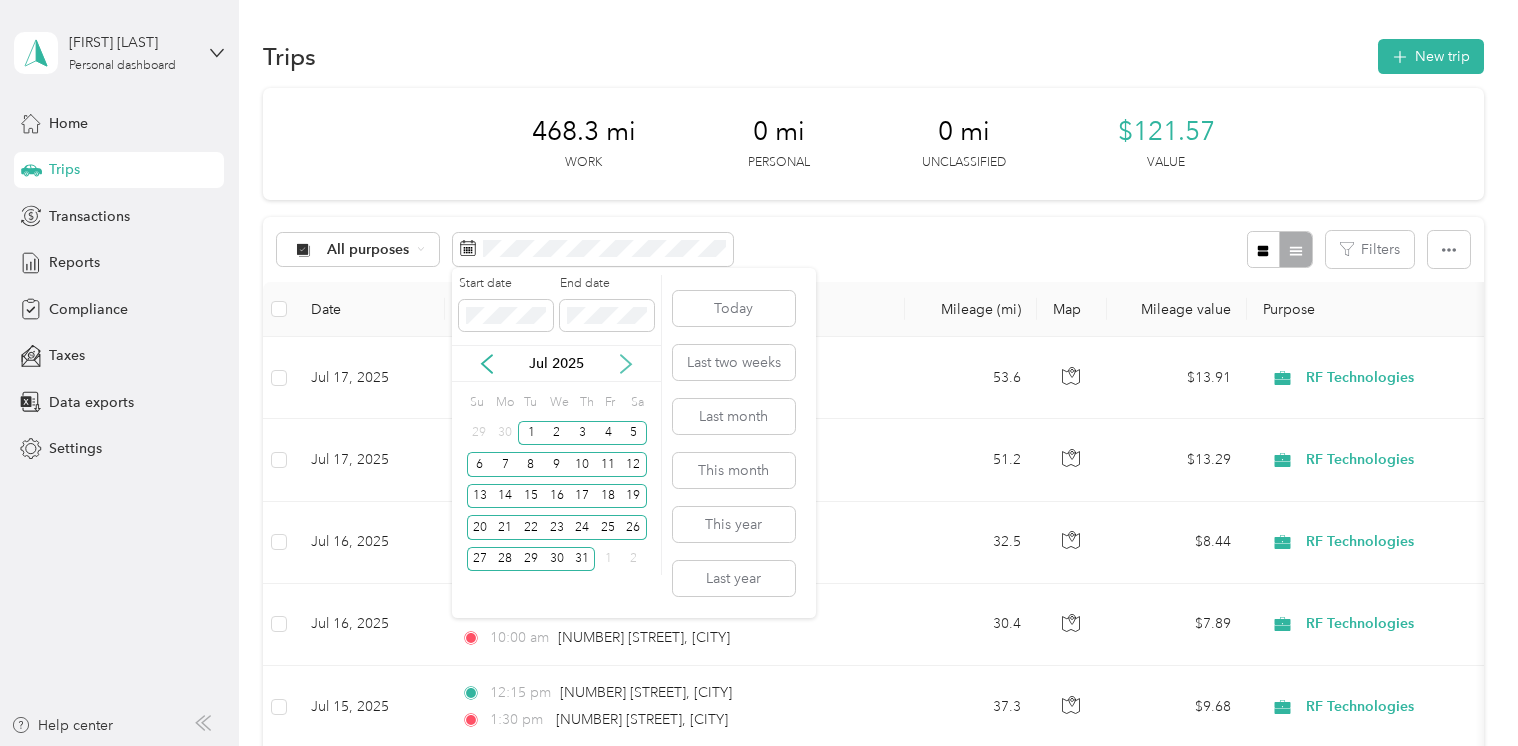 click 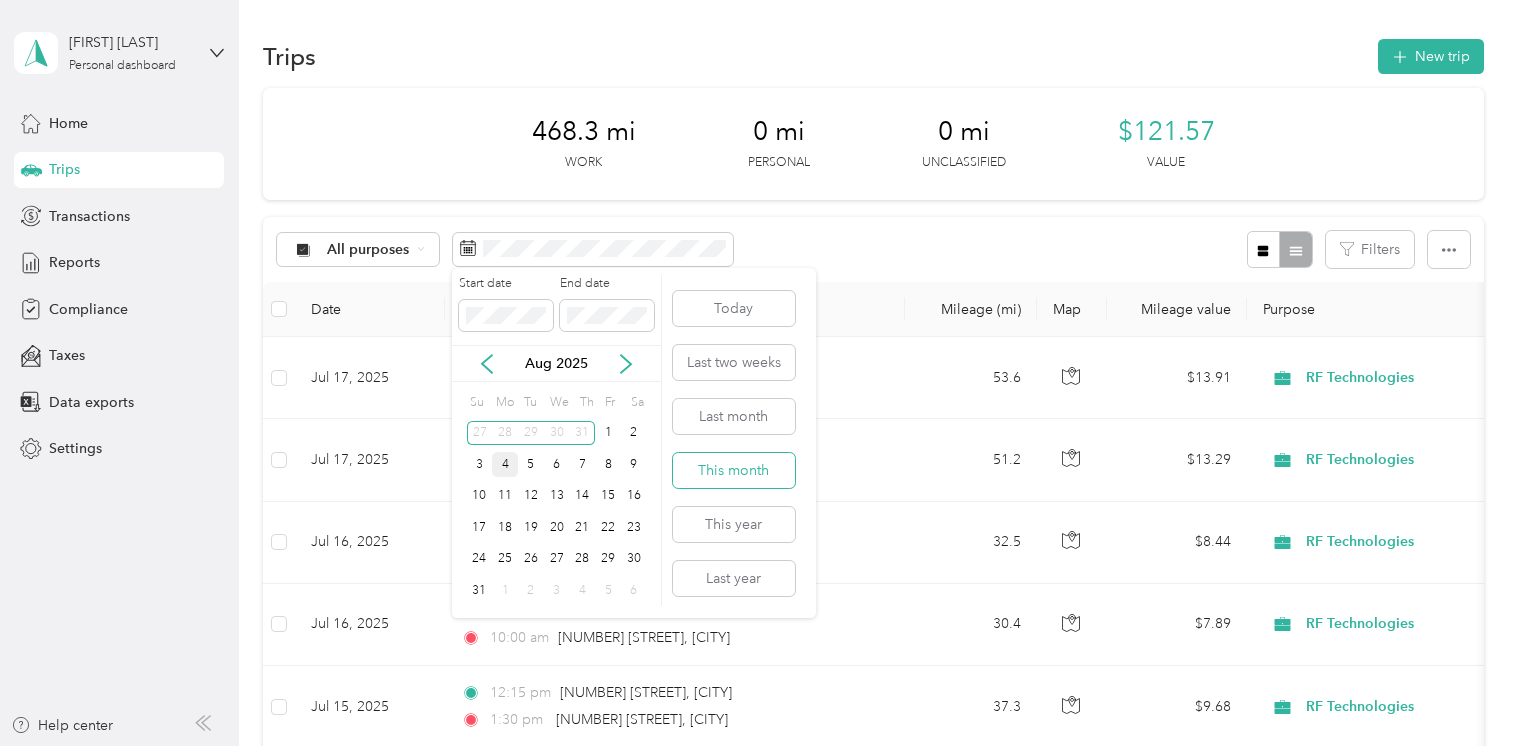 click on "This month" at bounding box center (734, 470) 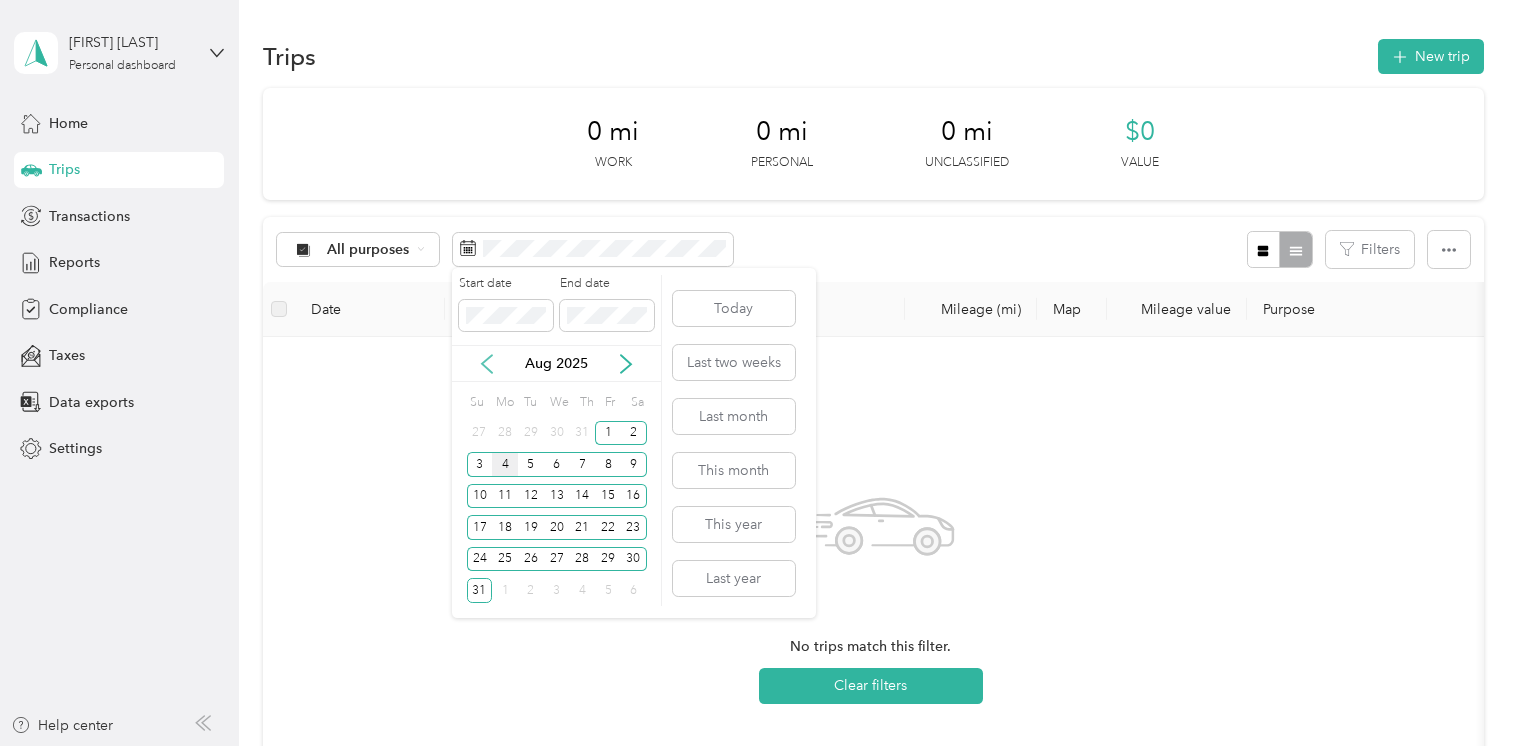 click 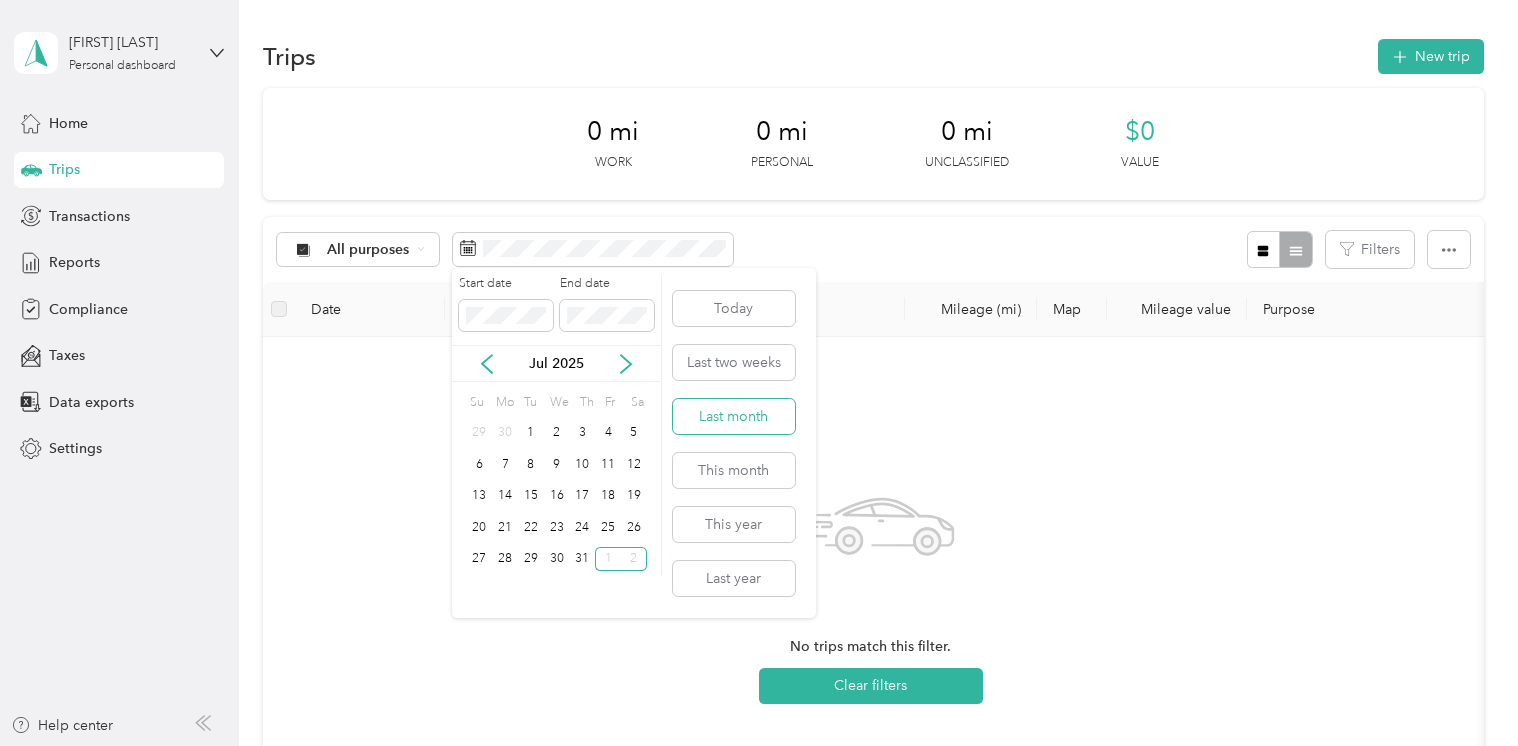 click on "Last month" at bounding box center [734, 416] 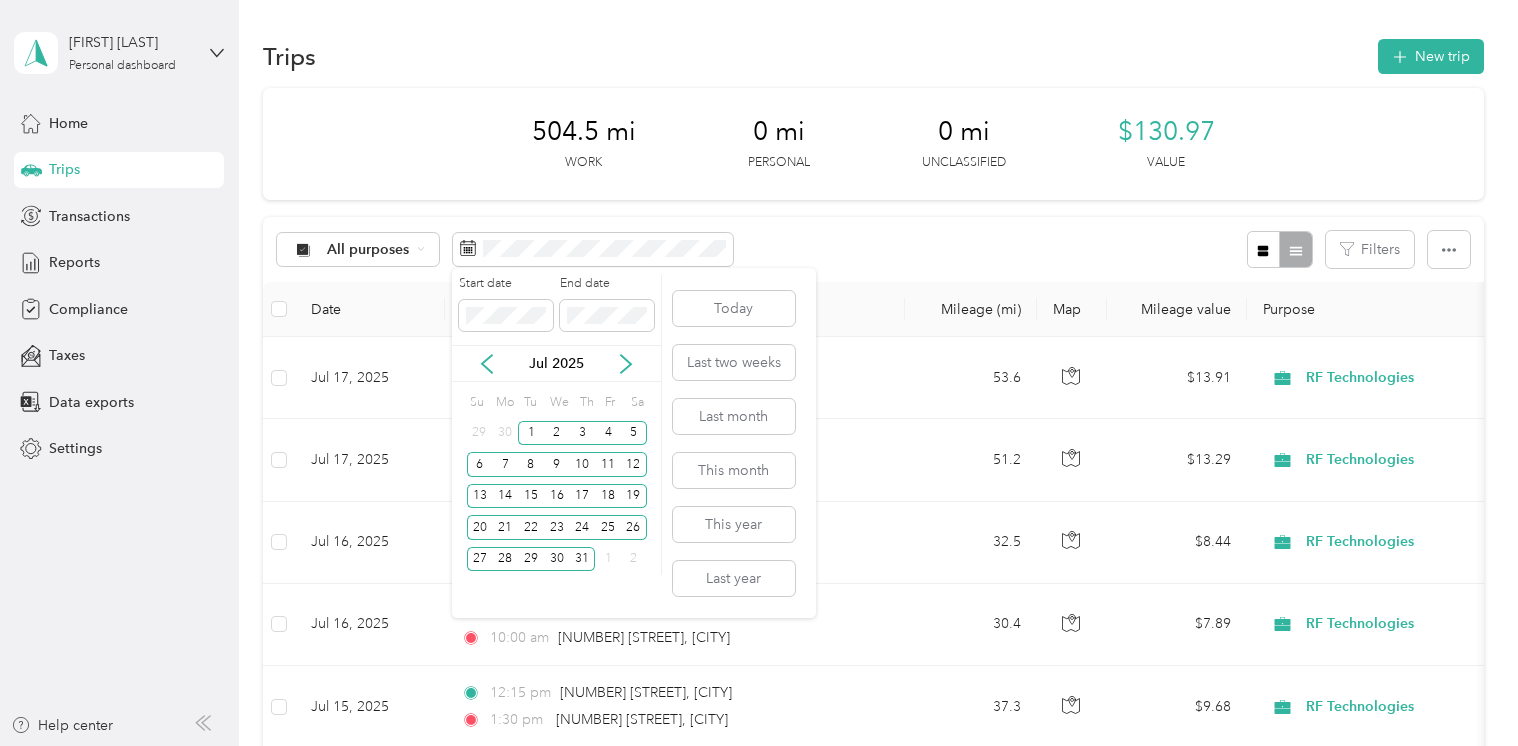 click on "Jul 2025" at bounding box center (556, 363) 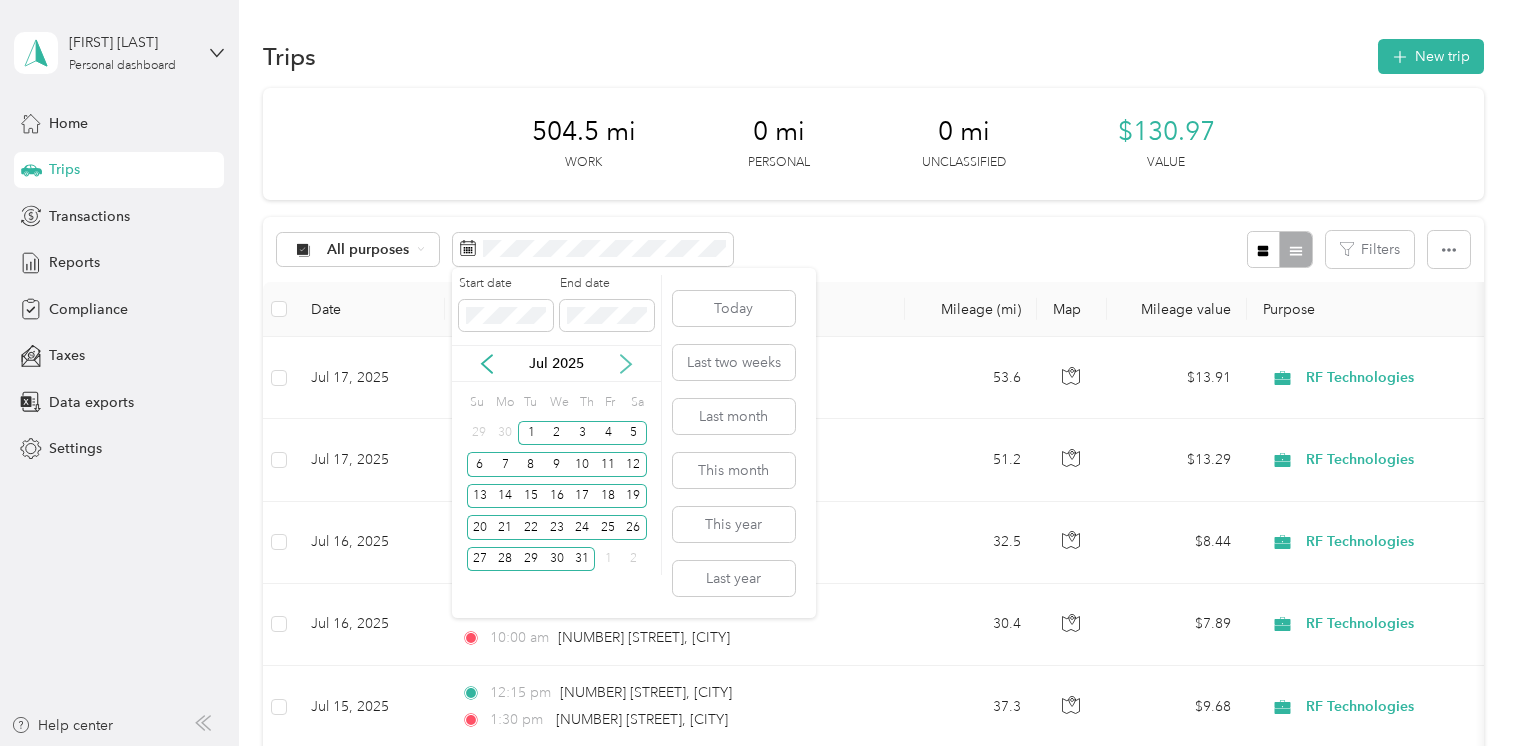 click 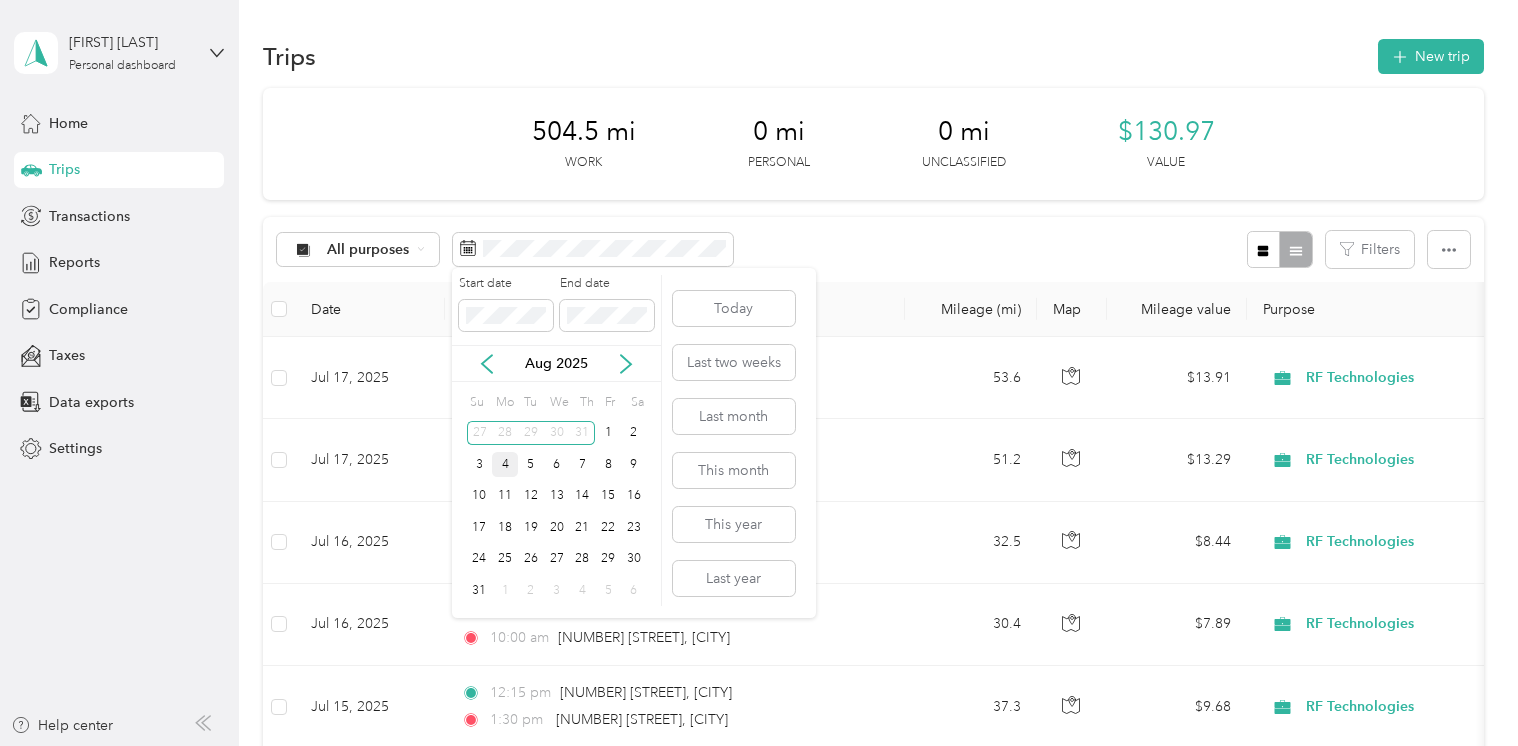 click on "4" at bounding box center [505, 464] 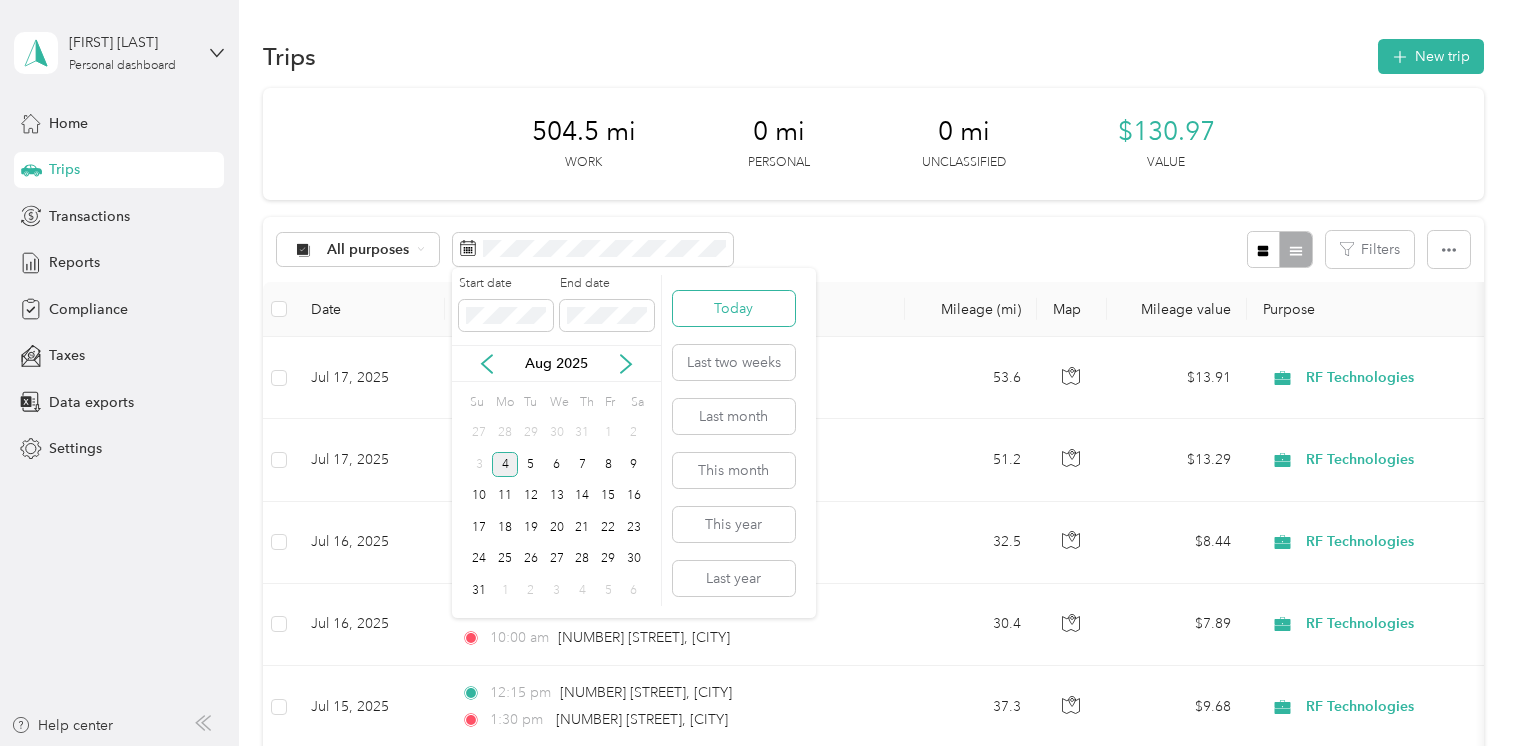 click on "Today" at bounding box center [734, 308] 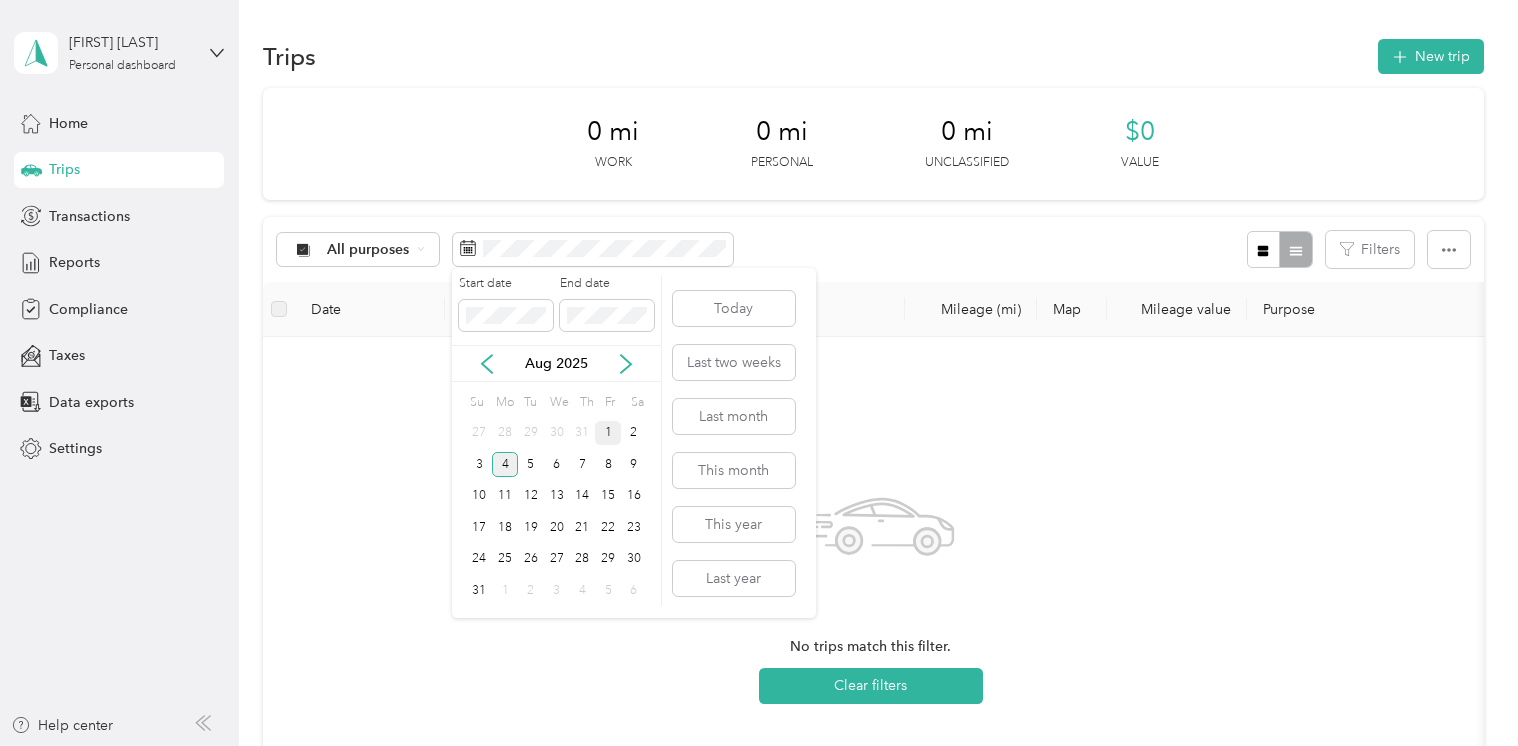 click on "1" at bounding box center (608, 433) 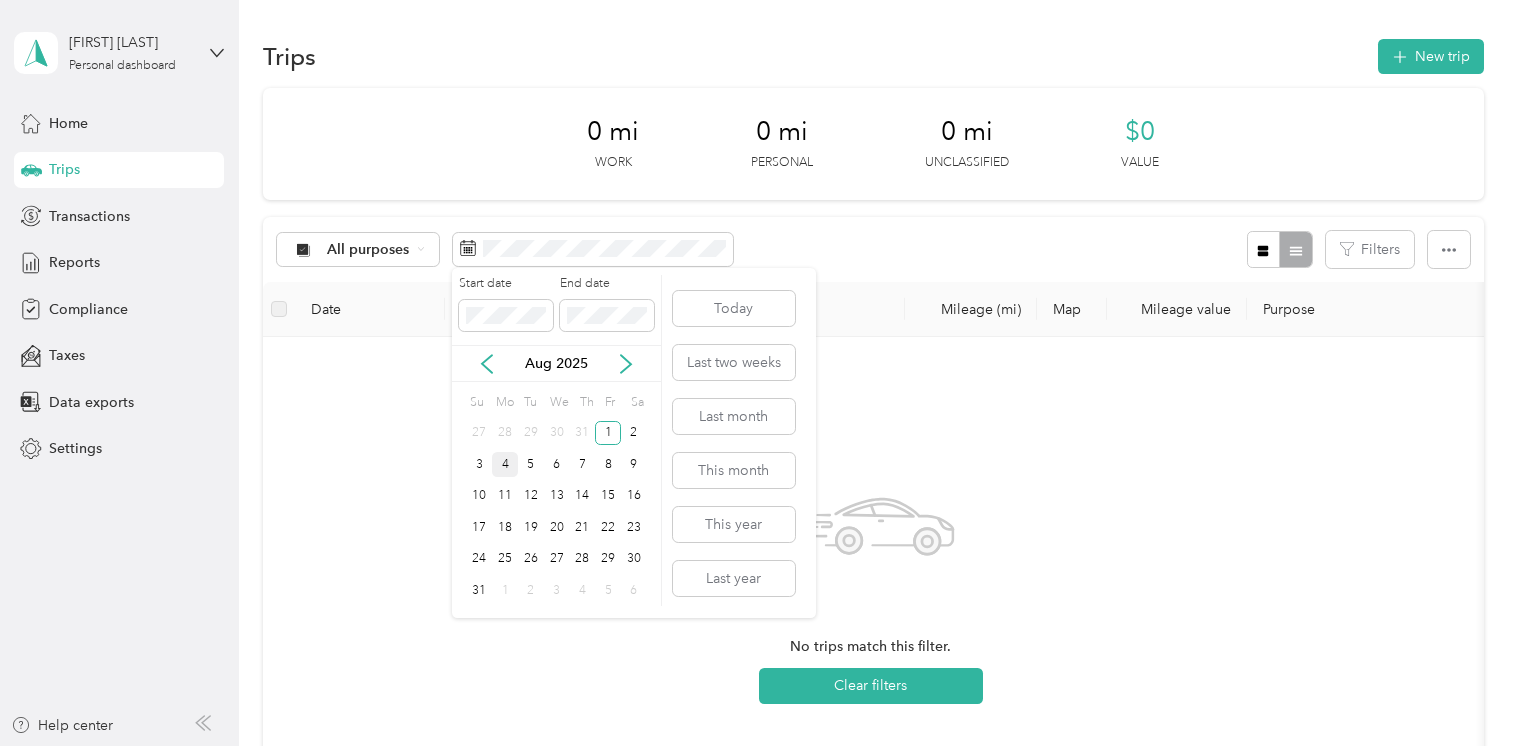 click on "1" at bounding box center [505, 591] 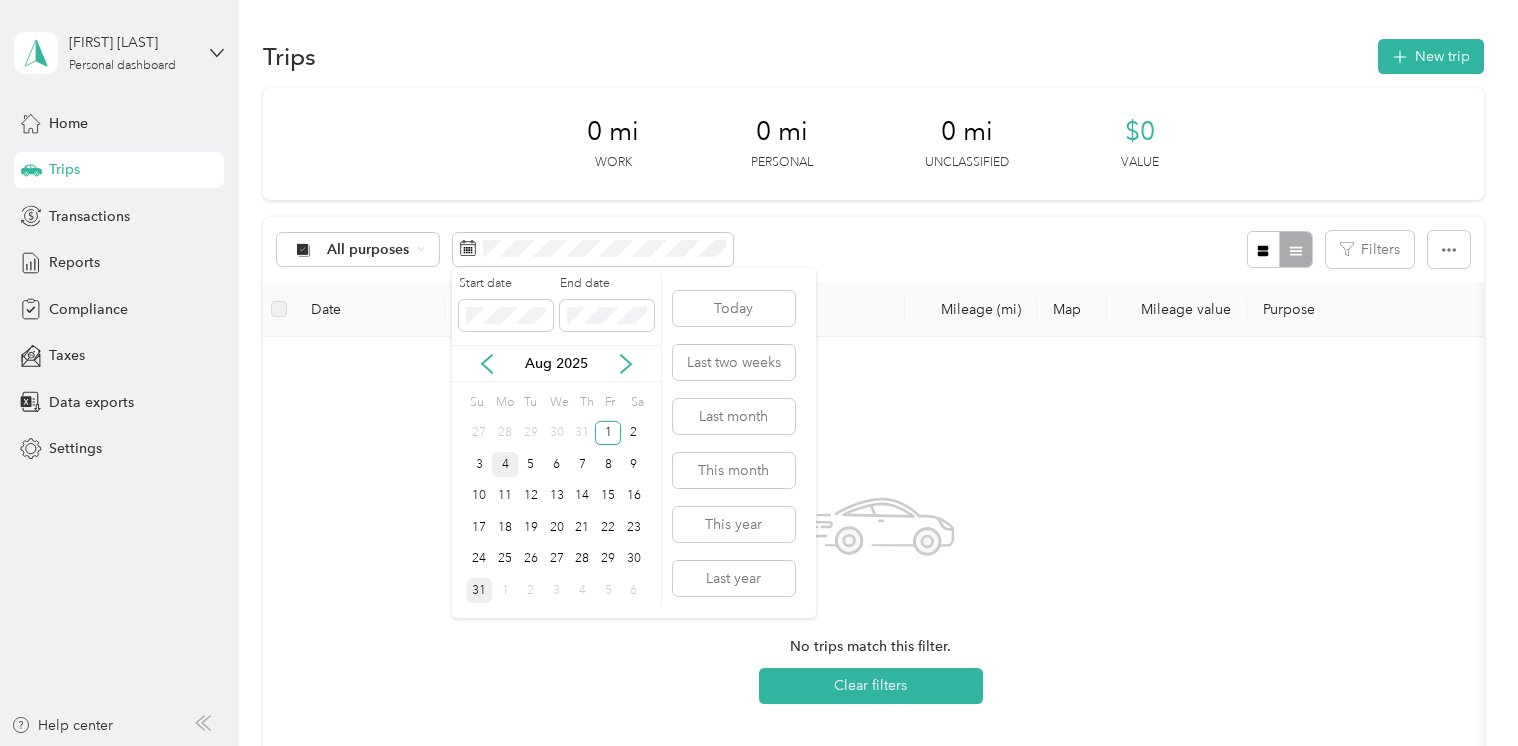 click on "31" at bounding box center (480, 590) 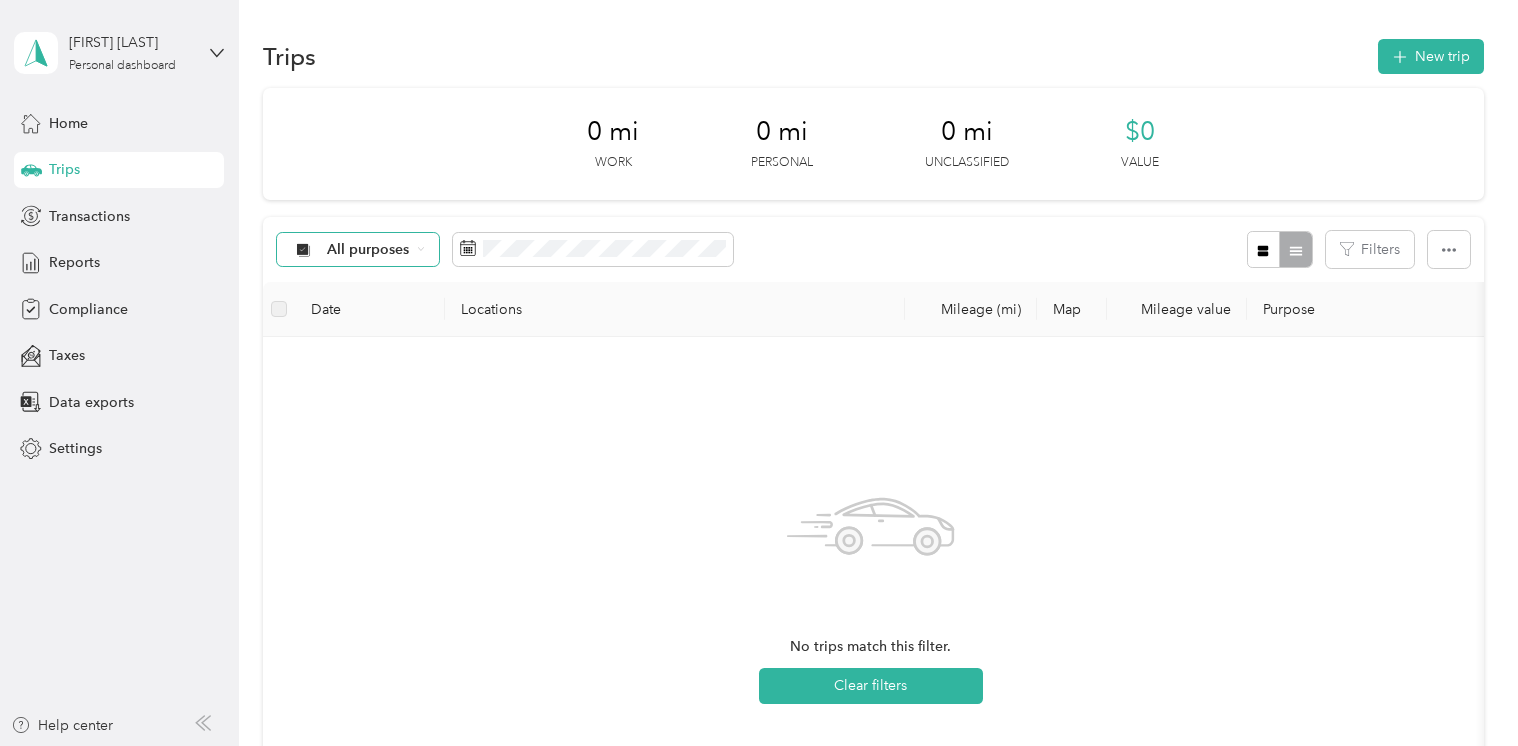 click on "All purposes" at bounding box center (368, 250) 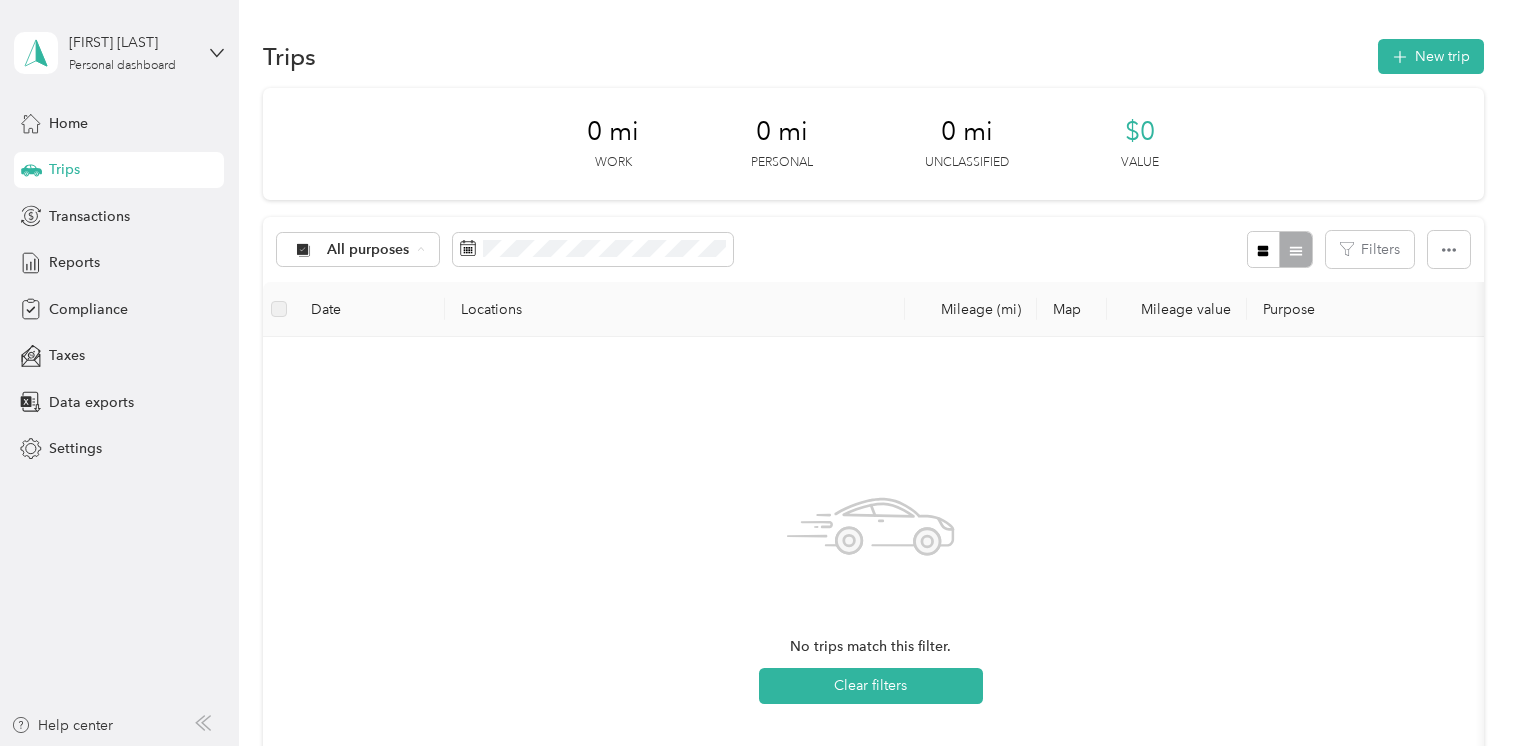 click on "All purposes" at bounding box center (364, 285) 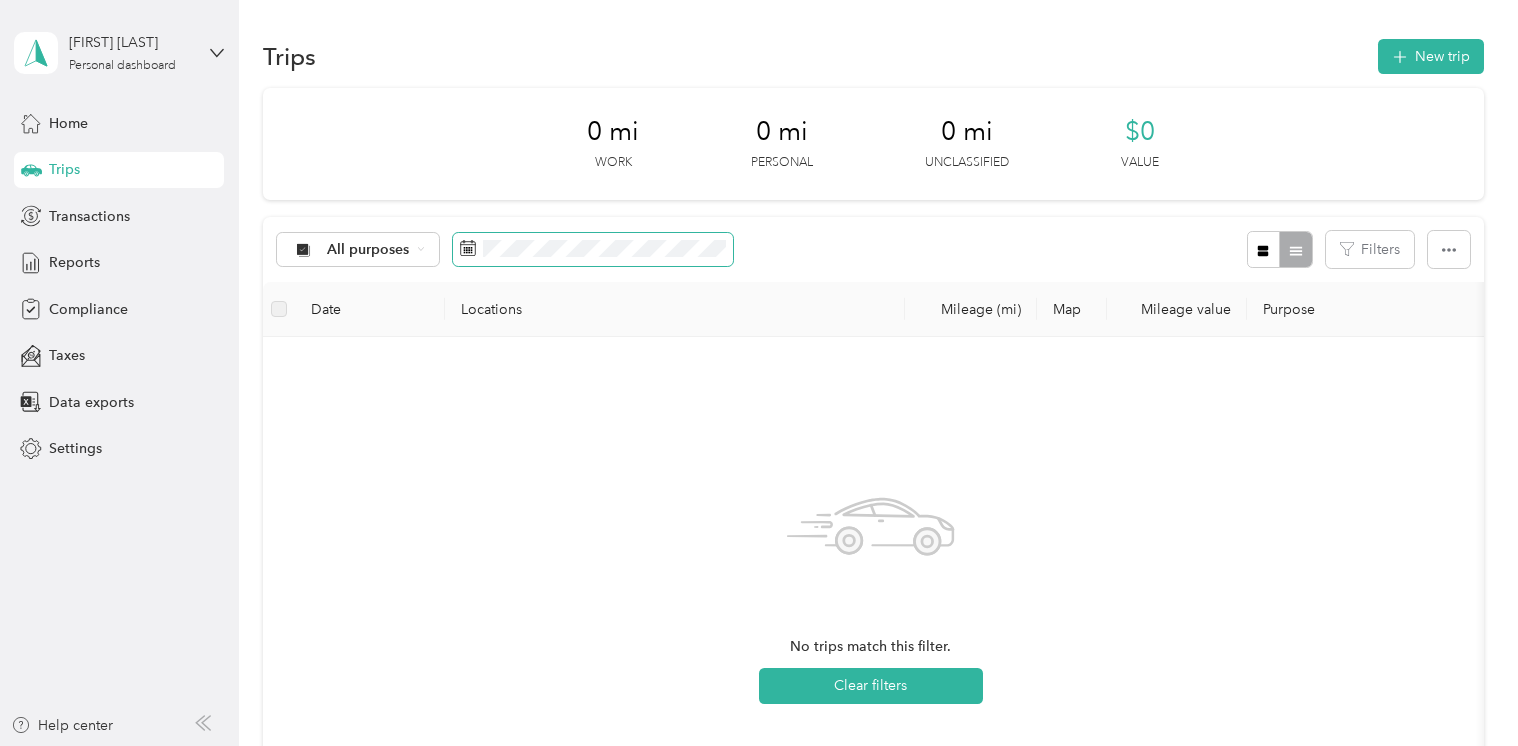 click at bounding box center [593, 250] 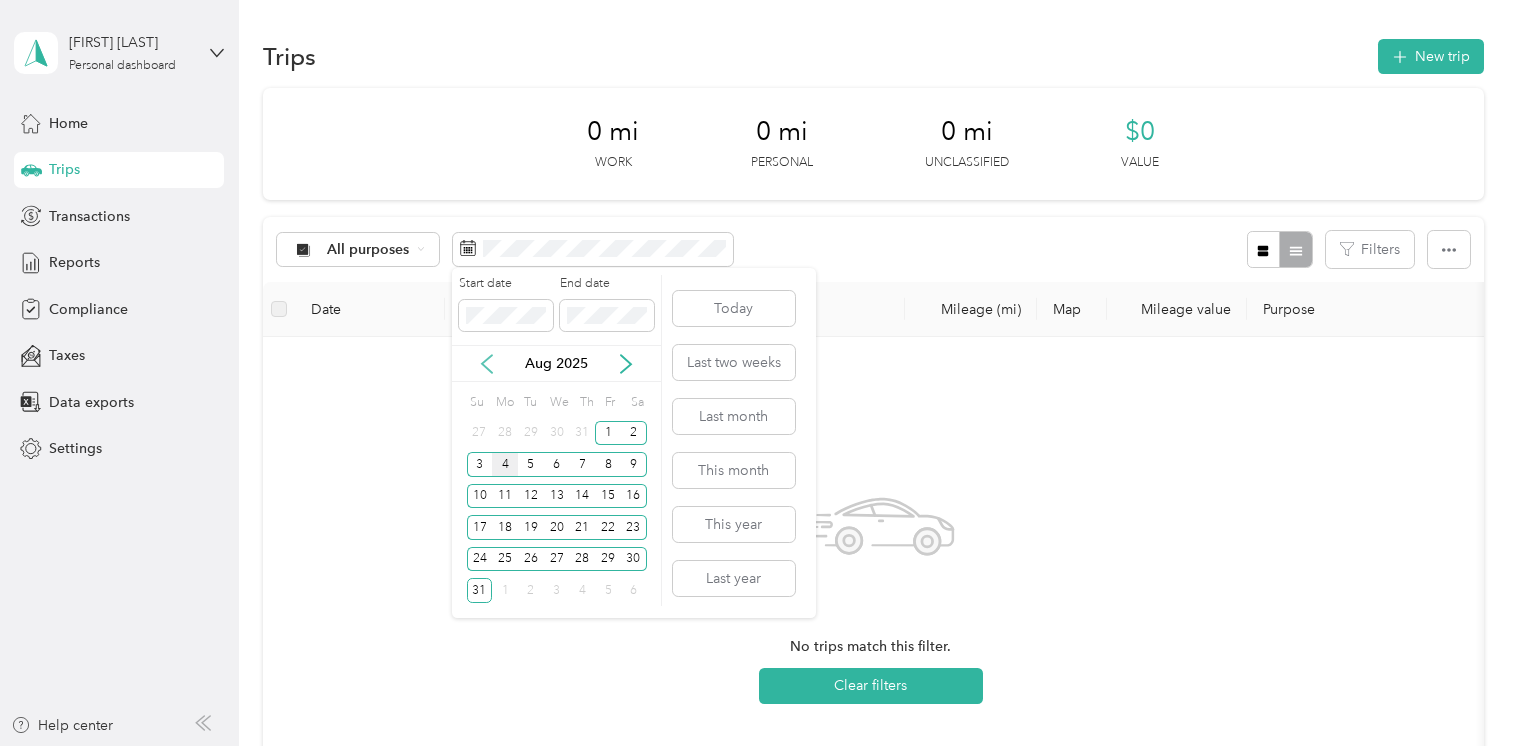 click 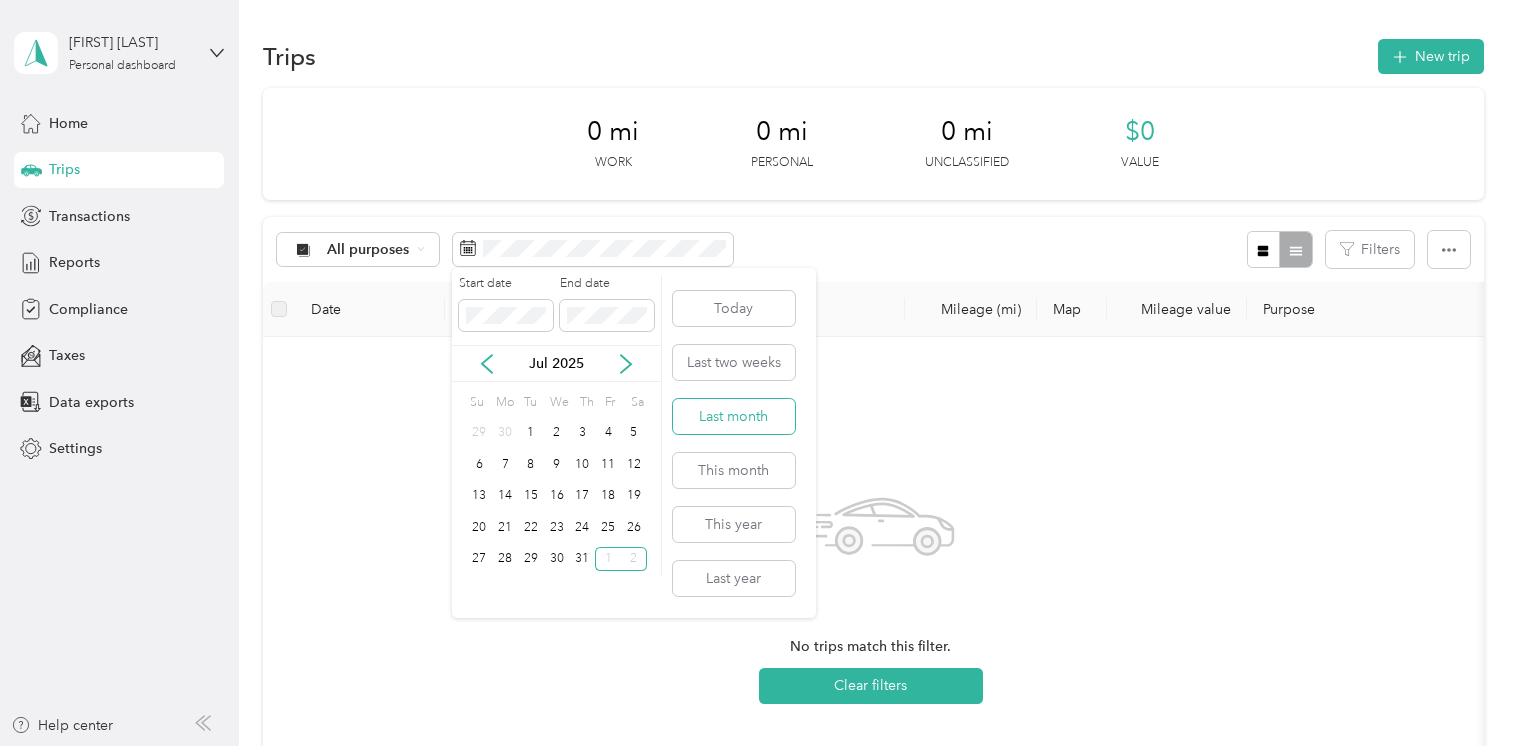 click on "Last month" at bounding box center (734, 416) 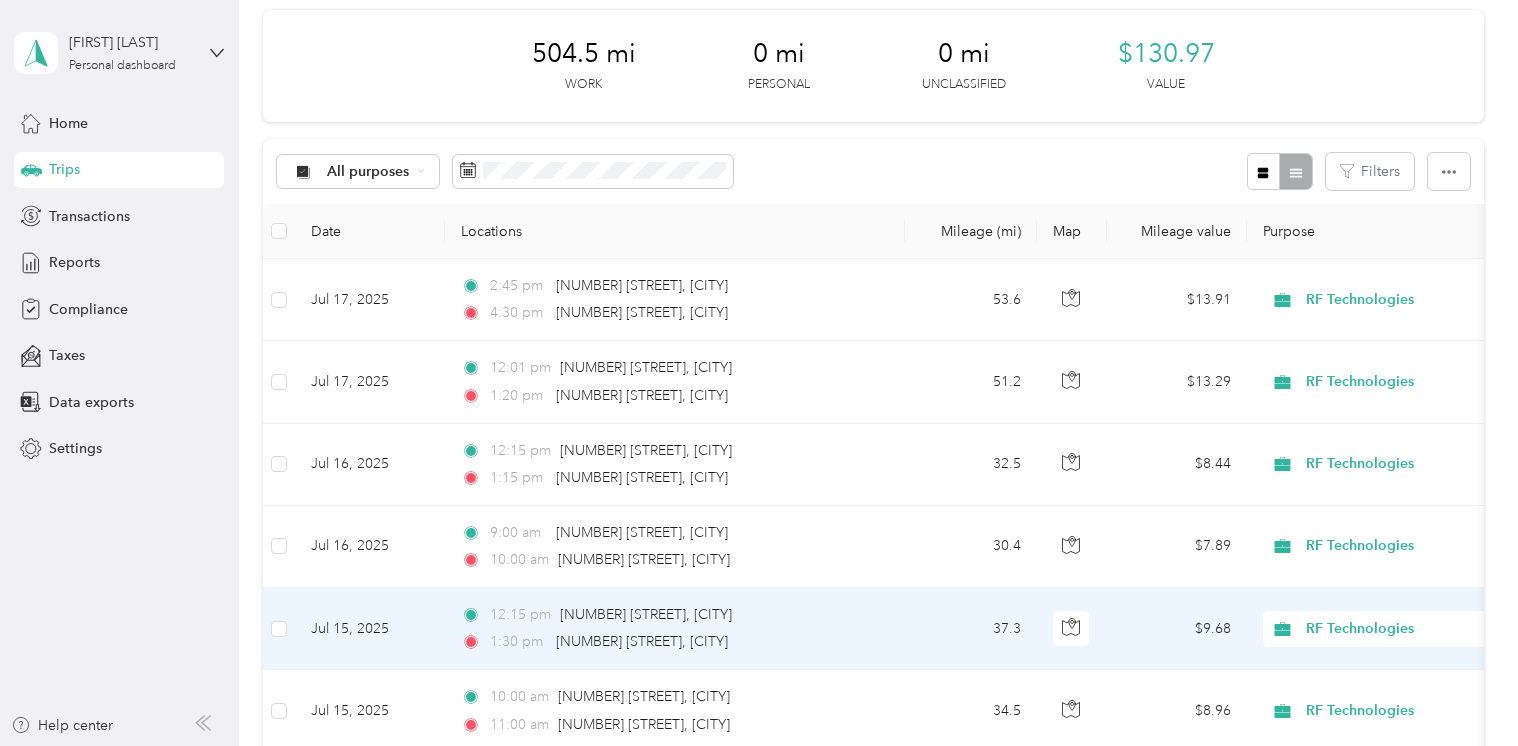 scroll, scrollTop: 0, scrollLeft: 0, axis: both 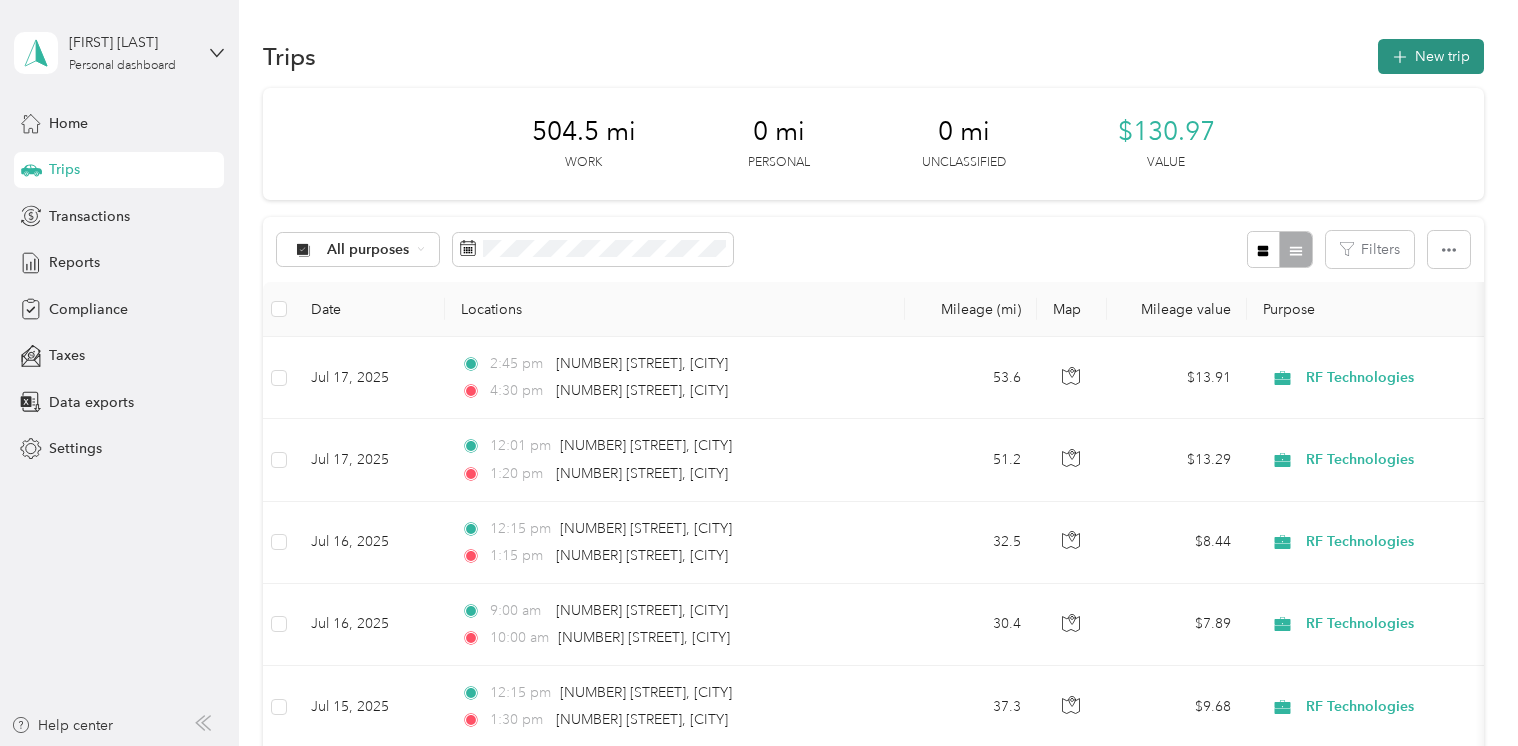 click on "New trip" at bounding box center [1431, 56] 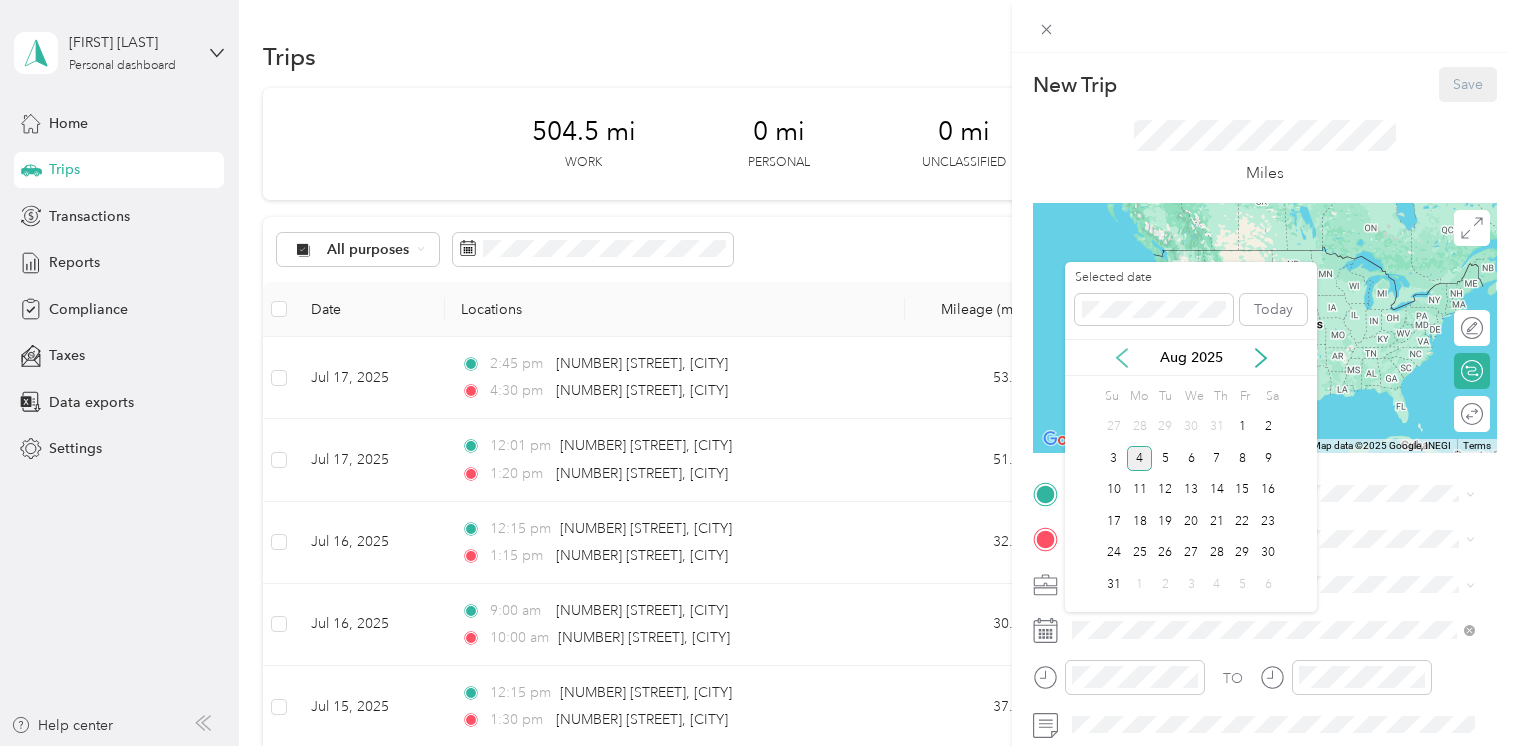 click 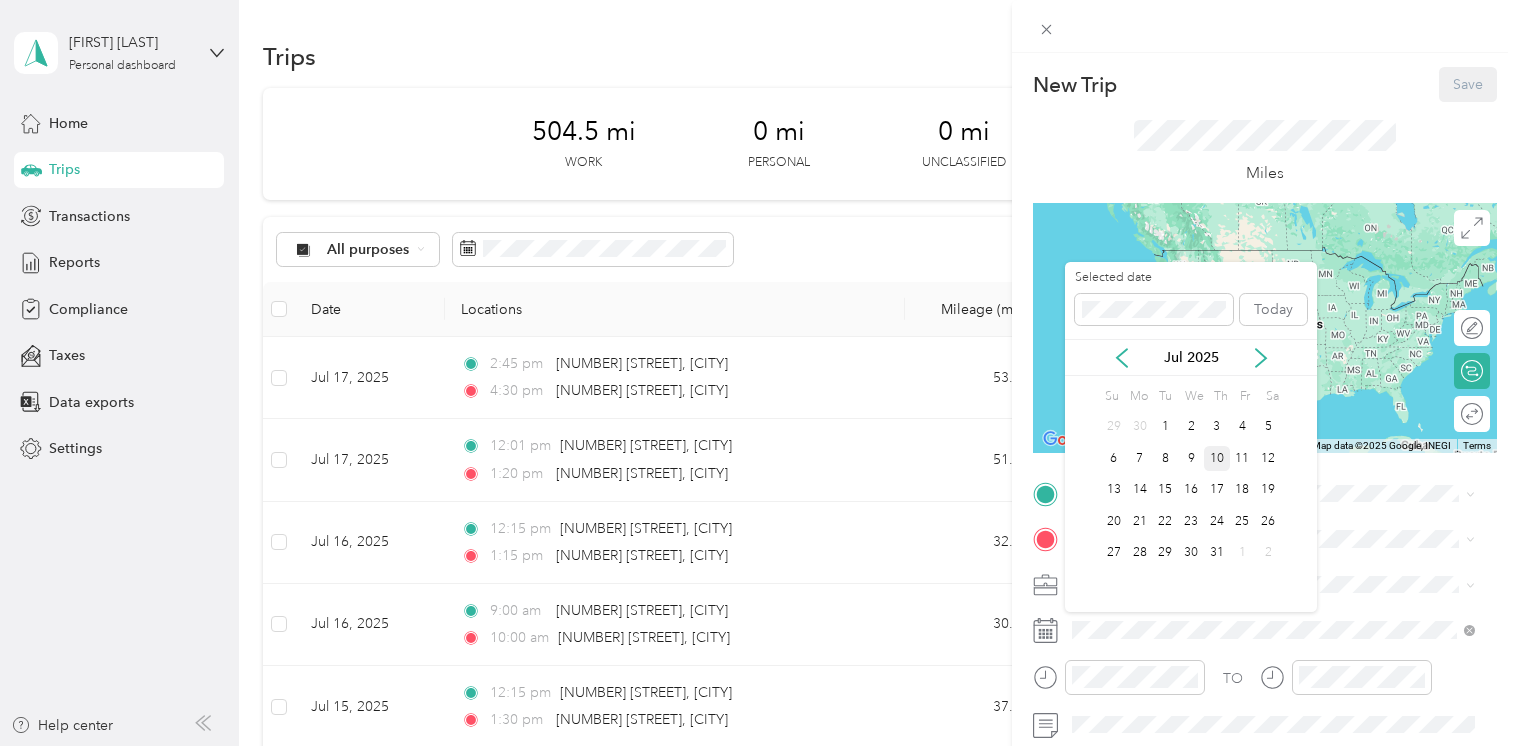 click on "10" at bounding box center [1217, 458] 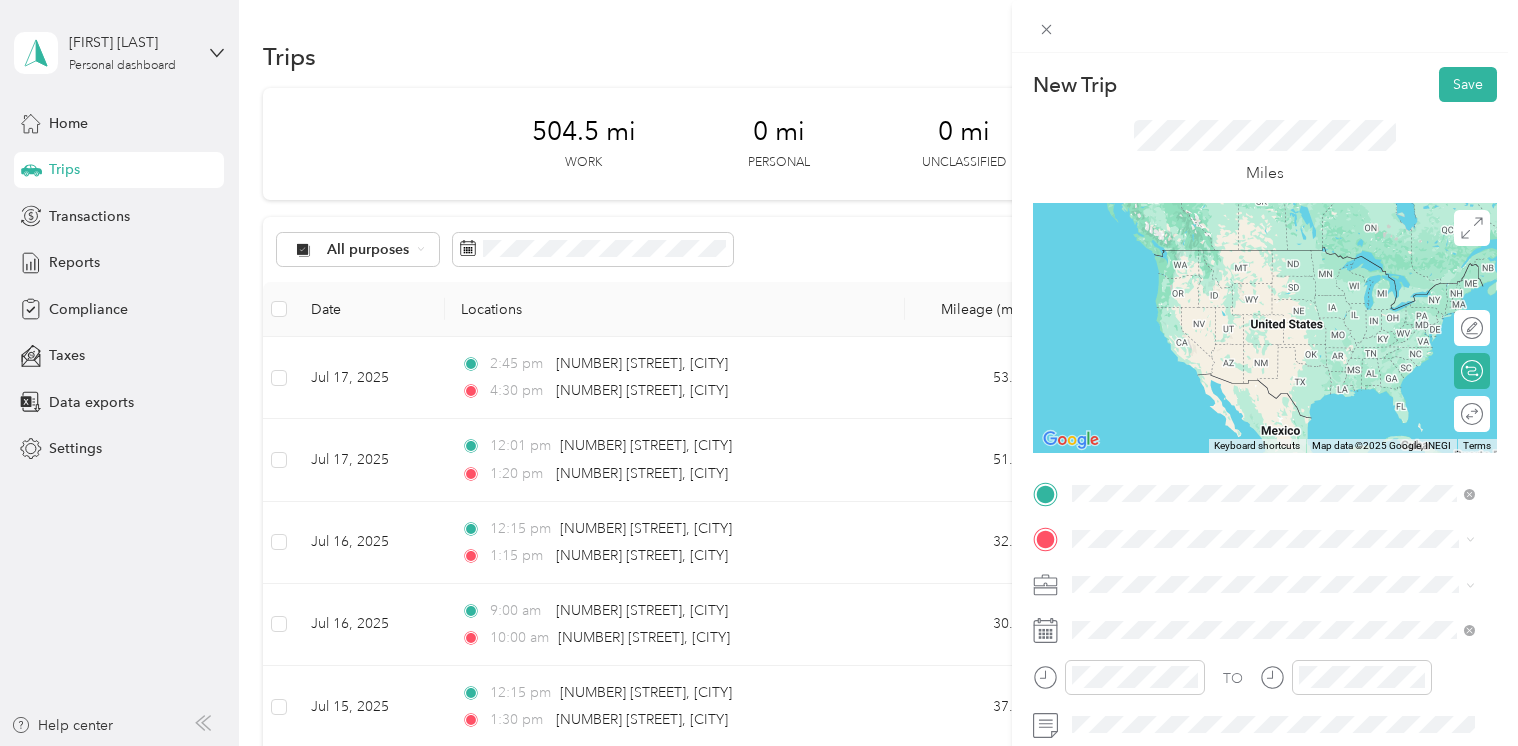 click on "[NUMBER] [STREET]
[CITY], [STATE] [POSTAL_CODE], [COUNTRY]" at bounding box center (1254, 258) 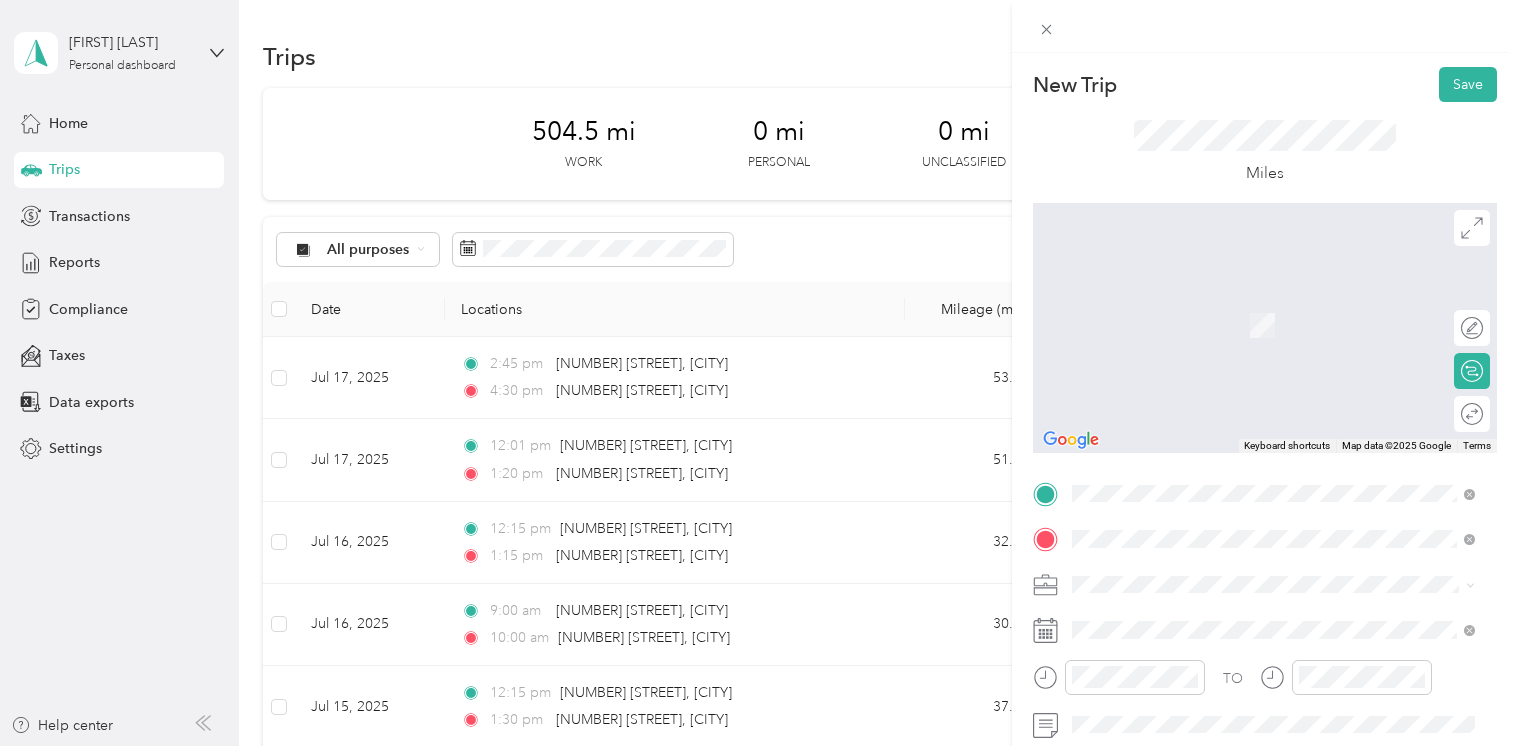 click on "[NUMBER] [STREET]
[CITY], [STATE] [POSTAL_CODE], [COUNTRY]" at bounding box center [1254, 304] 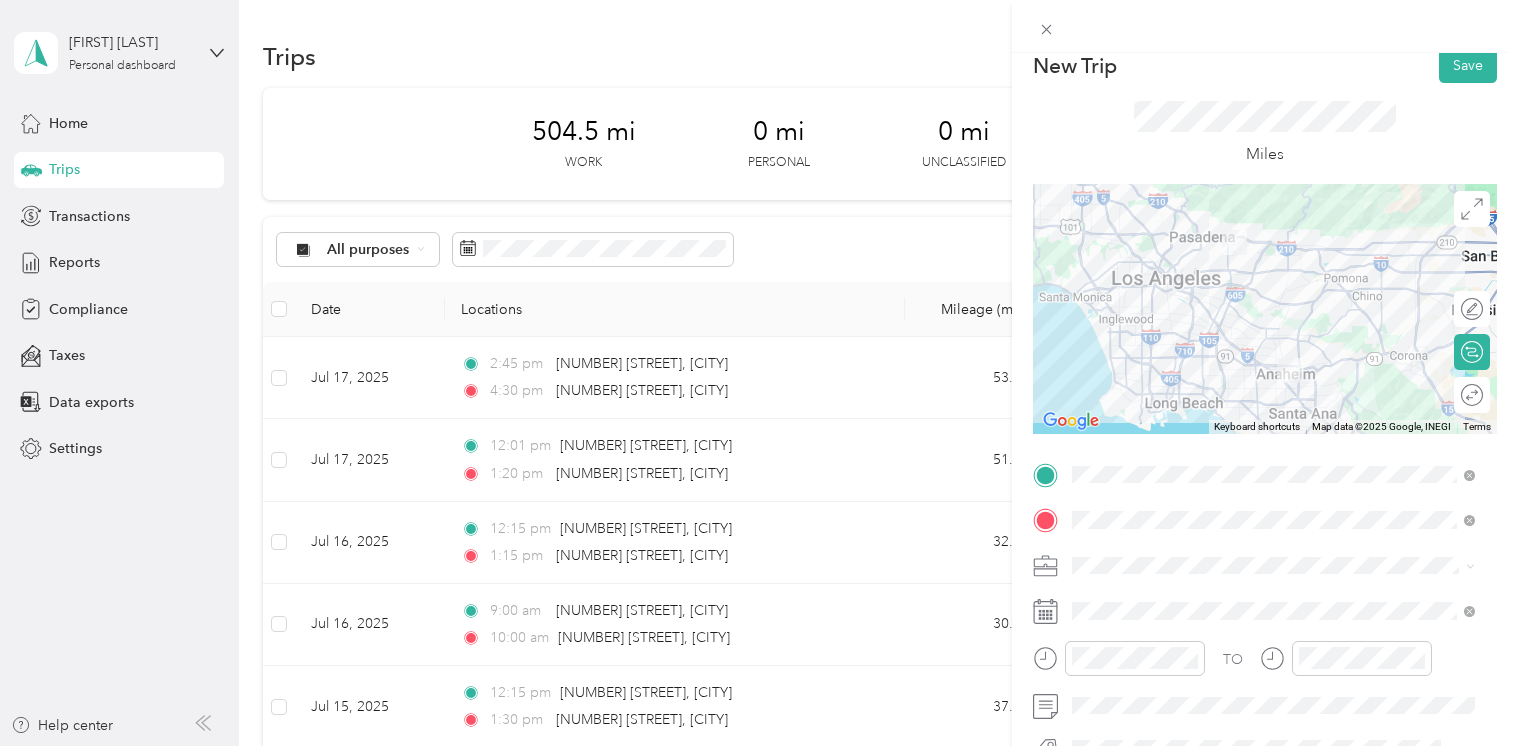 scroll, scrollTop: 0, scrollLeft: 0, axis: both 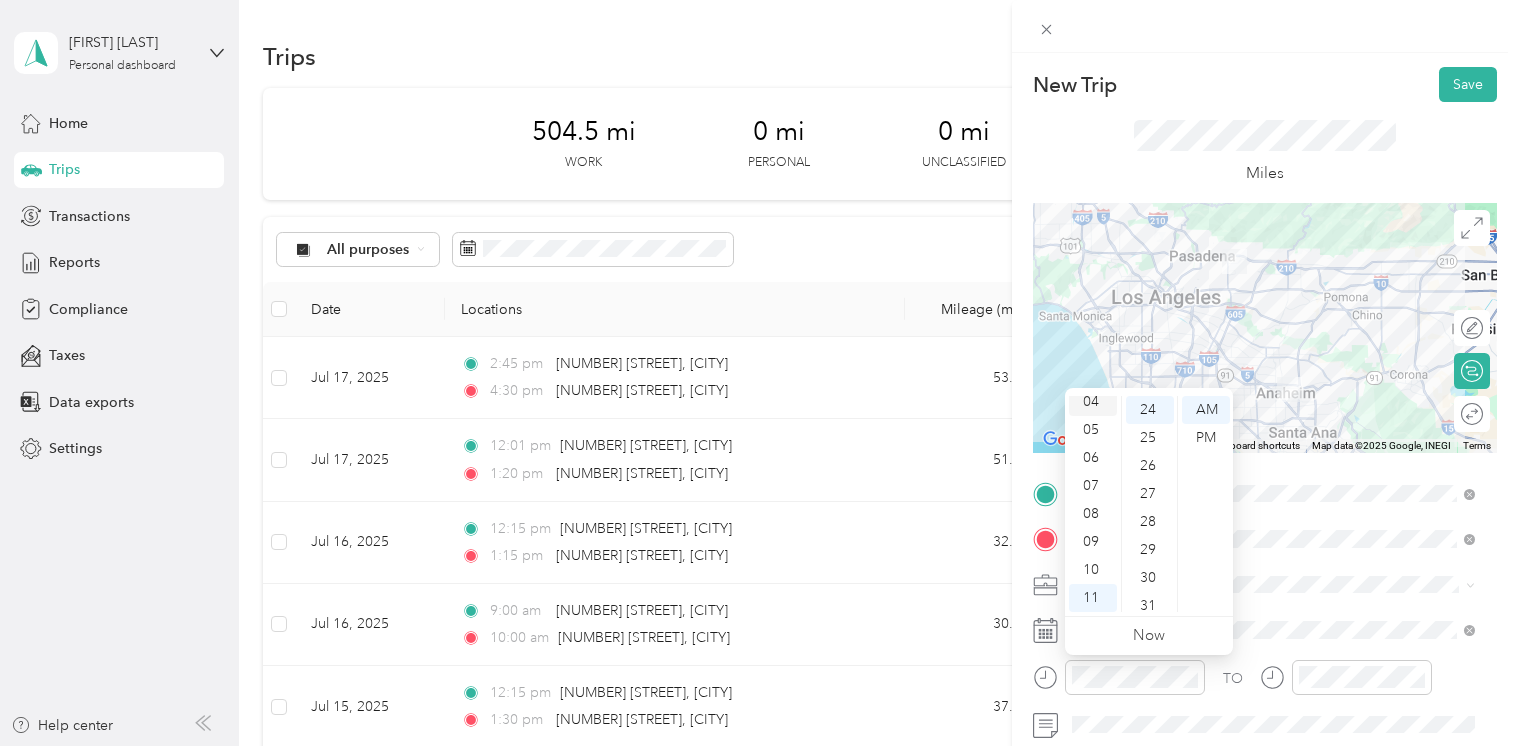 click on "04" at bounding box center [1093, 402] 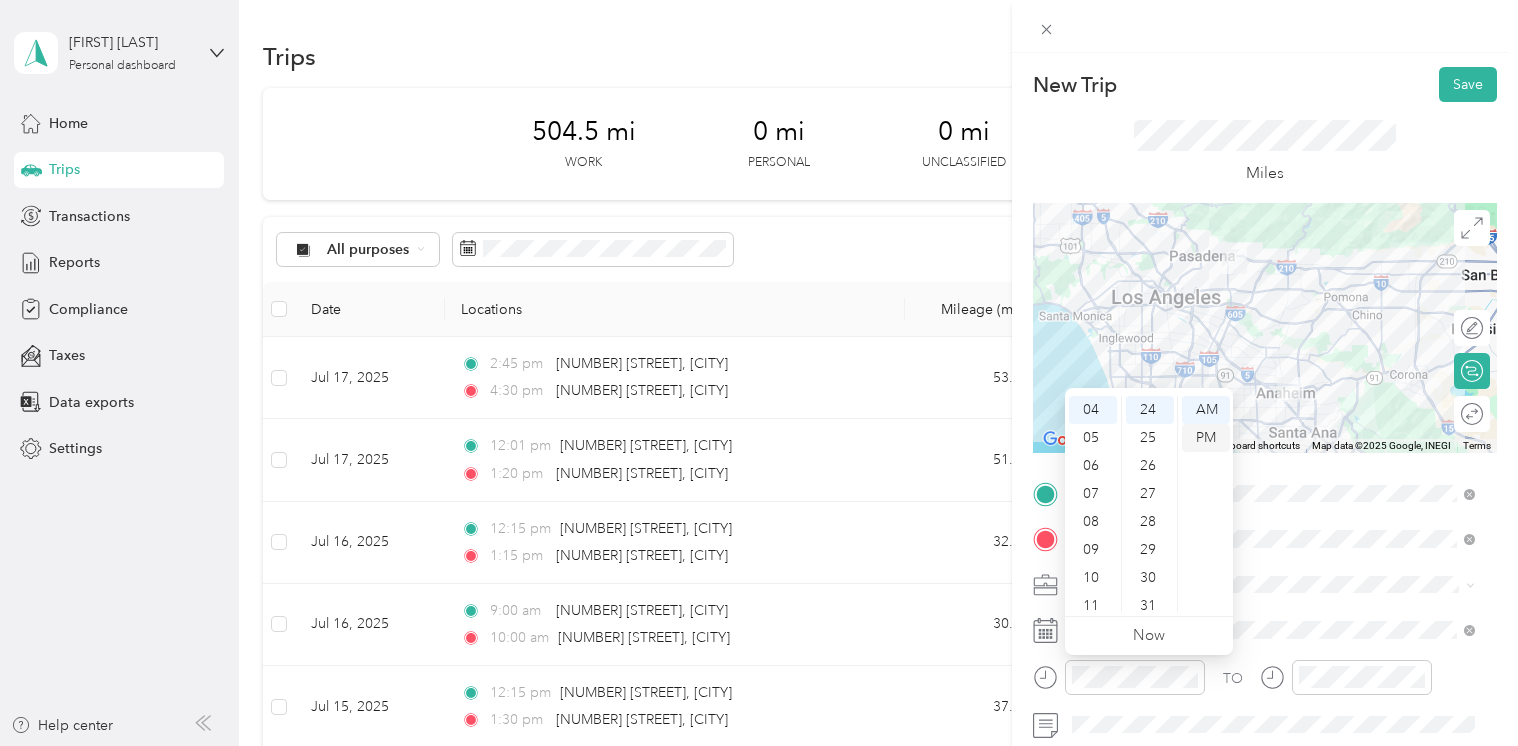 click on "PM" at bounding box center [1206, 438] 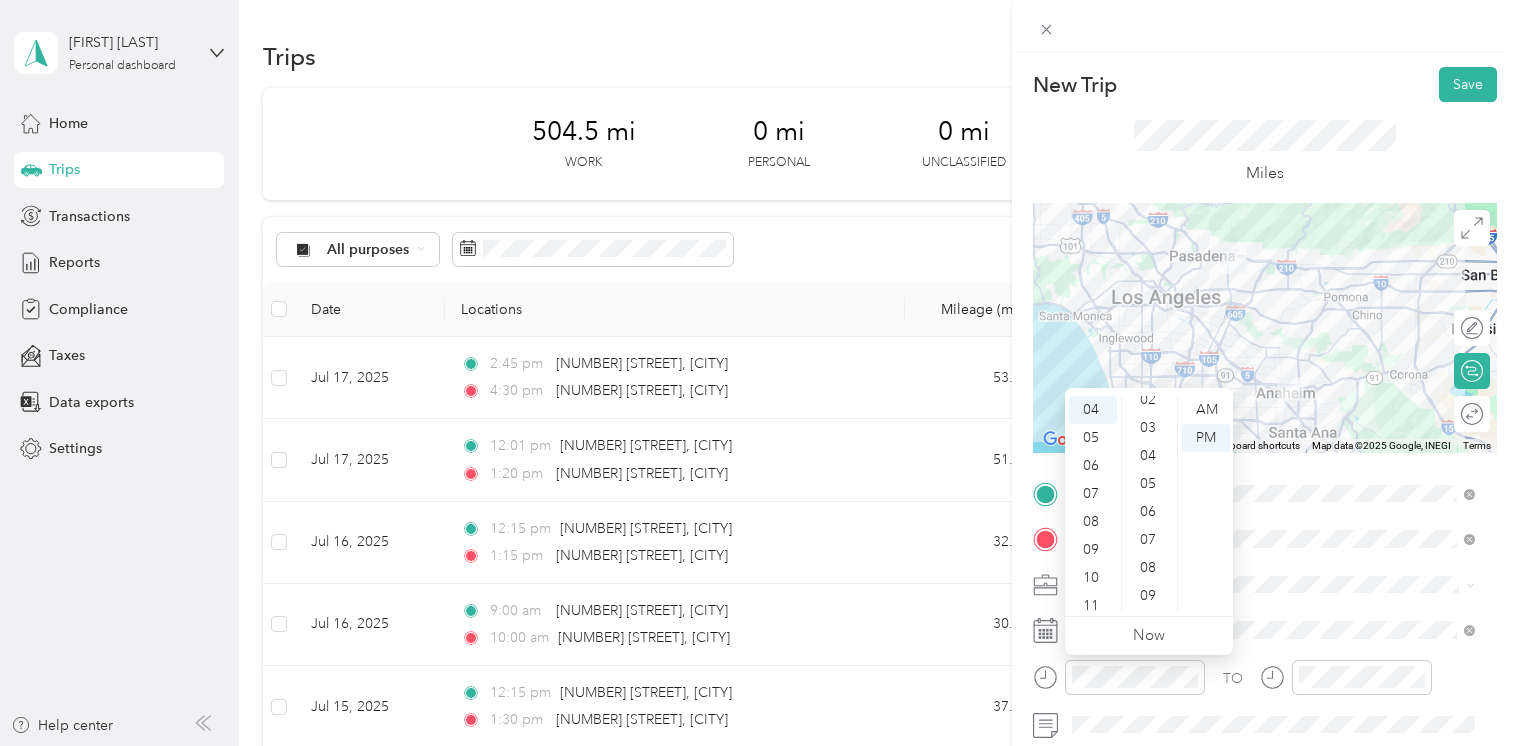scroll, scrollTop: 0, scrollLeft: 0, axis: both 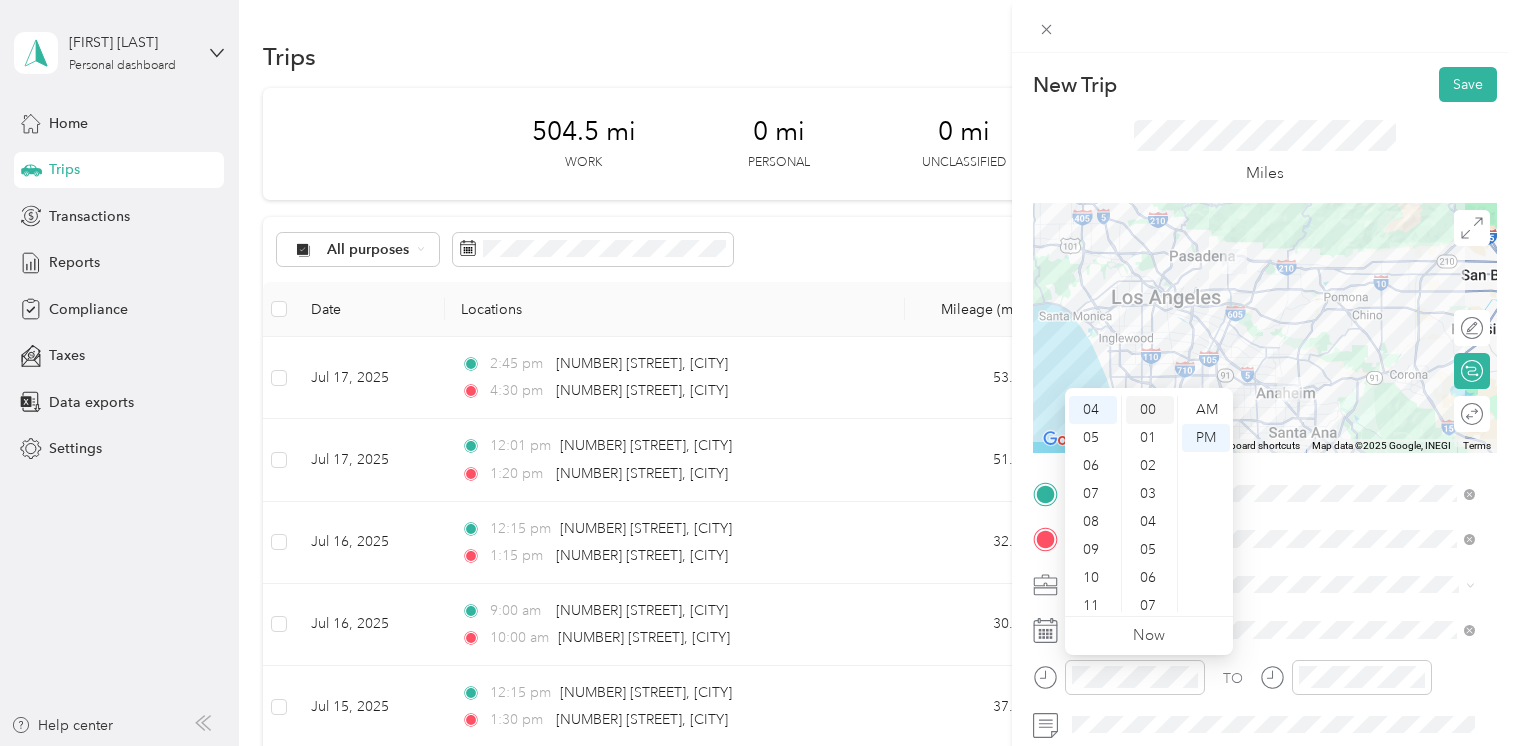 click on "00" at bounding box center (1150, 410) 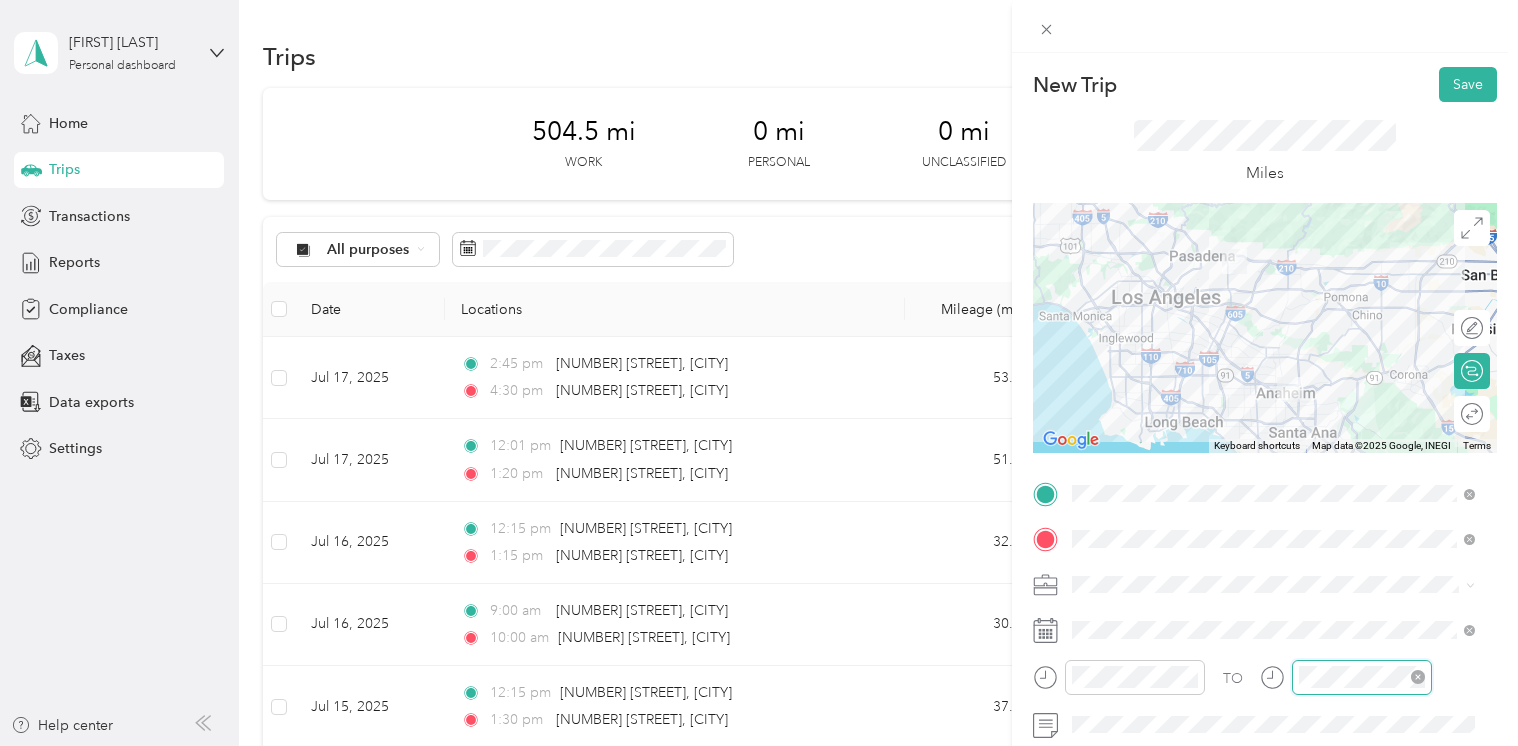 scroll, scrollTop: 120, scrollLeft: 0, axis: vertical 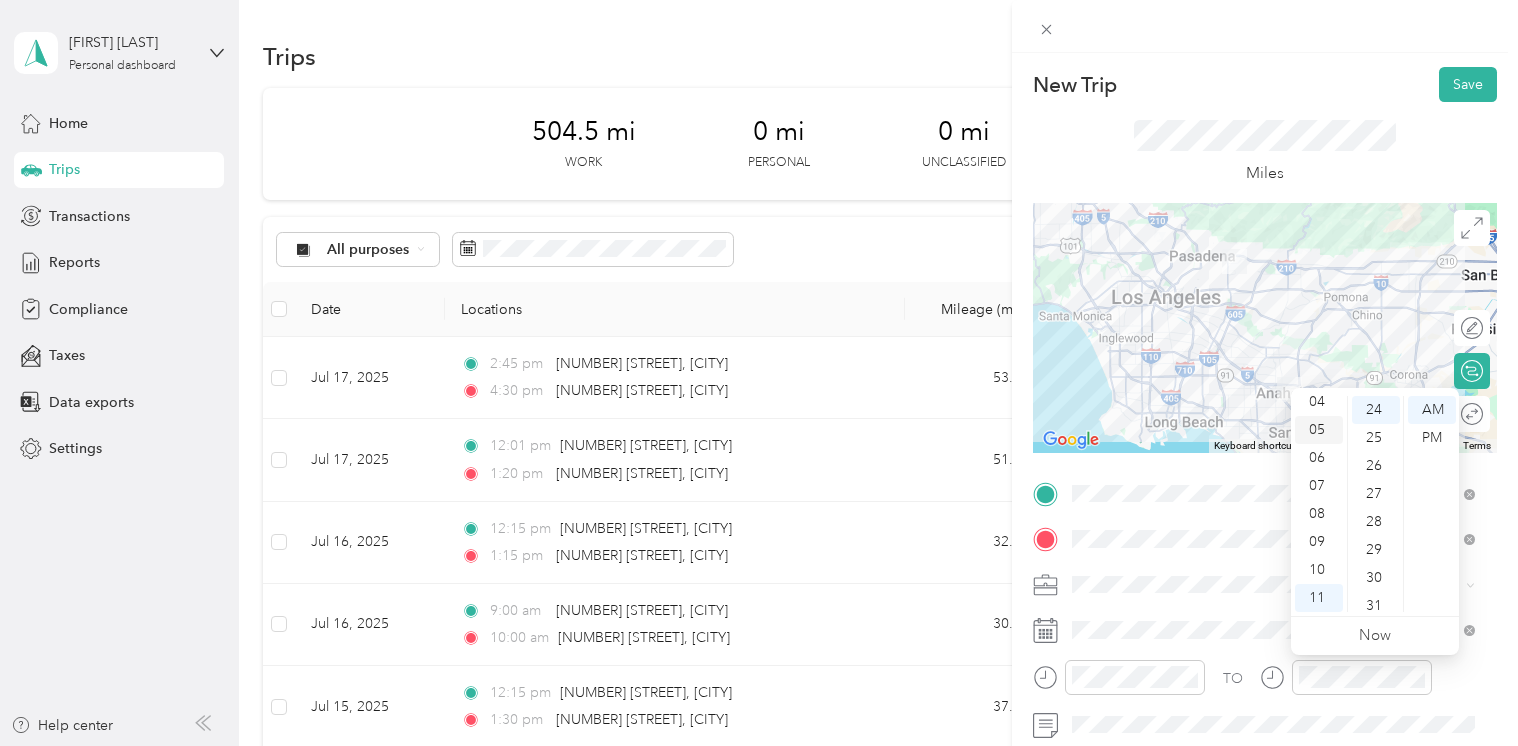 click on "05" at bounding box center (1319, 430) 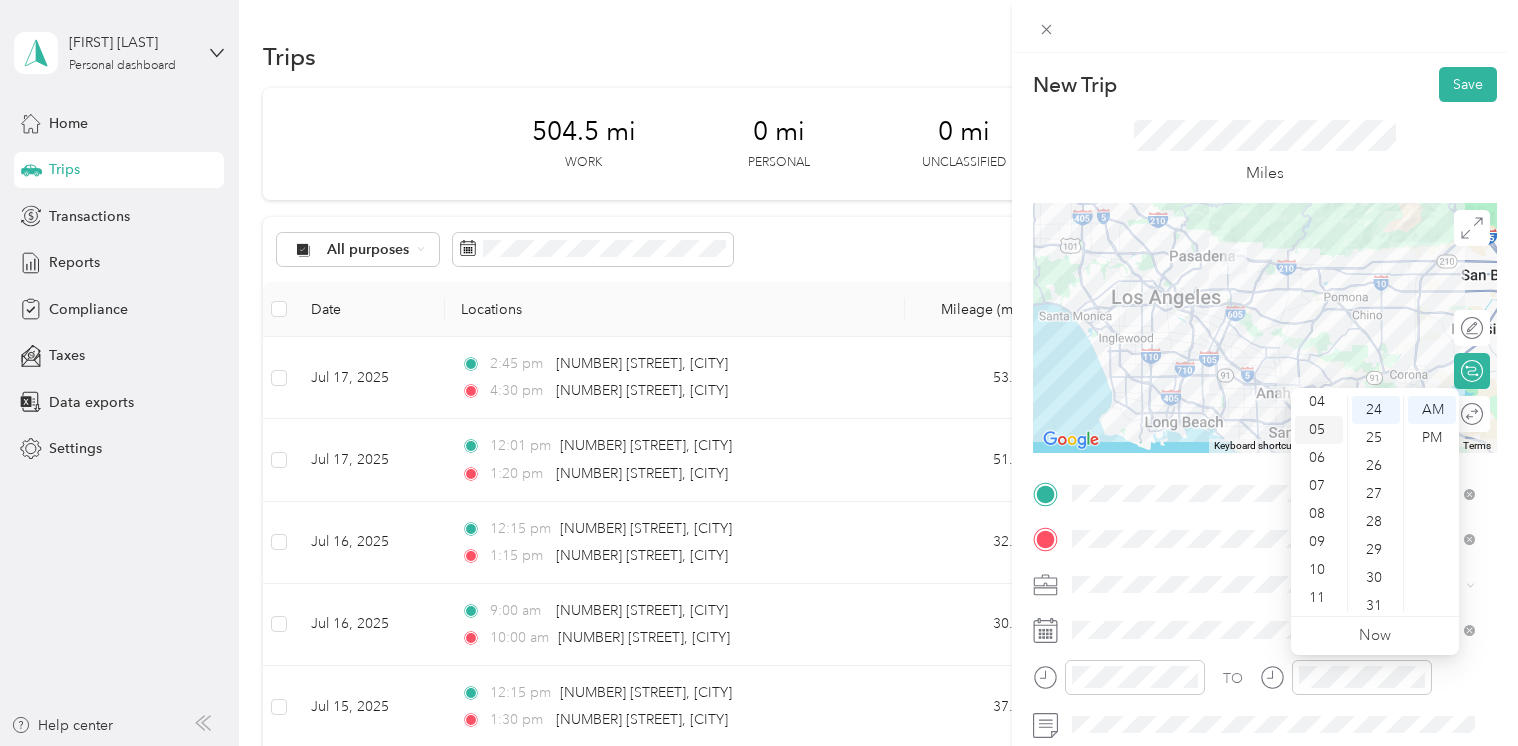 click on "05" at bounding box center (1319, 430) 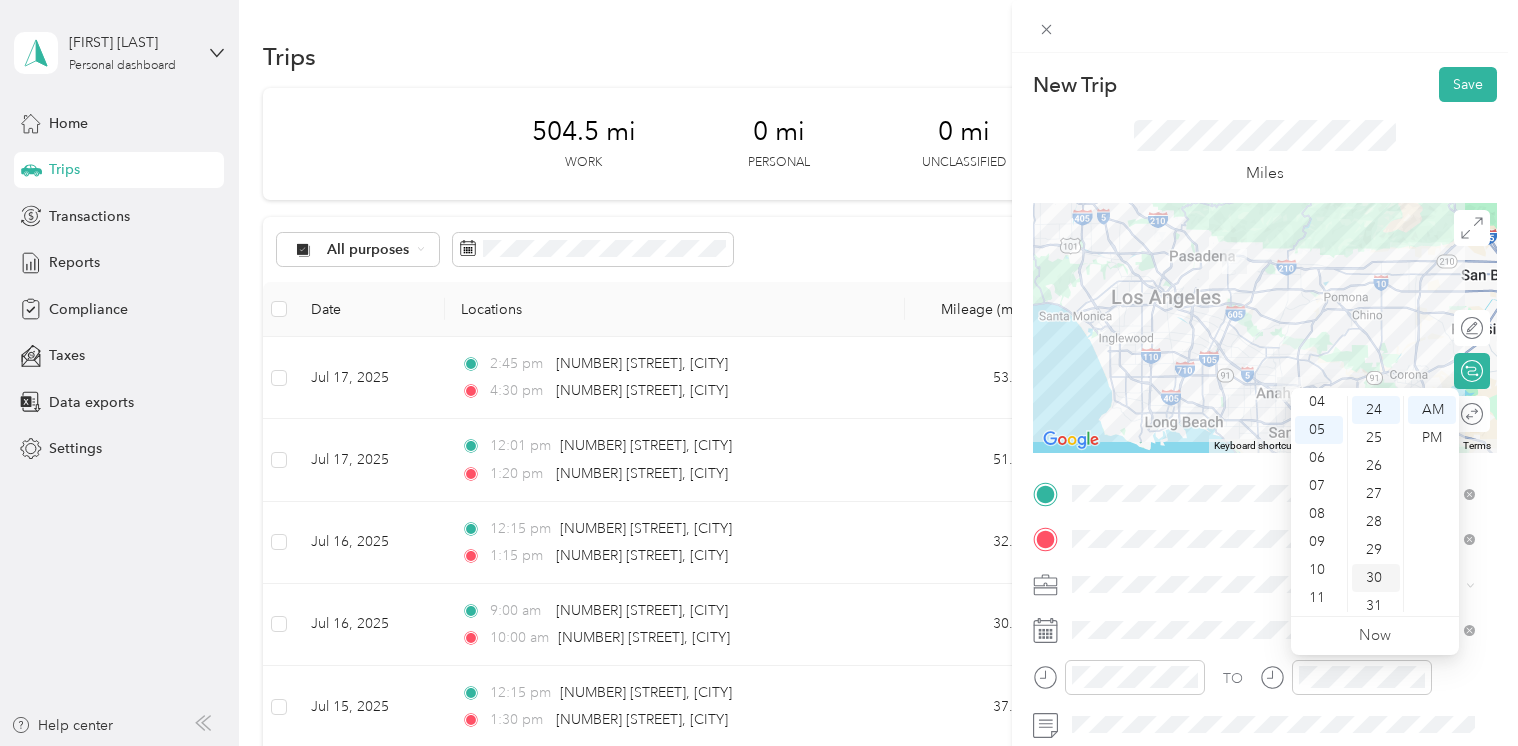 click on "30" at bounding box center (1376, 578) 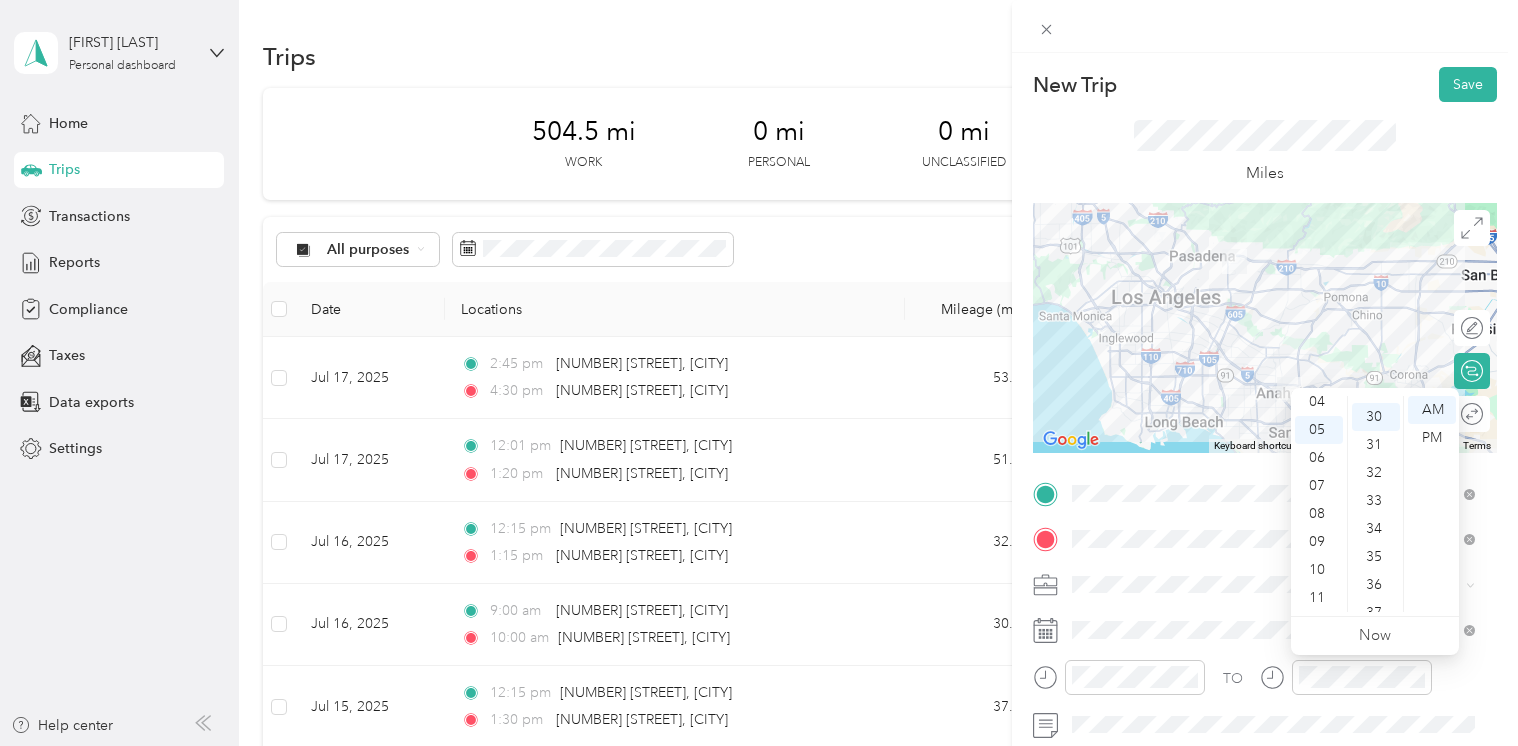 scroll, scrollTop: 840, scrollLeft: 0, axis: vertical 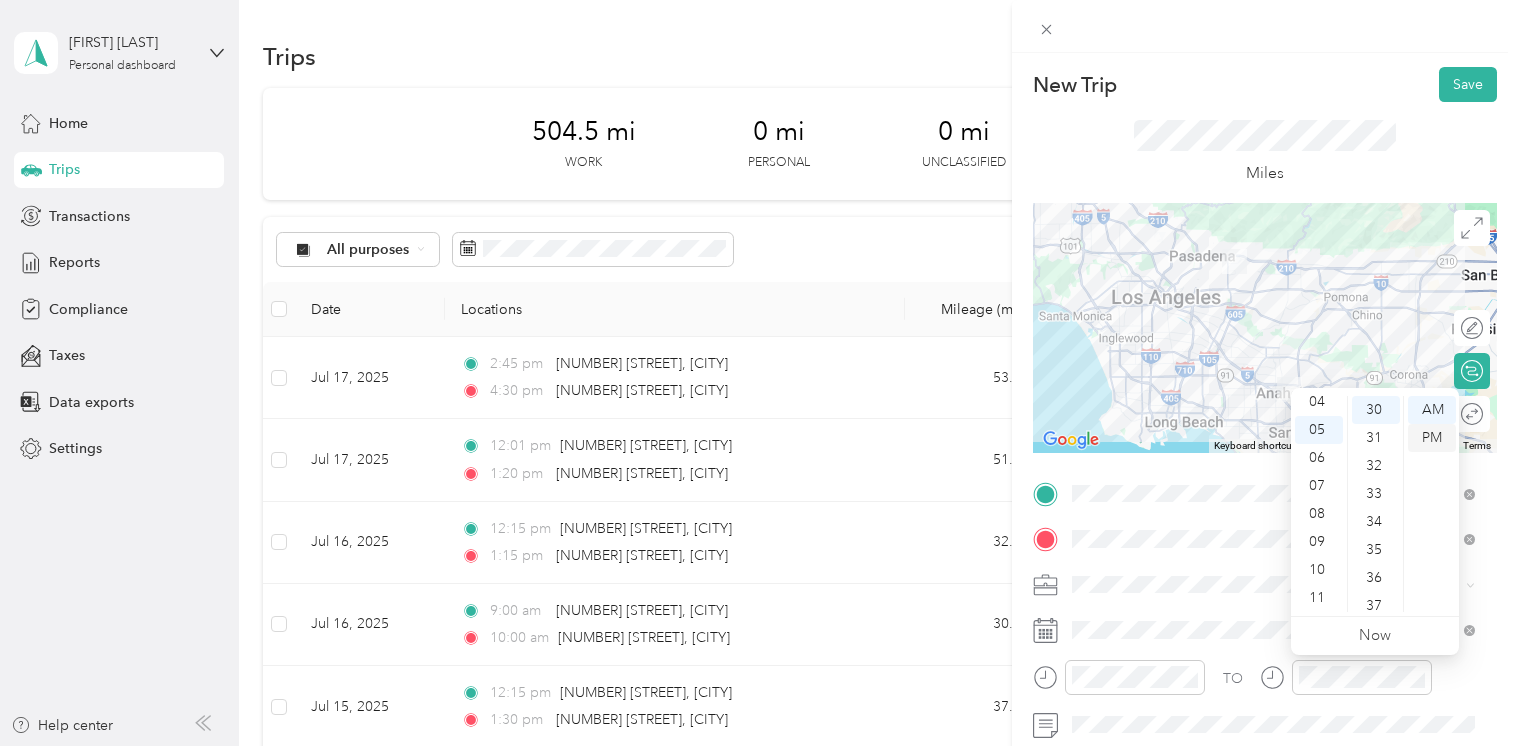 click on "PM" at bounding box center [1432, 438] 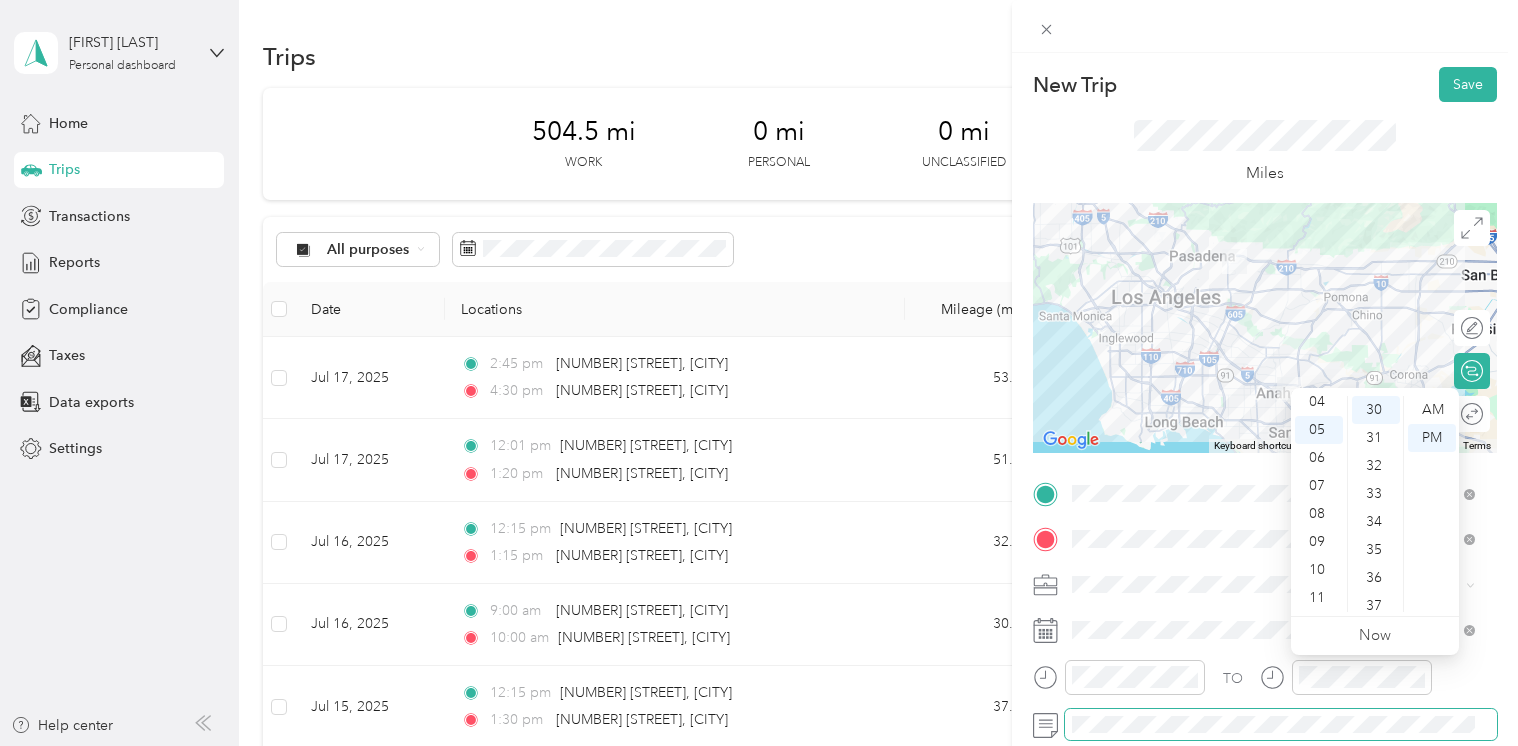 click at bounding box center (1281, 725) 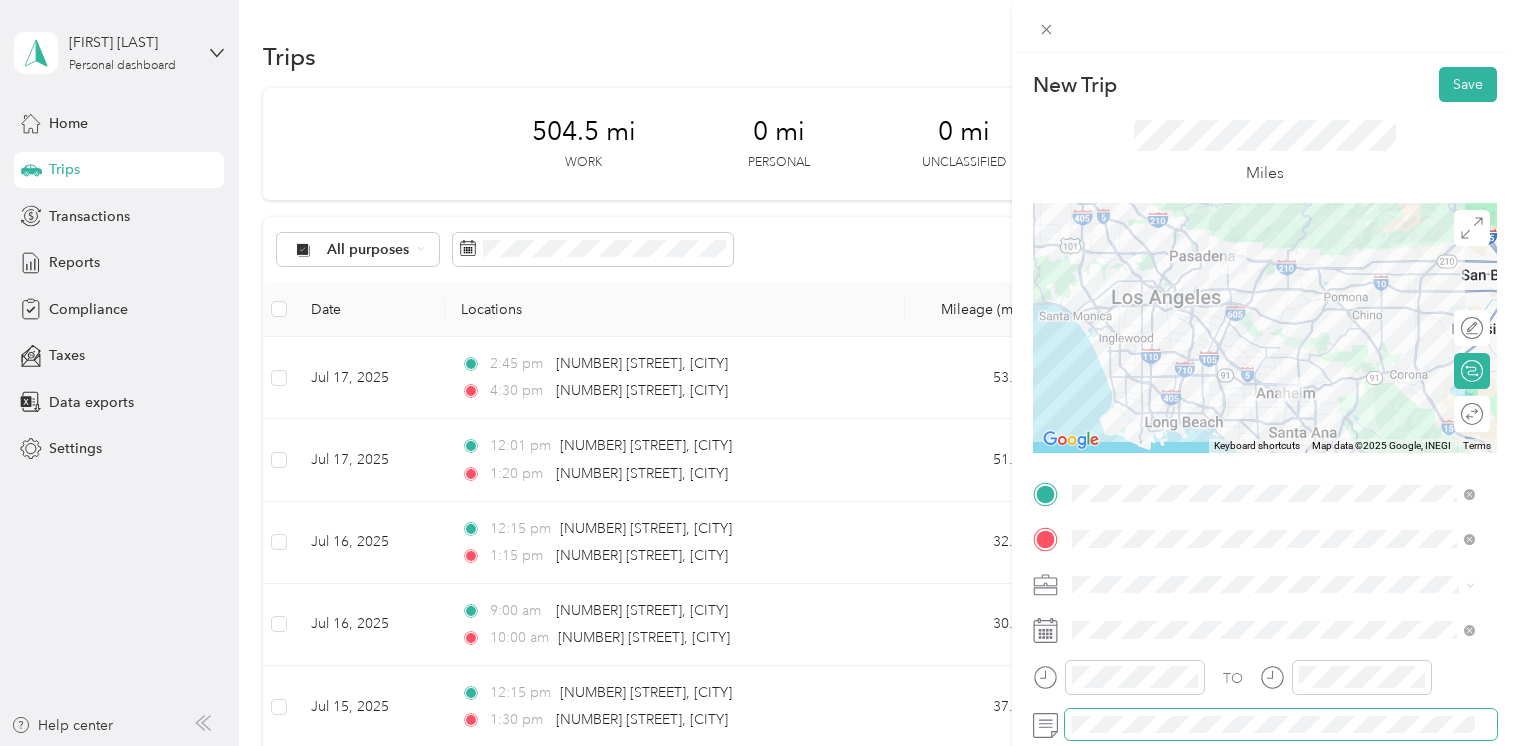 click at bounding box center [1281, 725] 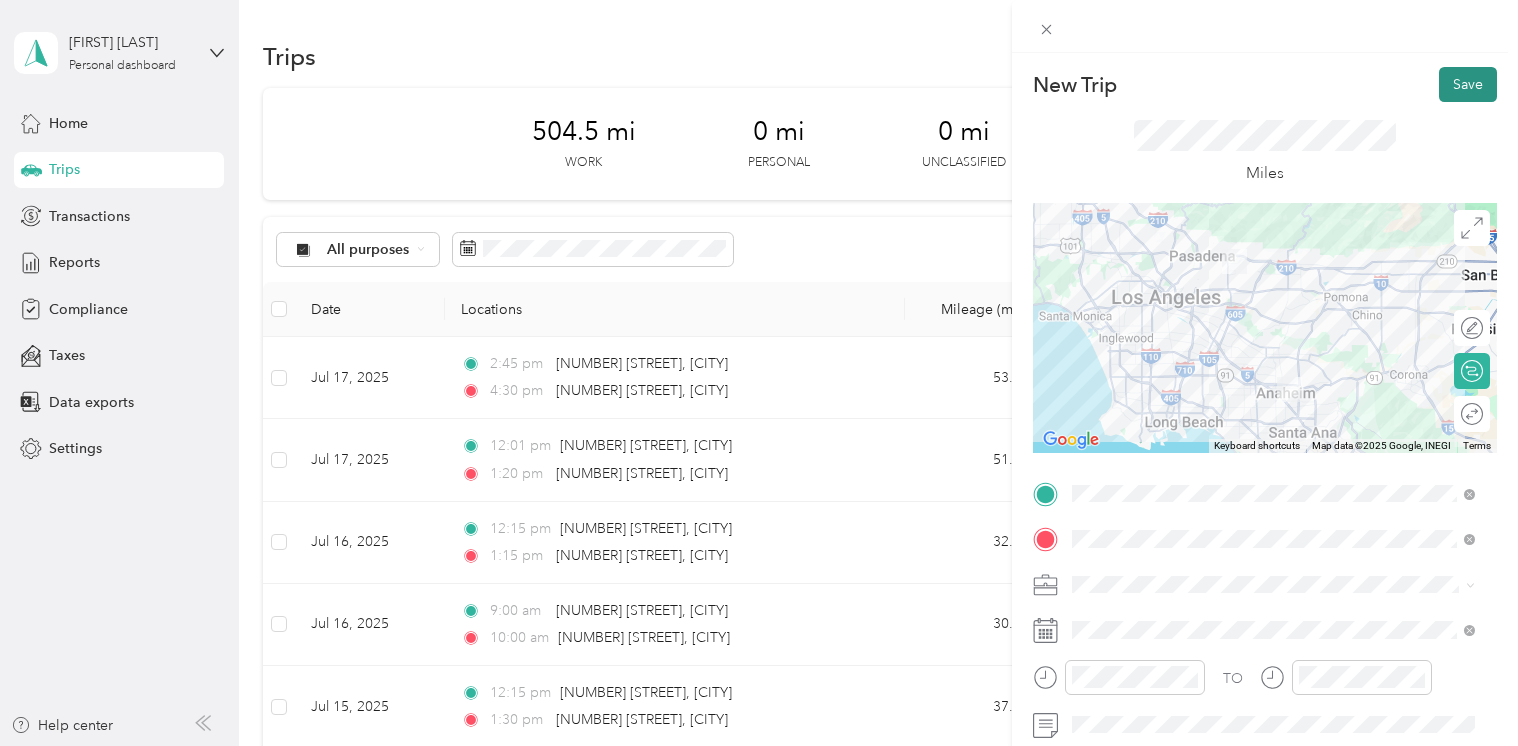 click on "Save" at bounding box center [1468, 84] 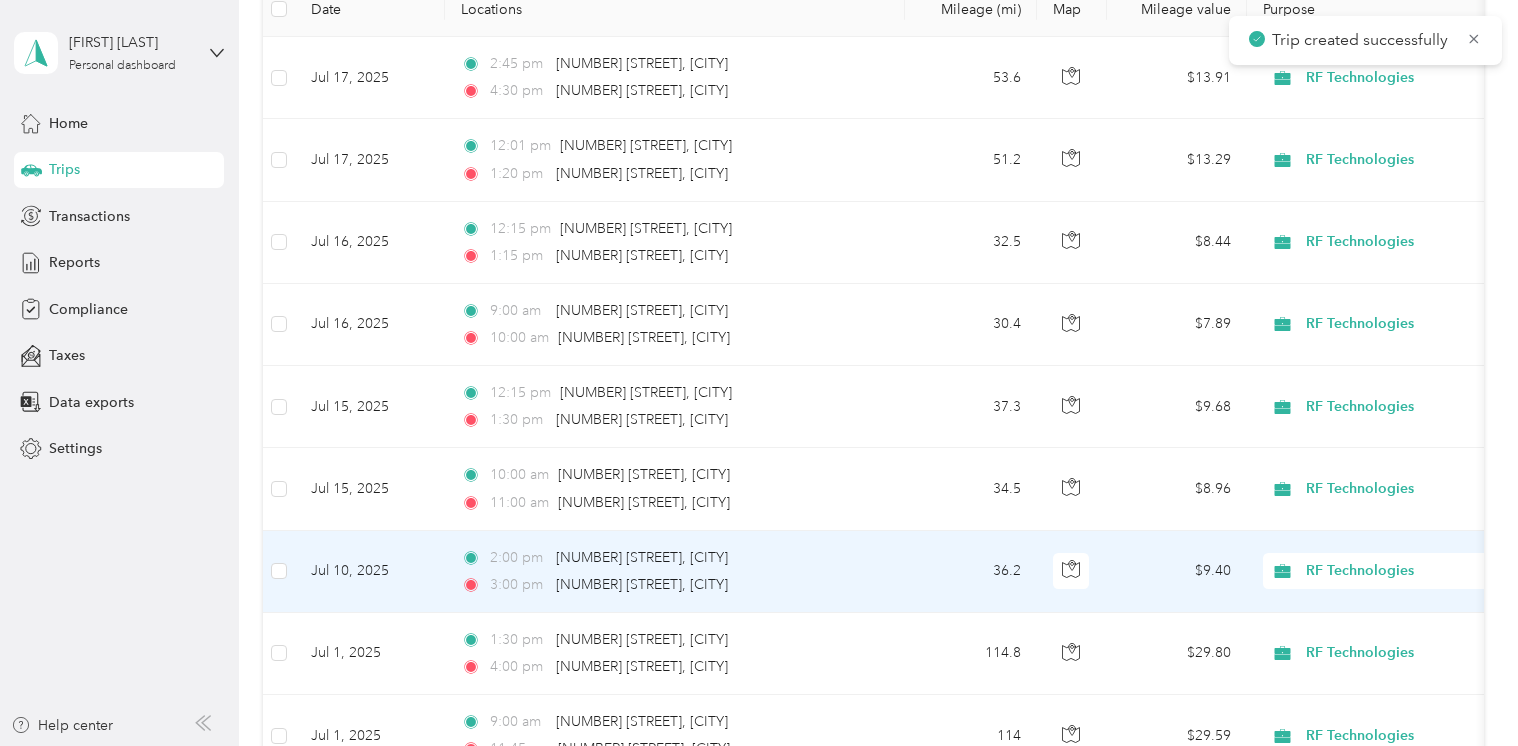 scroll, scrollTop: 400, scrollLeft: 0, axis: vertical 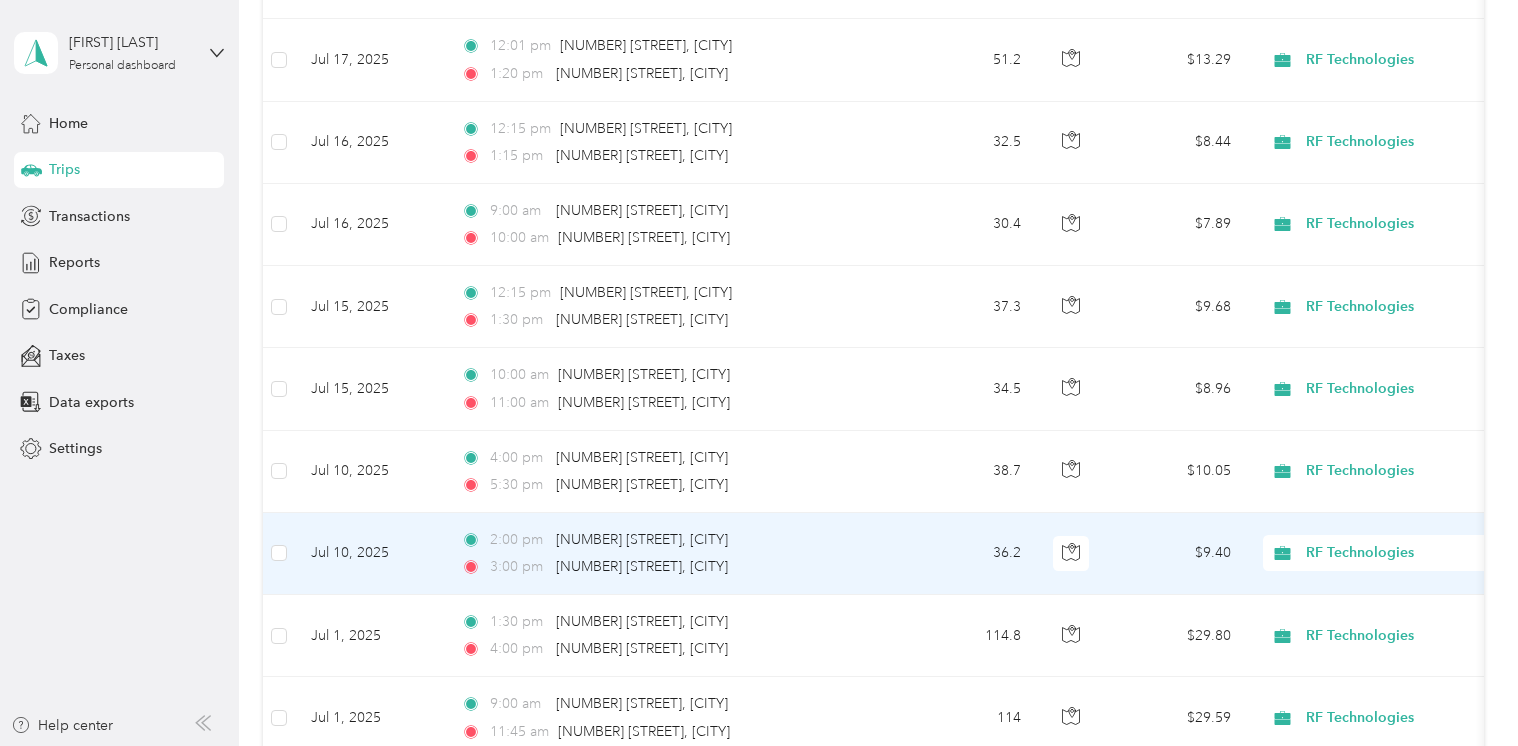 click on "Jul 10, 2025" at bounding box center [370, 554] 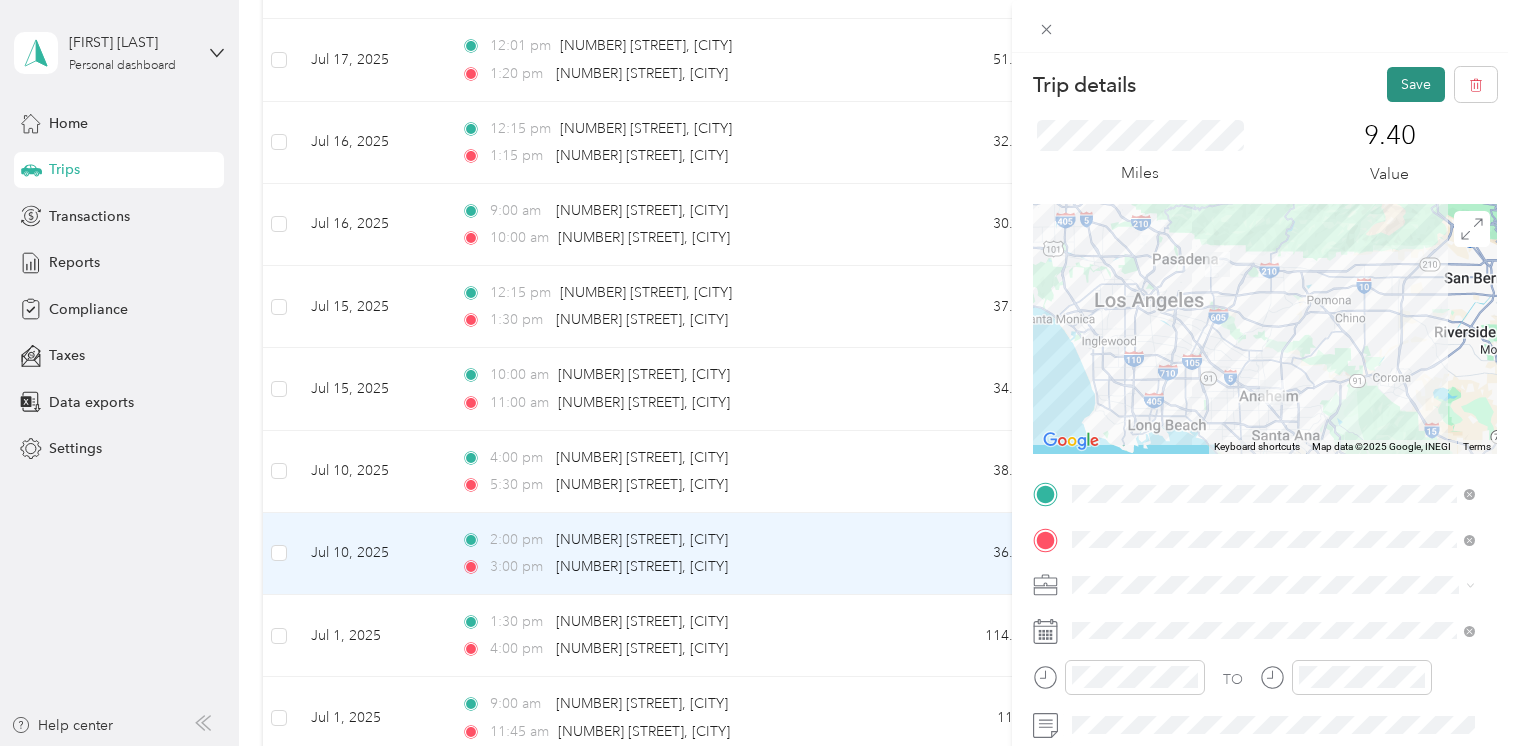 click on "Save" at bounding box center [1416, 84] 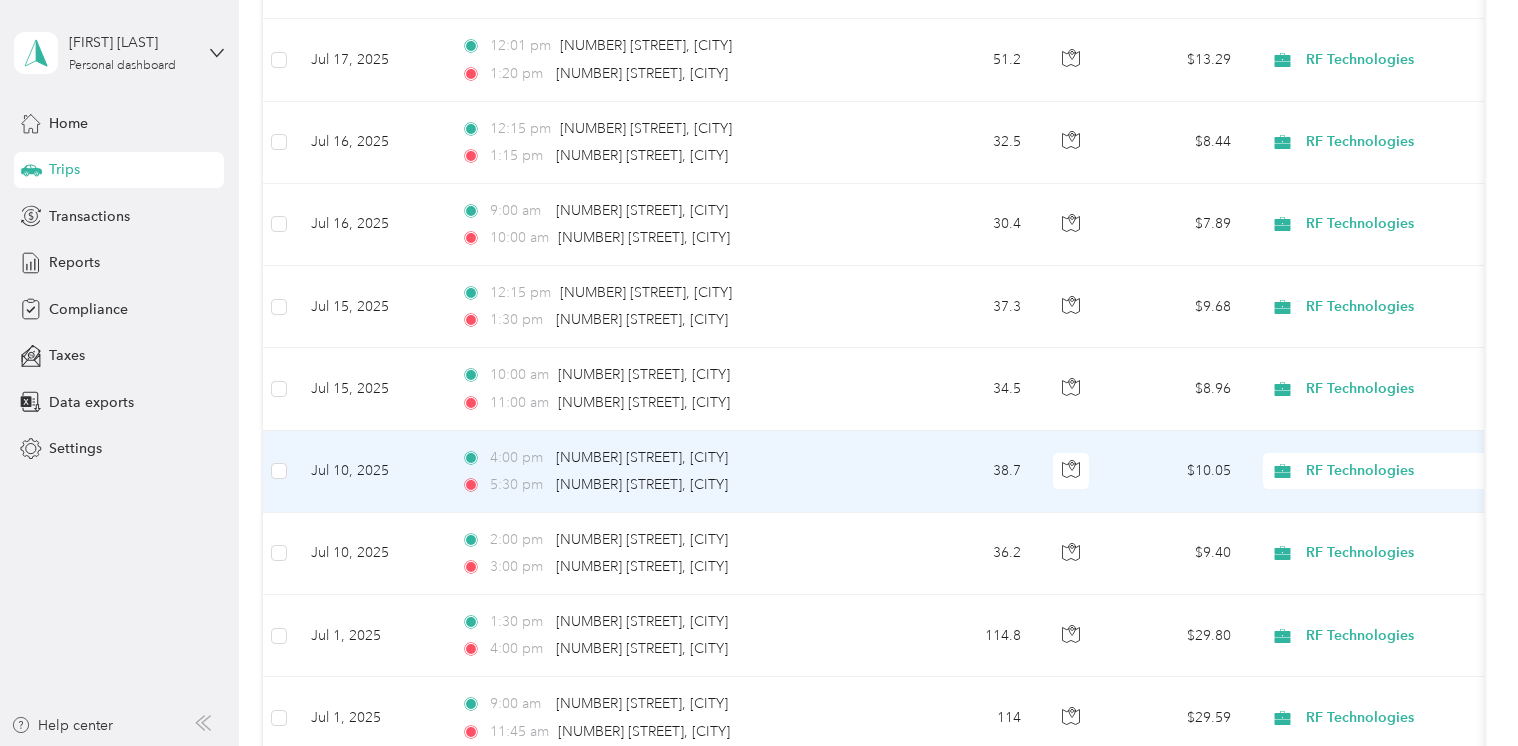 click on "Jul 10, 2025" at bounding box center [370, 472] 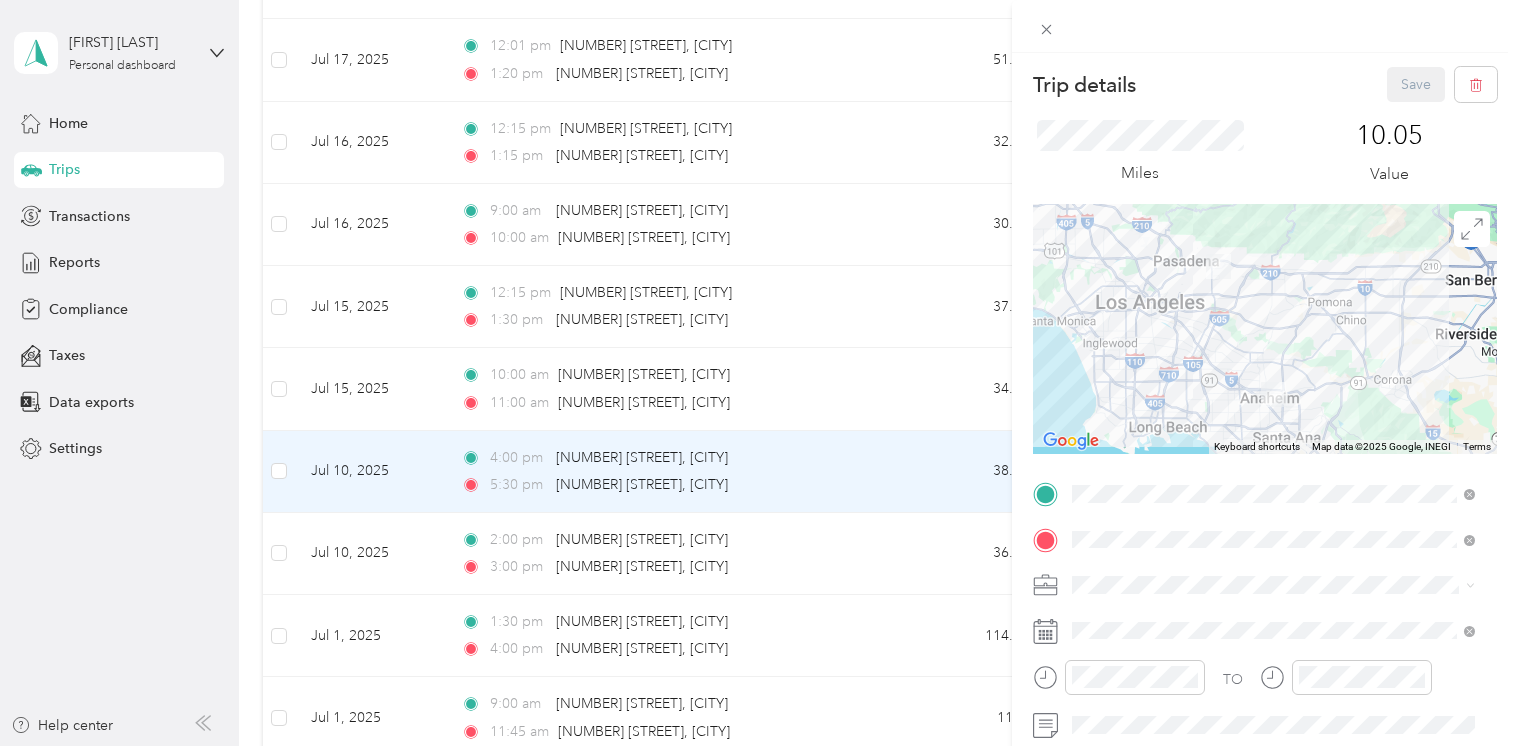 click on "Trip details Save This trip cannot be edited because it is either under review, approved, or paid. Contact your Team Manager to edit it. Miles 10.05 Value  To navigate the map with touch gestures double-tap and hold your finger on the map, then drag the map. ← Move left → Move right ↑ Move up ↓ Move down + Zoom in - Zoom out Home Jump left by 75% End Jump right by 75% Page Up Jump up by 75% Page Down Jump down by 75% Keyboard shortcuts Map Data Map data ©[YEAR] Google, INEGI Map data ©[YEAR] Google, INEGI 20 km  Click to toggle between metric and imperial units Terms Report a map error TO Add photo" at bounding box center [759, 373] 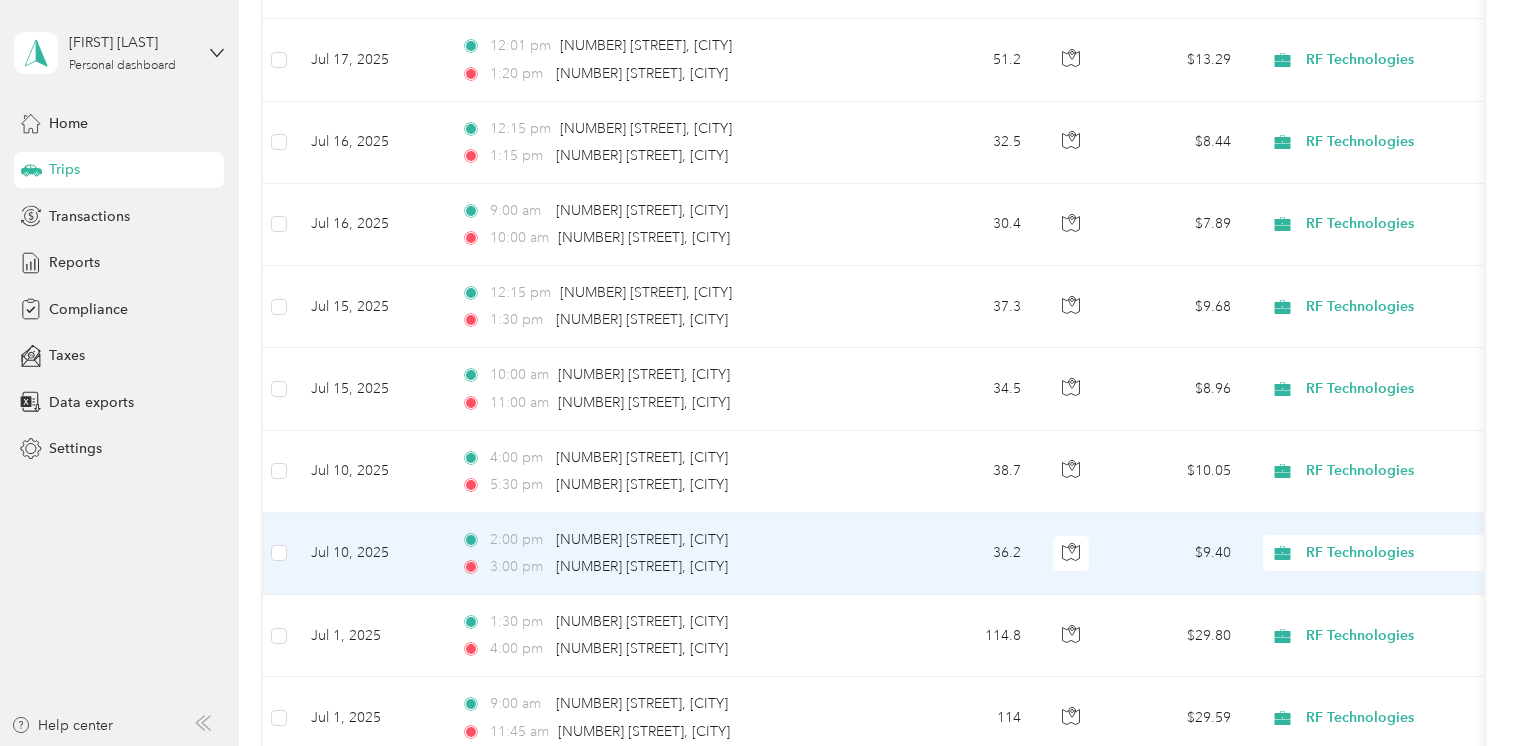 click on "Jul 10, 2025" at bounding box center [370, 554] 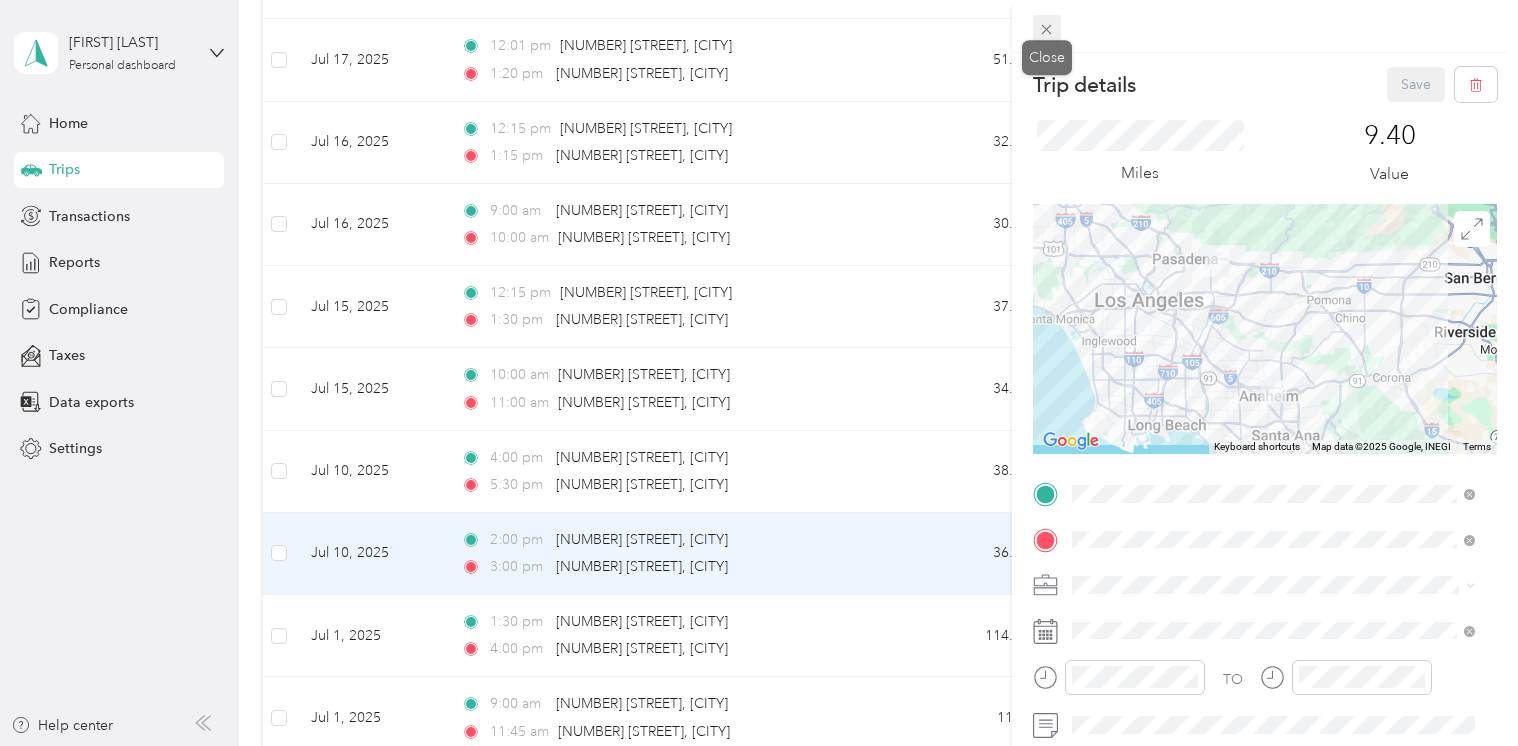 click 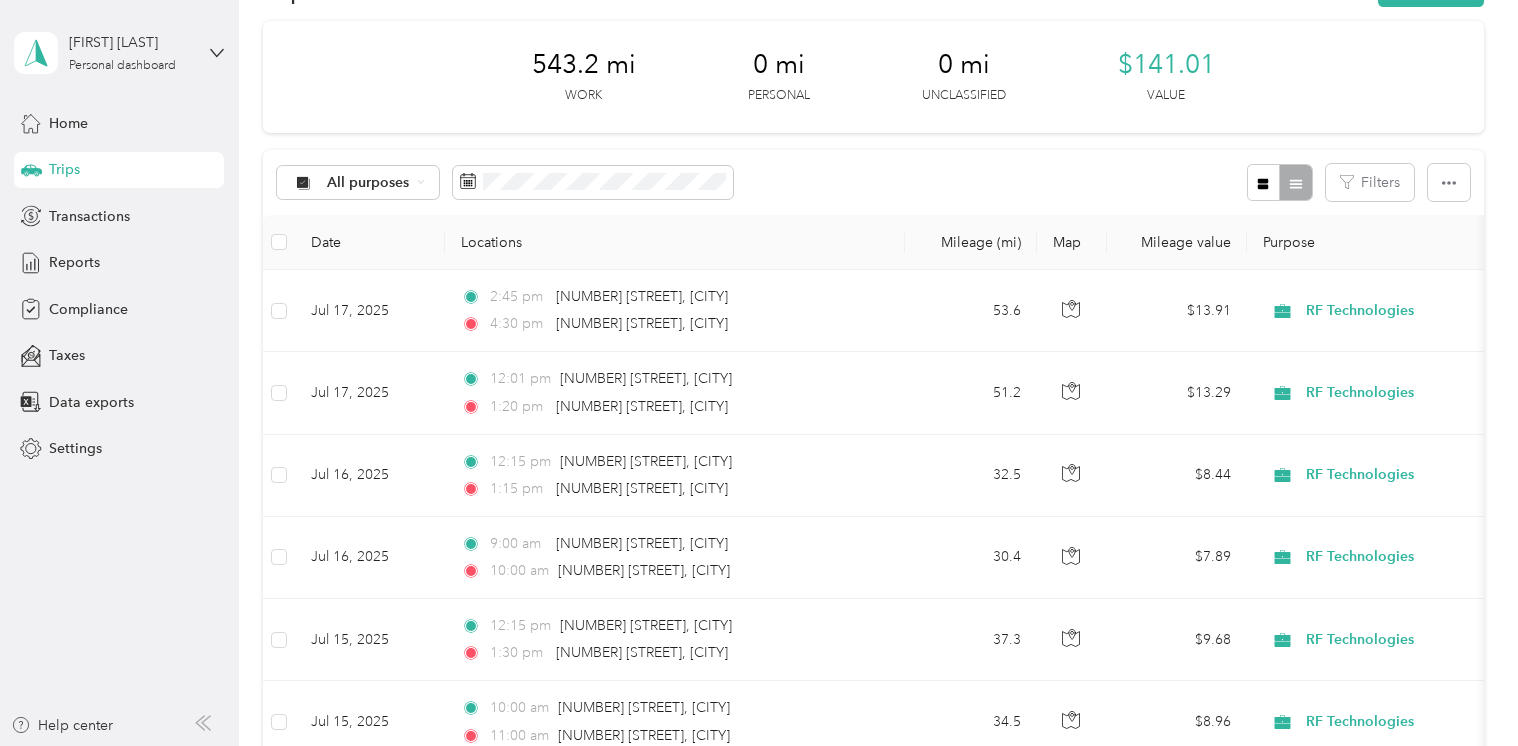 scroll, scrollTop: 0, scrollLeft: 0, axis: both 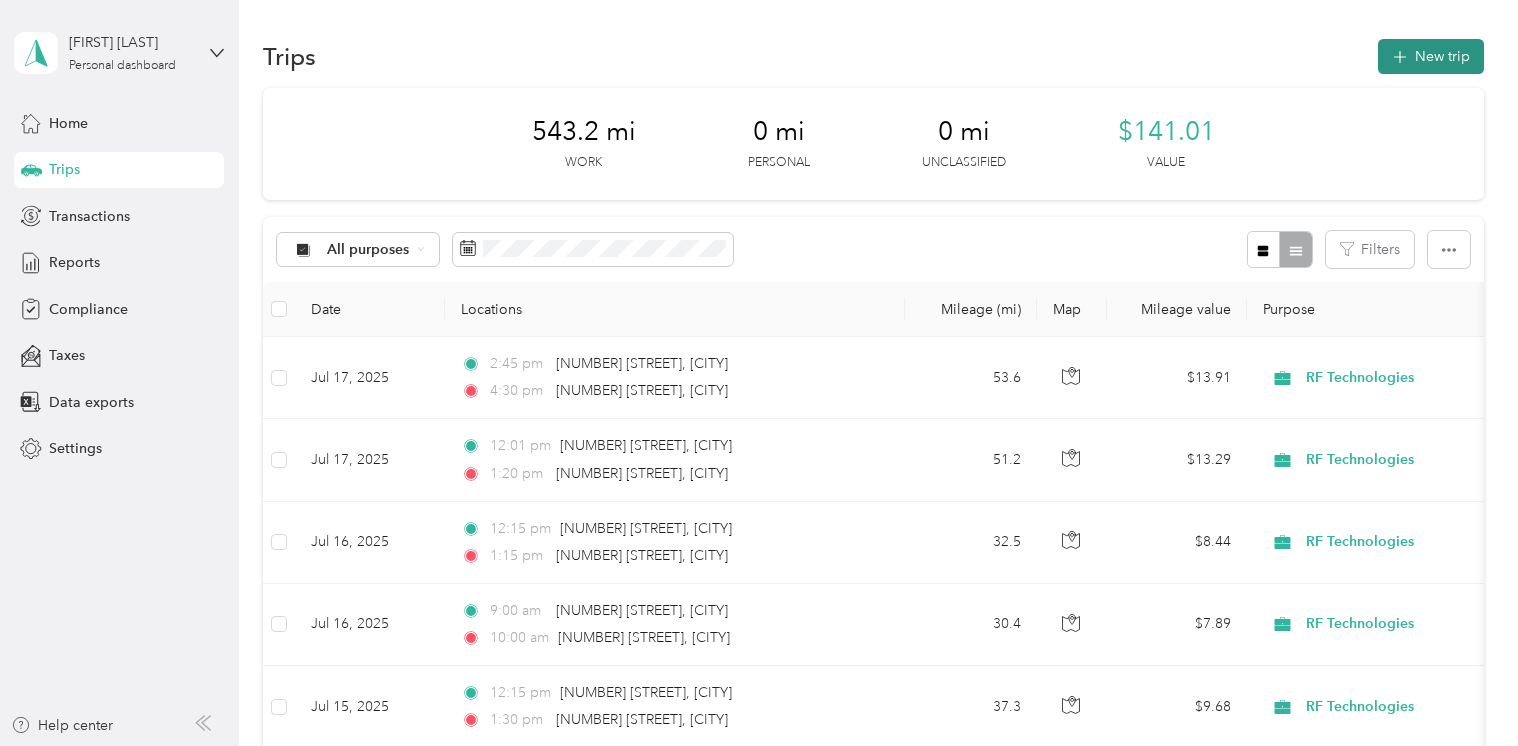 click on "New trip" at bounding box center (1431, 56) 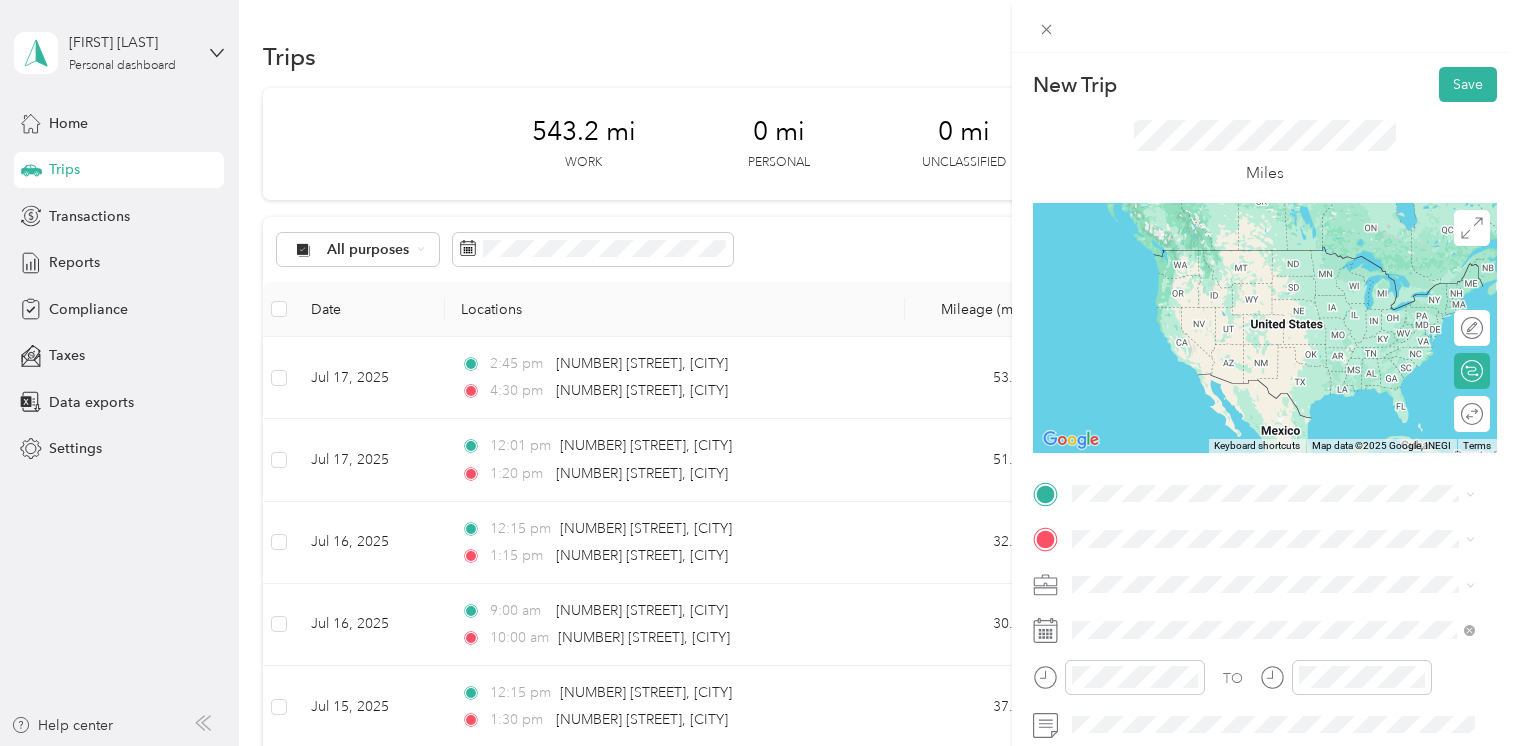 click on "[NUMBER] [STREET]
[CITY], [STATE] [POSTAL_CODE], [COUNTRY]" at bounding box center (1254, 254) 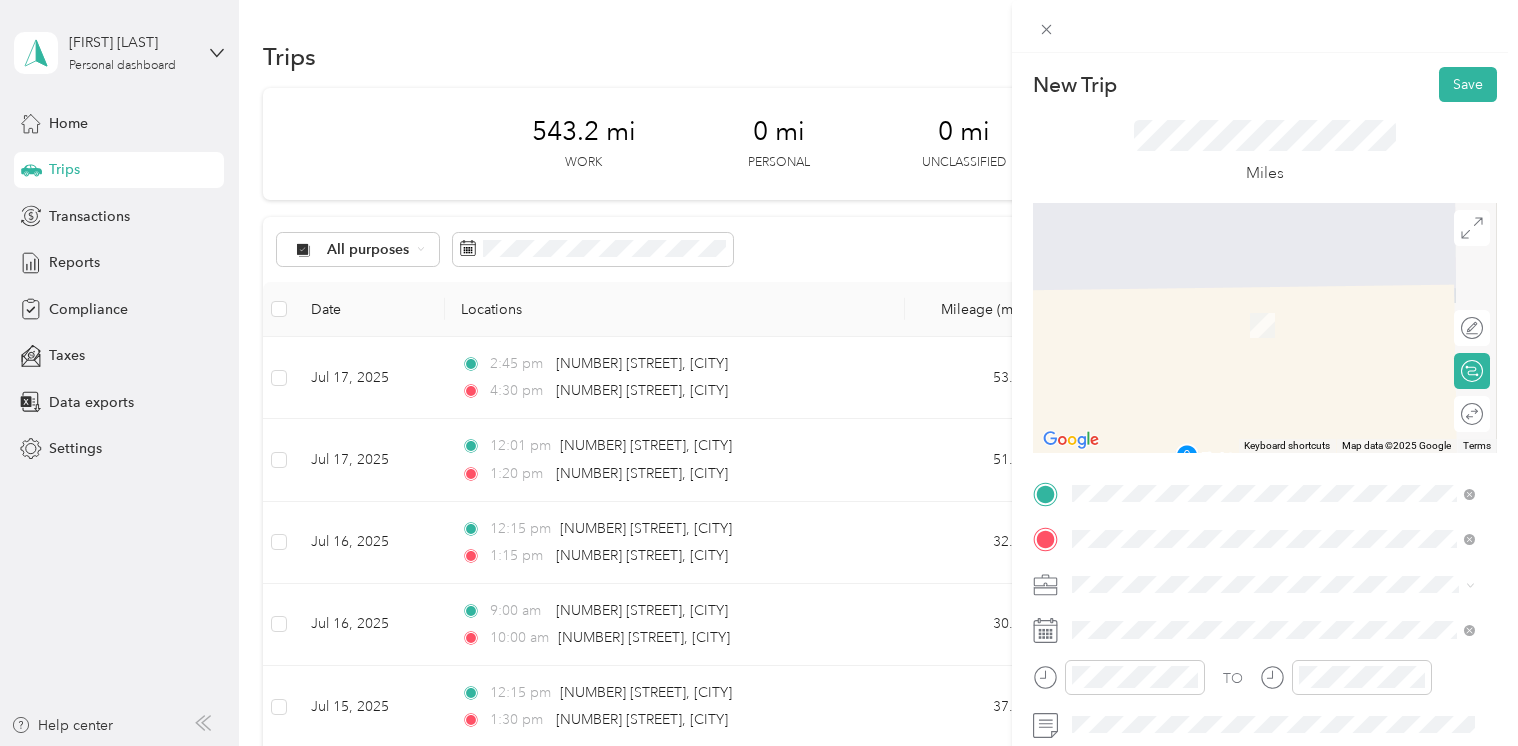 click on "[STREET]
[CITY], [STATE] [POSTAL_CODE], [COUNTRY]" at bounding box center (1254, 675) 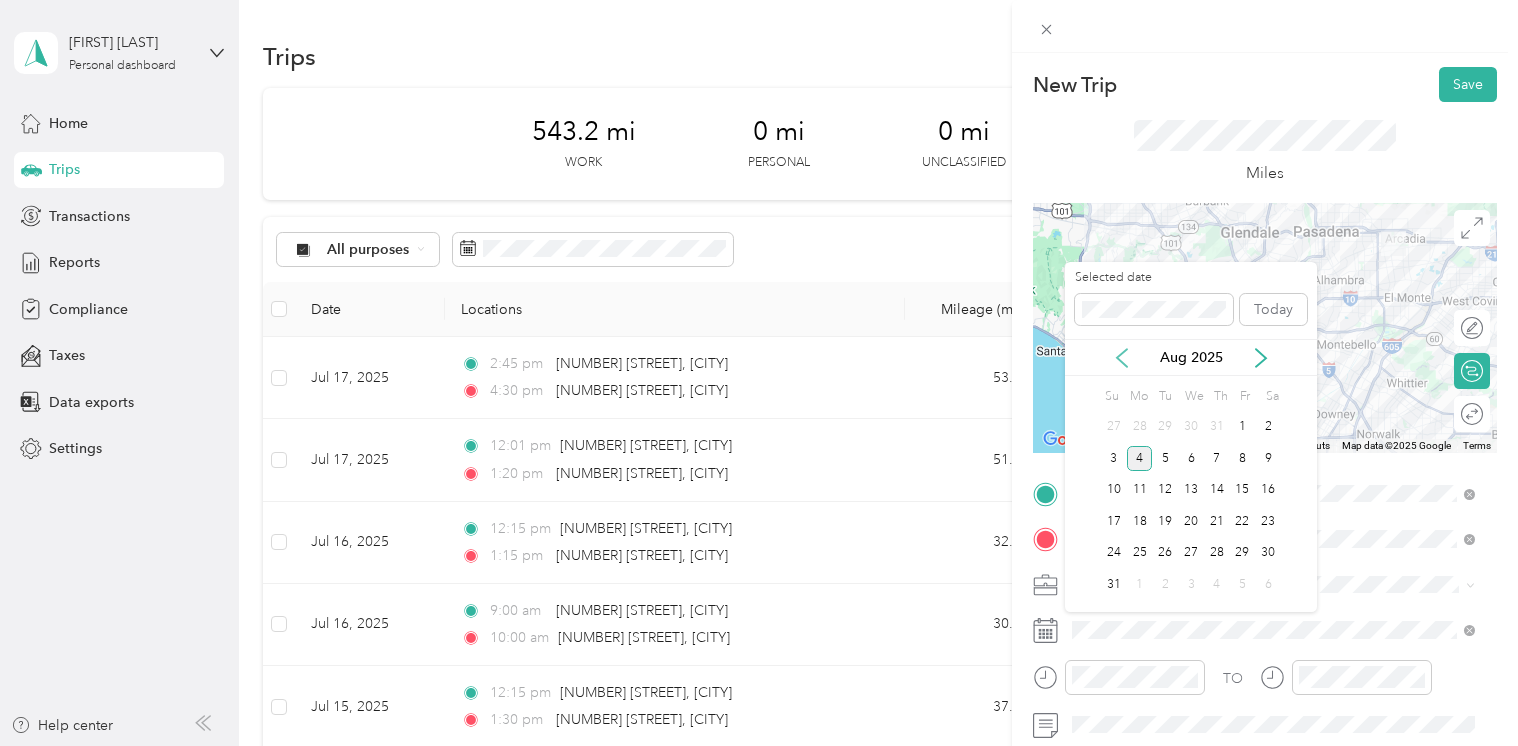 click 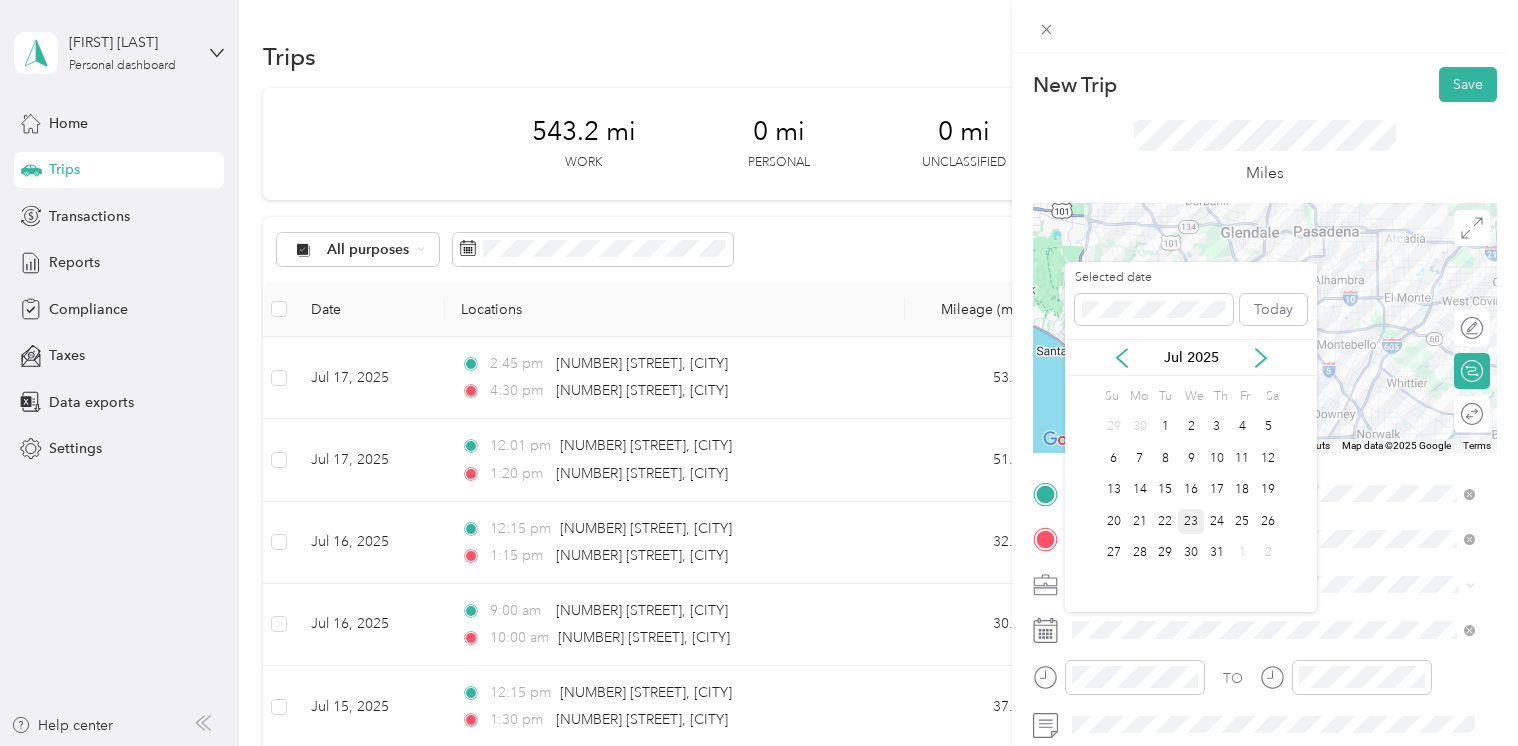 click on "23" at bounding box center [1191, 521] 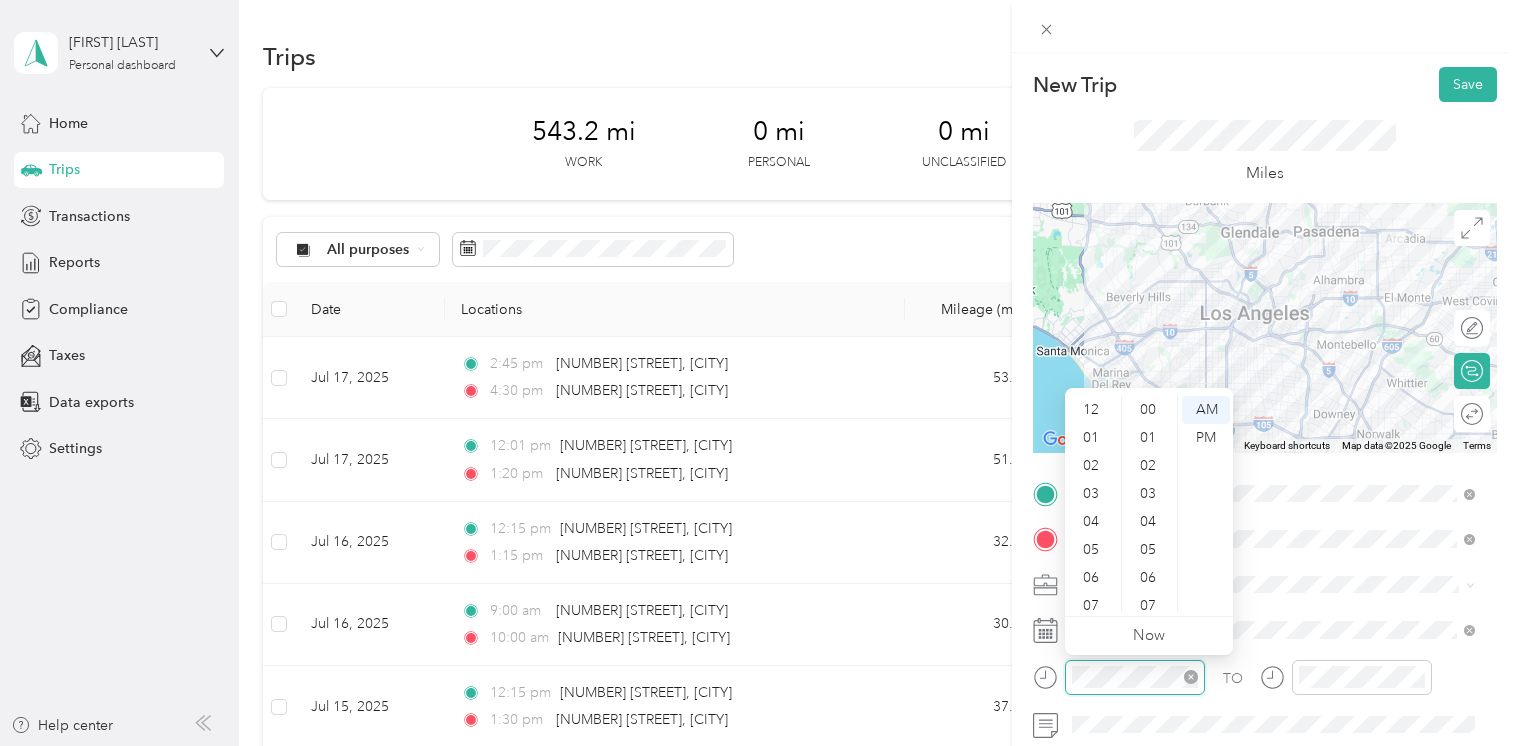 scroll, scrollTop: 784, scrollLeft: 0, axis: vertical 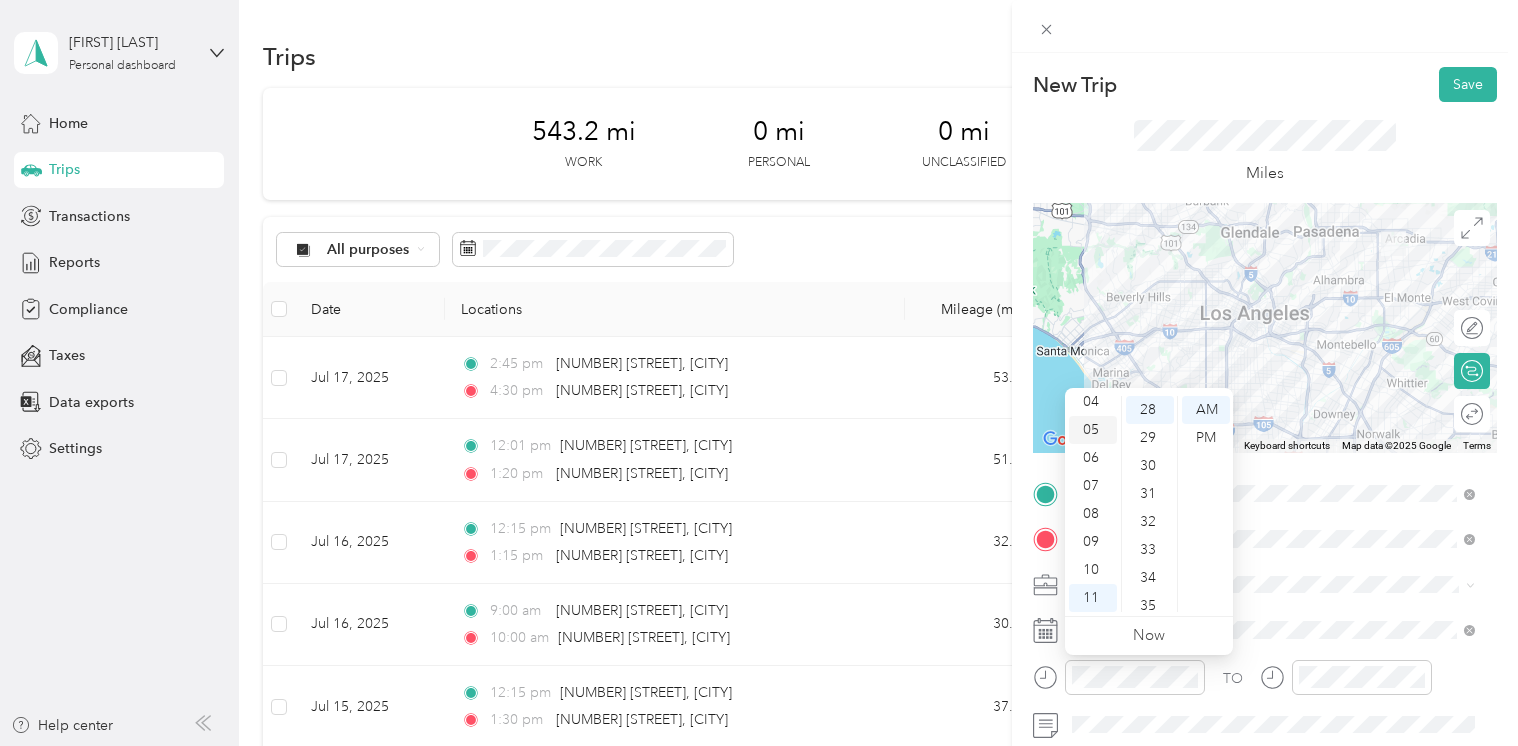 click on "05" at bounding box center (1093, 430) 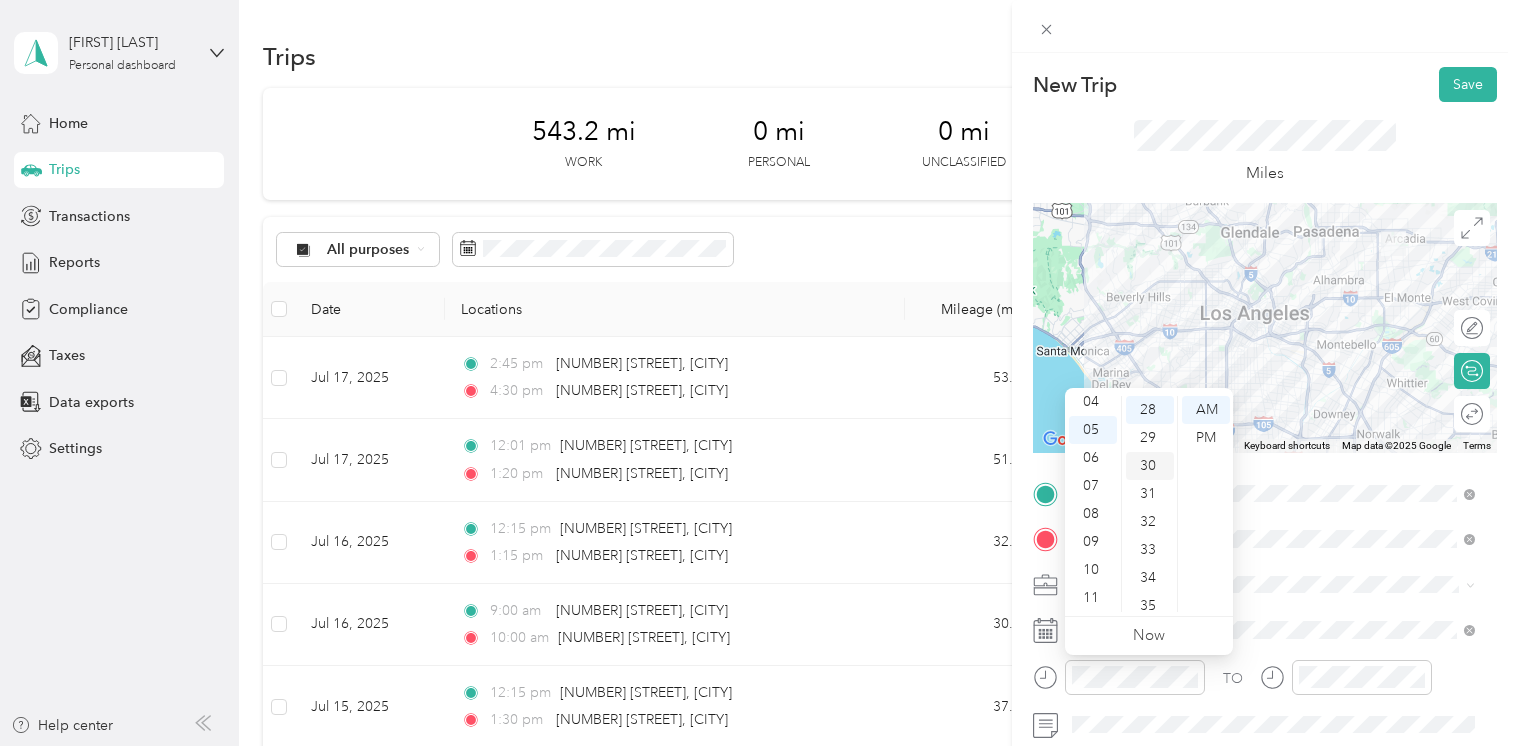 click on "30" at bounding box center [1150, 466] 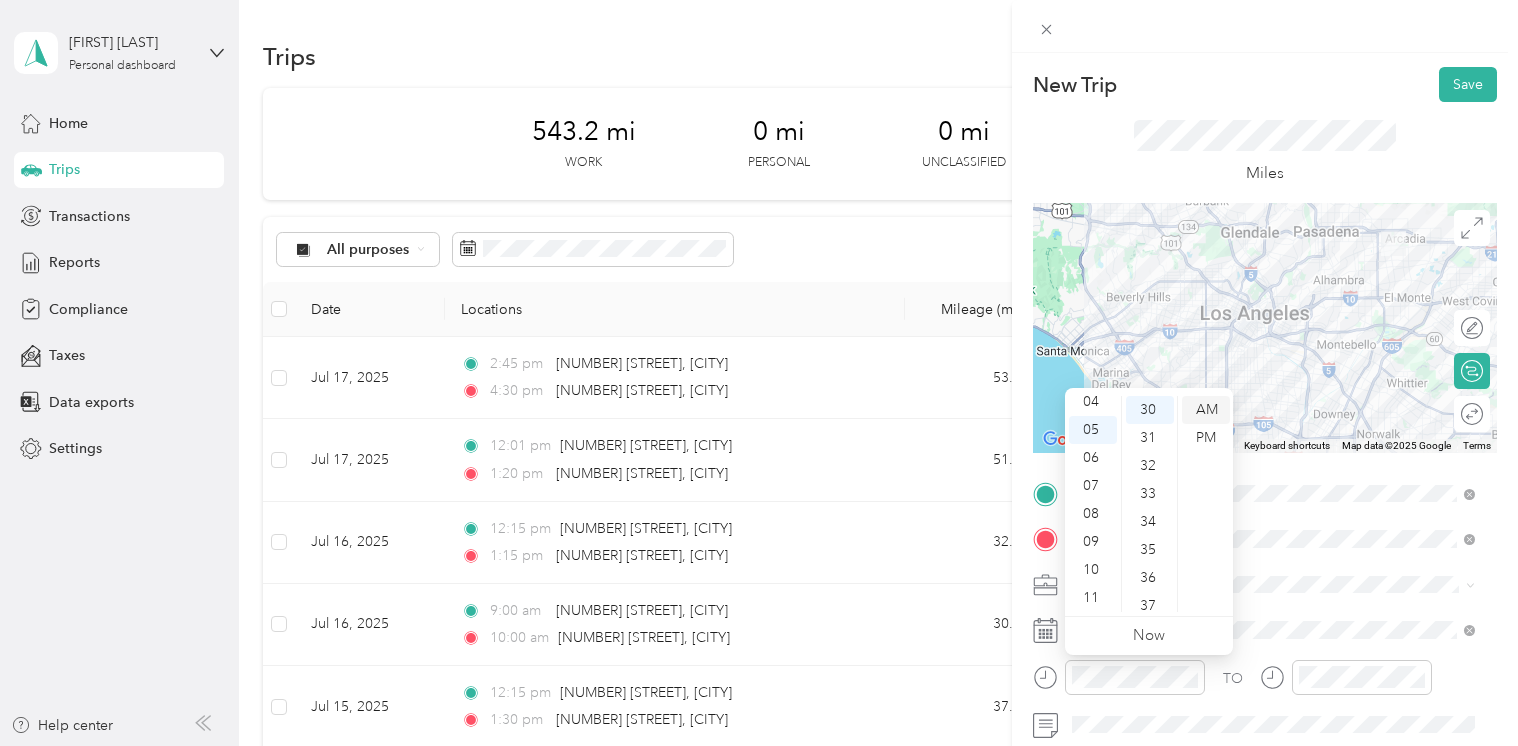 click on "AM" at bounding box center (1206, 410) 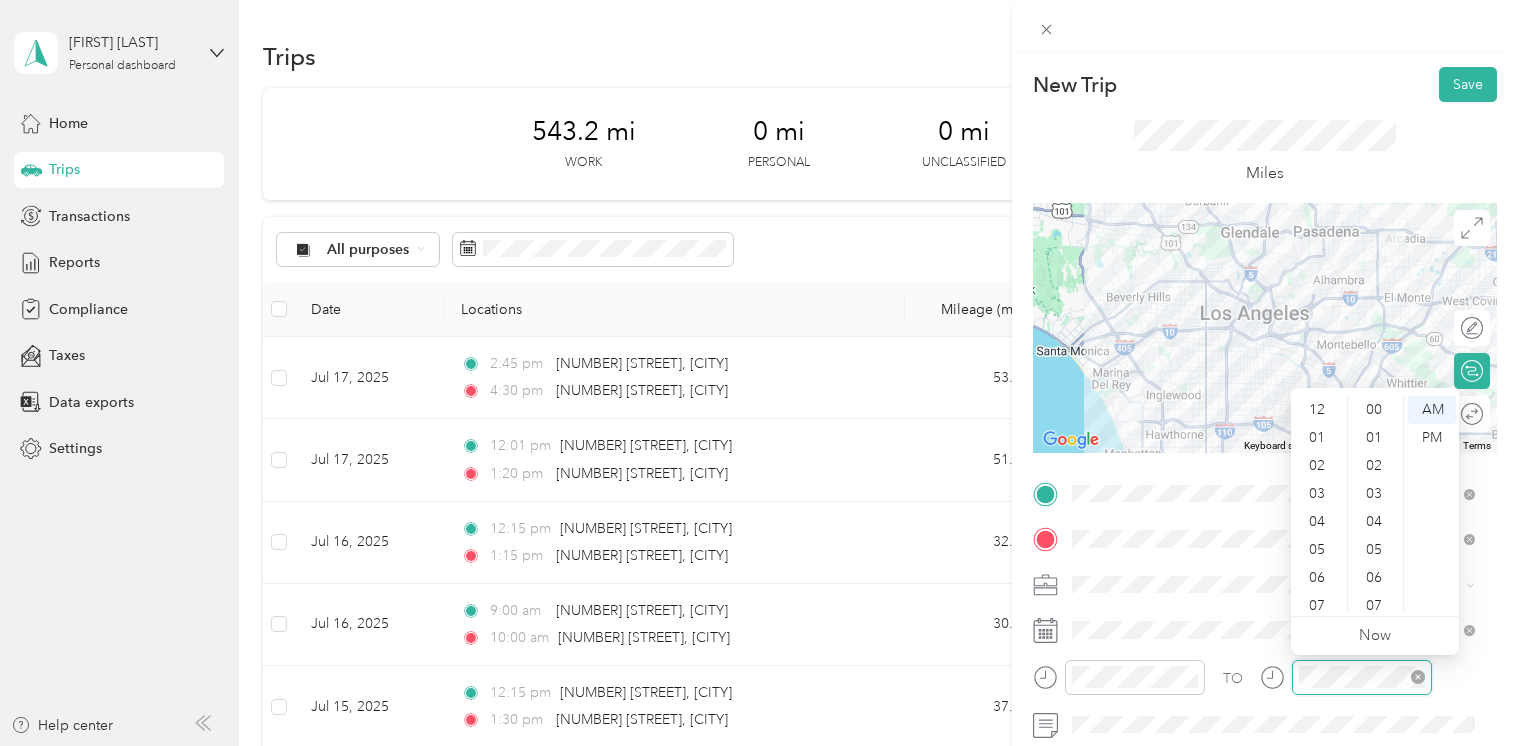 scroll, scrollTop: 784, scrollLeft: 0, axis: vertical 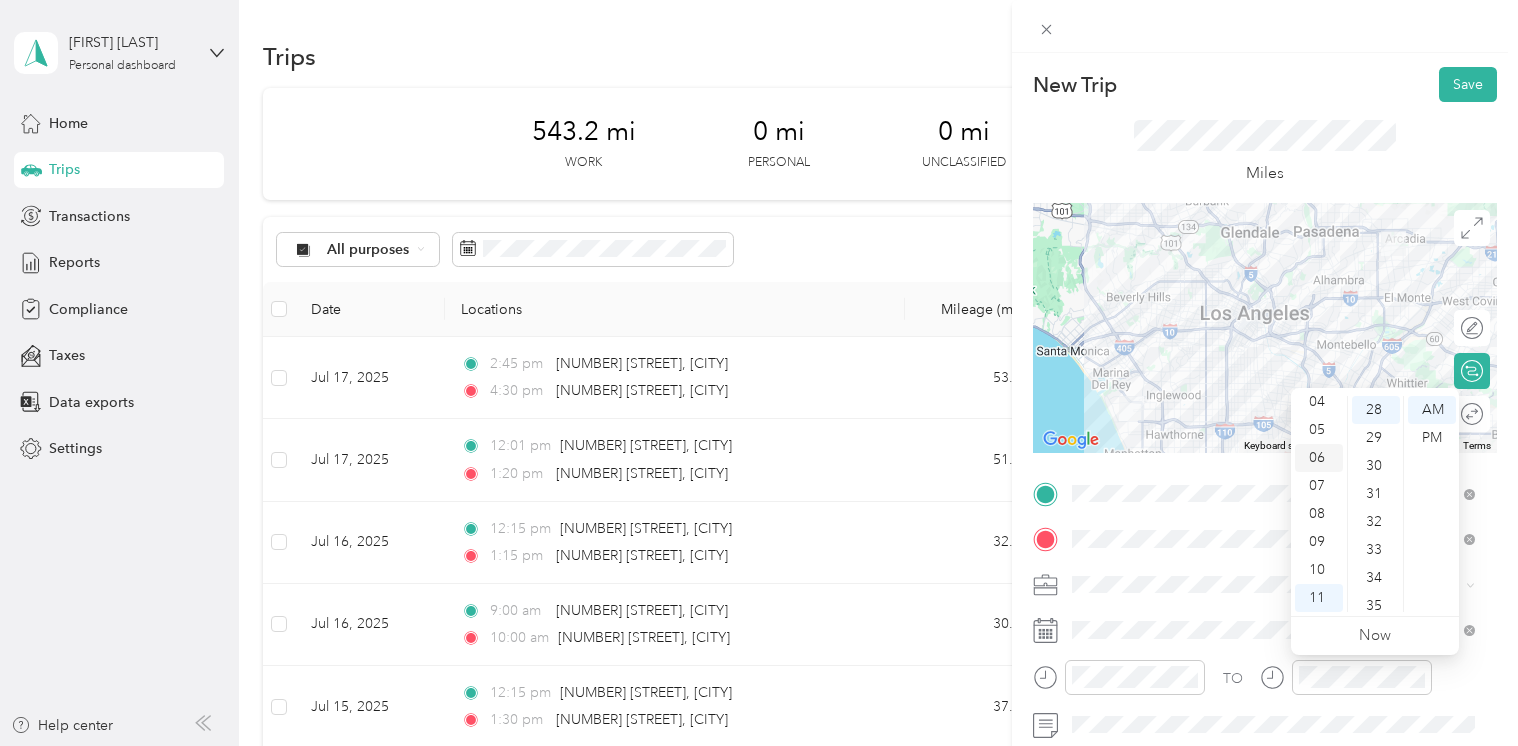 click on "06" at bounding box center (1319, 458) 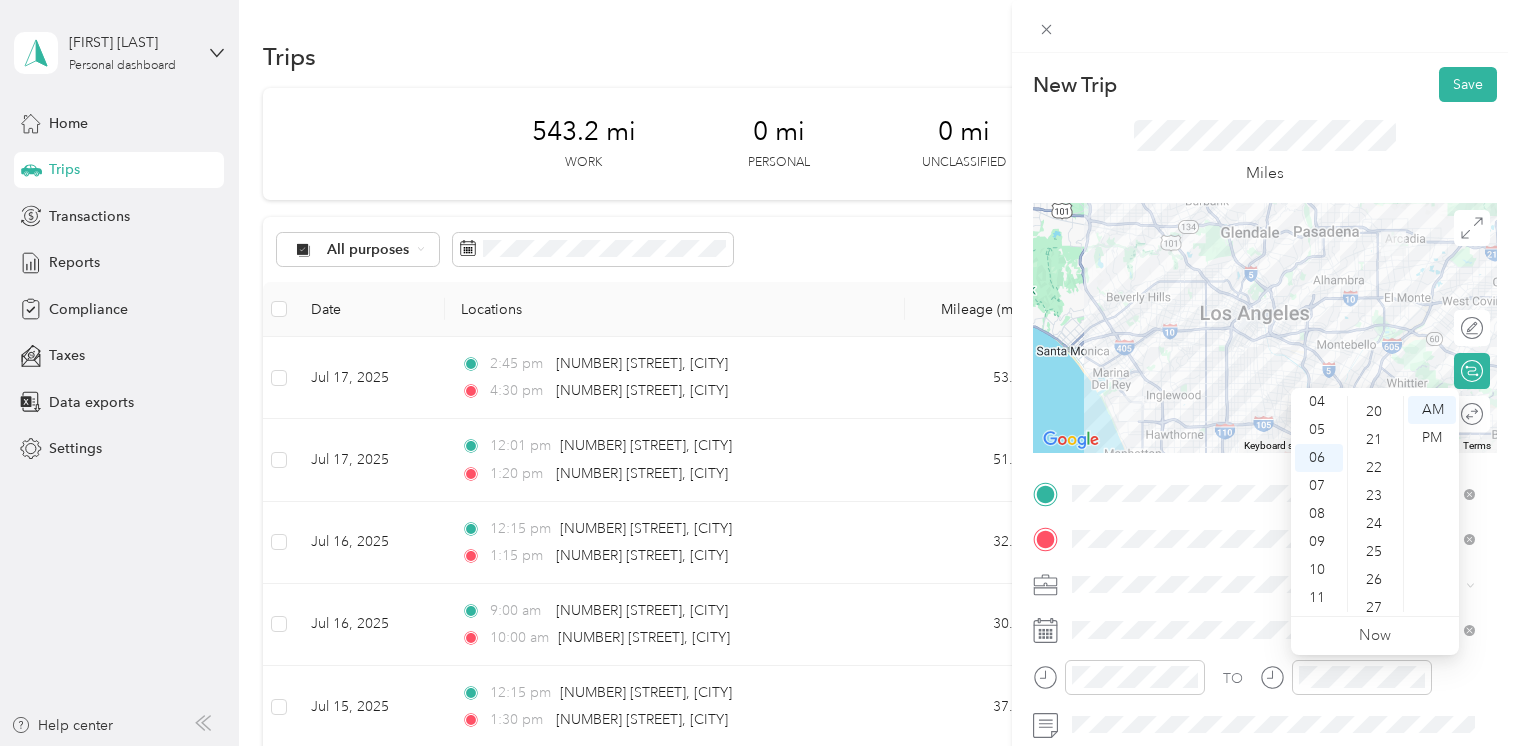 scroll, scrollTop: 384, scrollLeft: 0, axis: vertical 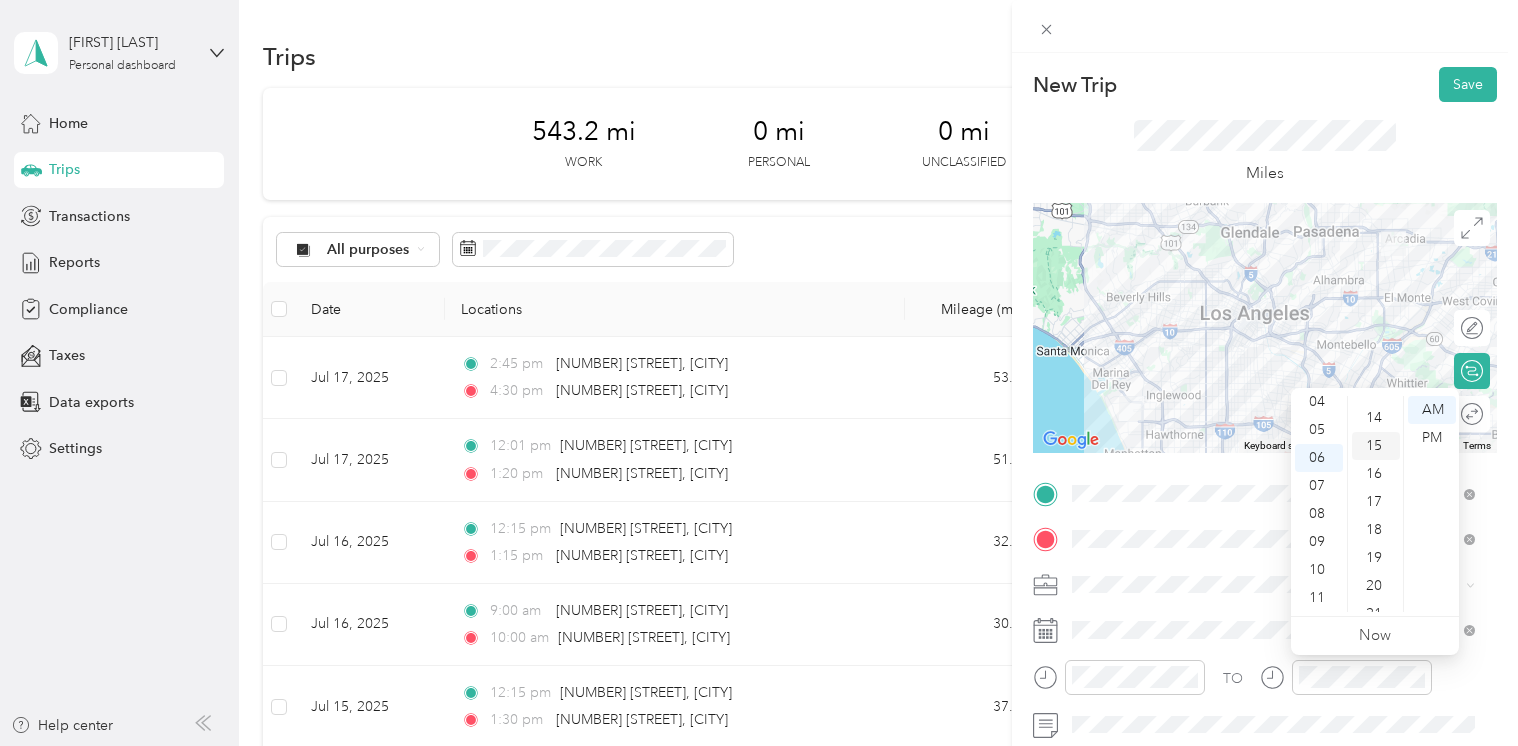 click on "15" at bounding box center [1376, 446] 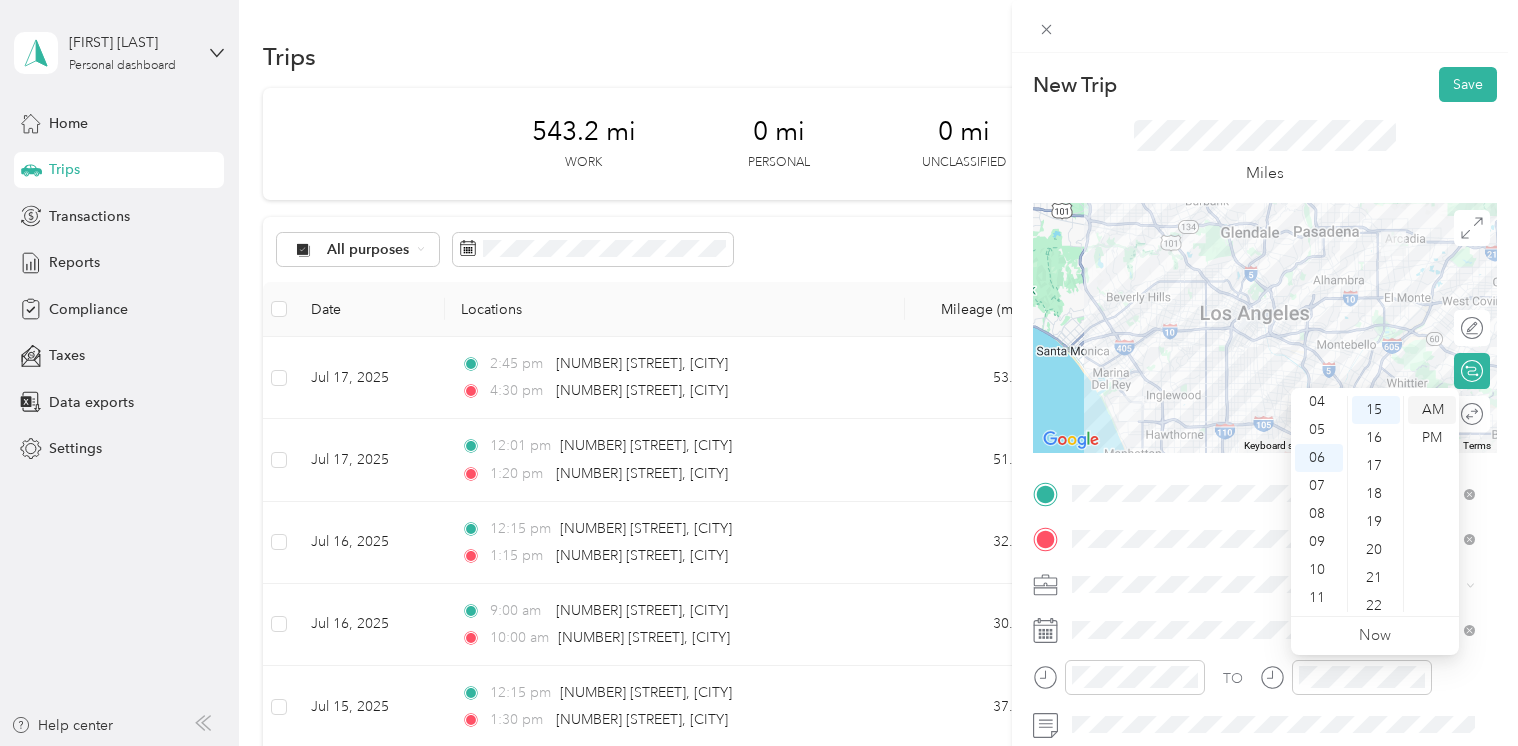 click on "AM" at bounding box center [1432, 410] 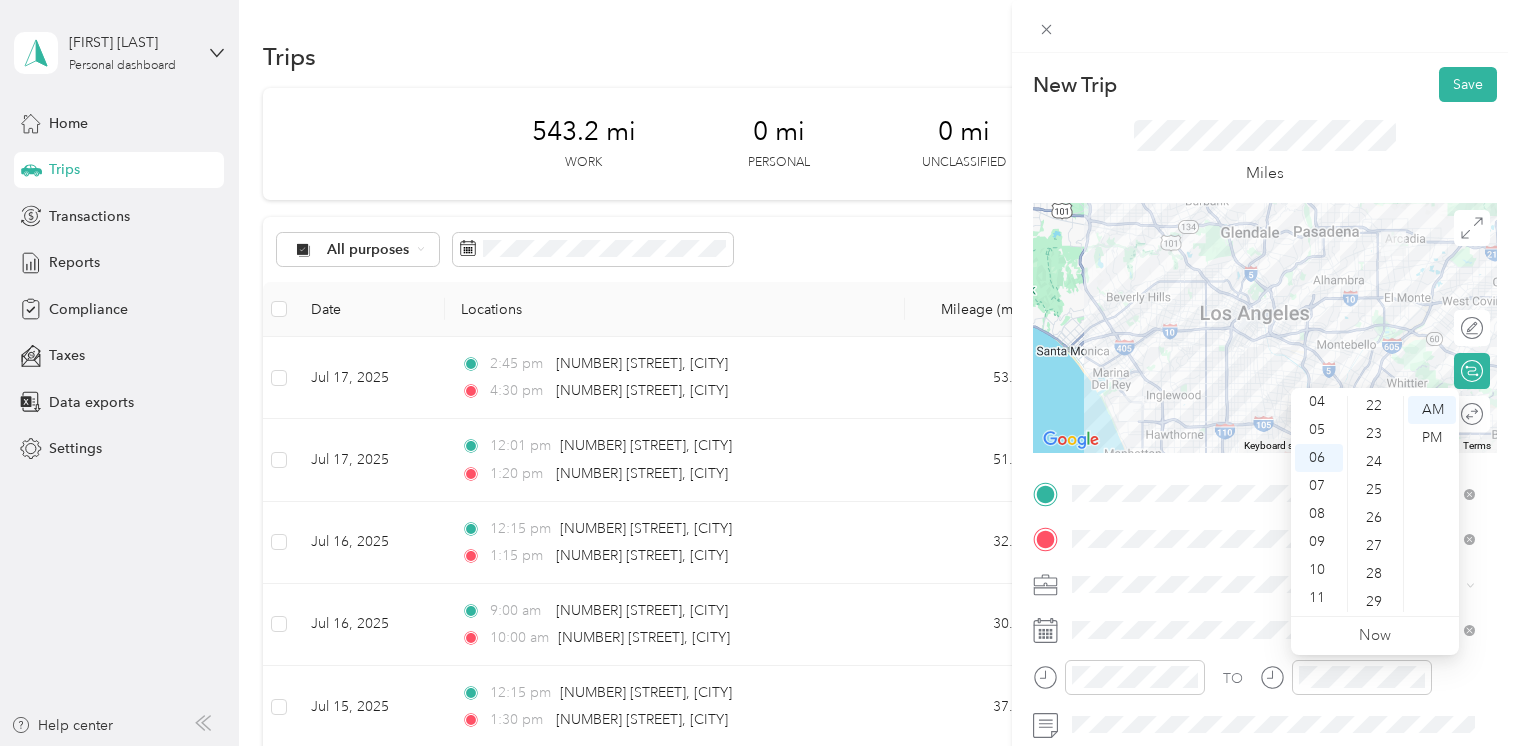 scroll, scrollTop: 820, scrollLeft: 0, axis: vertical 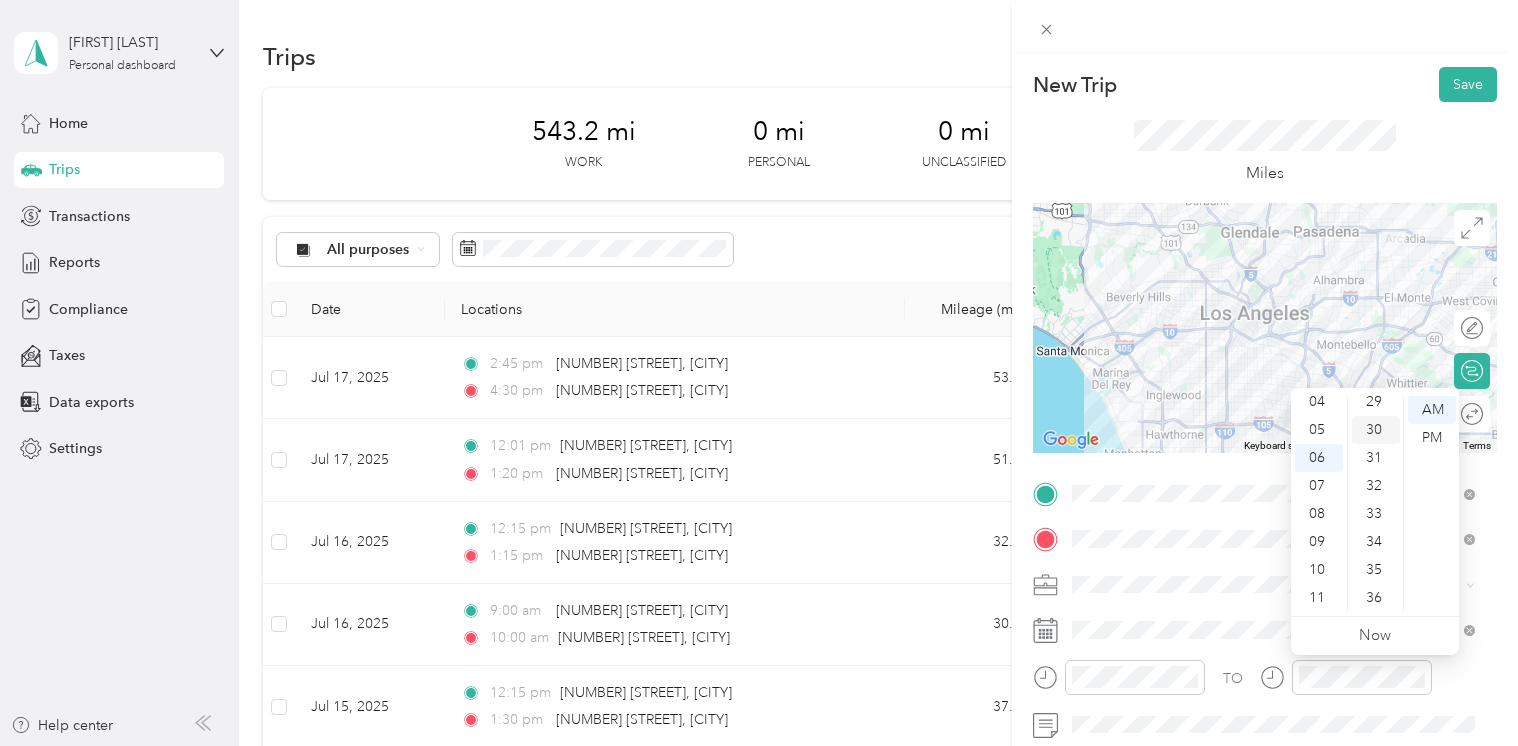 click on "30" at bounding box center (1376, 430) 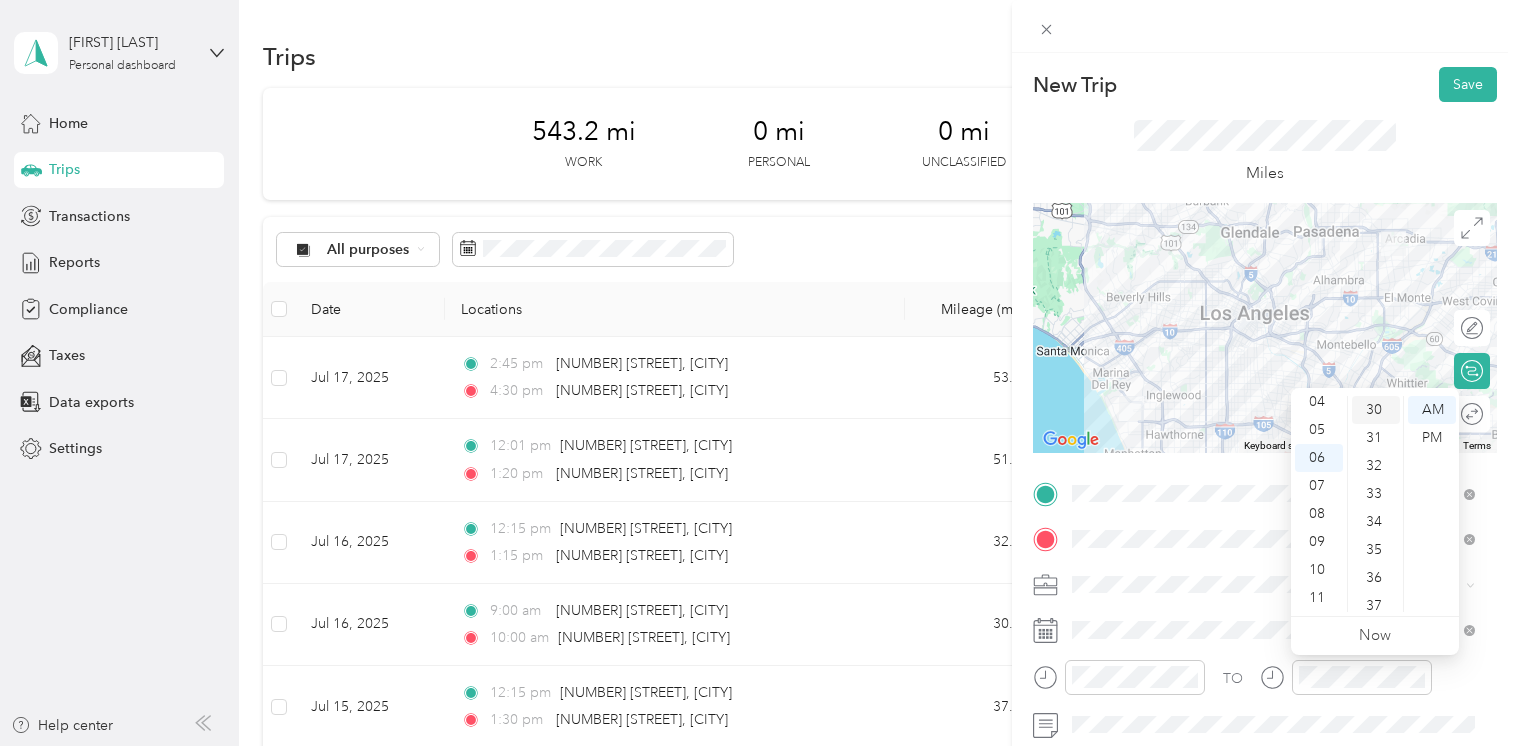 scroll, scrollTop: 840, scrollLeft: 0, axis: vertical 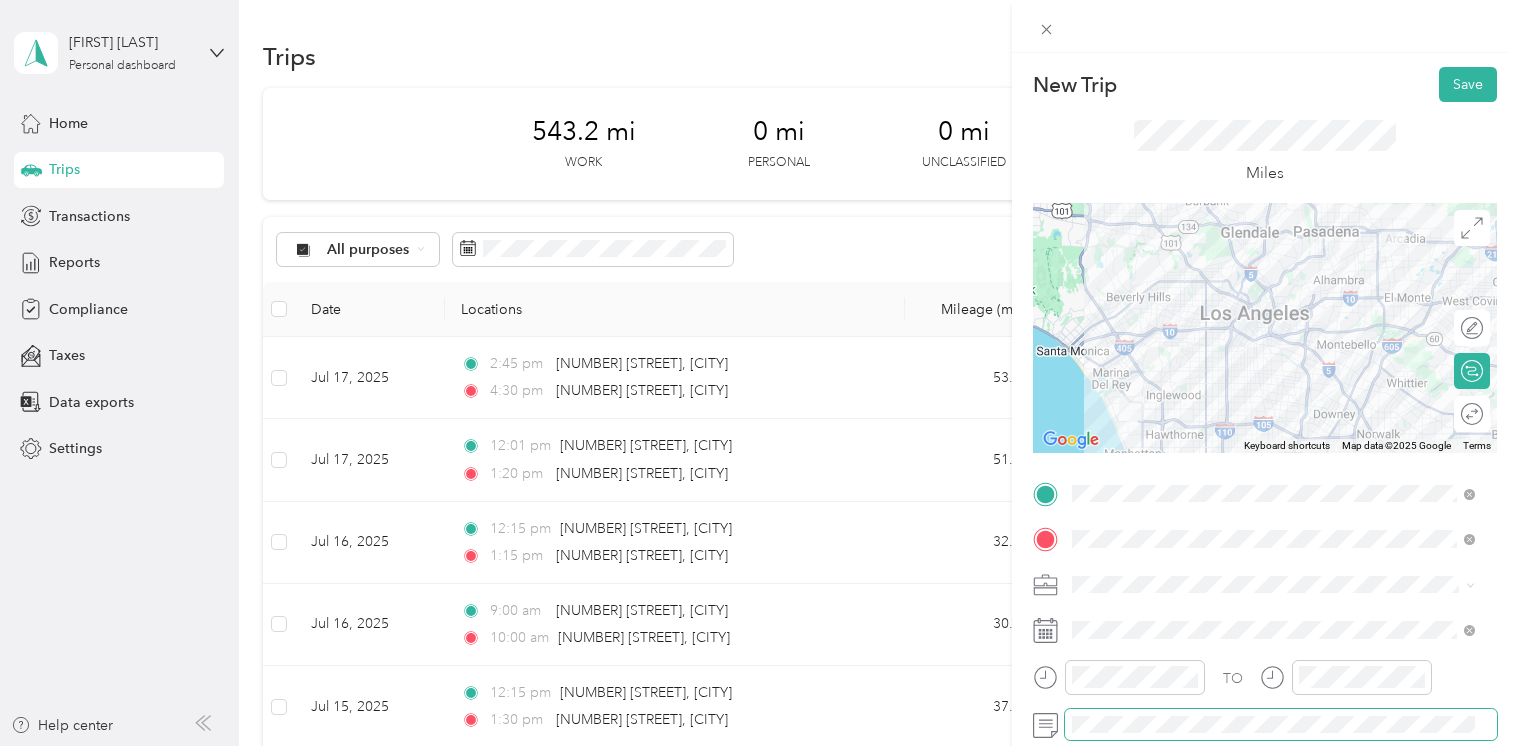 click at bounding box center (1281, 725) 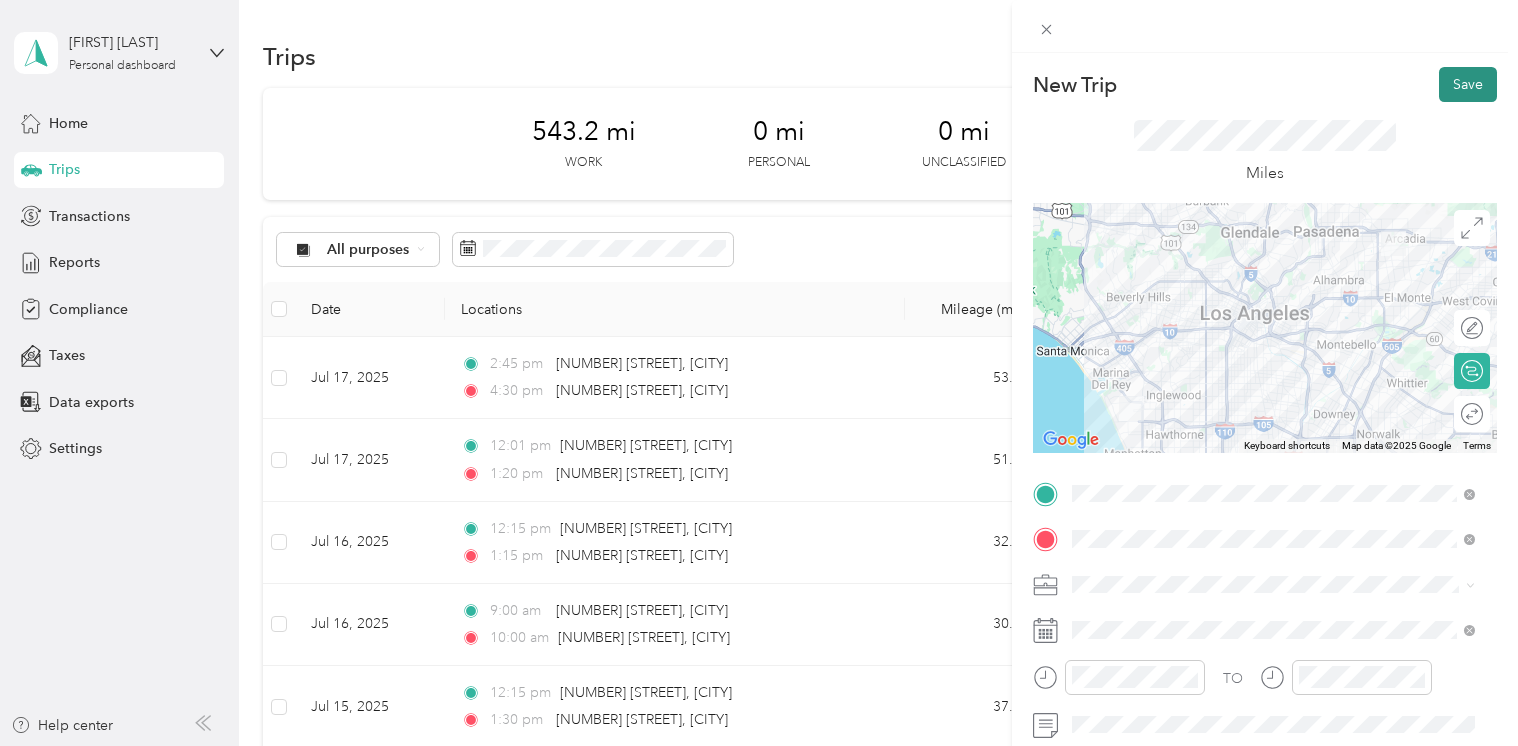 click on "Save" at bounding box center [1468, 84] 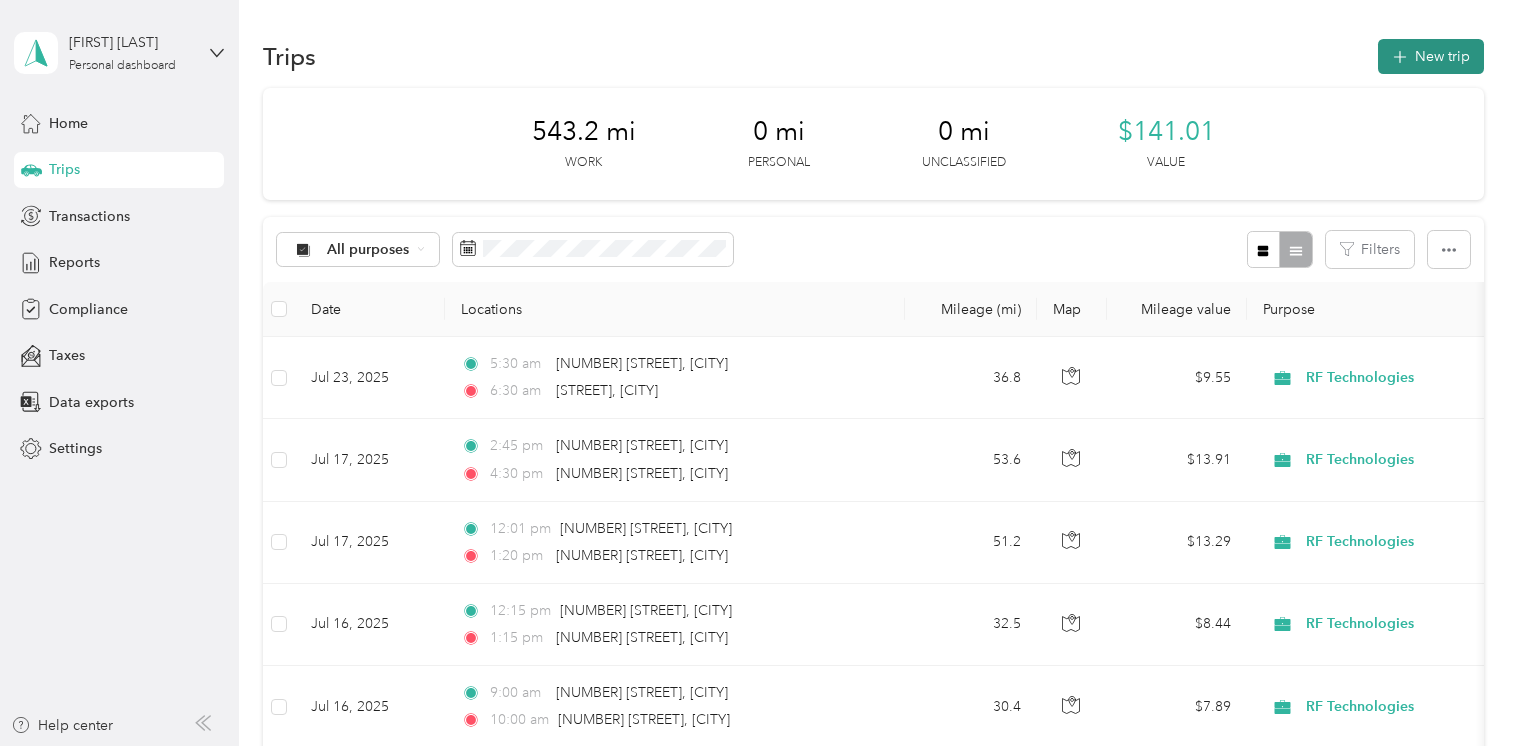 click on "New trip" at bounding box center (1431, 56) 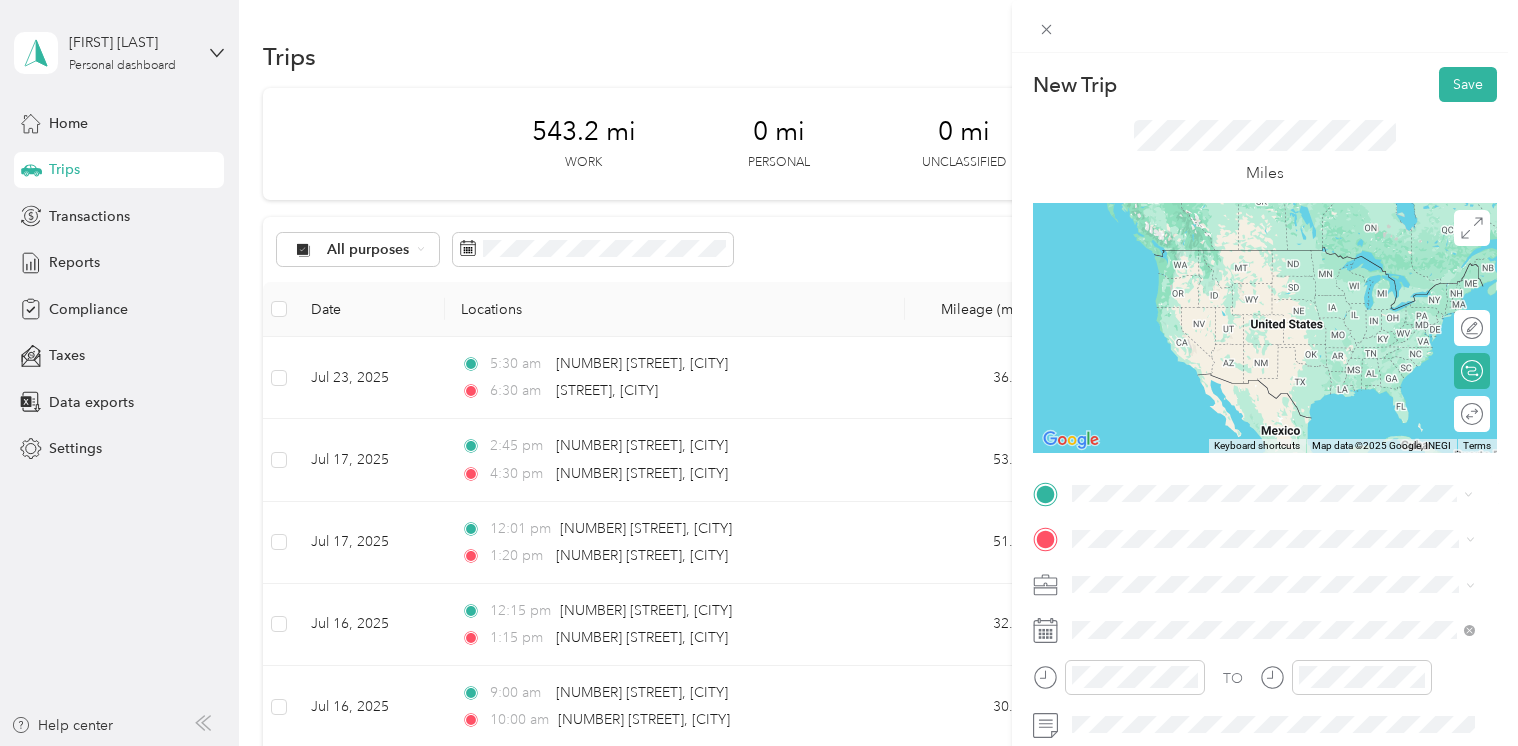 click on "[STREET]
[CITY], [STATE] [POSTAL_CODE], [COUNTRY]" at bounding box center (1254, 630) 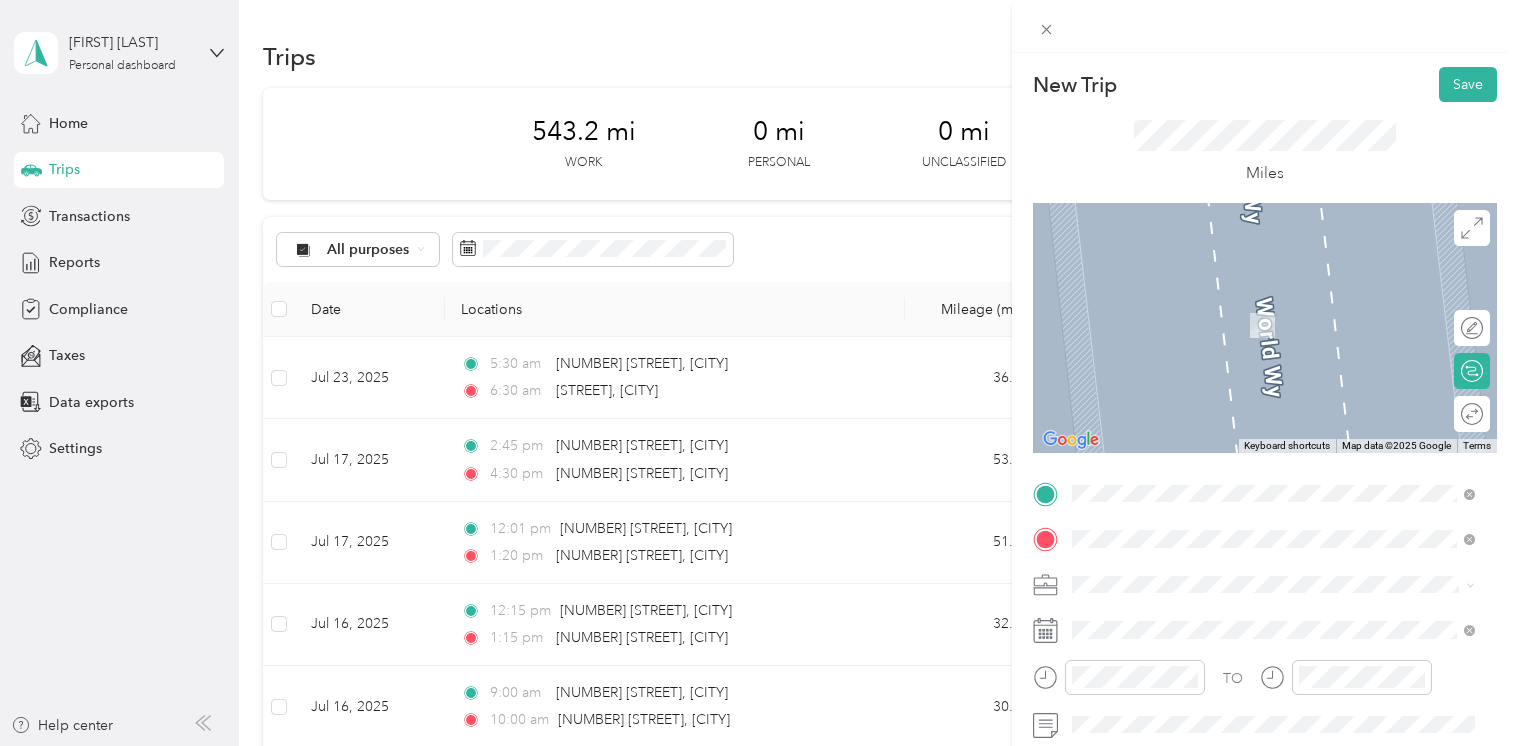 click on "[NUMBER] [STREET]
[CITY], [STATE] [POSTAL_CODE], [COUNTRY]" at bounding box center [1254, 304] 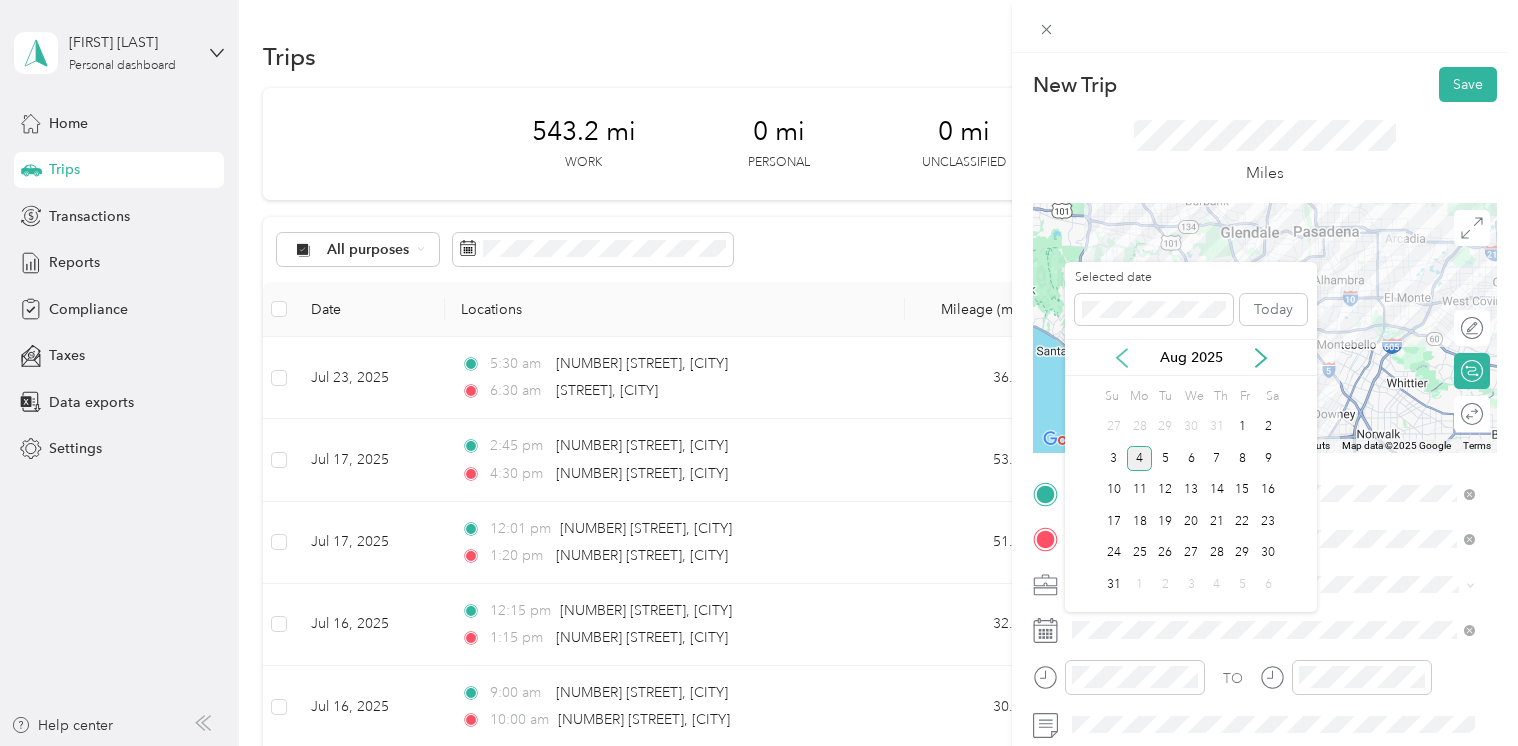 click 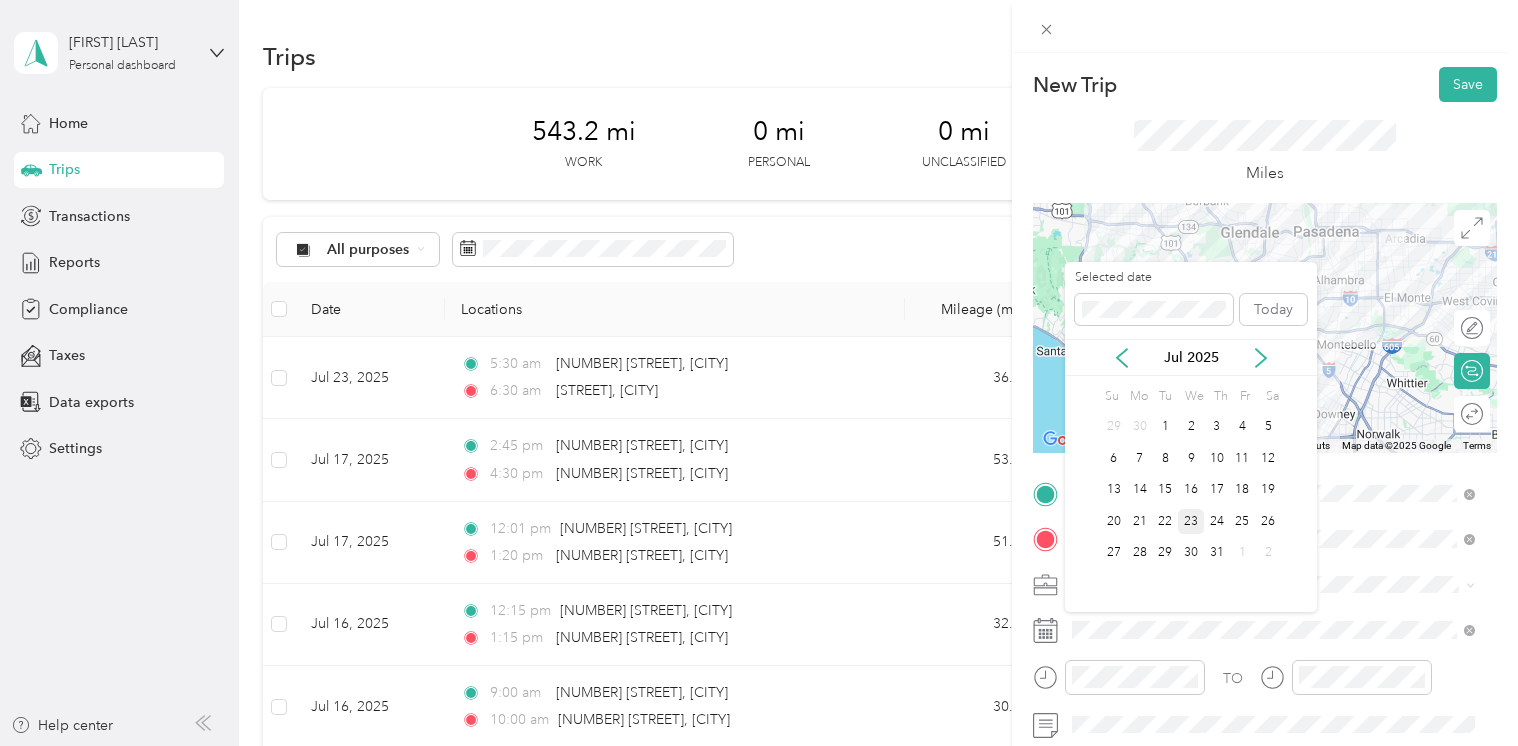click on "23" at bounding box center [1191, 521] 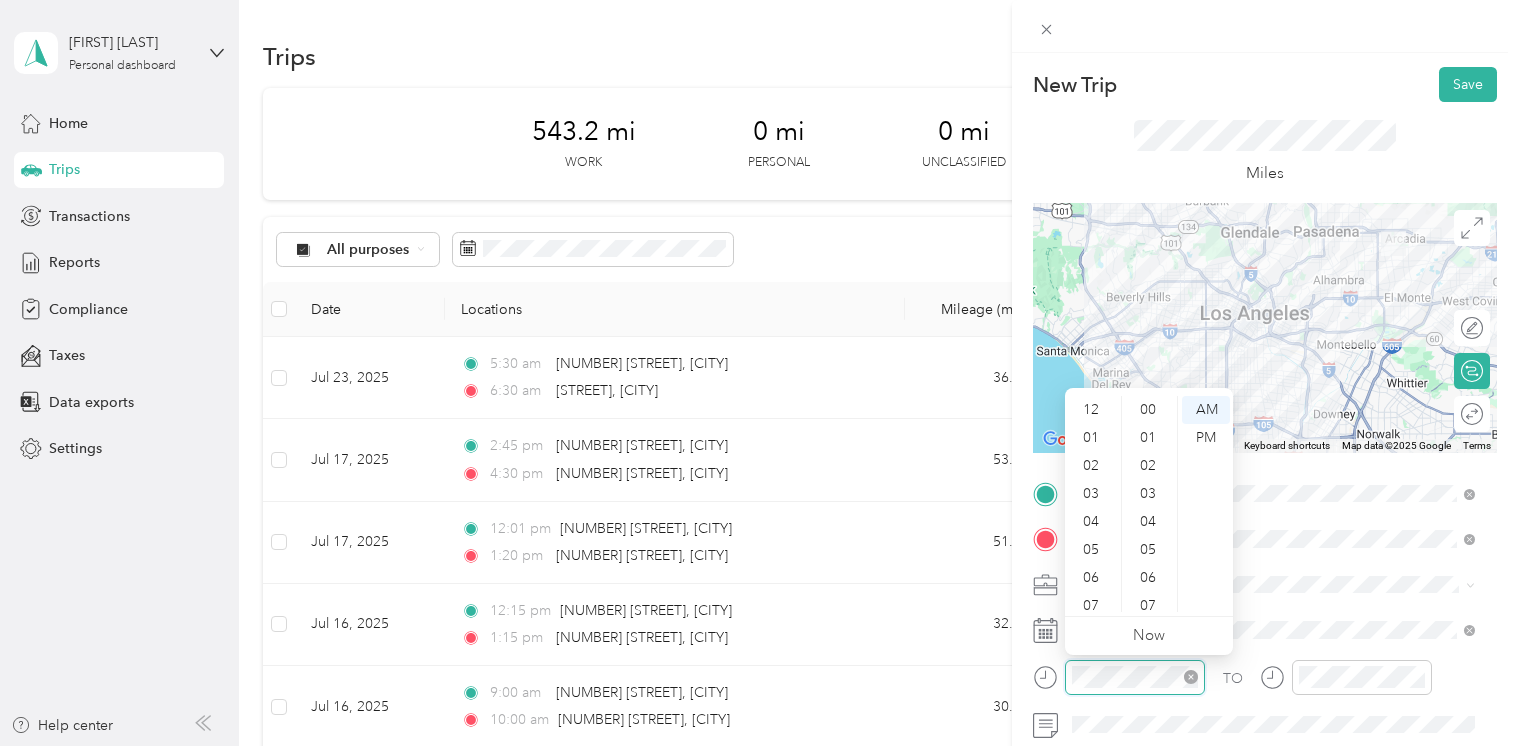 scroll, scrollTop: 840, scrollLeft: 0, axis: vertical 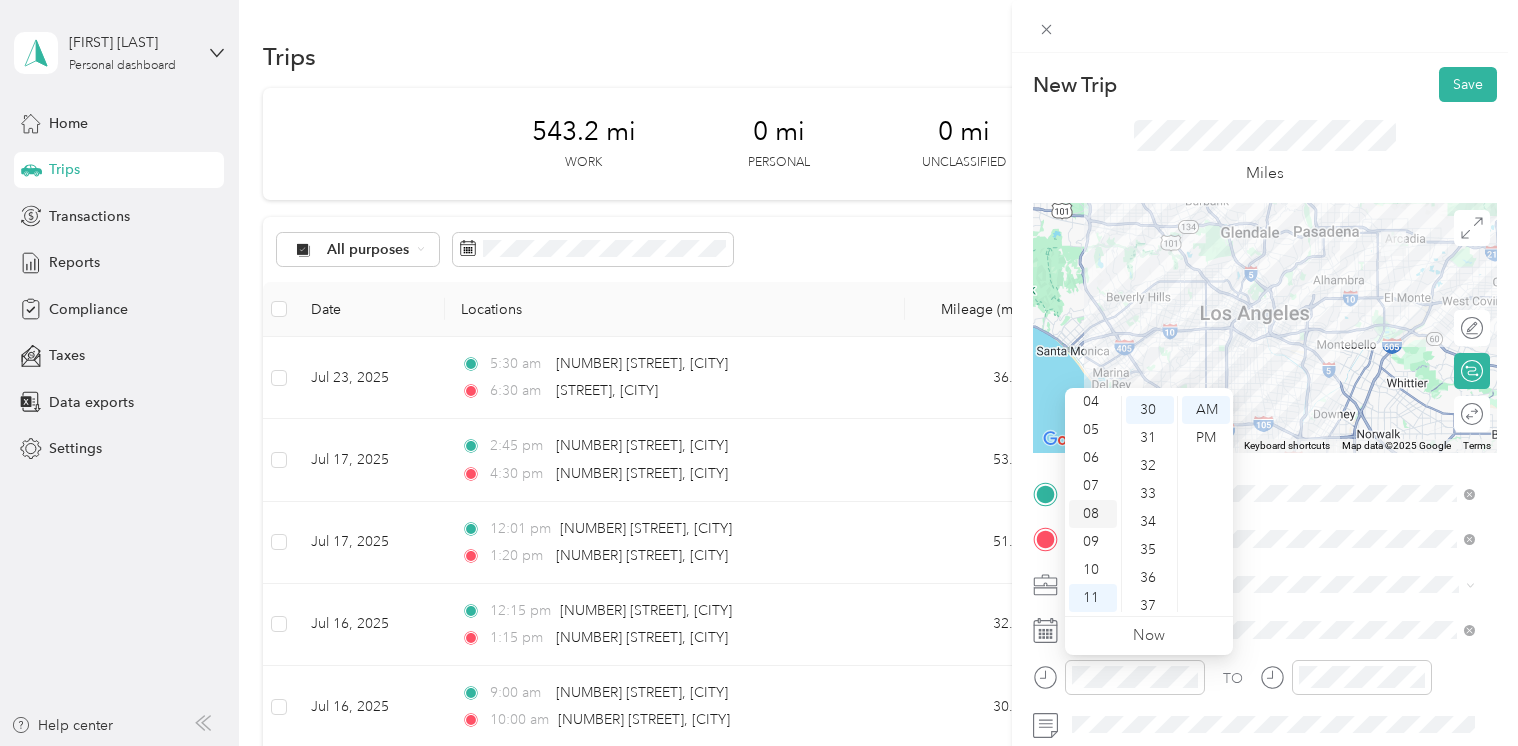 click on "08" at bounding box center (1093, 514) 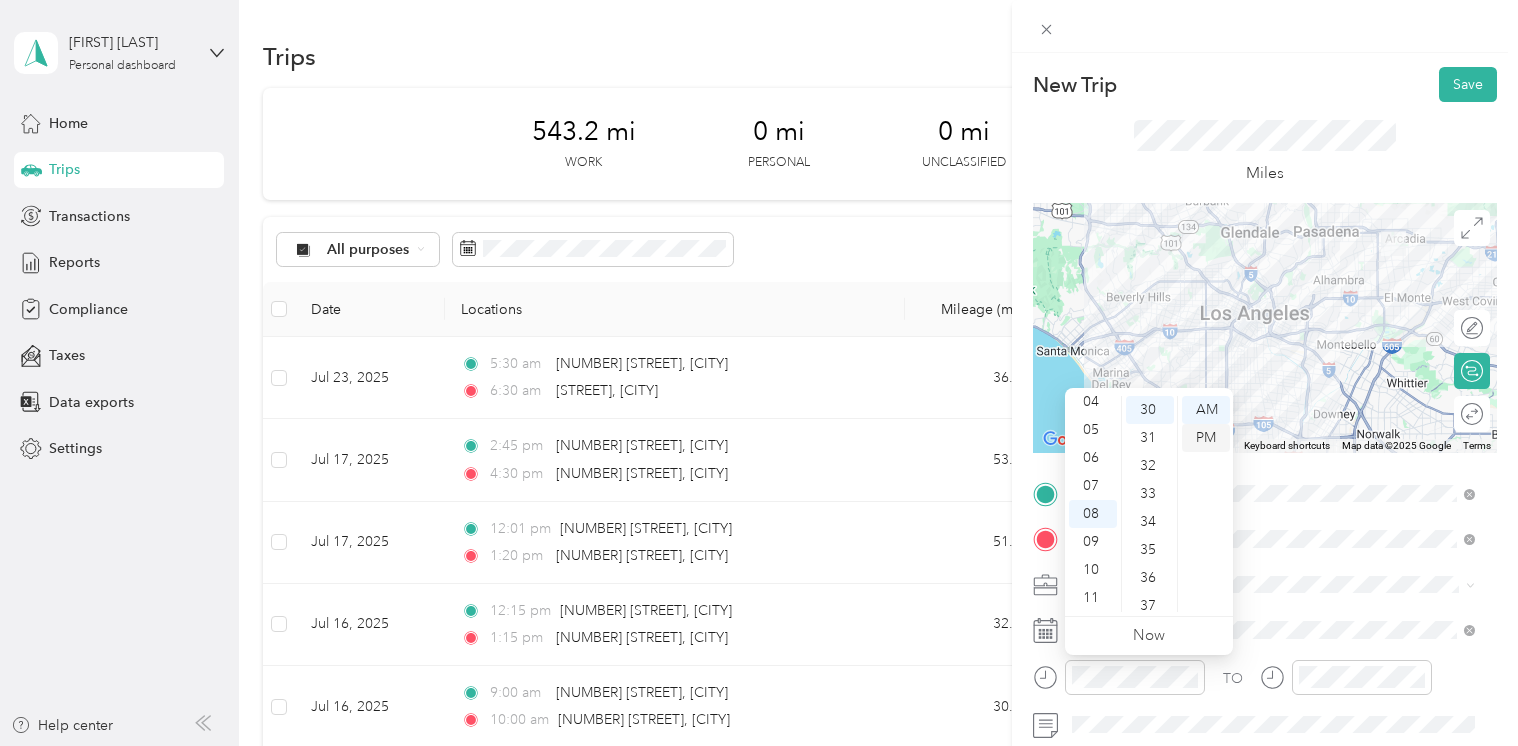 click on "PM" at bounding box center [1206, 438] 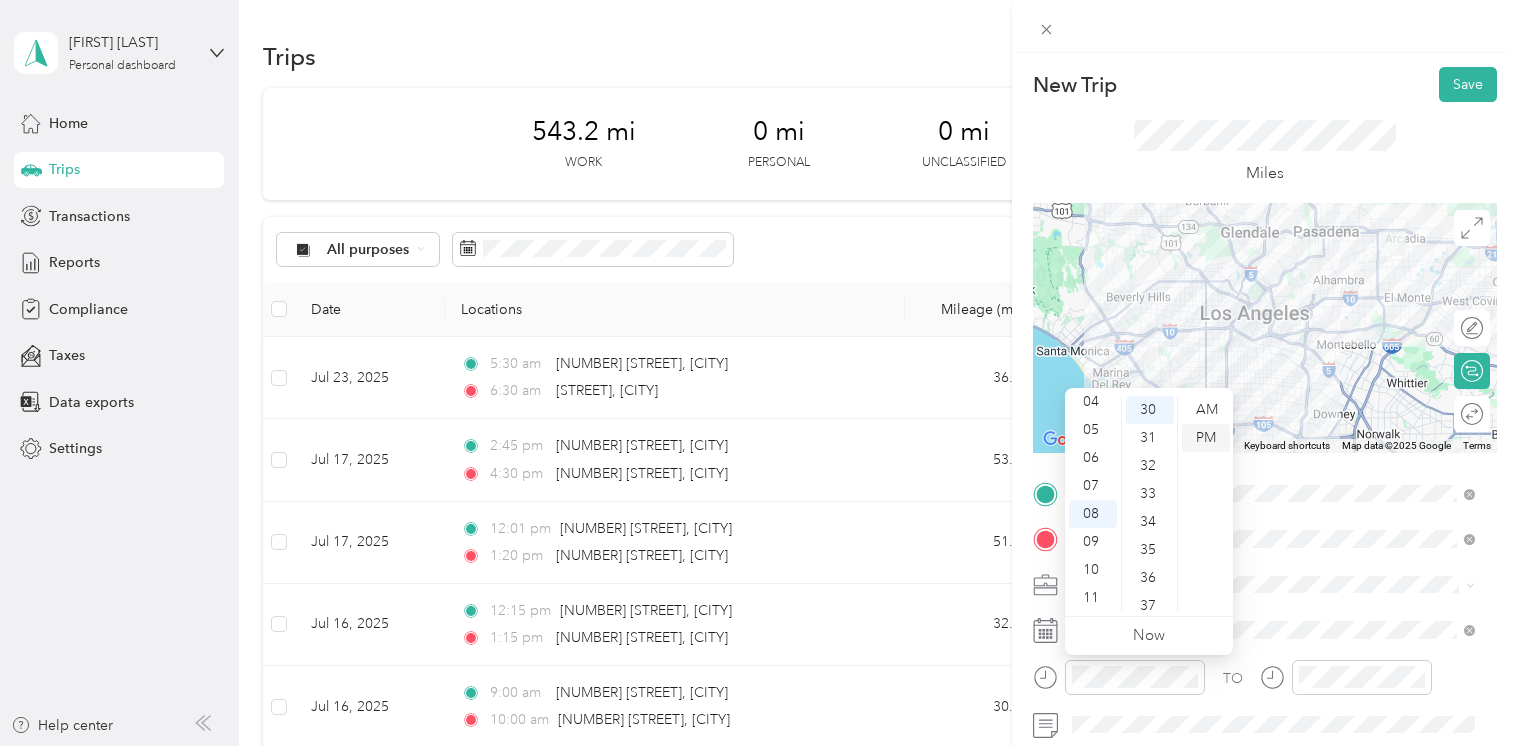 click on "PM" at bounding box center [1206, 438] 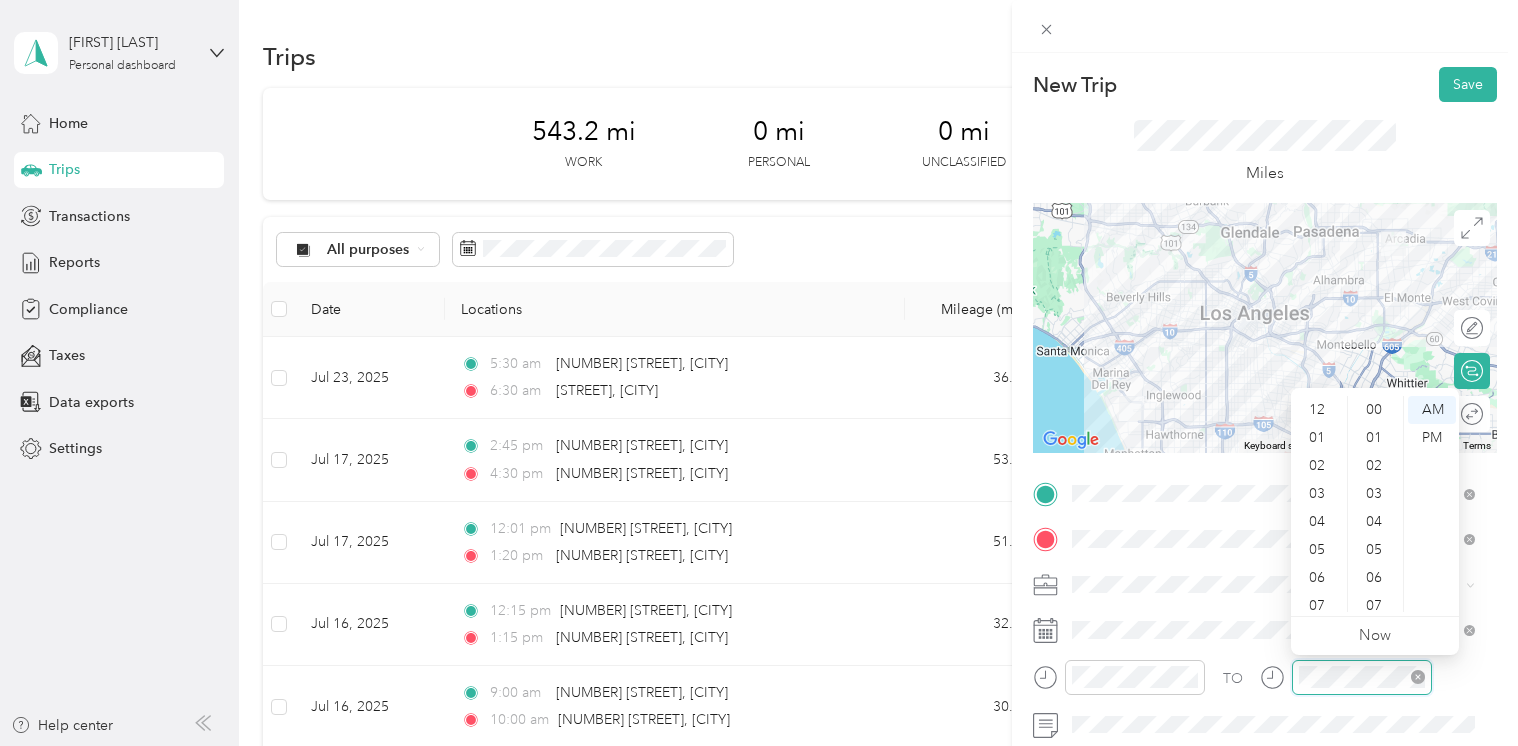 scroll, scrollTop: 840, scrollLeft: 0, axis: vertical 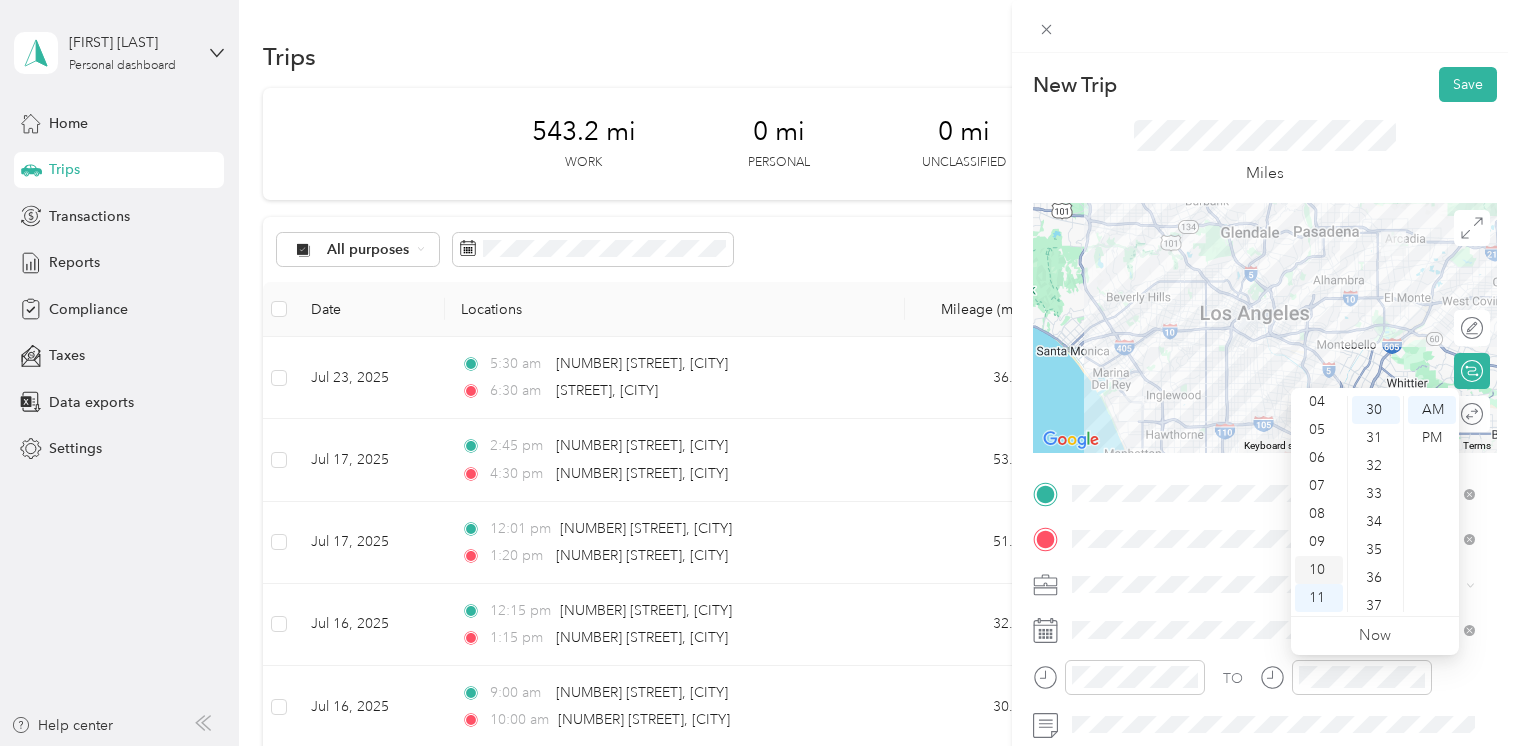 click on "10" at bounding box center (1319, 570) 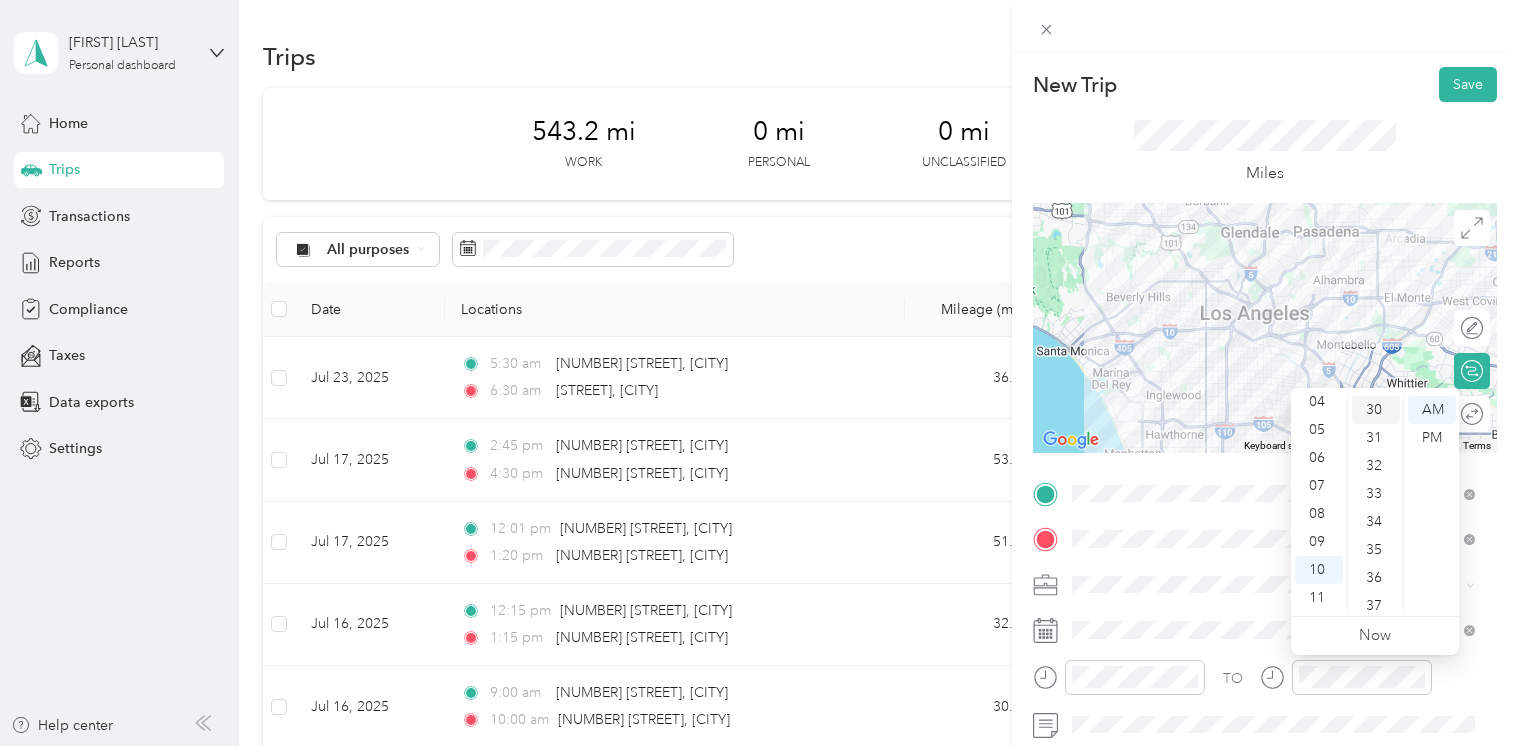 click on "30" at bounding box center [1376, 410] 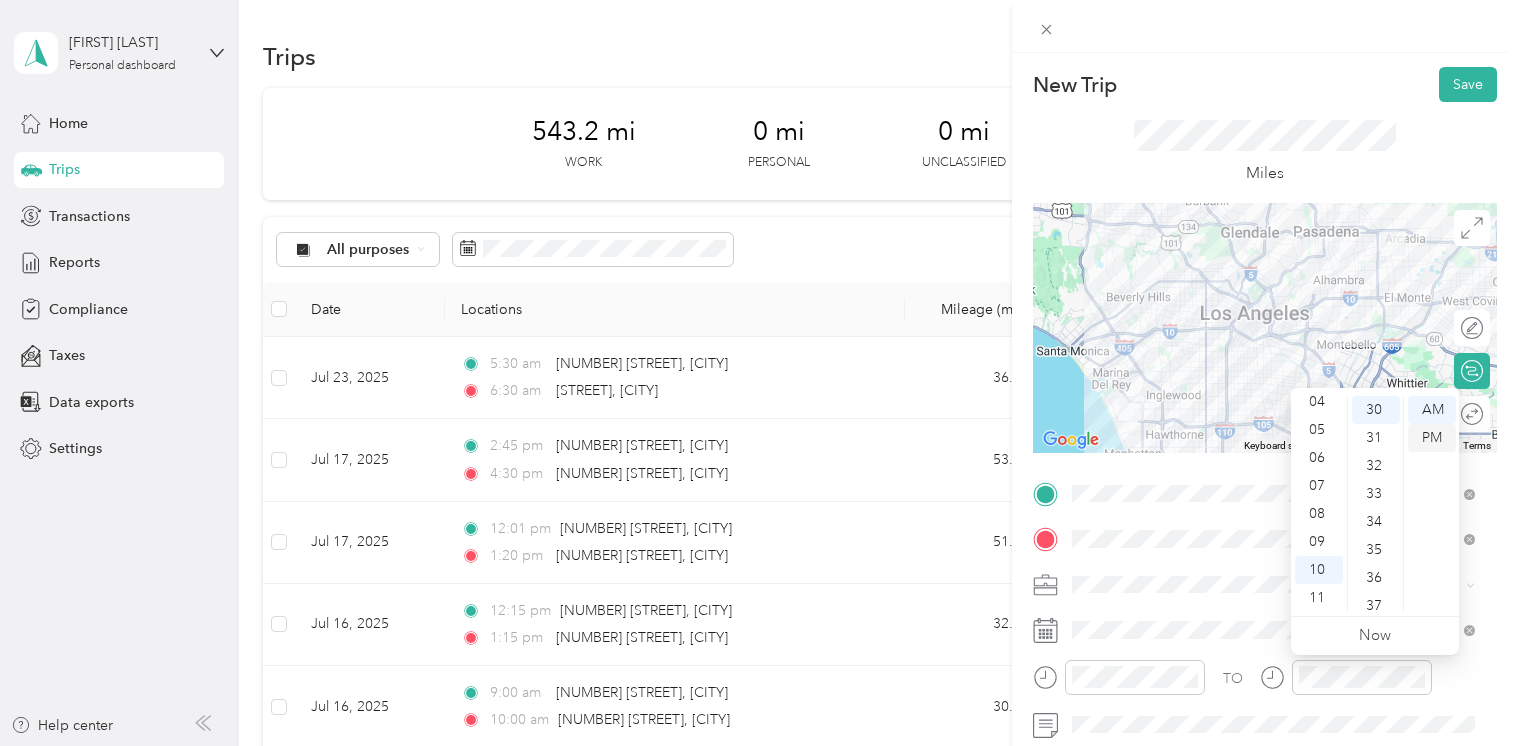 click on "PM" at bounding box center [1432, 438] 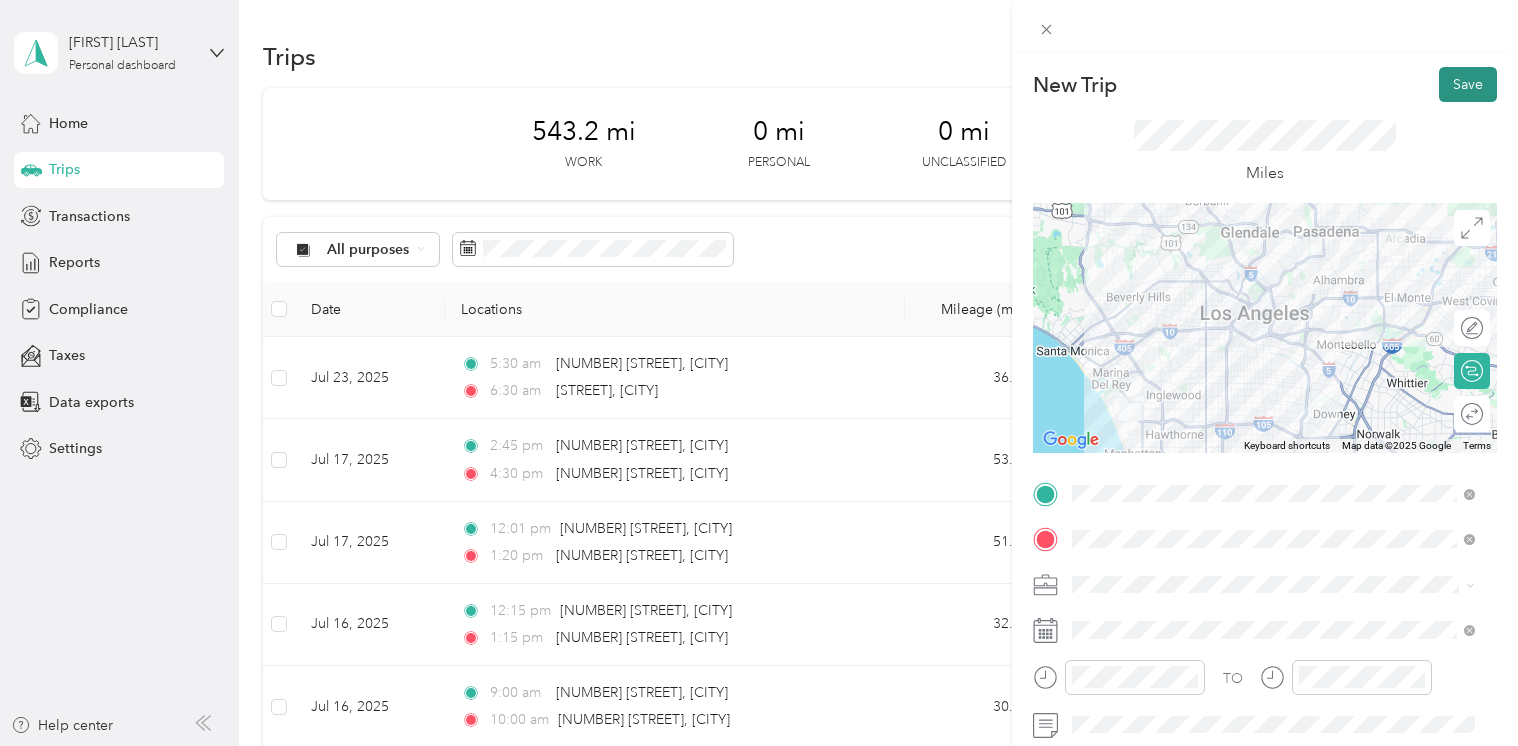 click on "Save" at bounding box center (1468, 84) 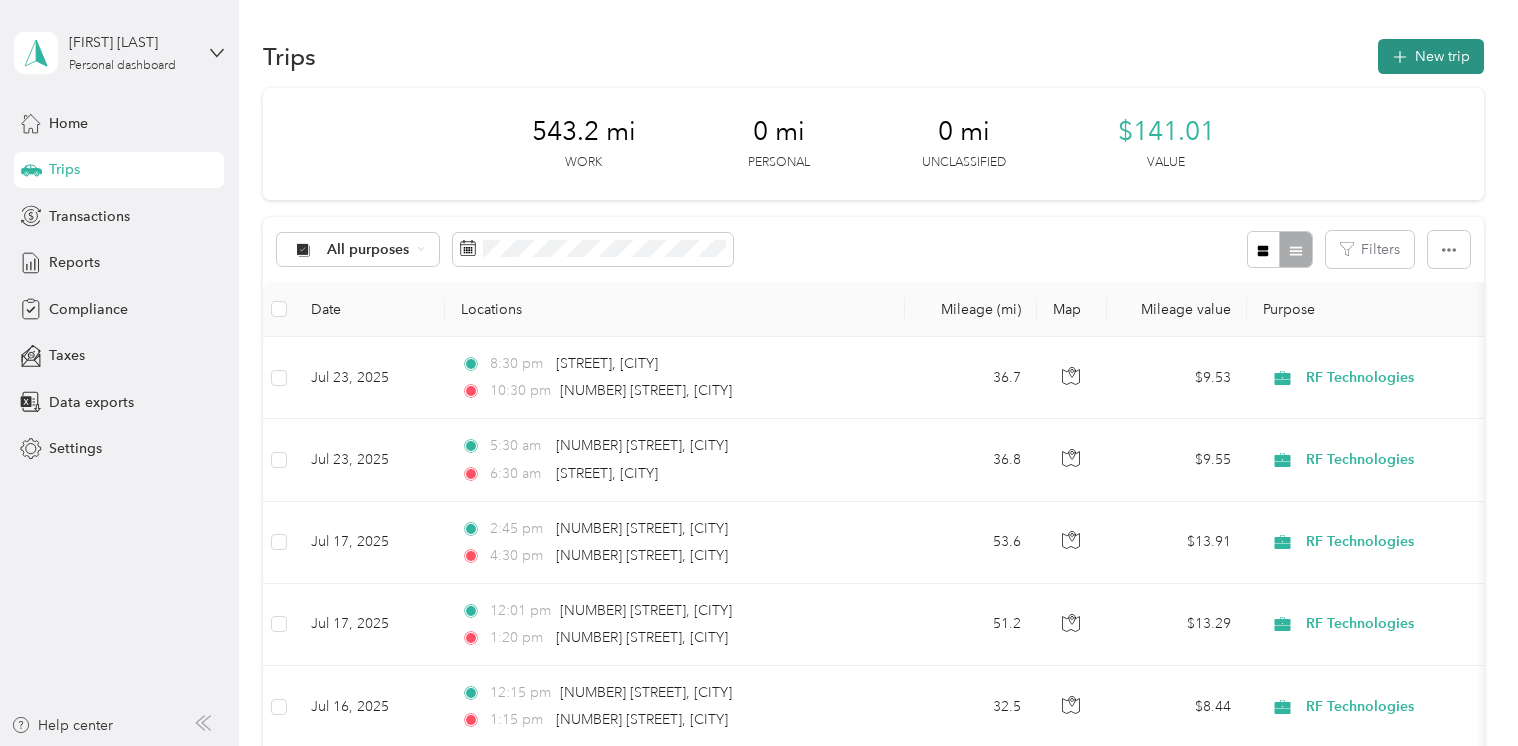 click on "New trip" at bounding box center (1431, 56) 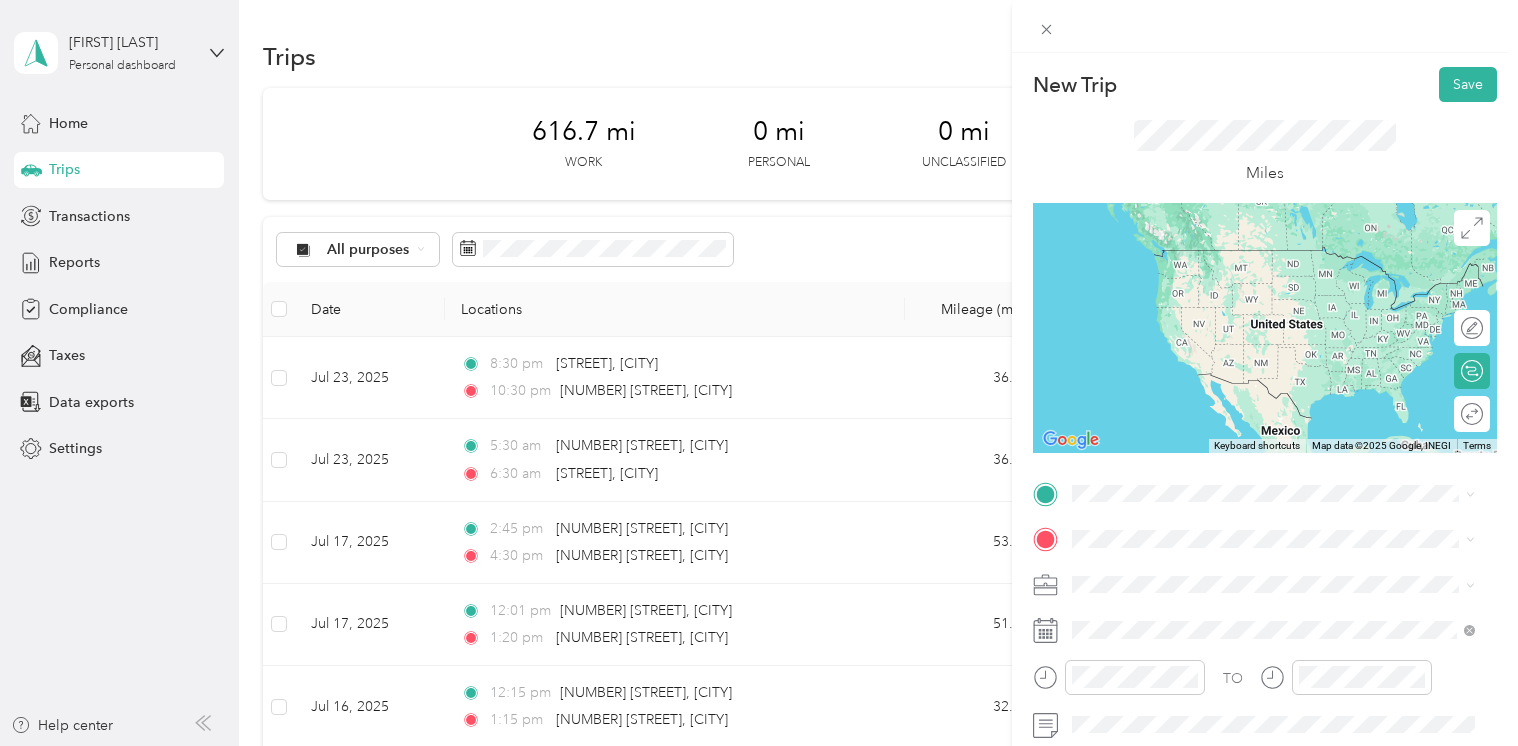 click on "[NUMBER] [STREET]
[CITY], [STATE] [POSTAL_CODE], [COUNTRY]" at bounding box center (1254, 256) 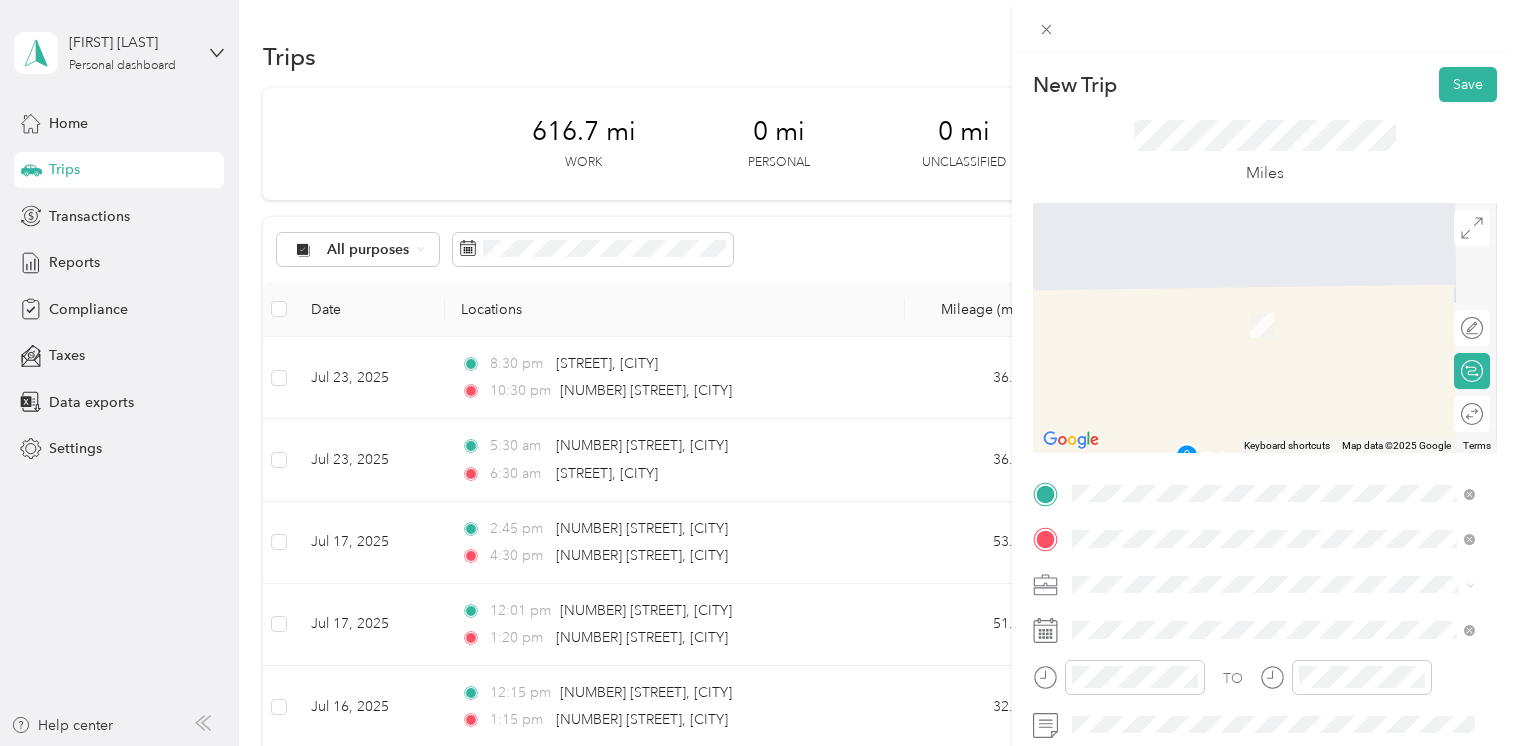 click on "[STREET]
[CITY], [STATE] [POSTAL_CODE], [COUNTRY]" at bounding box center [1254, 675] 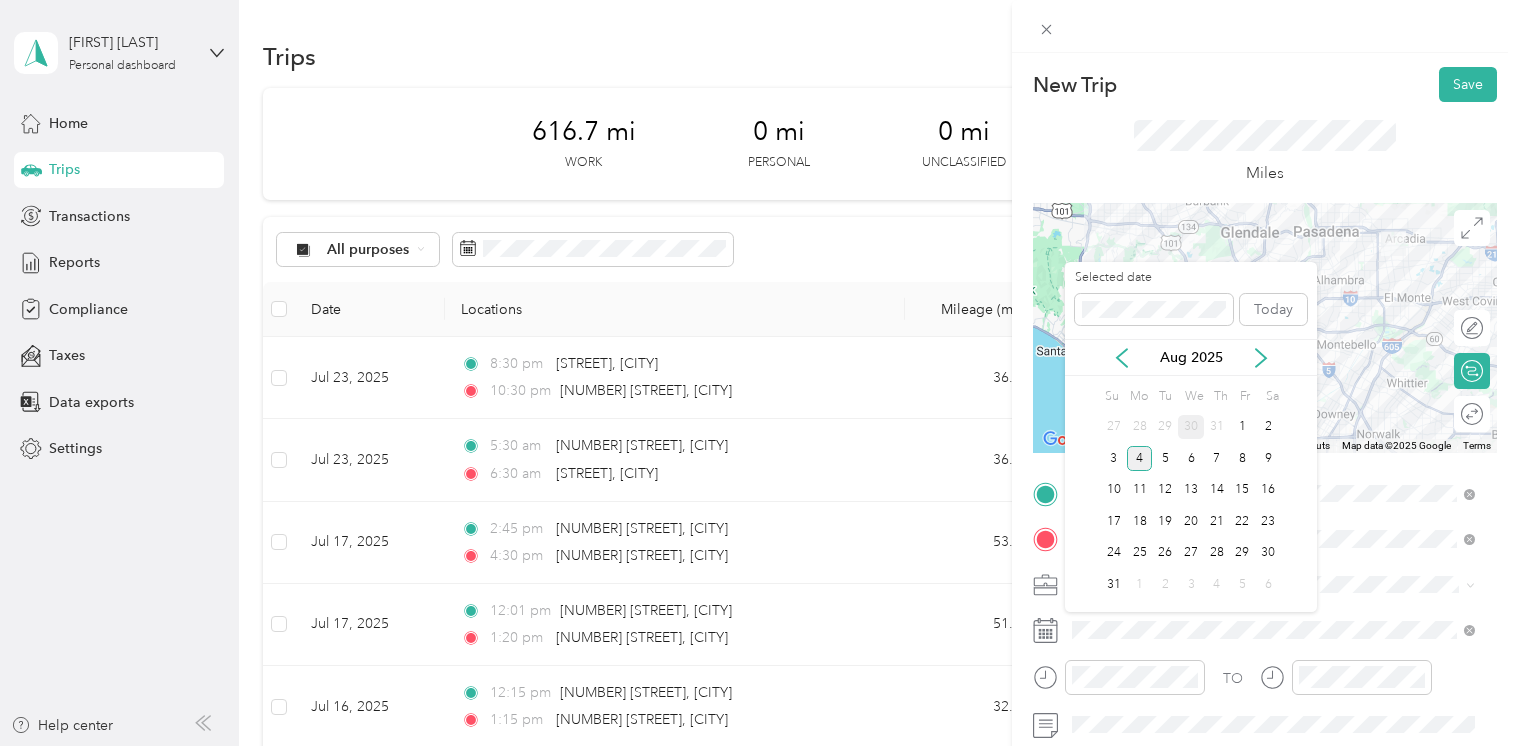 click on "30" at bounding box center (1191, 427) 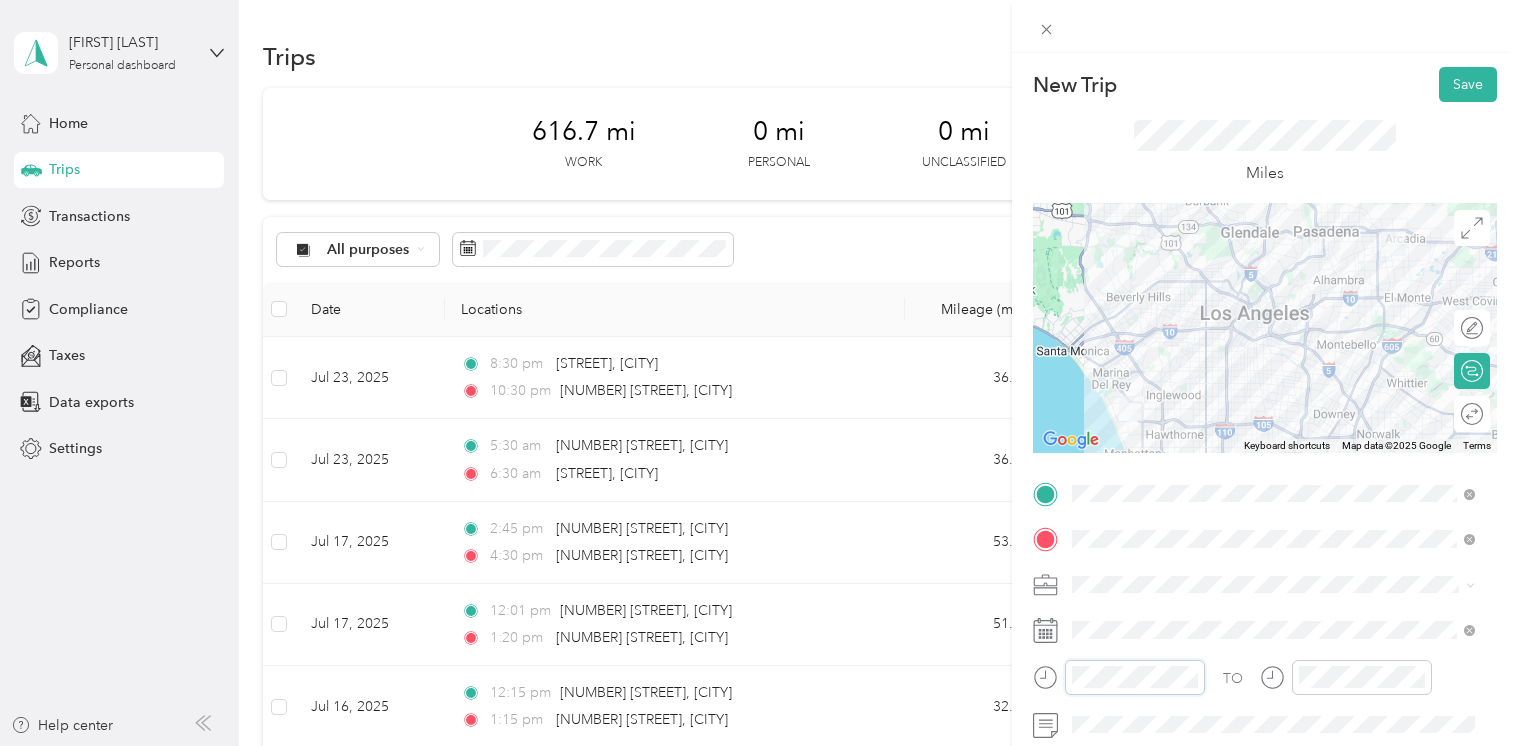 scroll, scrollTop: 120, scrollLeft: 0, axis: vertical 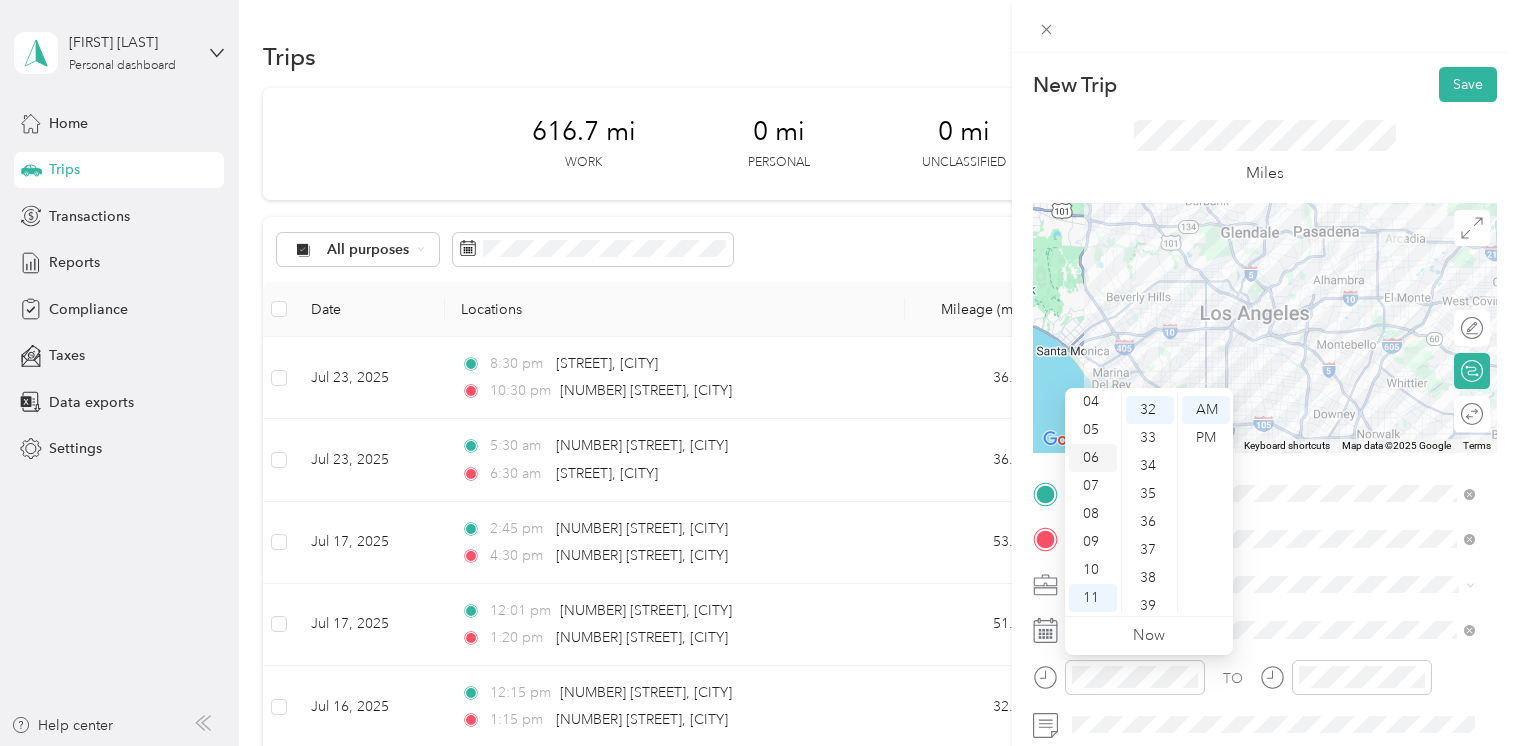 click on "06" at bounding box center [1093, 458] 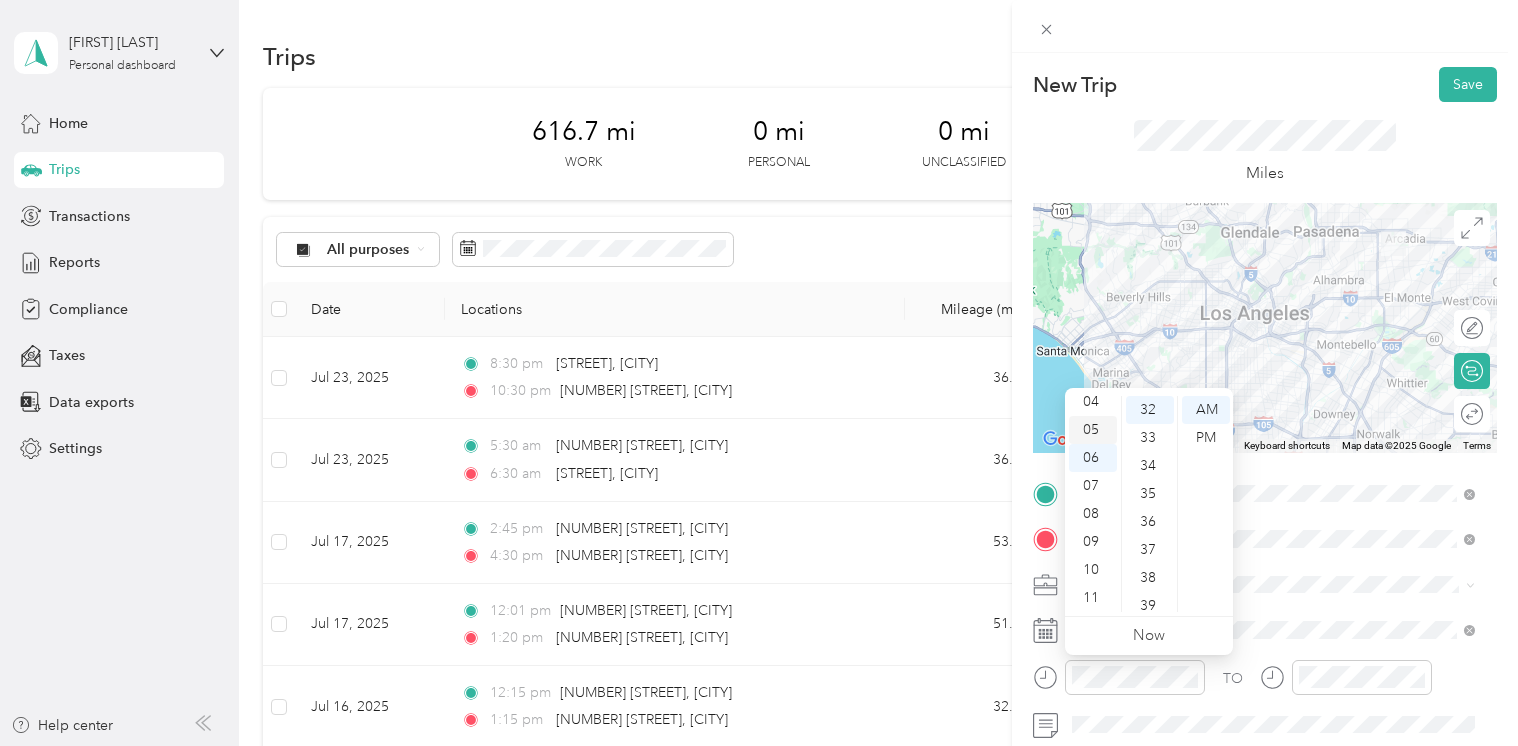 click on "05" at bounding box center (1093, 430) 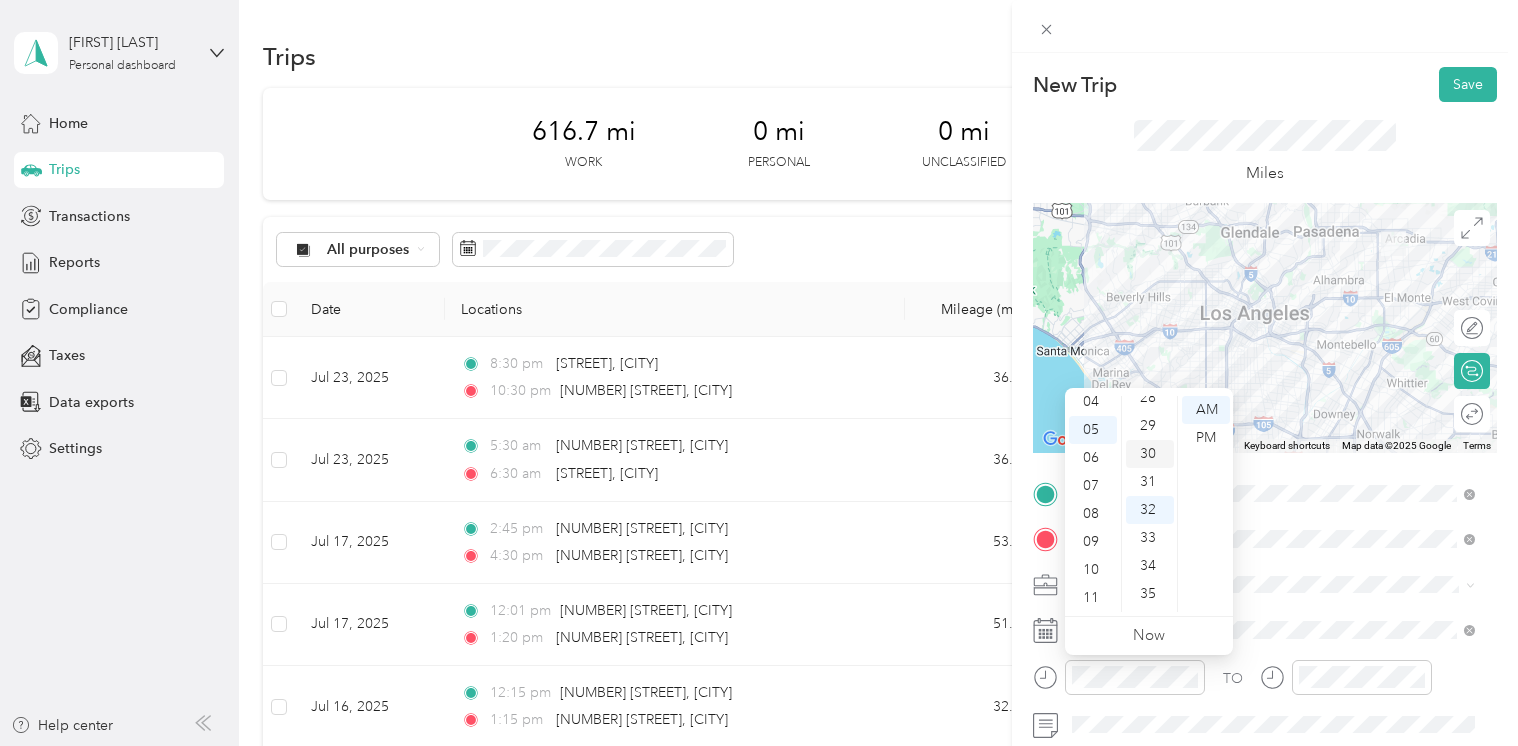 click on "30" at bounding box center (1150, 454) 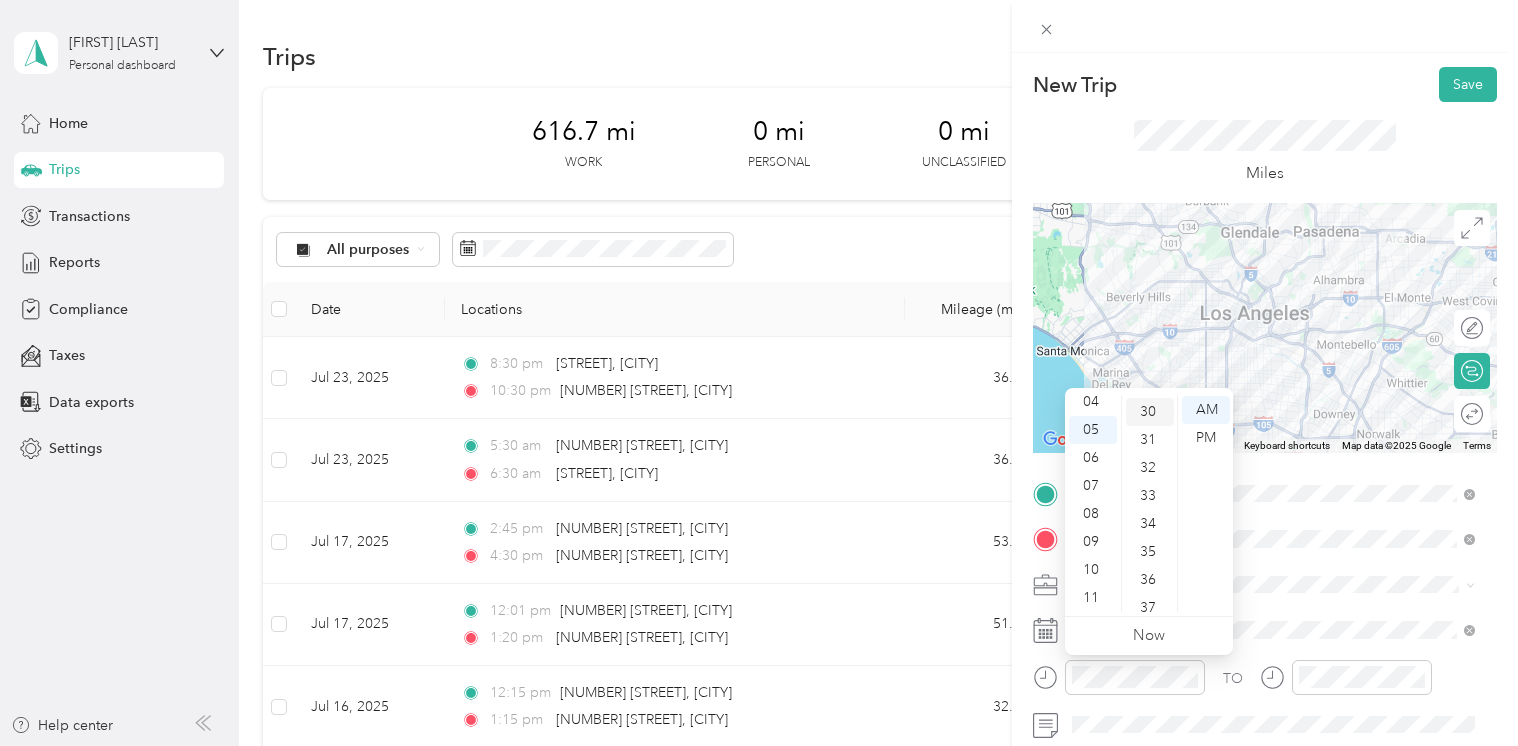 scroll, scrollTop: 840, scrollLeft: 0, axis: vertical 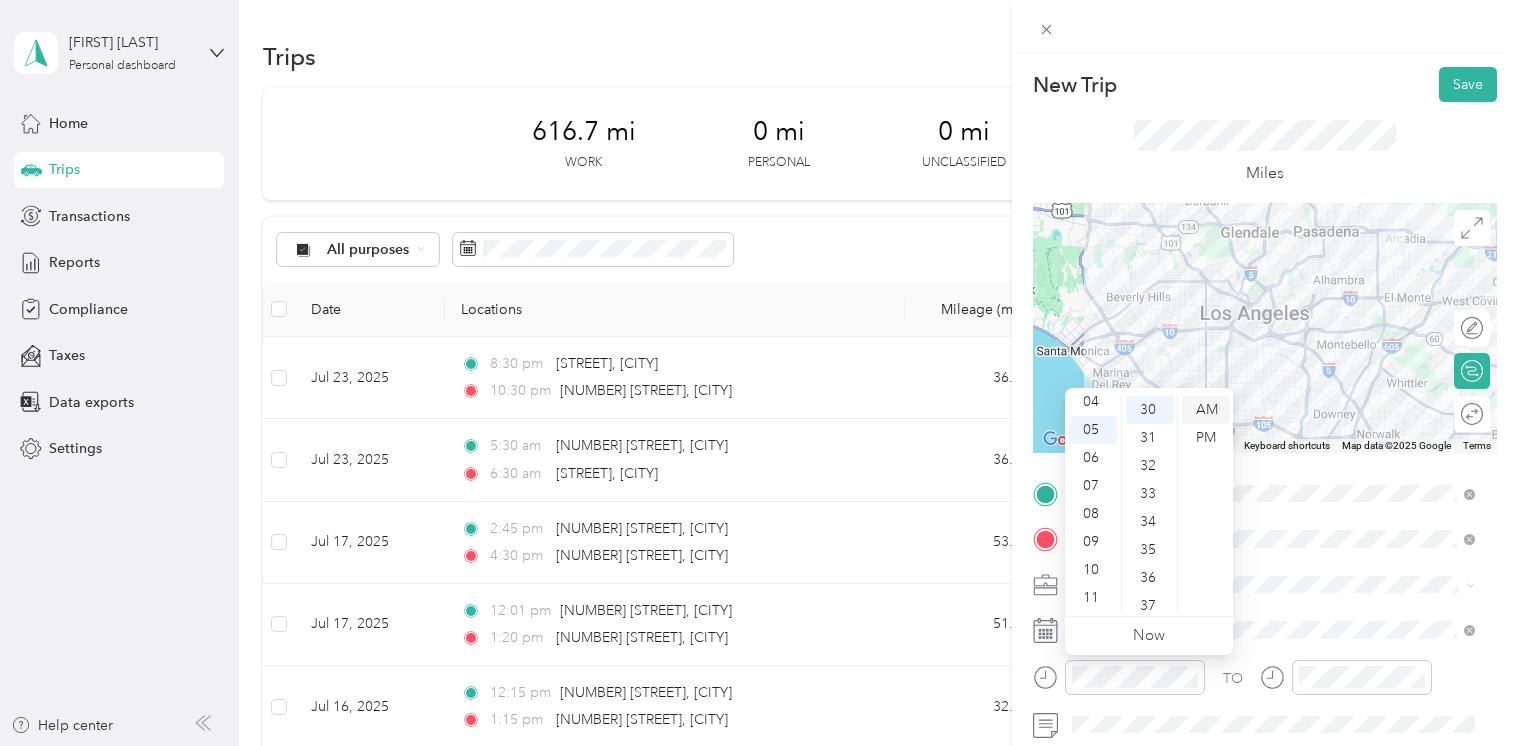 click on "AM" at bounding box center (1206, 410) 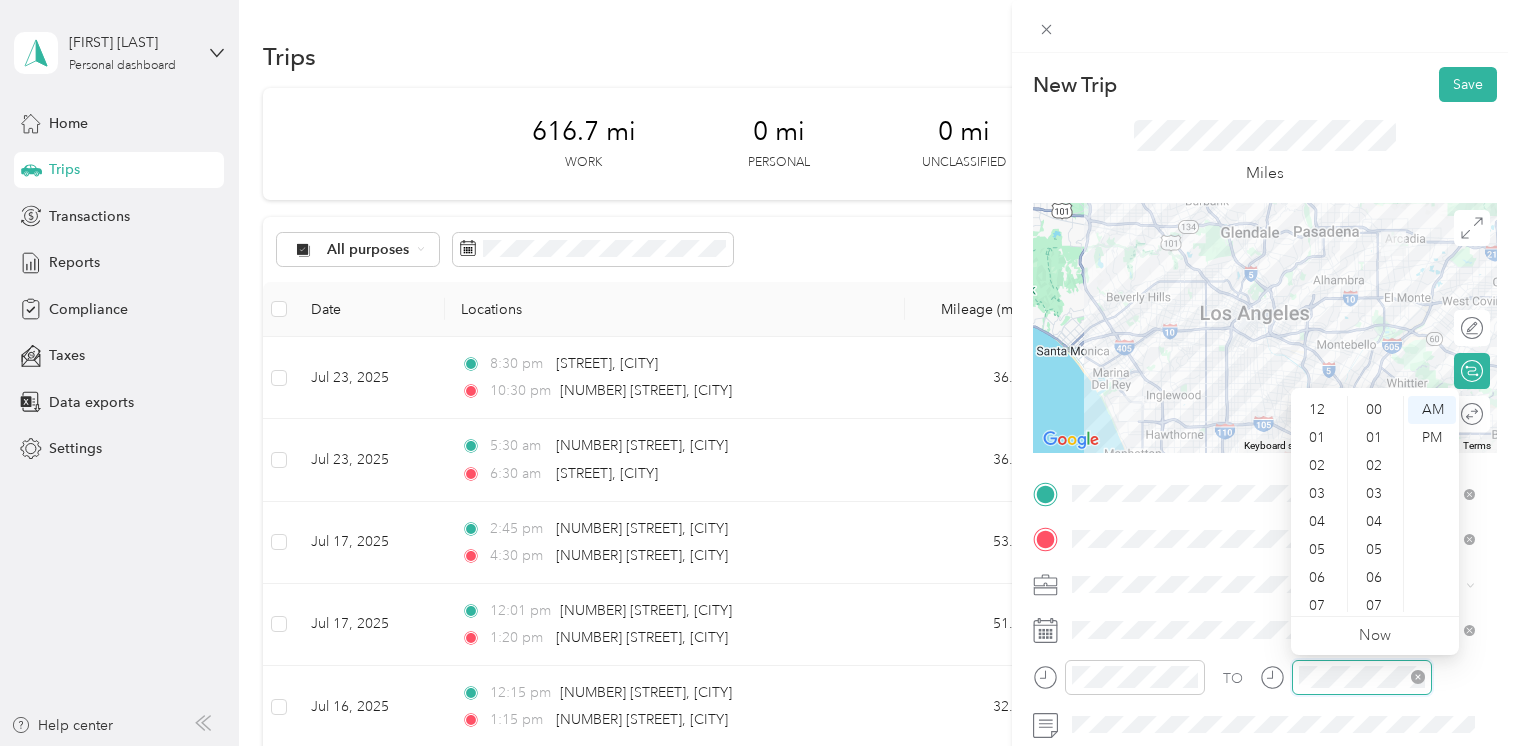 scroll, scrollTop: 896, scrollLeft: 0, axis: vertical 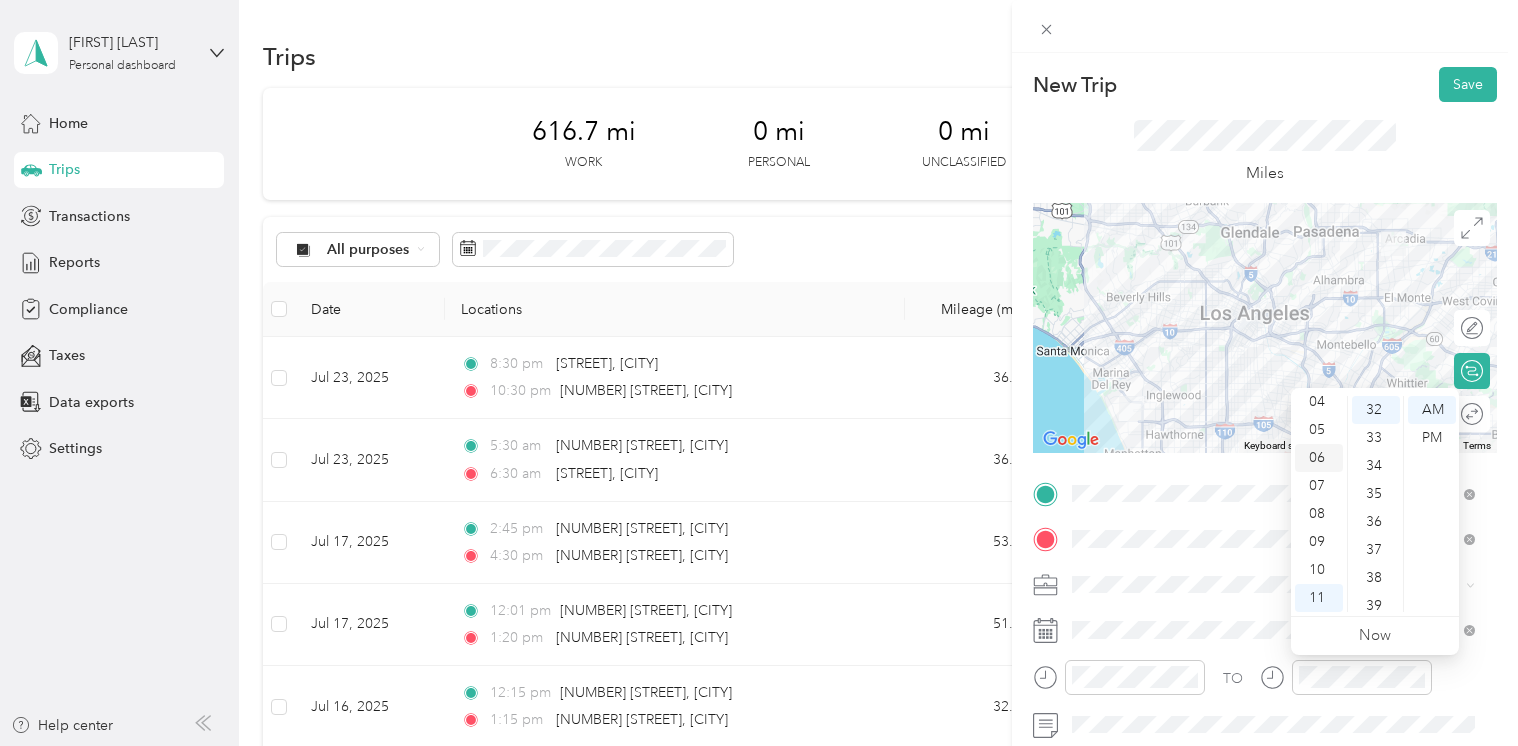 click on "06" at bounding box center [1319, 458] 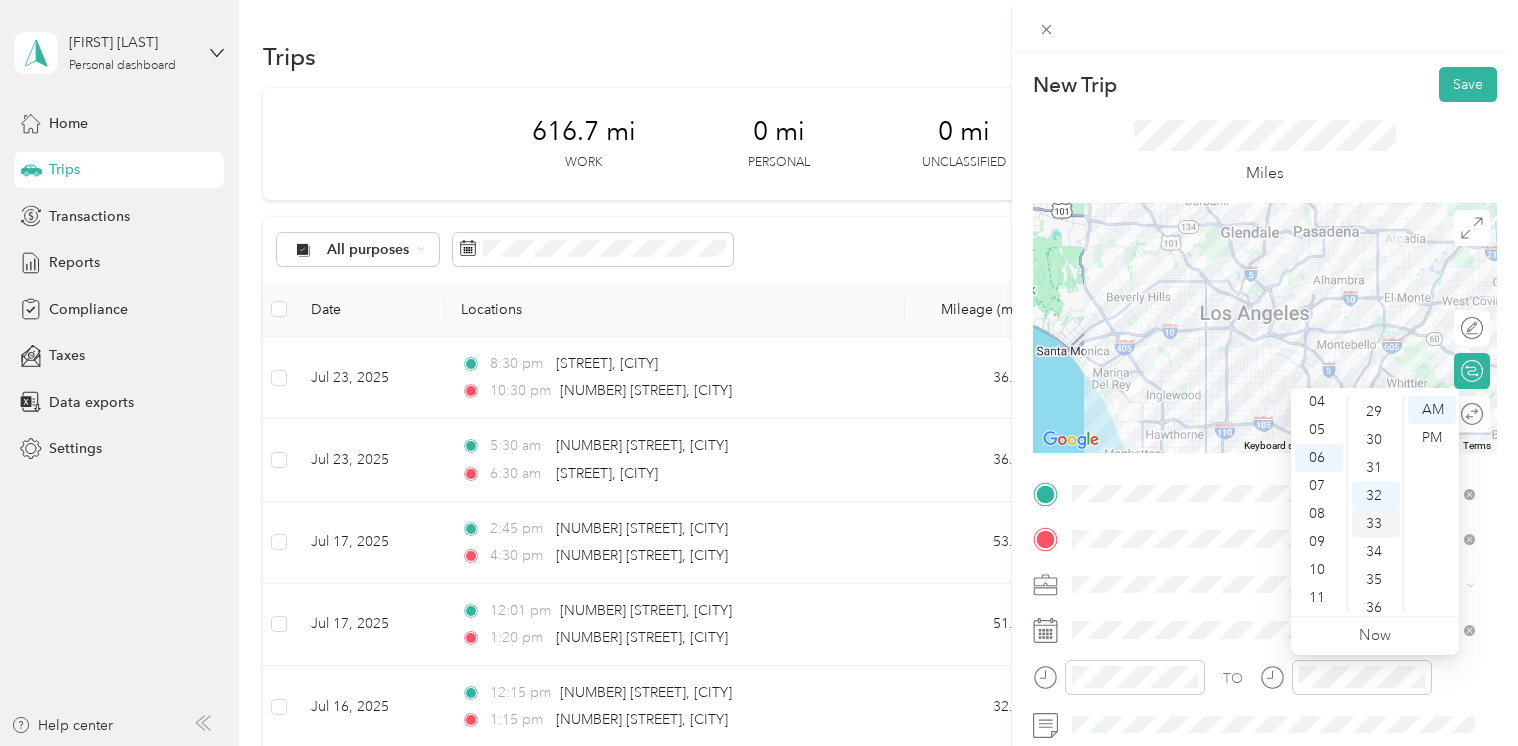 scroll, scrollTop: 796, scrollLeft: 0, axis: vertical 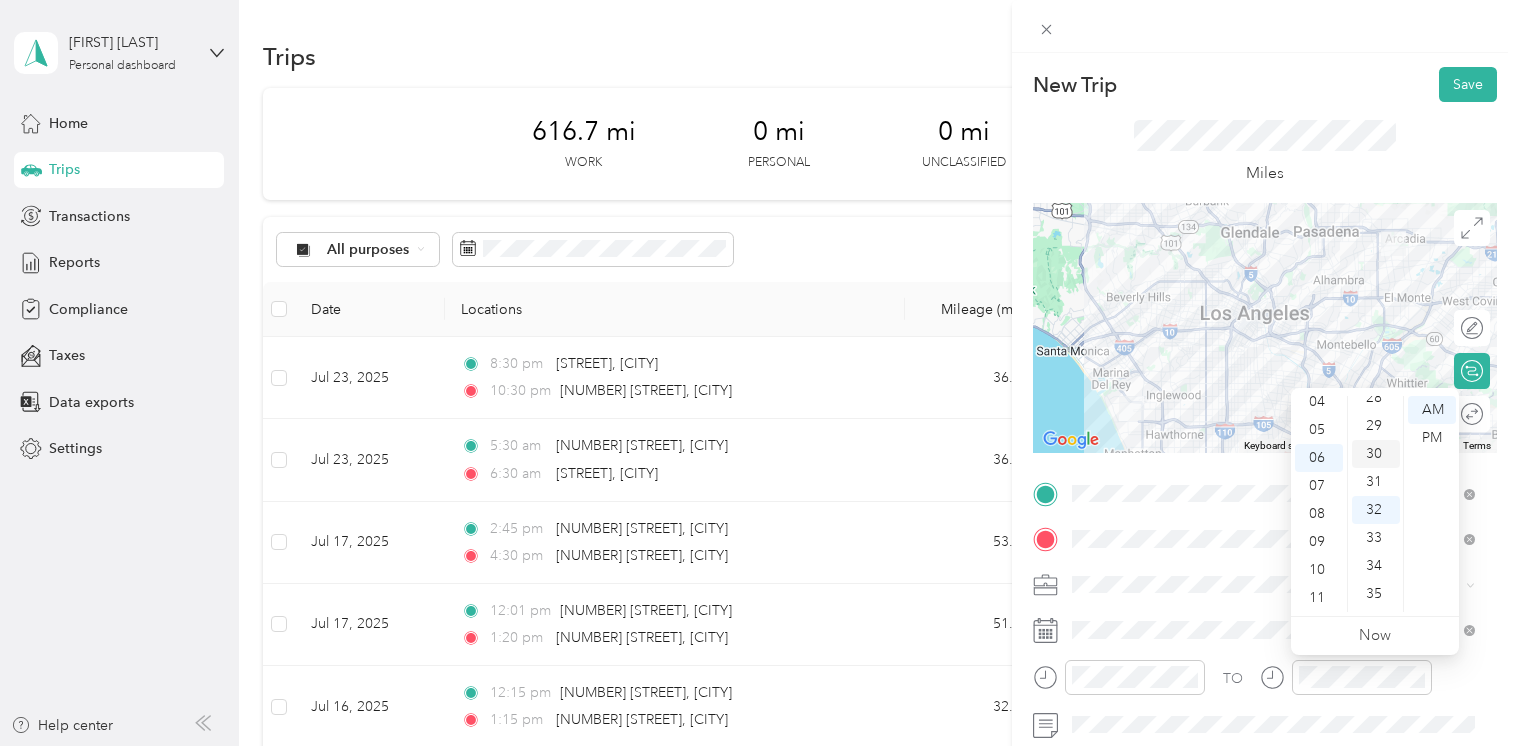 click on "30" at bounding box center (1376, 454) 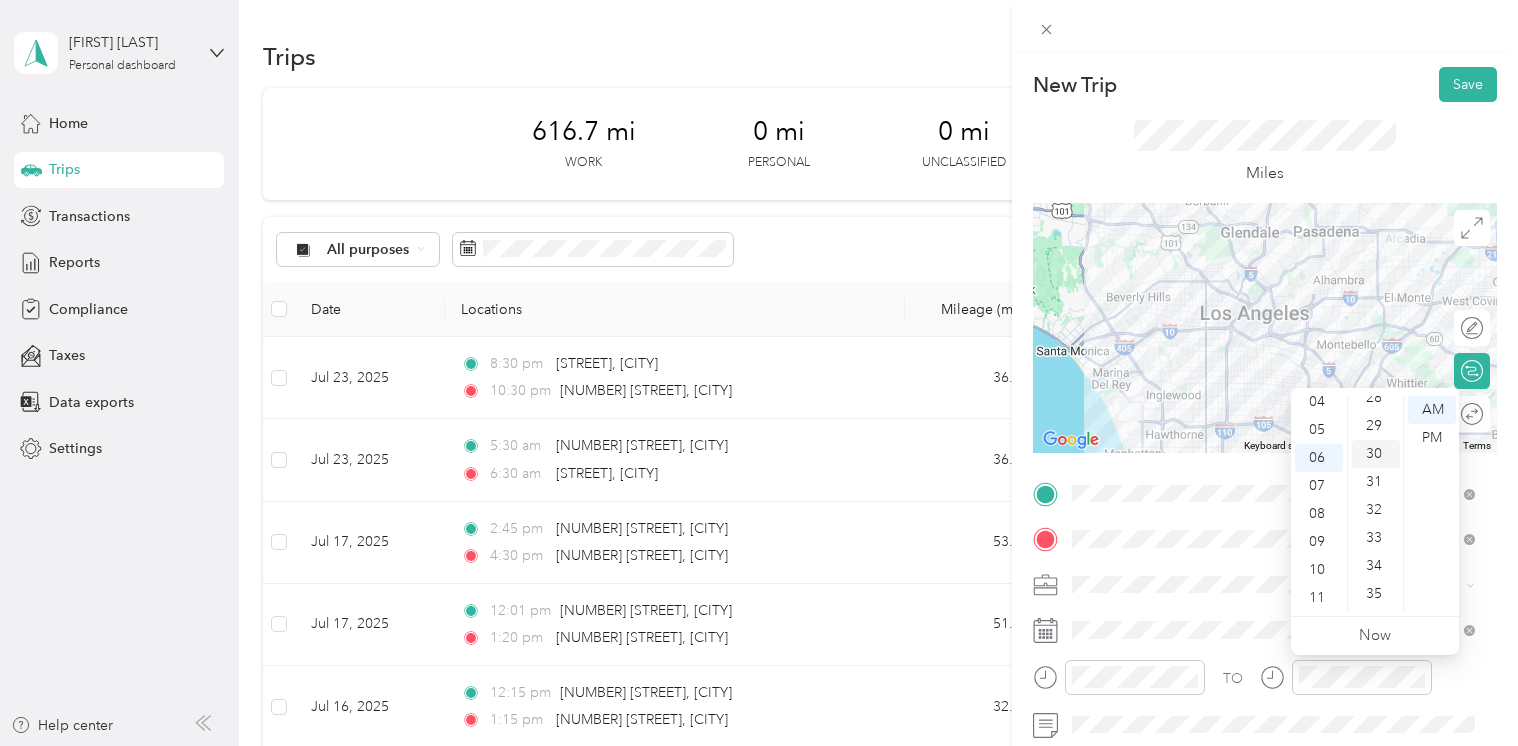 scroll, scrollTop: 840, scrollLeft: 0, axis: vertical 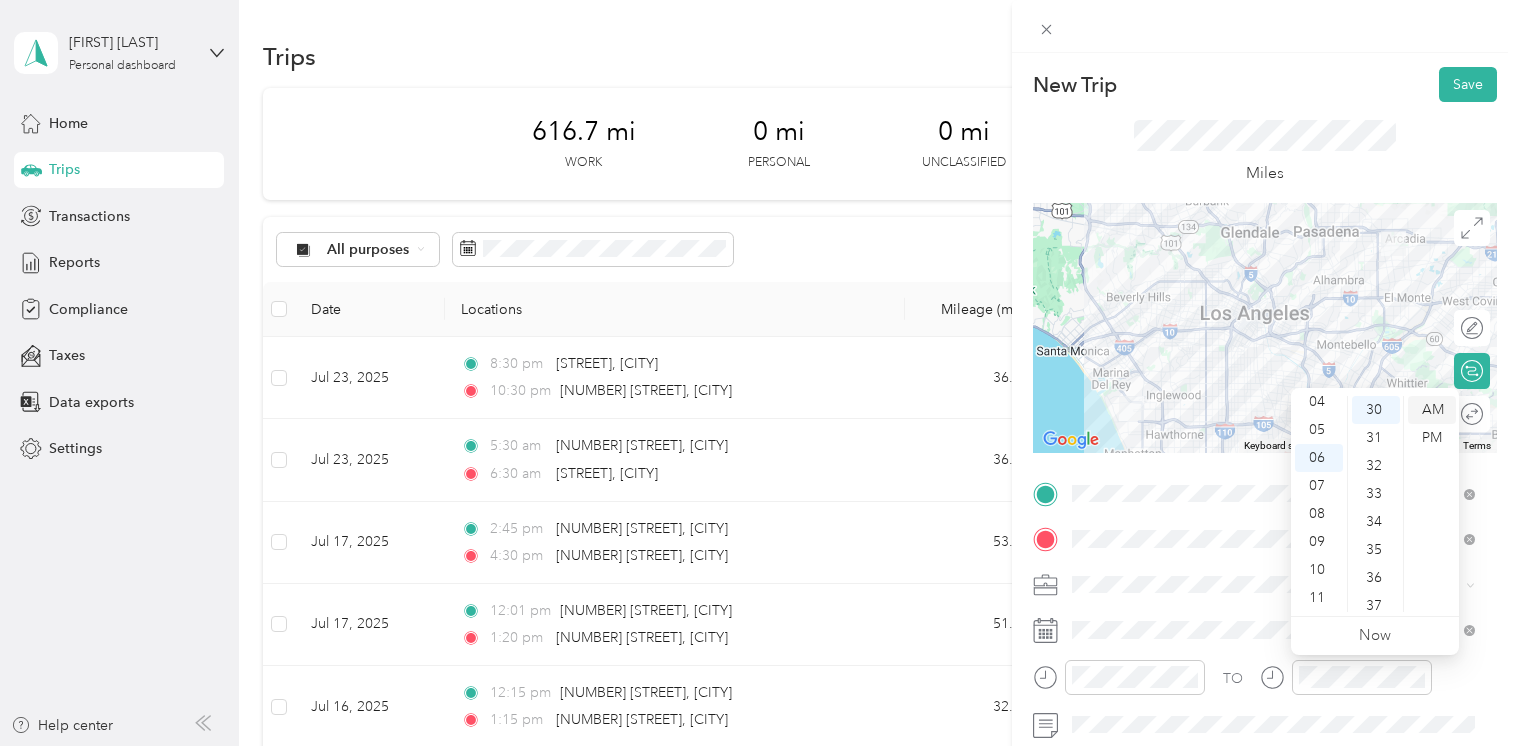 click on "AM" at bounding box center (1432, 410) 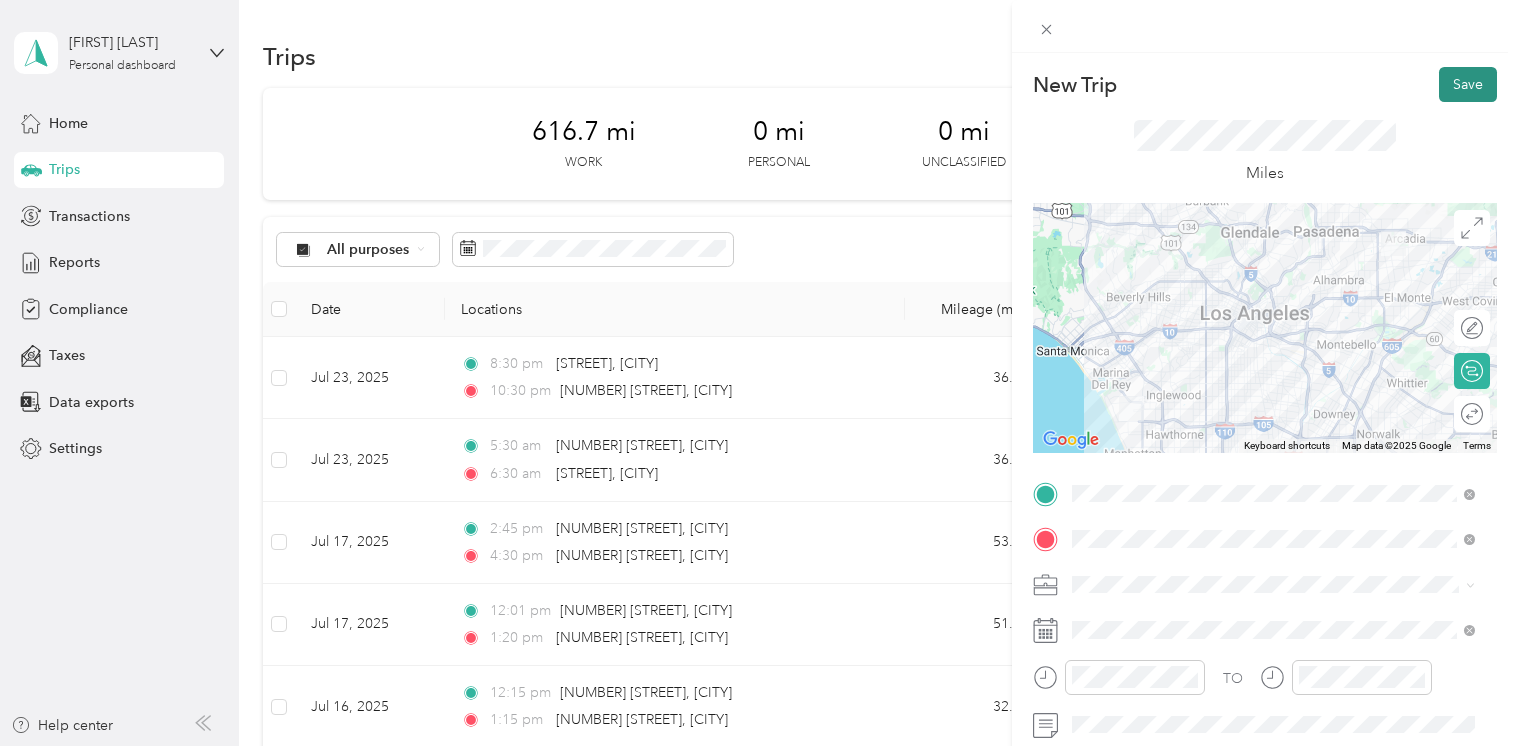 click on "Save" at bounding box center (1468, 84) 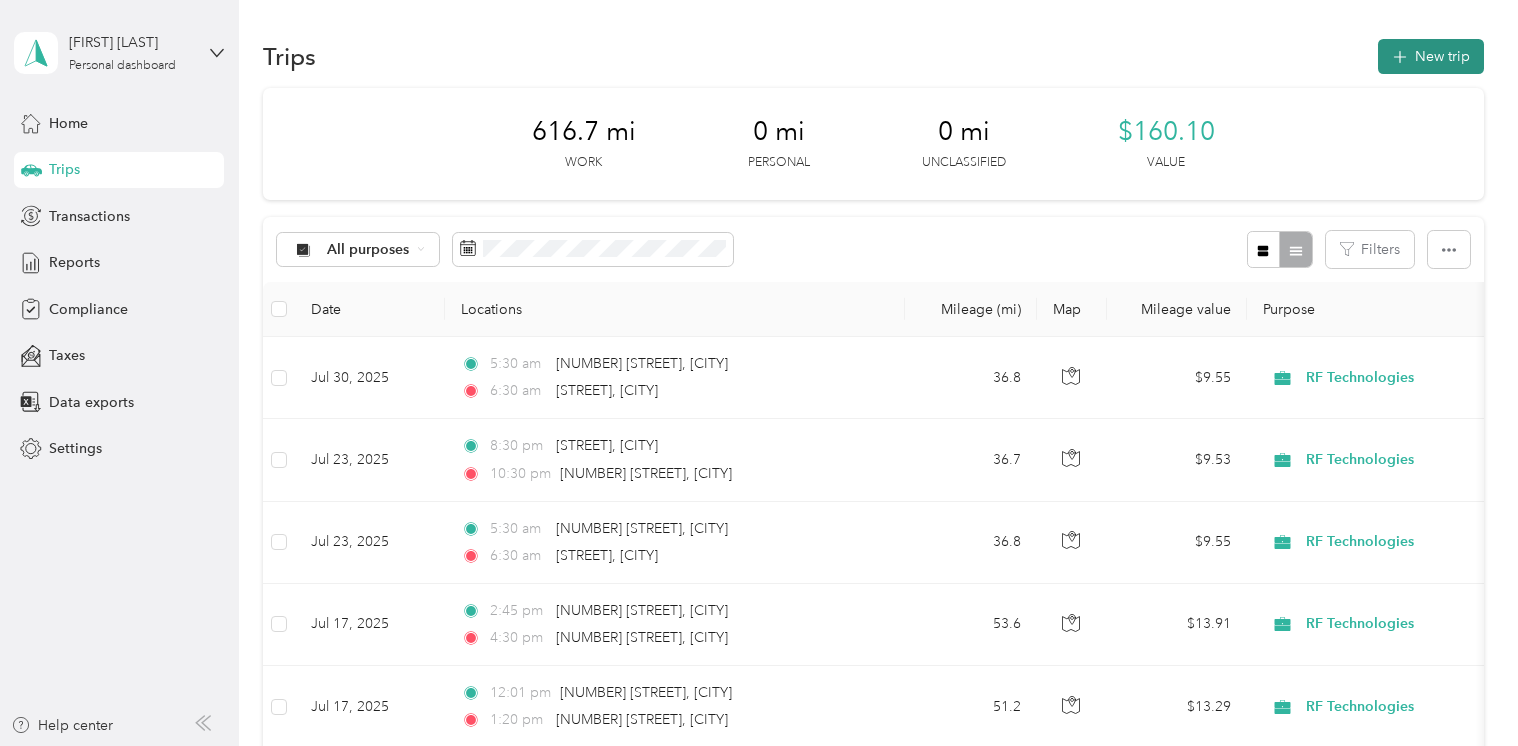 click on "New trip" at bounding box center [1431, 56] 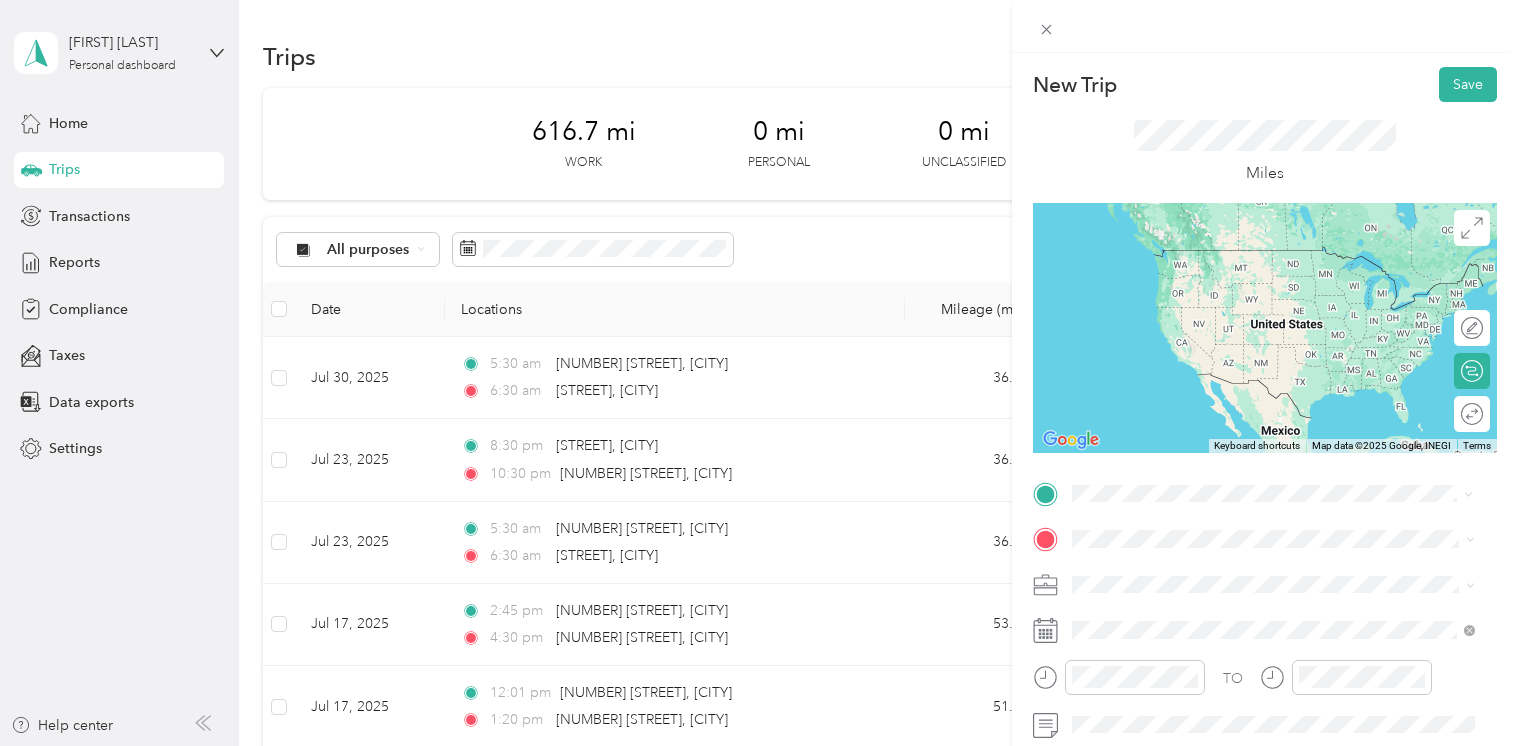 click on "[STREET]
[CITY], [STATE] [POSTAL_CODE], [COUNTRY]" at bounding box center [1254, 630] 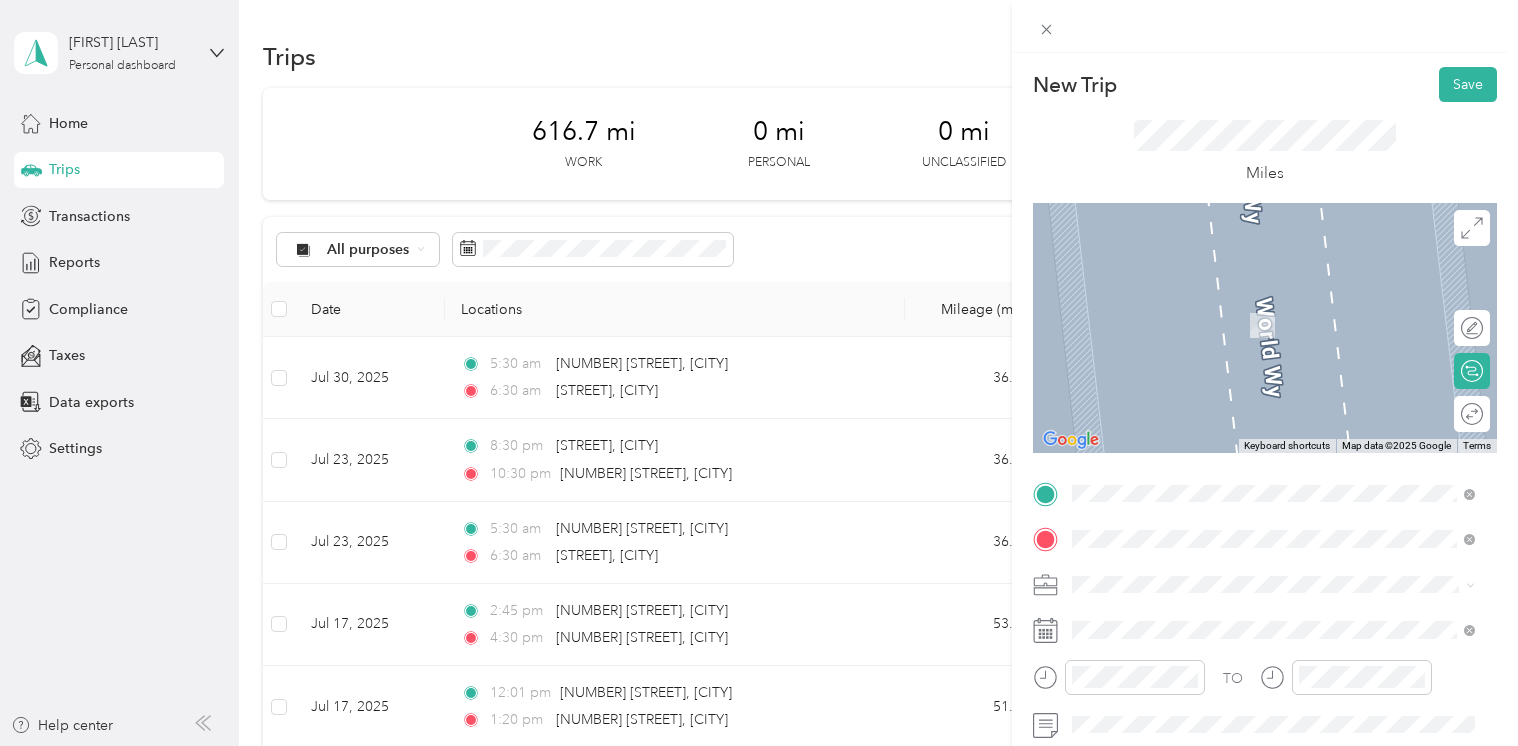 click on "[NUMBER] [STREET]
[CITY], [STATE] [POSTAL_CODE], [COUNTRY]" at bounding box center [1254, 304] 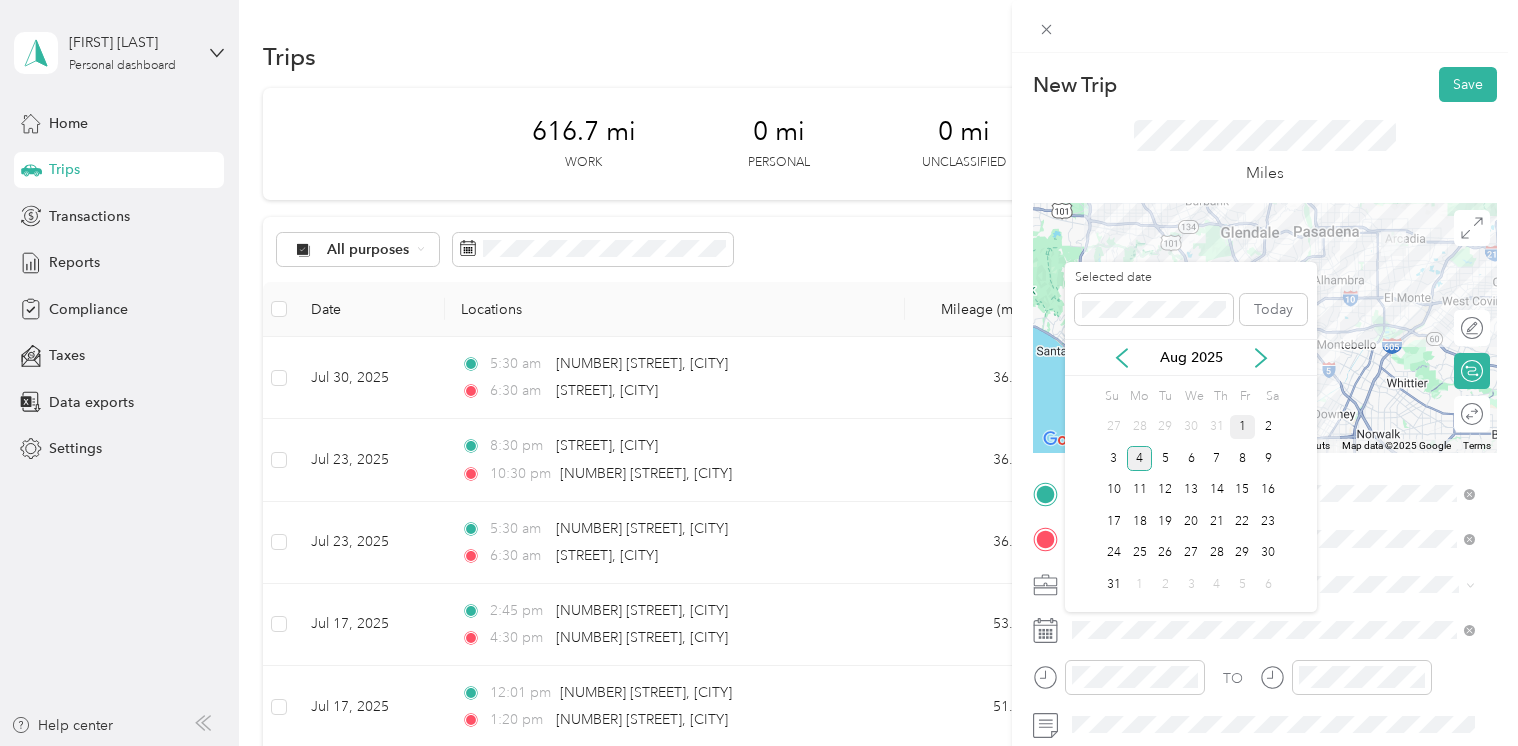 click on "1" at bounding box center [1243, 427] 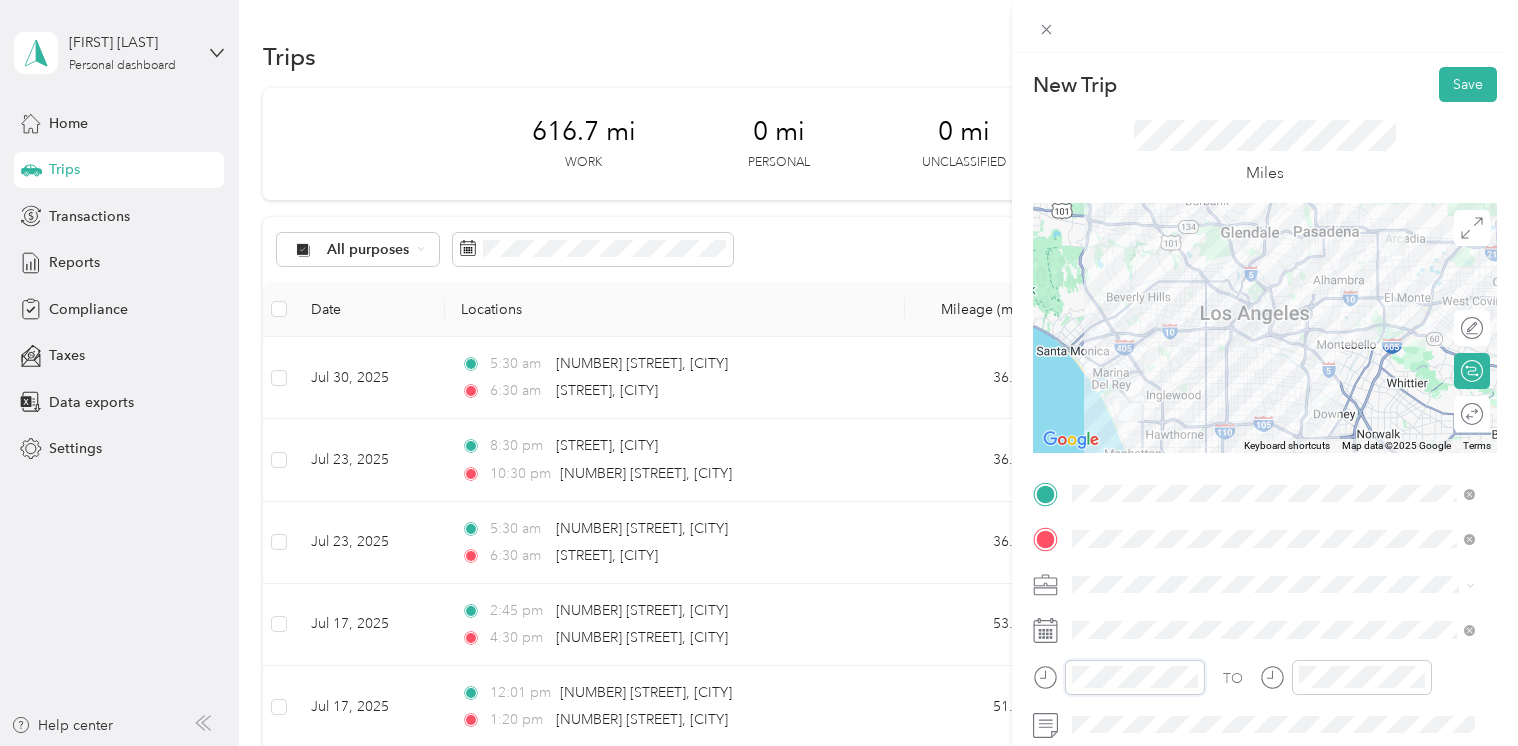 scroll, scrollTop: 120, scrollLeft: 0, axis: vertical 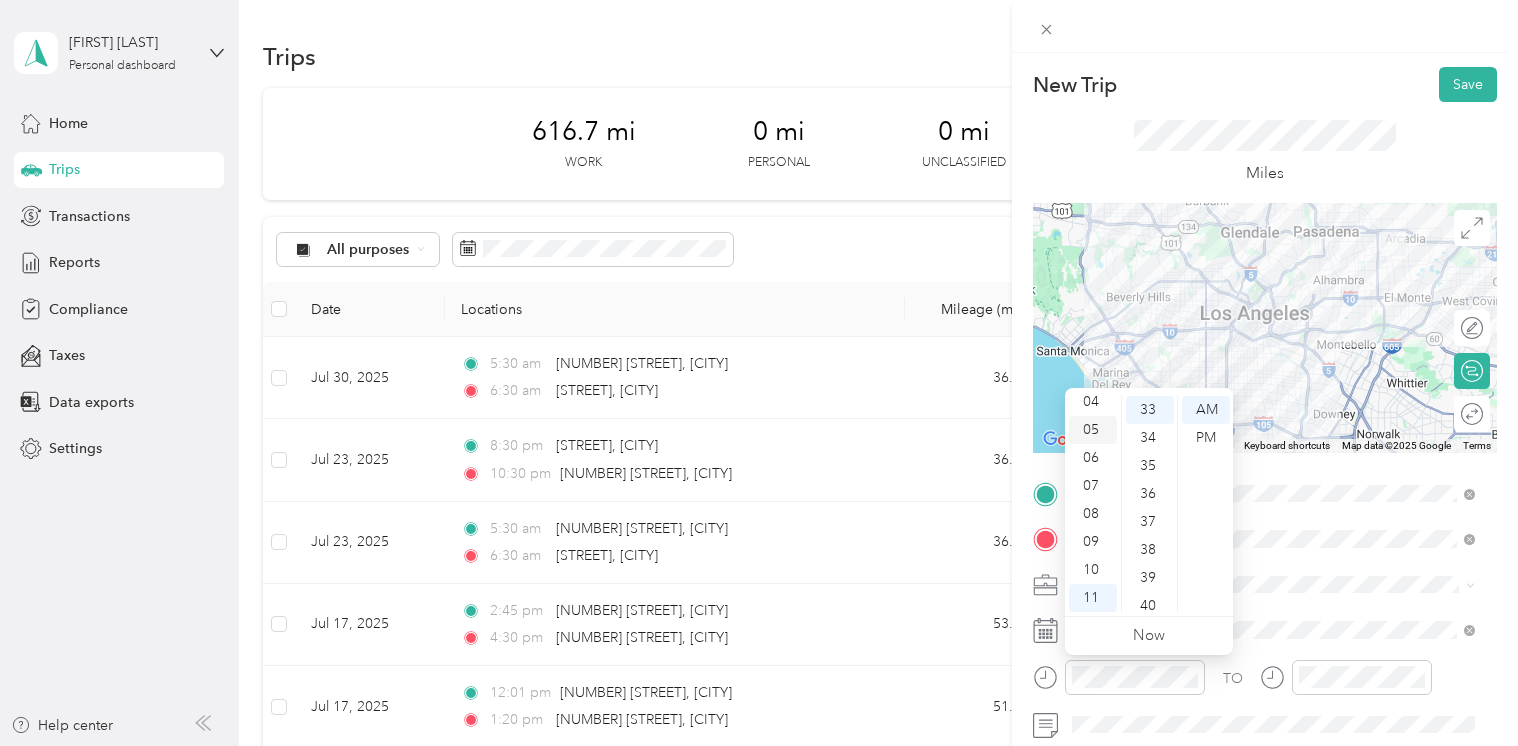 click on "05" at bounding box center [1093, 430] 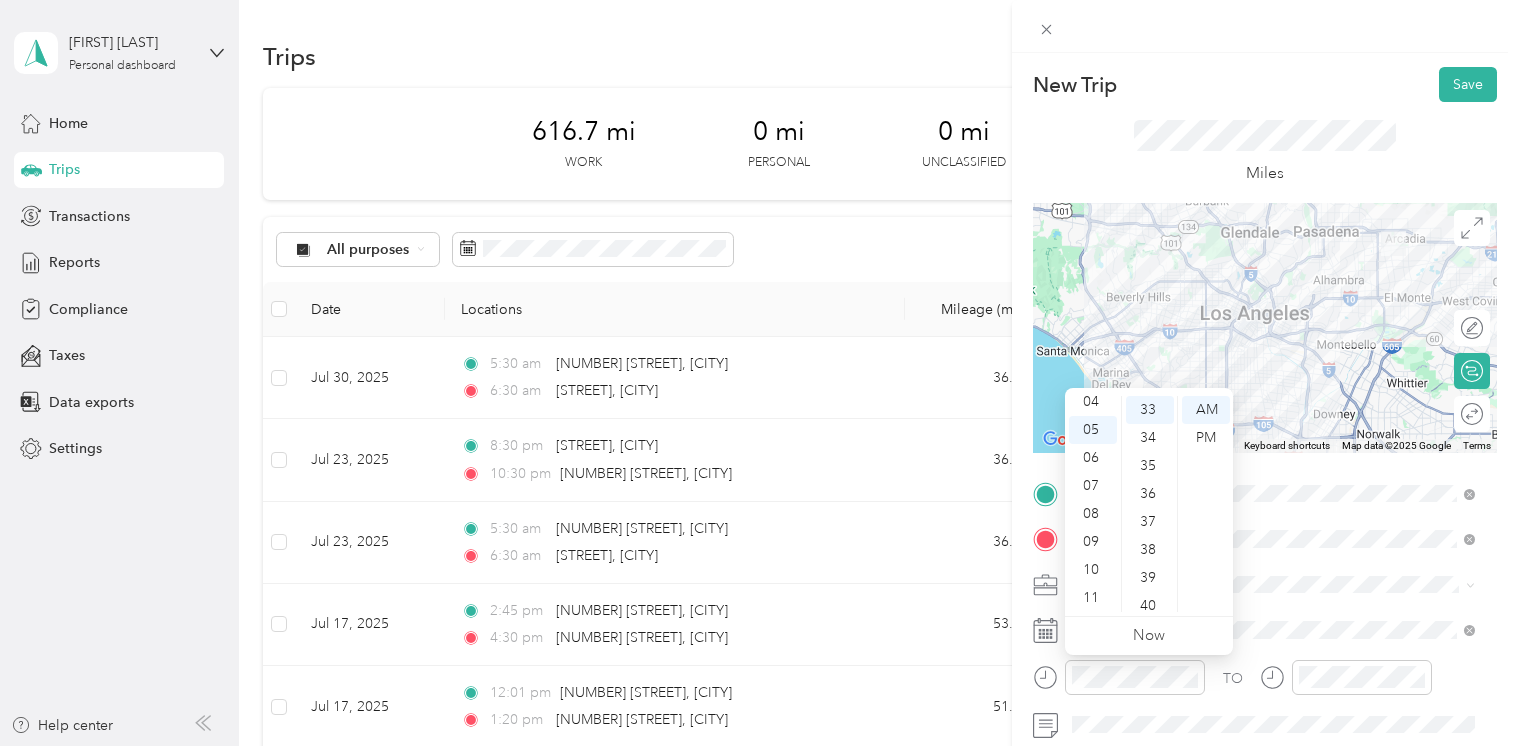 scroll, scrollTop: 824, scrollLeft: 0, axis: vertical 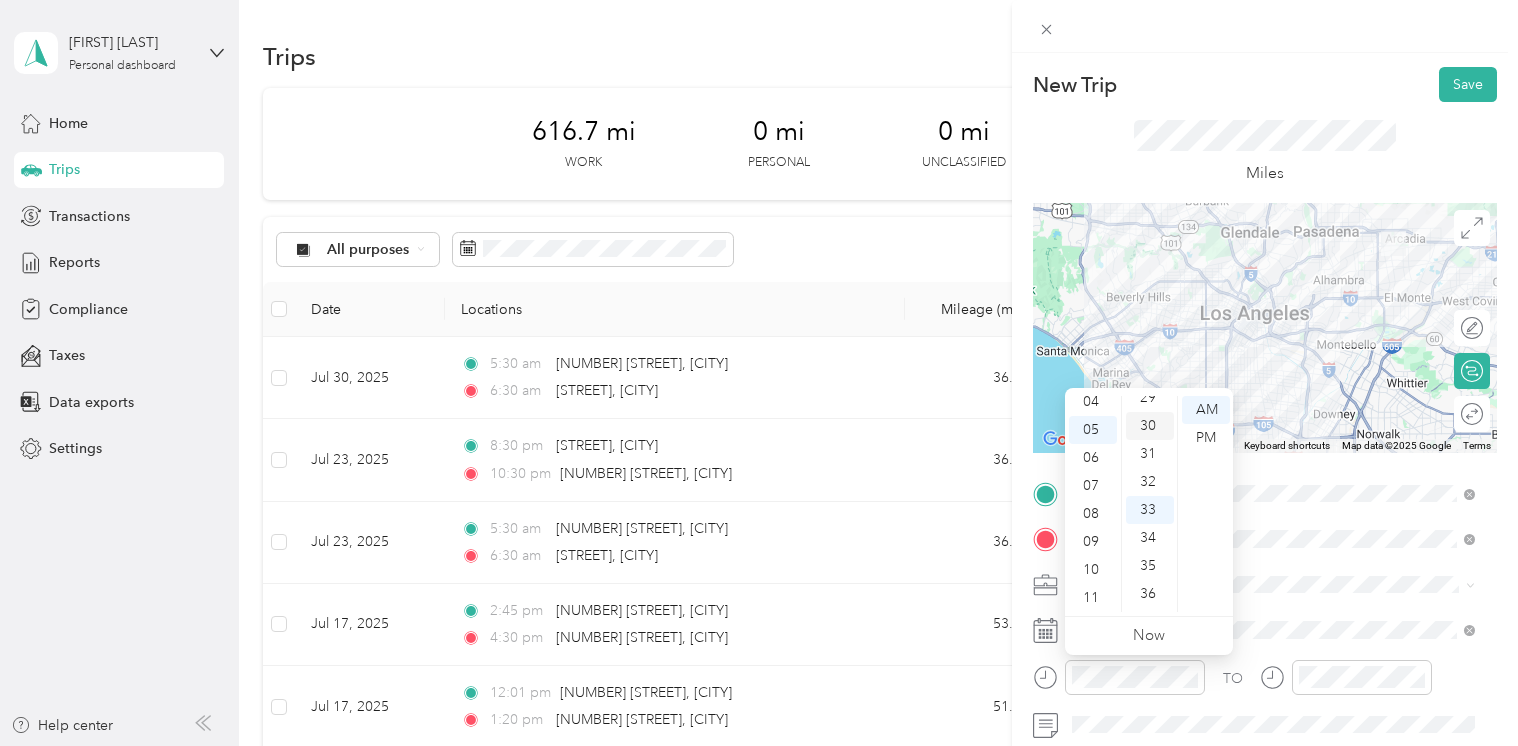 click on "30" at bounding box center (1150, 426) 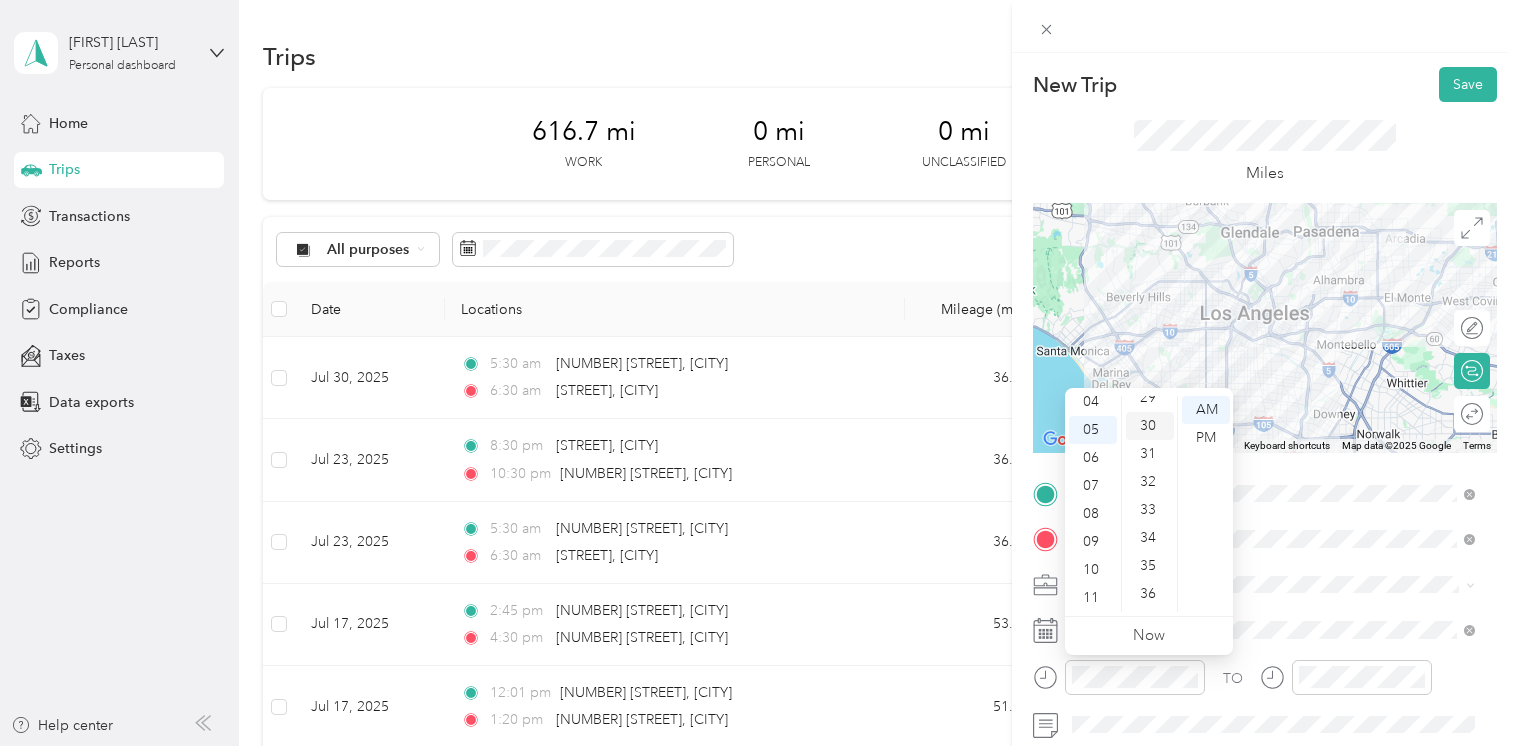 scroll, scrollTop: 840, scrollLeft: 0, axis: vertical 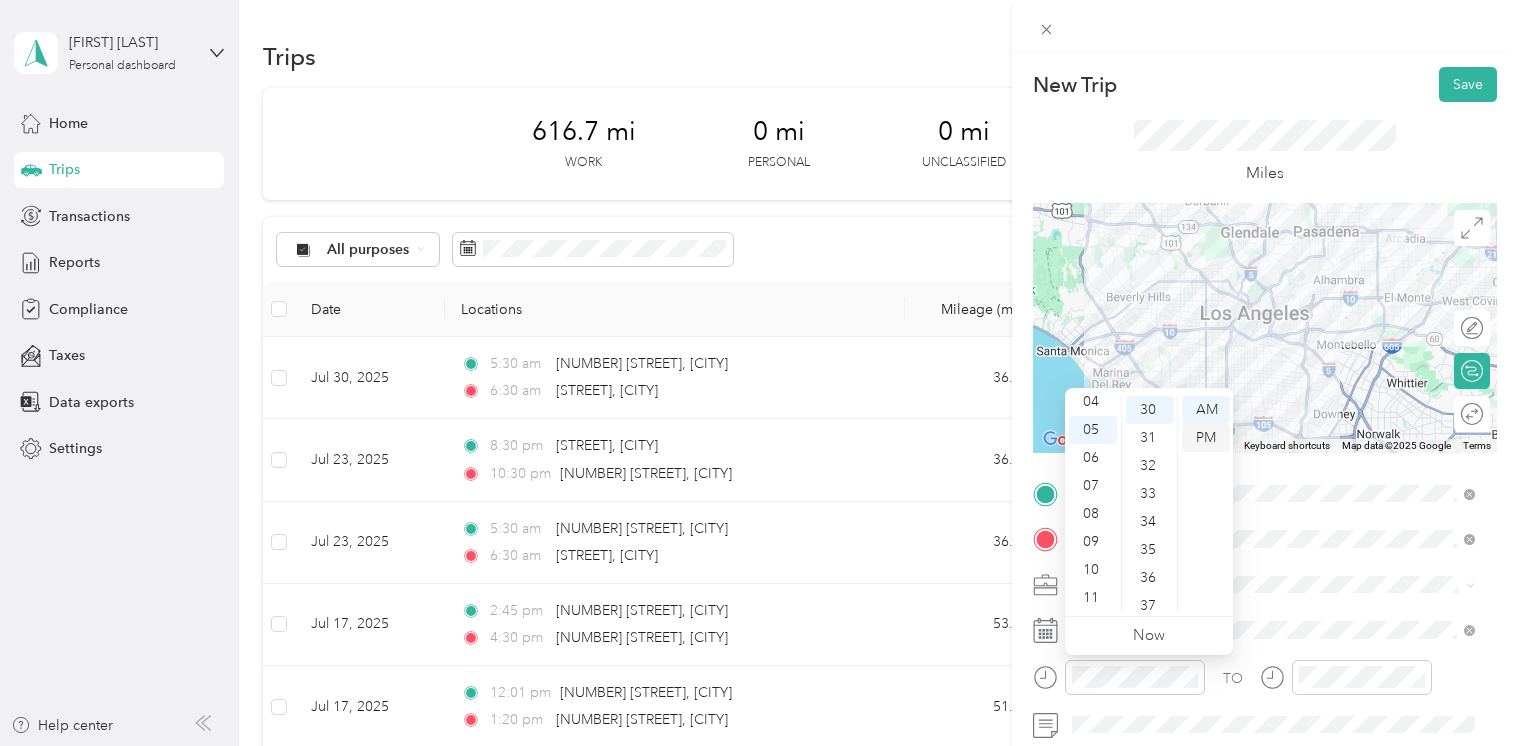 click on "PM" at bounding box center (1206, 438) 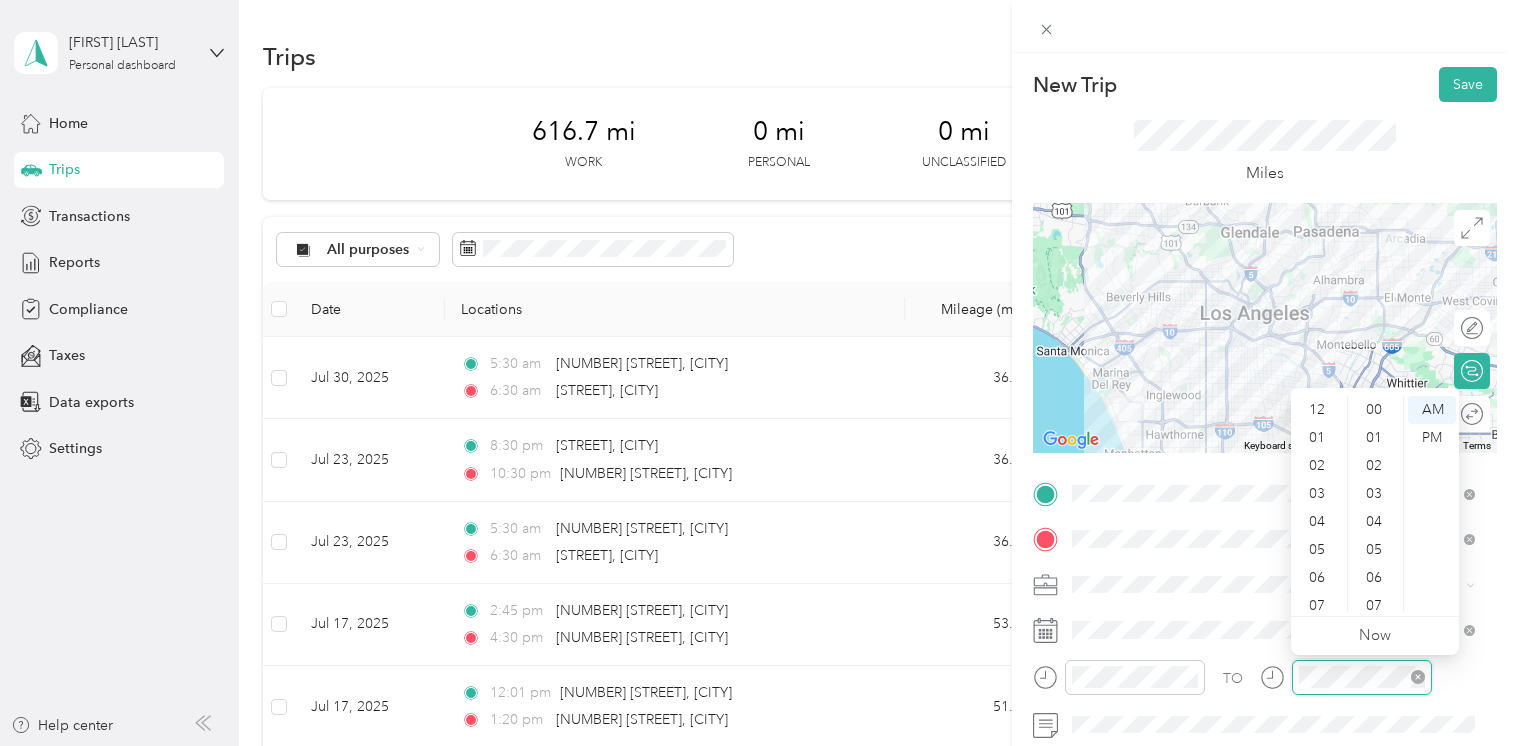 scroll, scrollTop: 924, scrollLeft: 0, axis: vertical 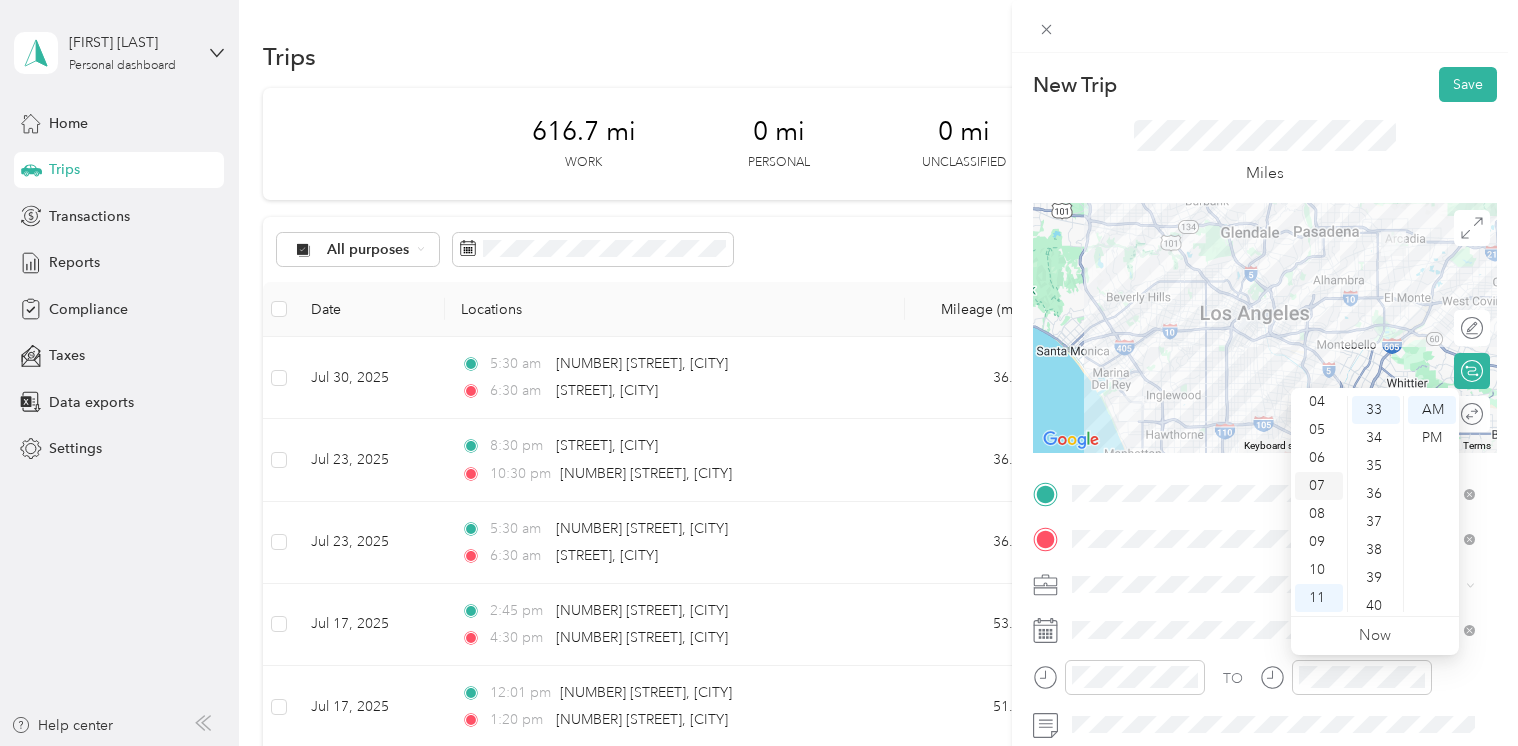 click on "07" at bounding box center [1319, 486] 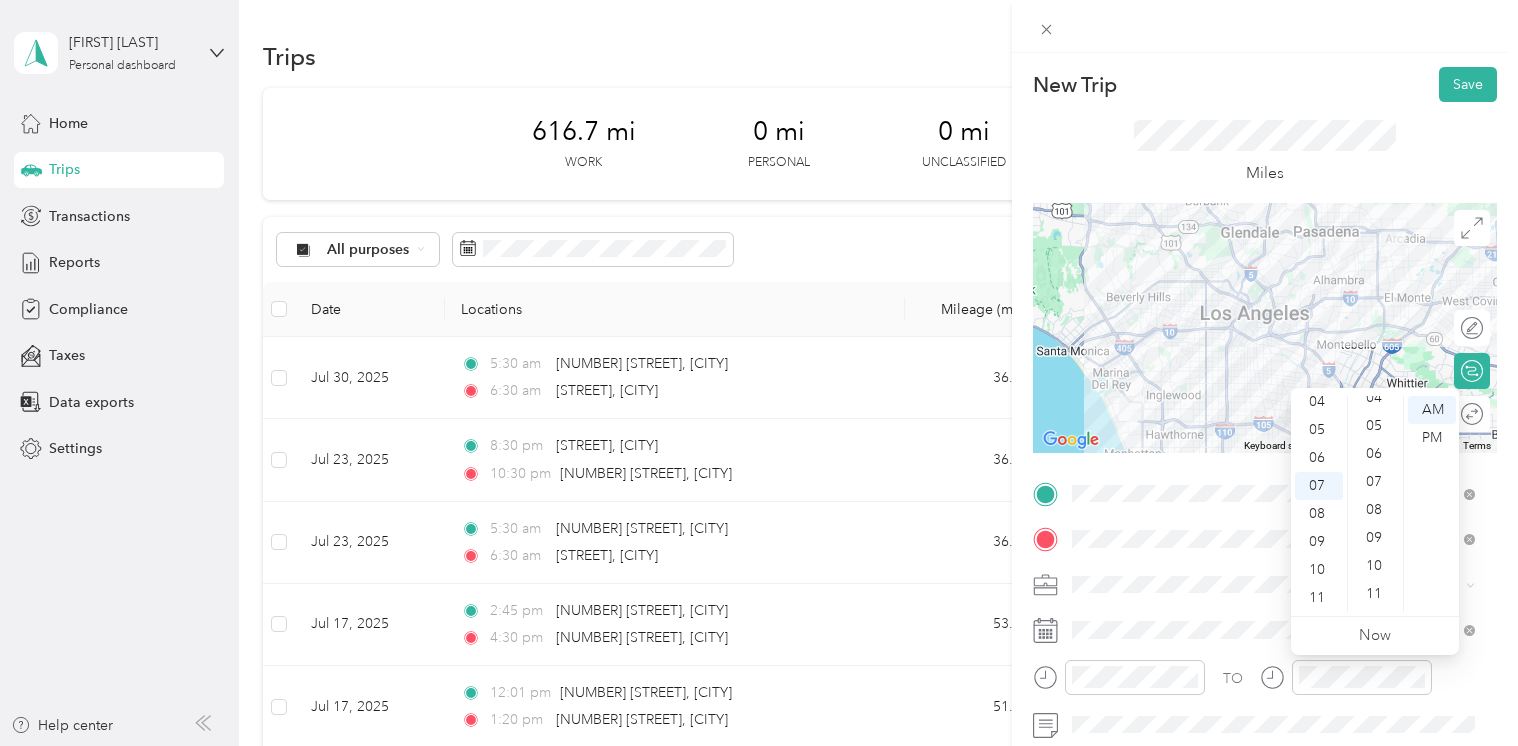scroll, scrollTop: 0, scrollLeft: 0, axis: both 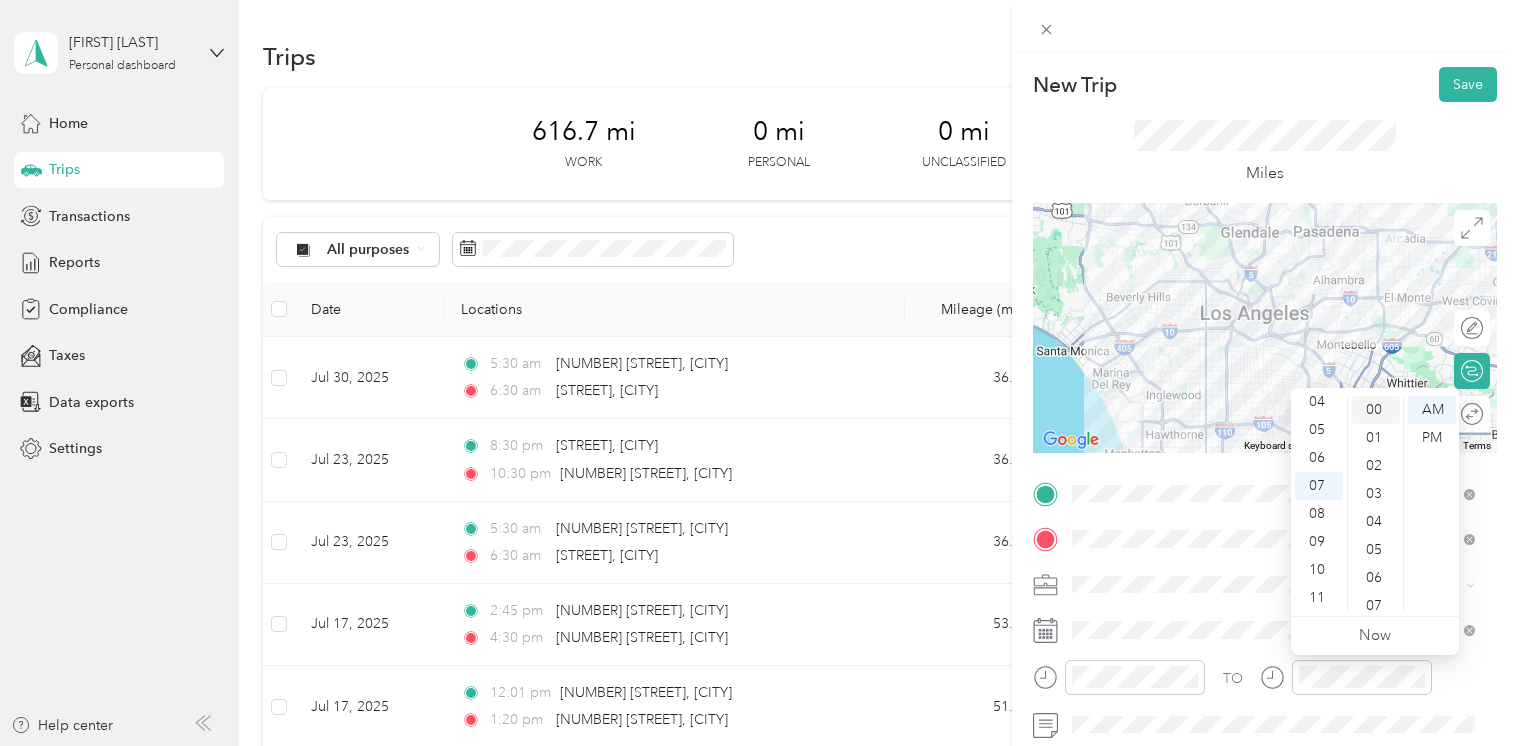 click on "00" at bounding box center [1376, 410] 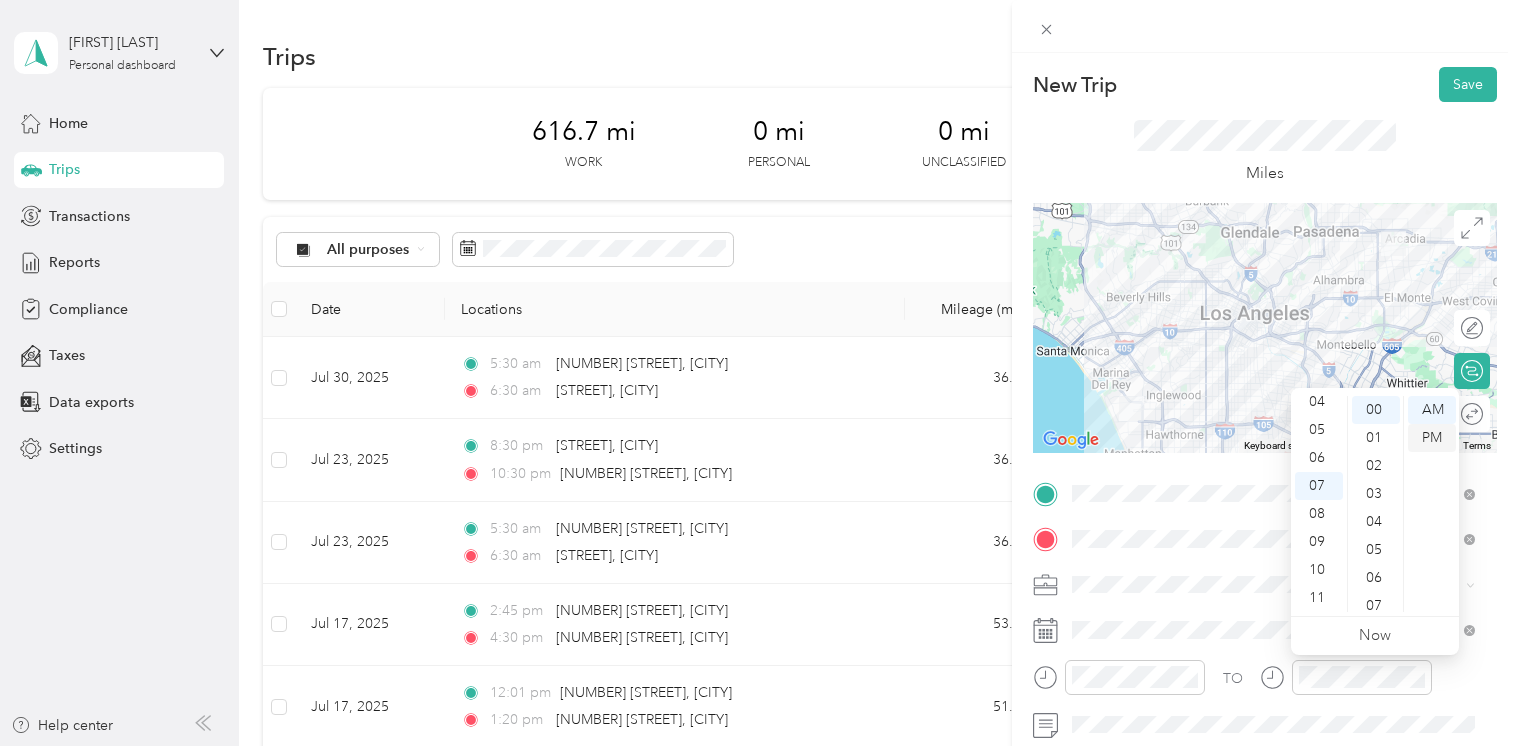 click on "PM" at bounding box center [1432, 438] 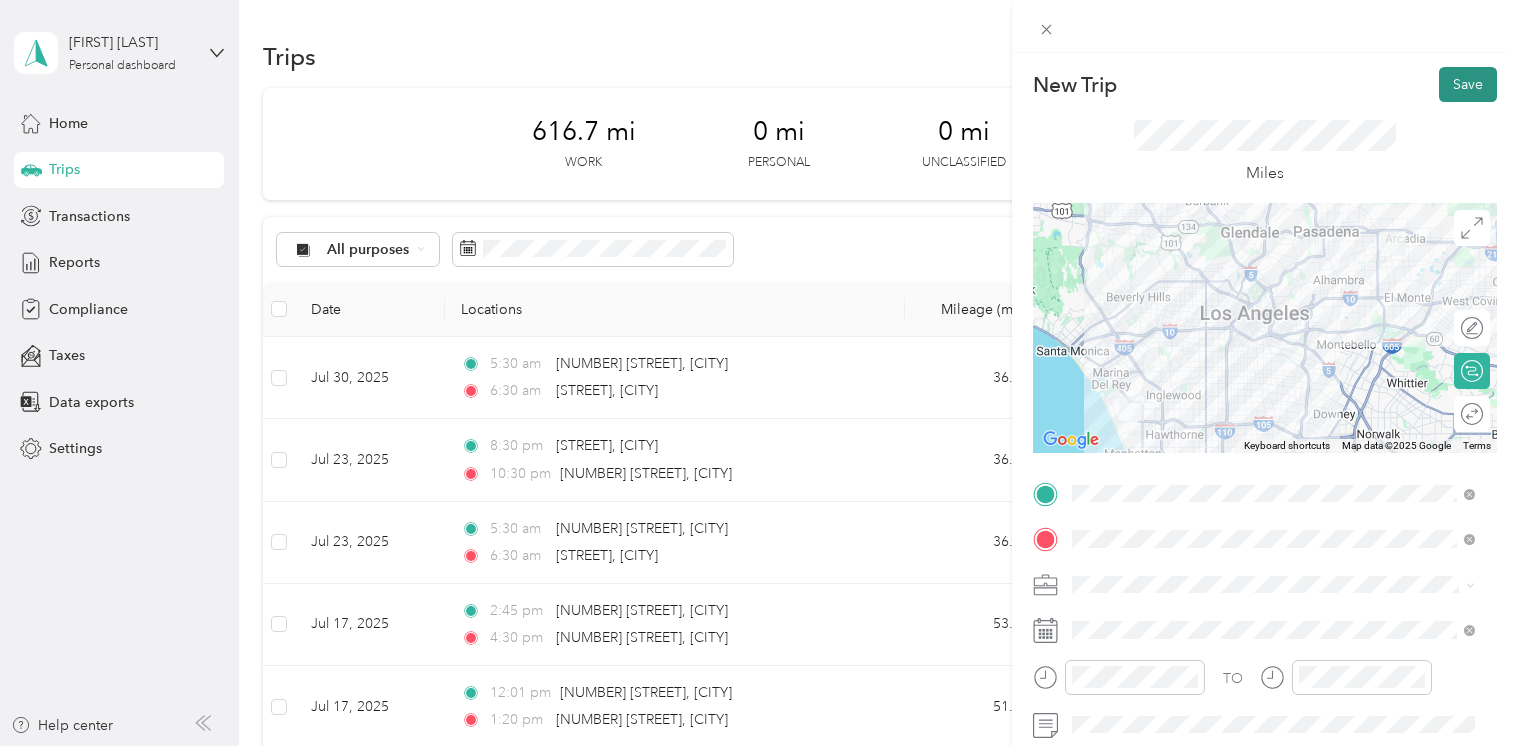 click on "Save" at bounding box center (1468, 84) 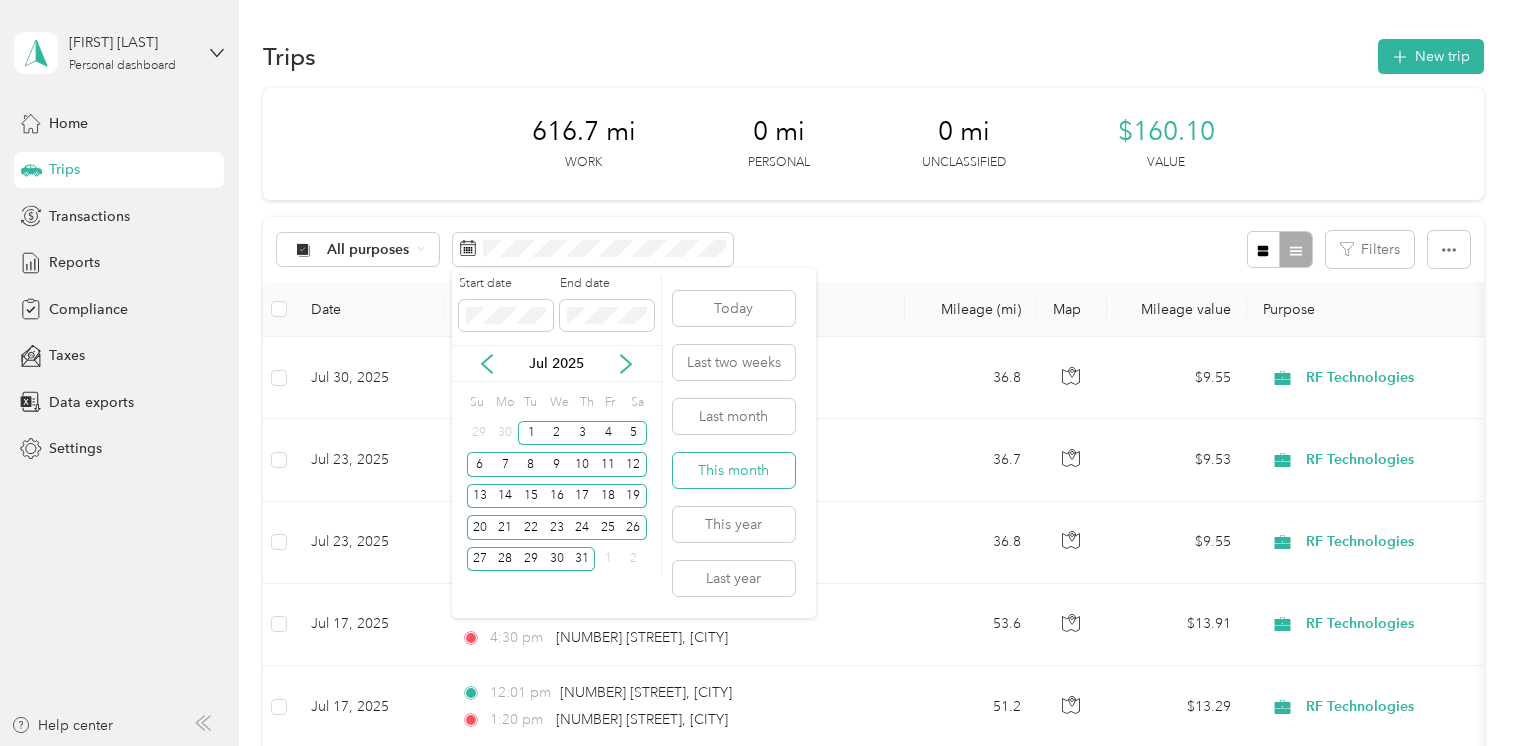 click on "This month" at bounding box center [734, 470] 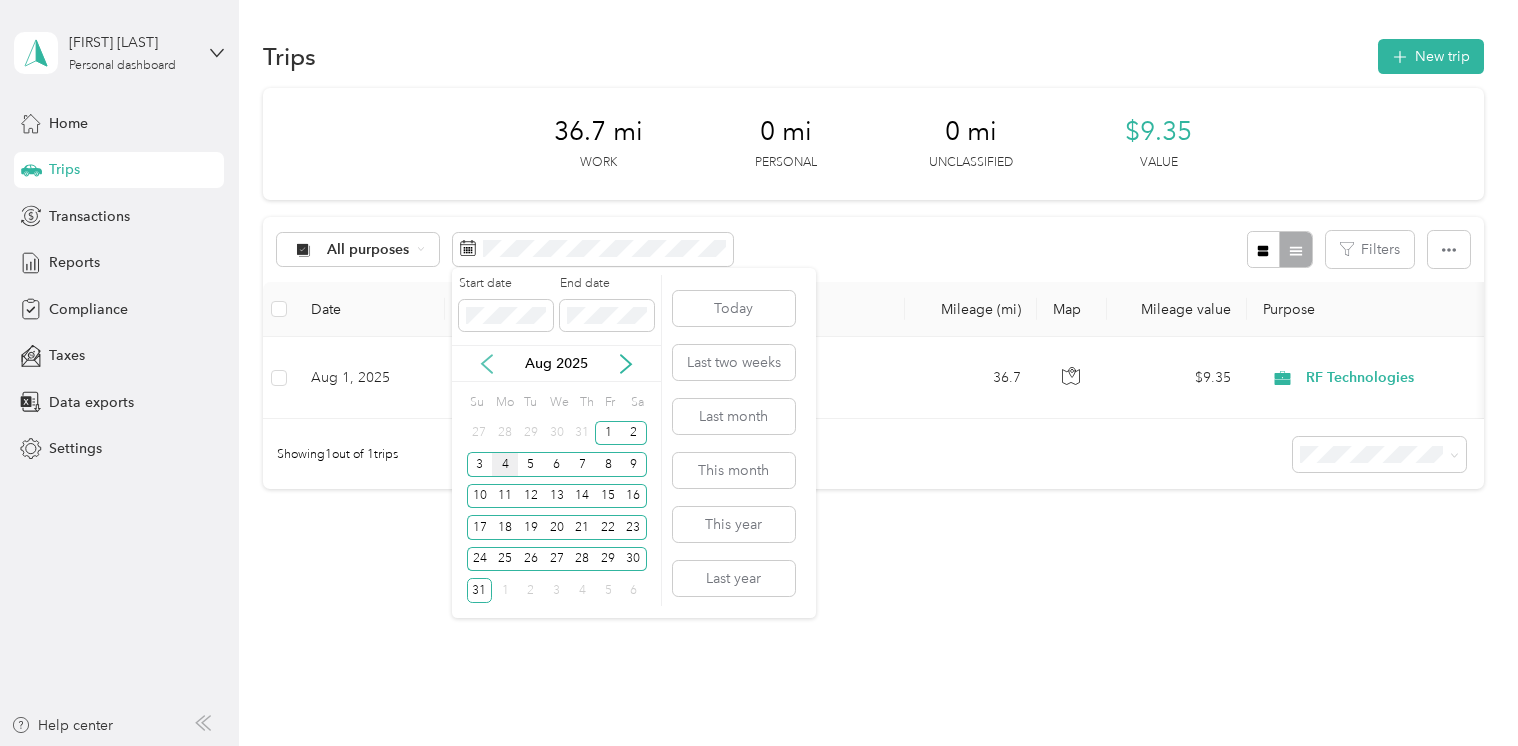 click 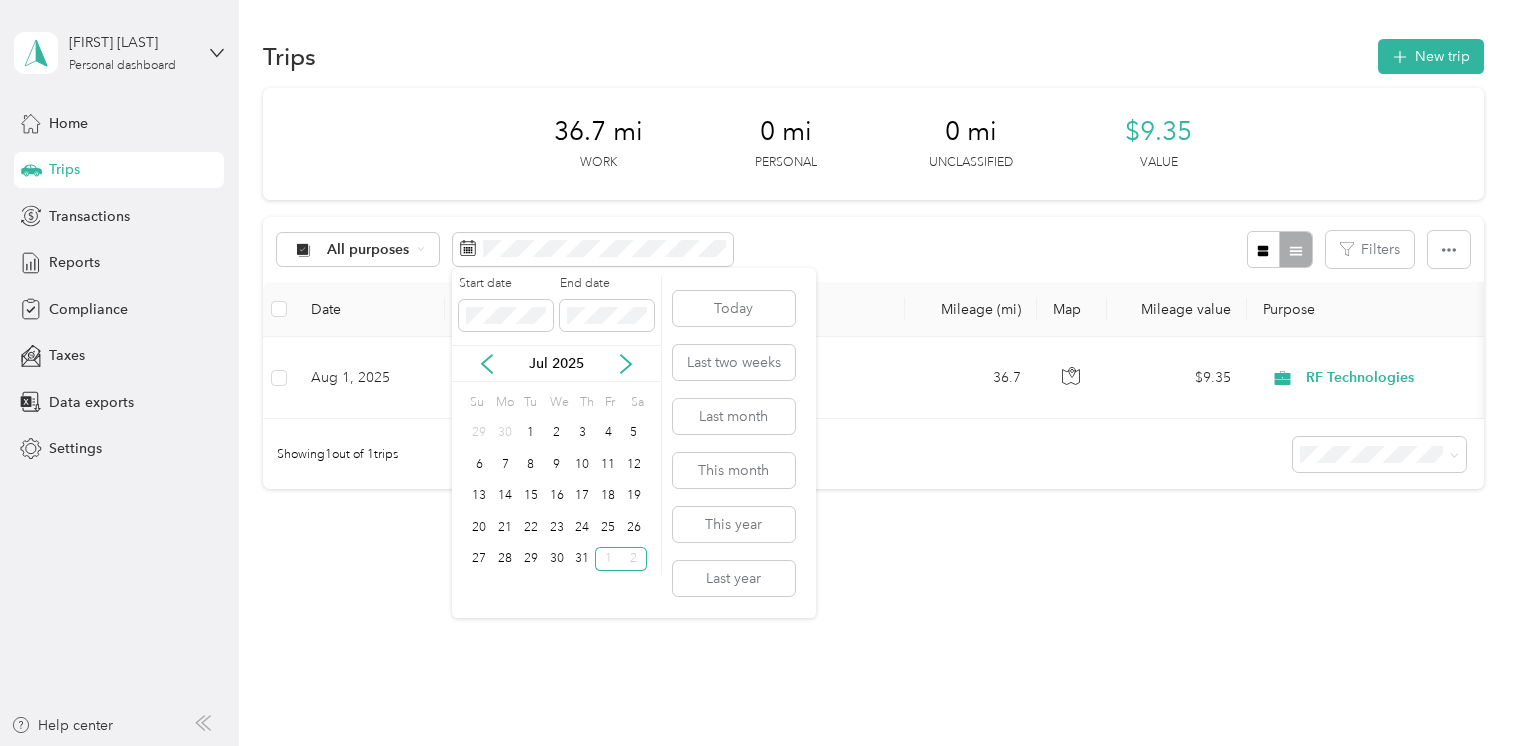 click on "Trips New trip 36.7   mi Work 0   mi Personal 0   mi Unclassified $9.35 Value All purposes Filters Date Locations Mileage (mi) Map Mileage value Purpose Track Method Report                     [MONTH] 1, [YEAR] 5:30 pm [LOCATION], [CITY] 7:00 pm [NUMBER] [STREET], [CITY] 36.7 $9.35 RF Technologies Manual [MONTH] 1 - 31, [YEAR] Showing  1  out of   1  trips" at bounding box center [873, 334] 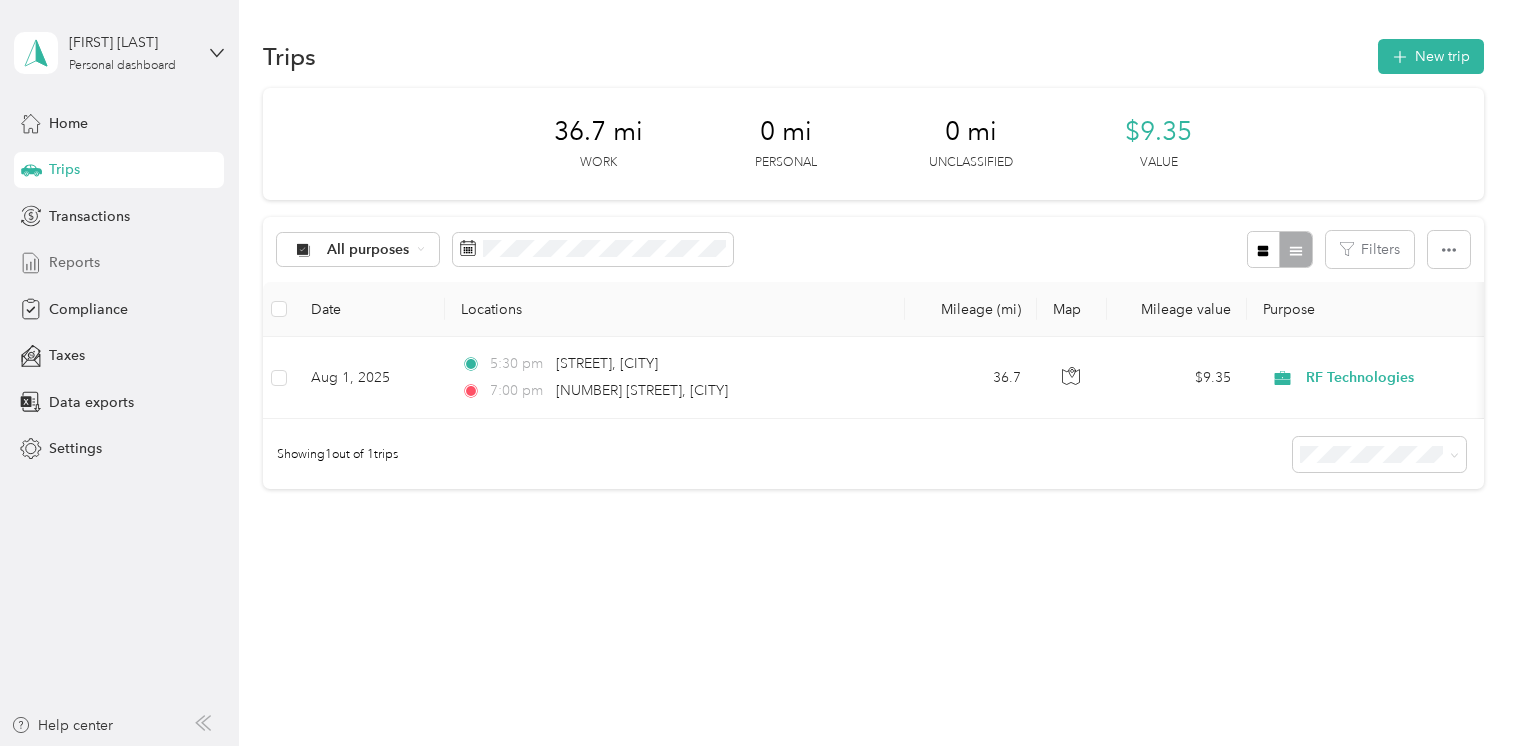 click on "Reports" at bounding box center [119, 263] 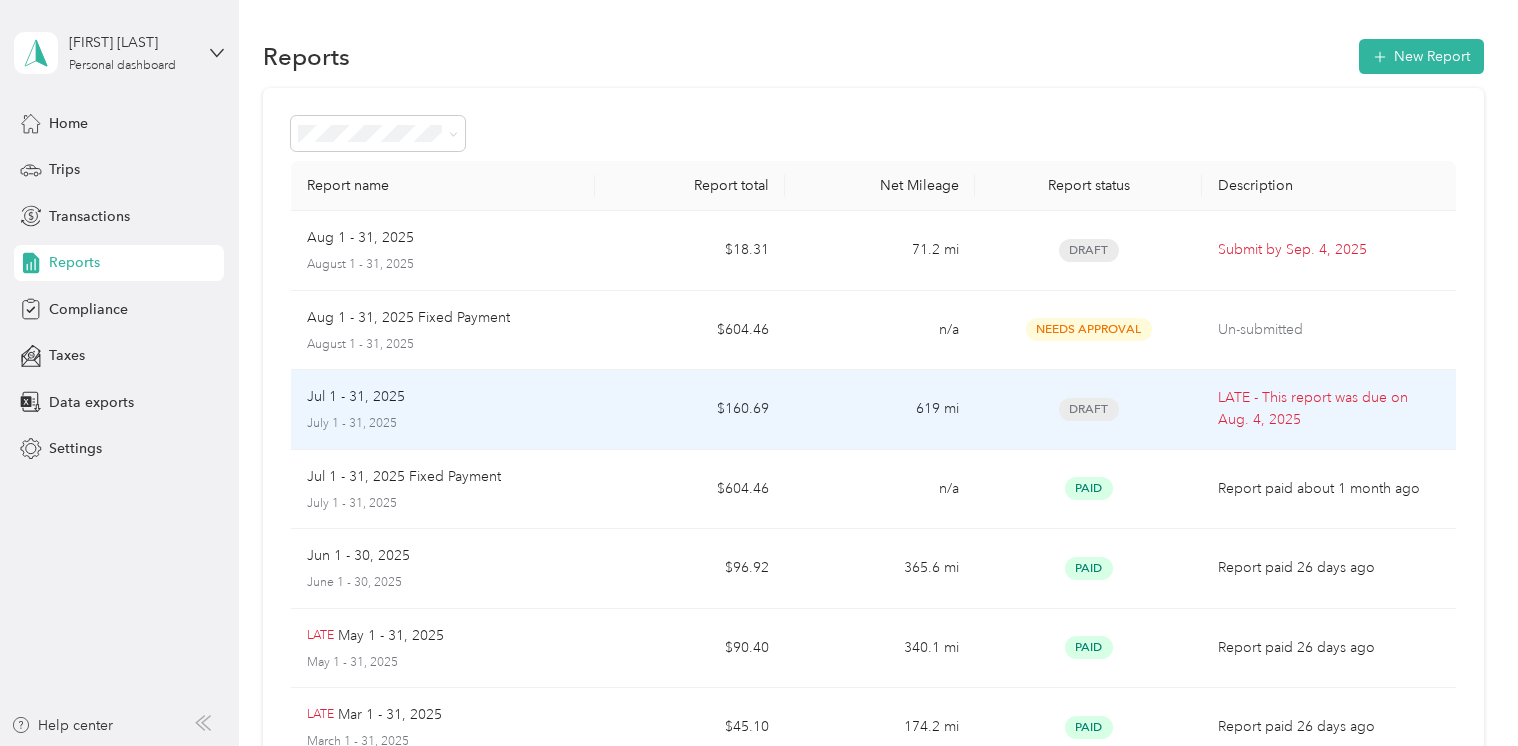 click on "LATE - This report was due on   [MONTH]. [DAY], [YEAR]" at bounding box center [1328, 409] 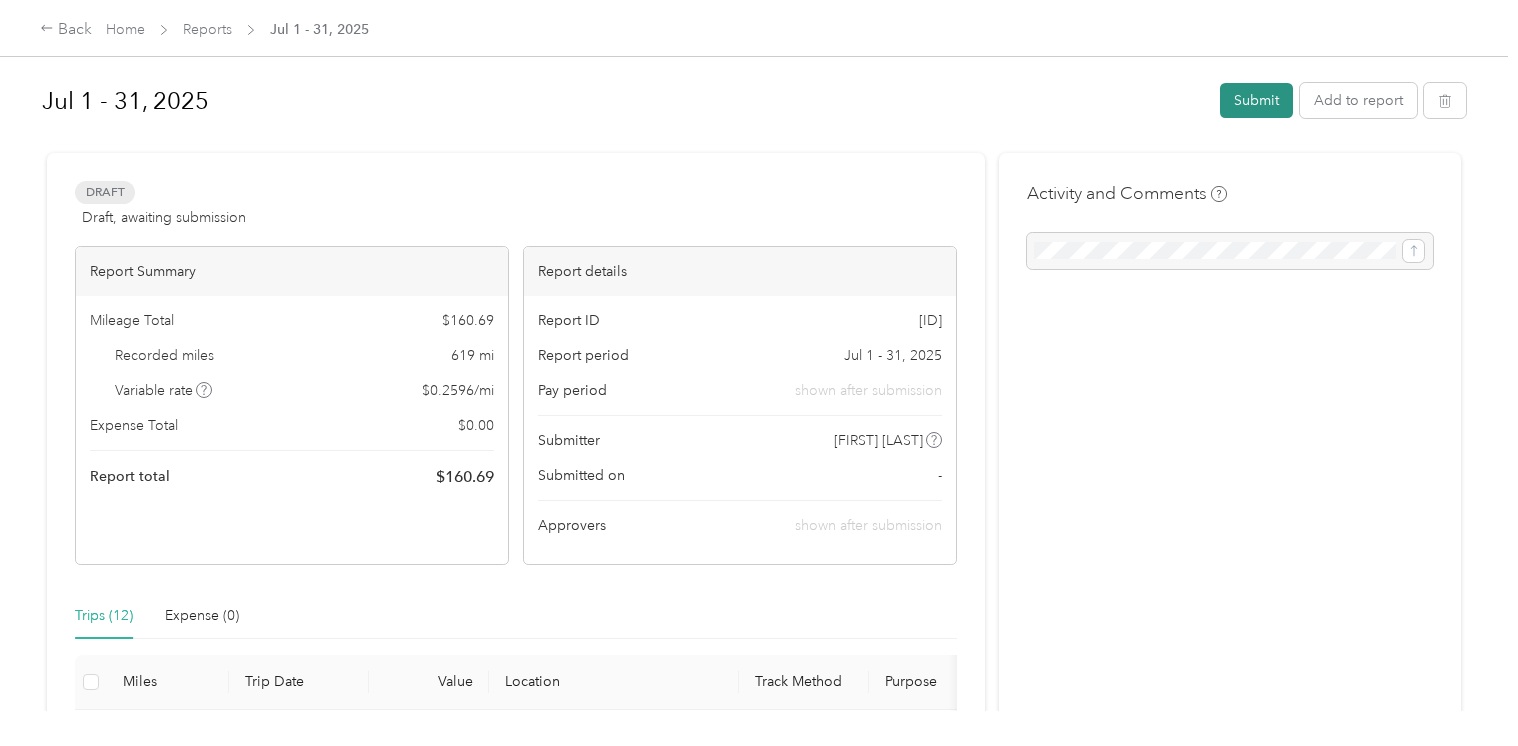 click on "Submit" at bounding box center [1256, 100] 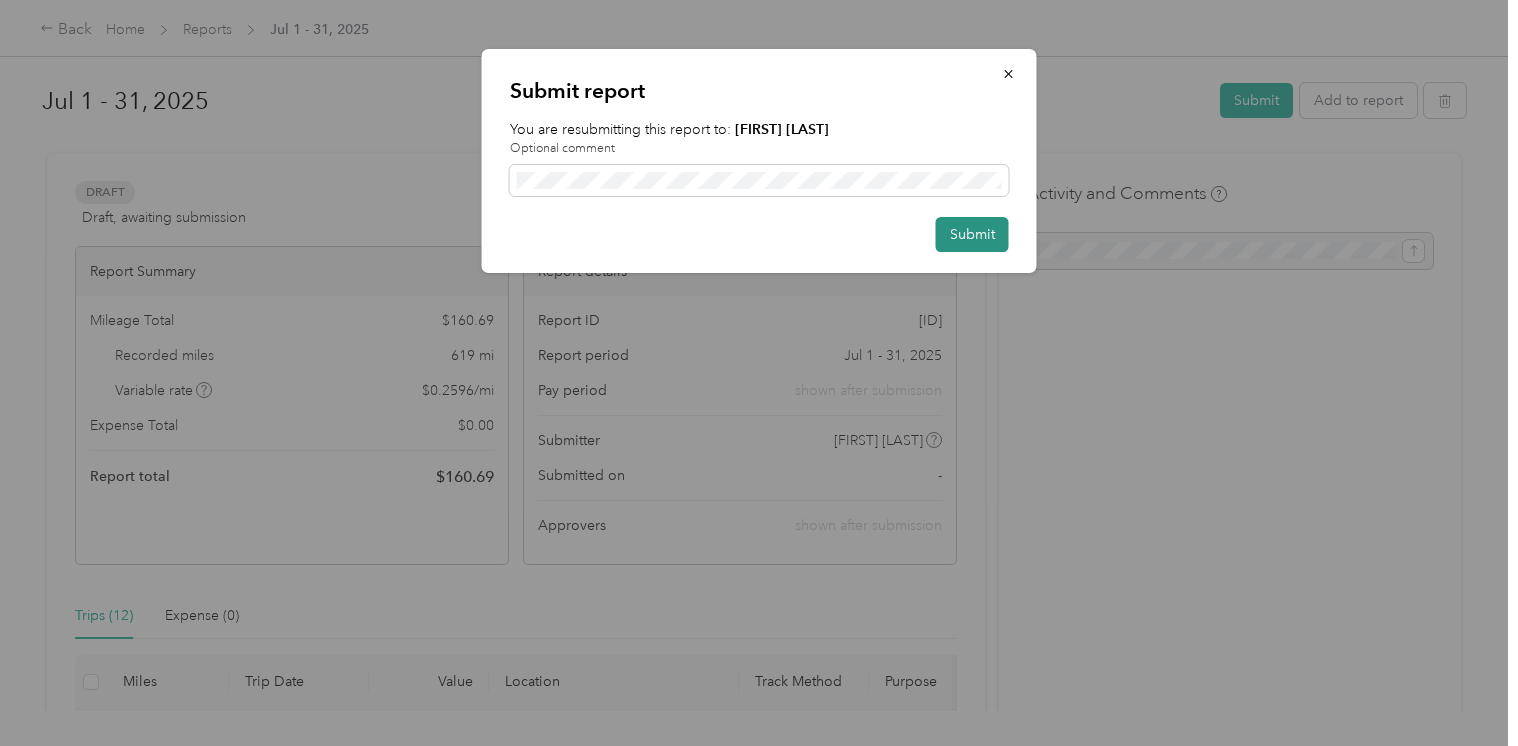 click on "Submit" at bounding box center [972, 234] 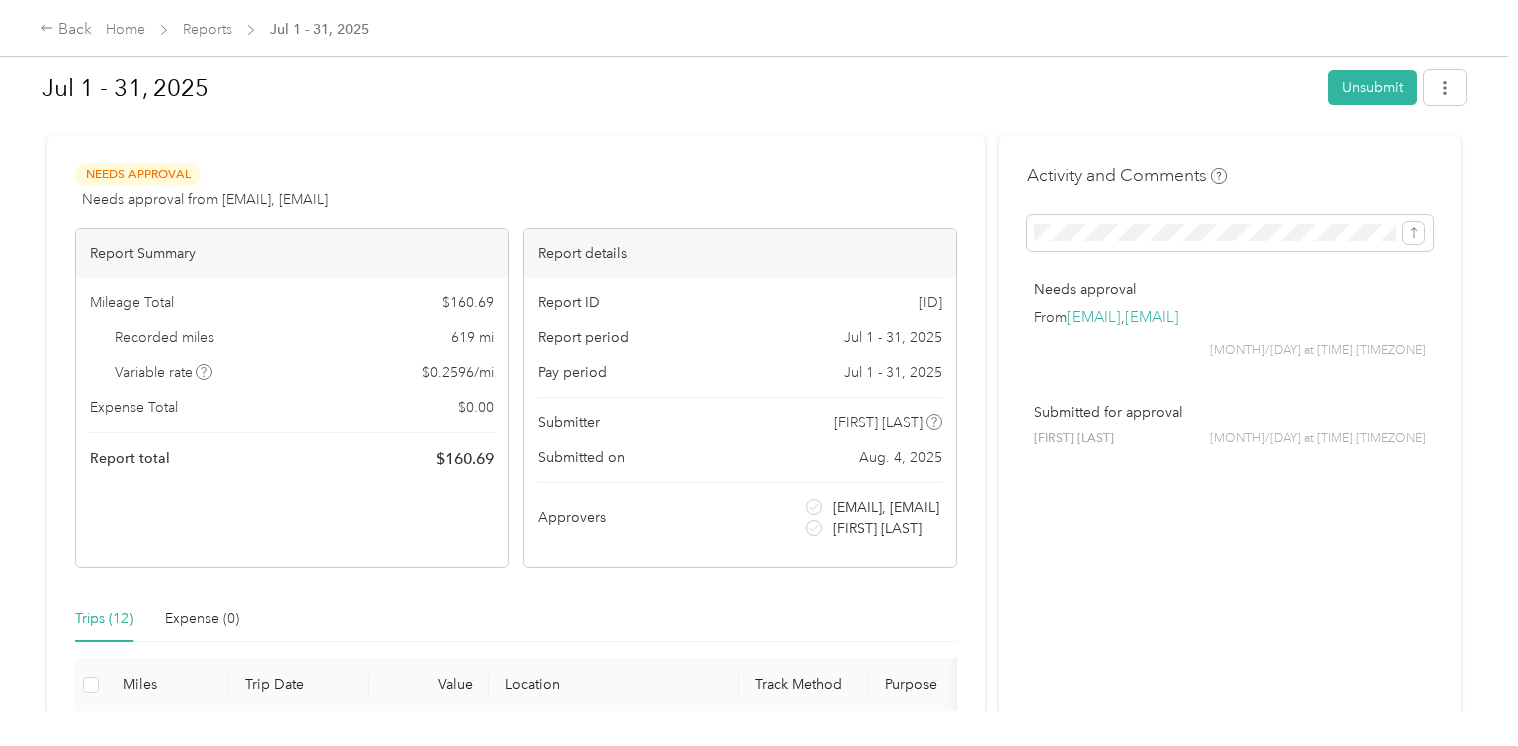 scroll, scrollTop: 0, scrollLeft: 0, axis: both 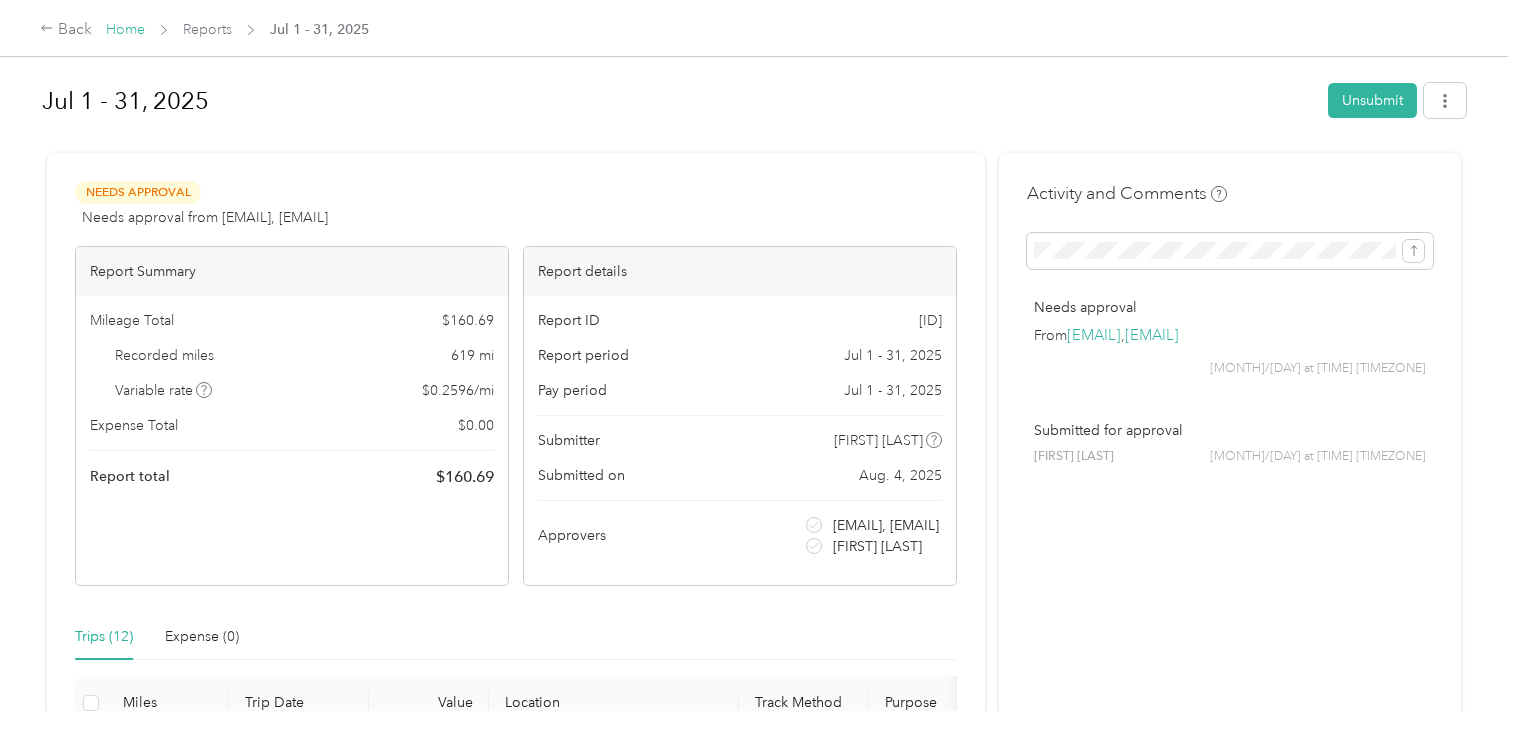 click on "Home" at bounding box center [125, 29] 